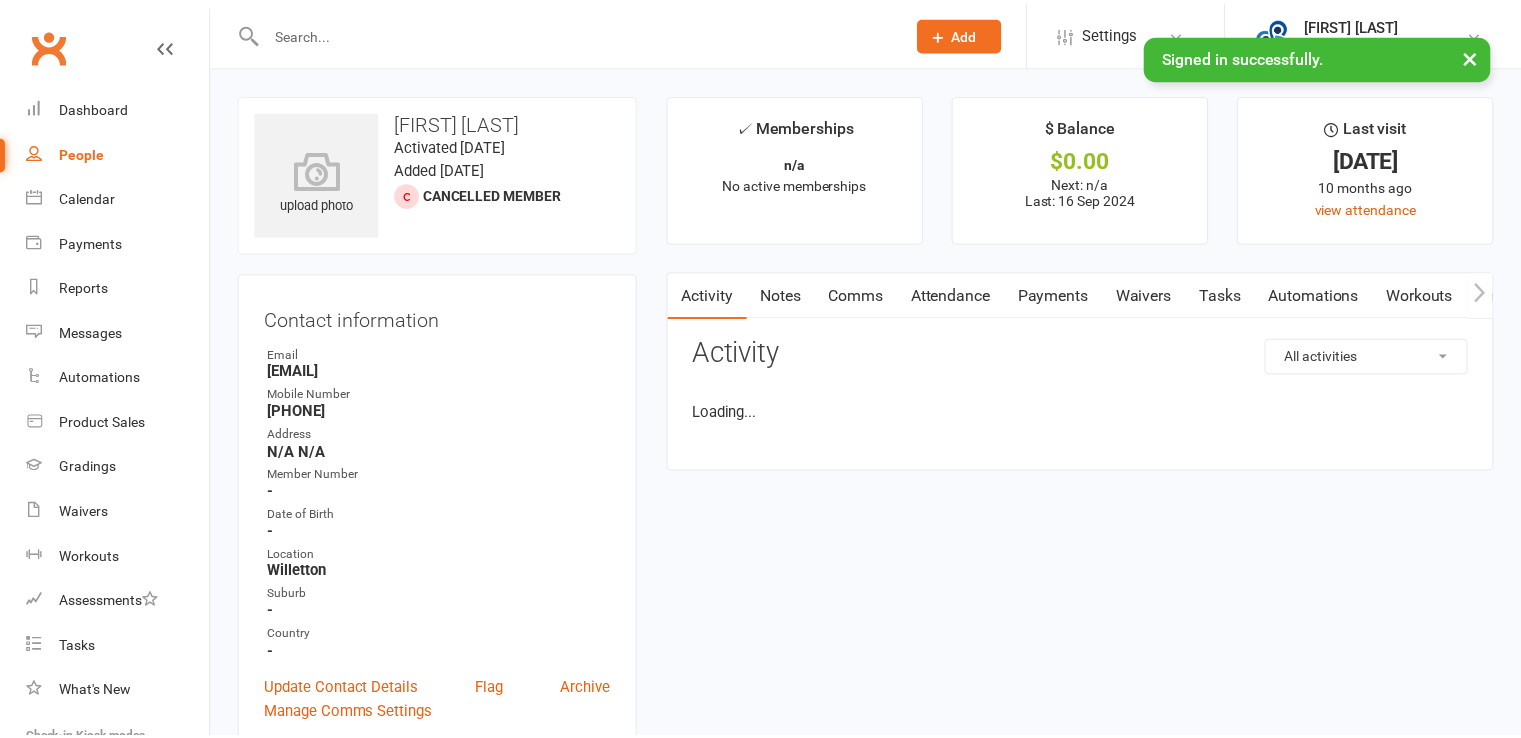 scroll, scrollTop: 0, scrollLeft: 0, axis: both 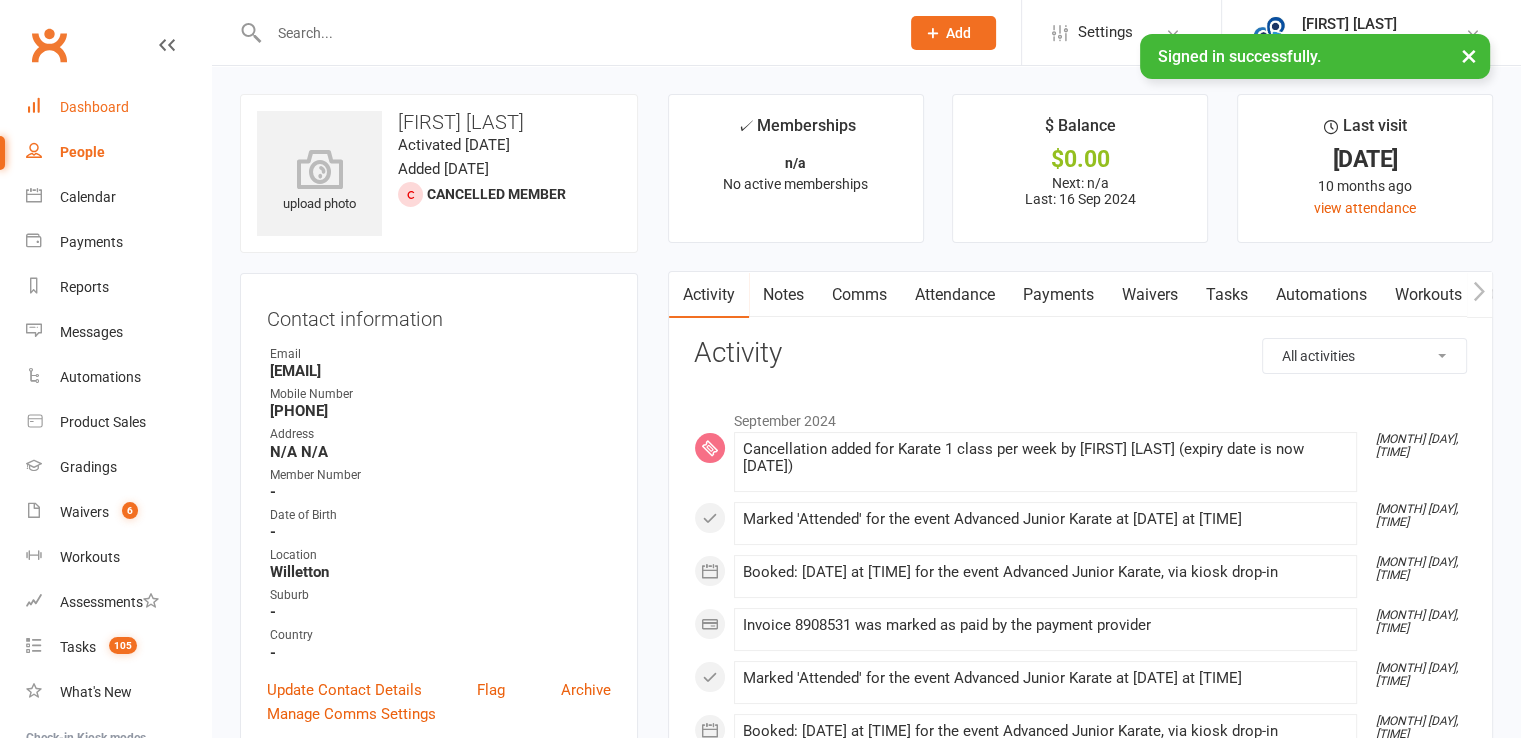 click on "Dashboard" at bounding box center [94, 107] 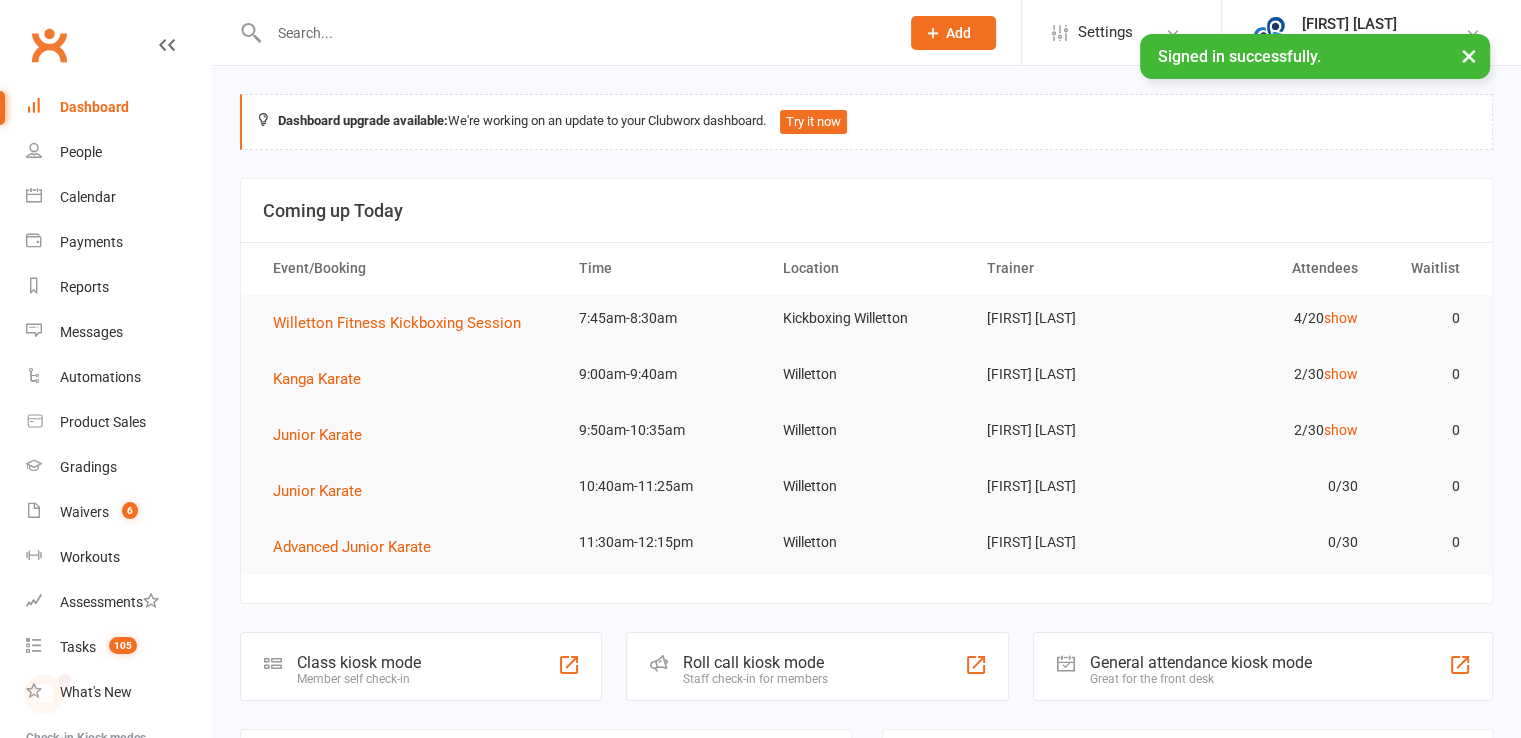 scroll, scrollTop: 0, scrollLeft: 0, axis: both 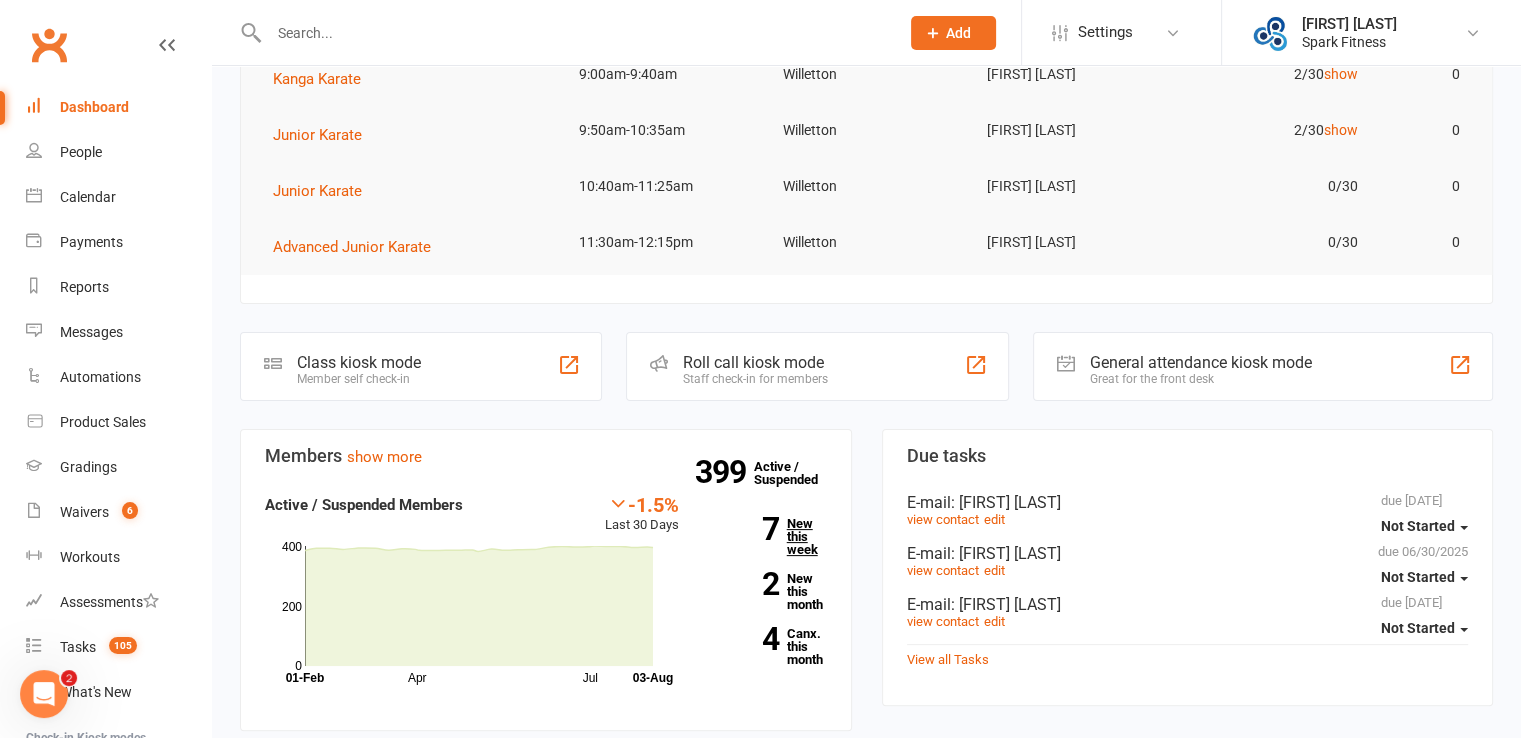 click on "7 New this week" at bounding box center (768, 536) 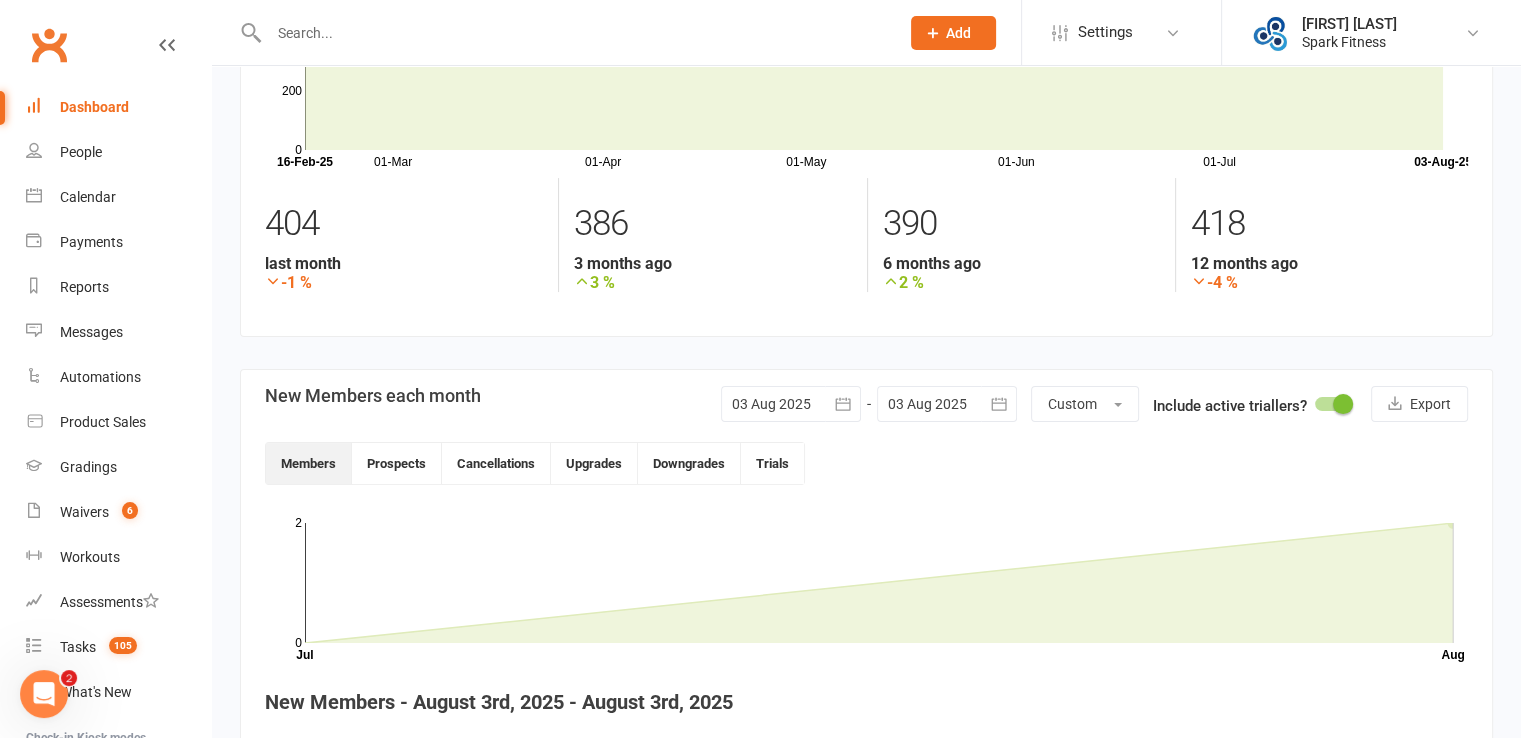 scroll, scrollTop: 420, scrollLeft: 0, axis: vertical 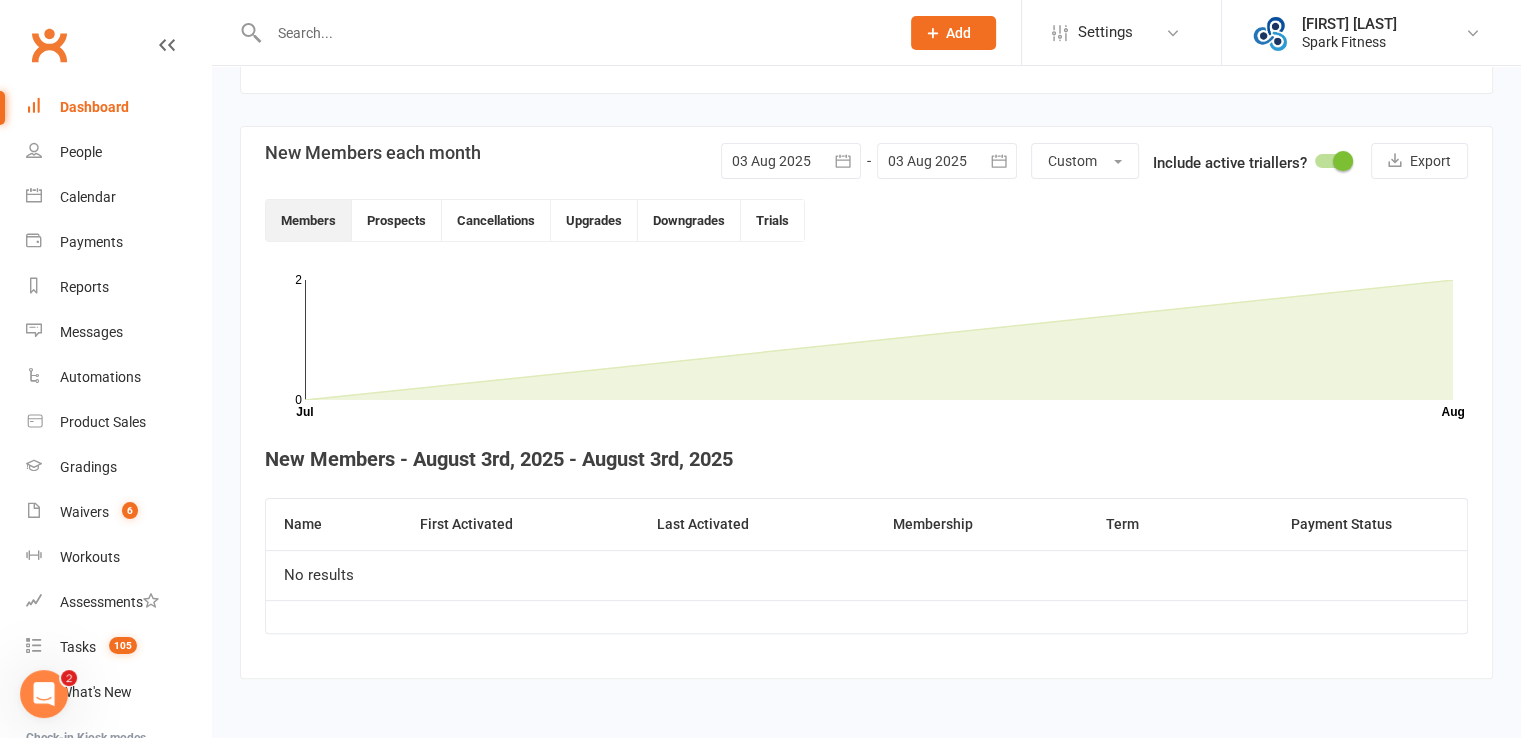 click 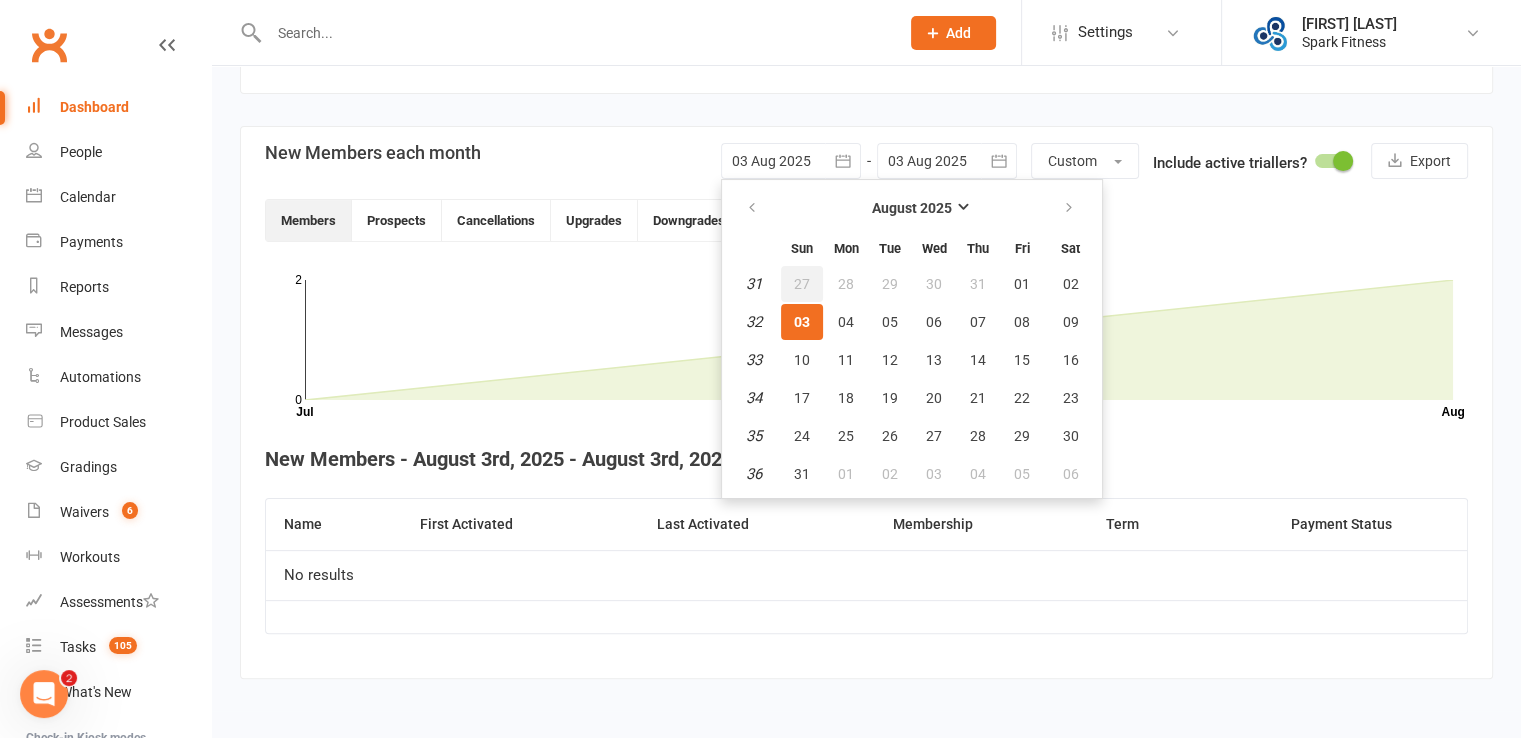click on "27" at bounding box center [802, 284] 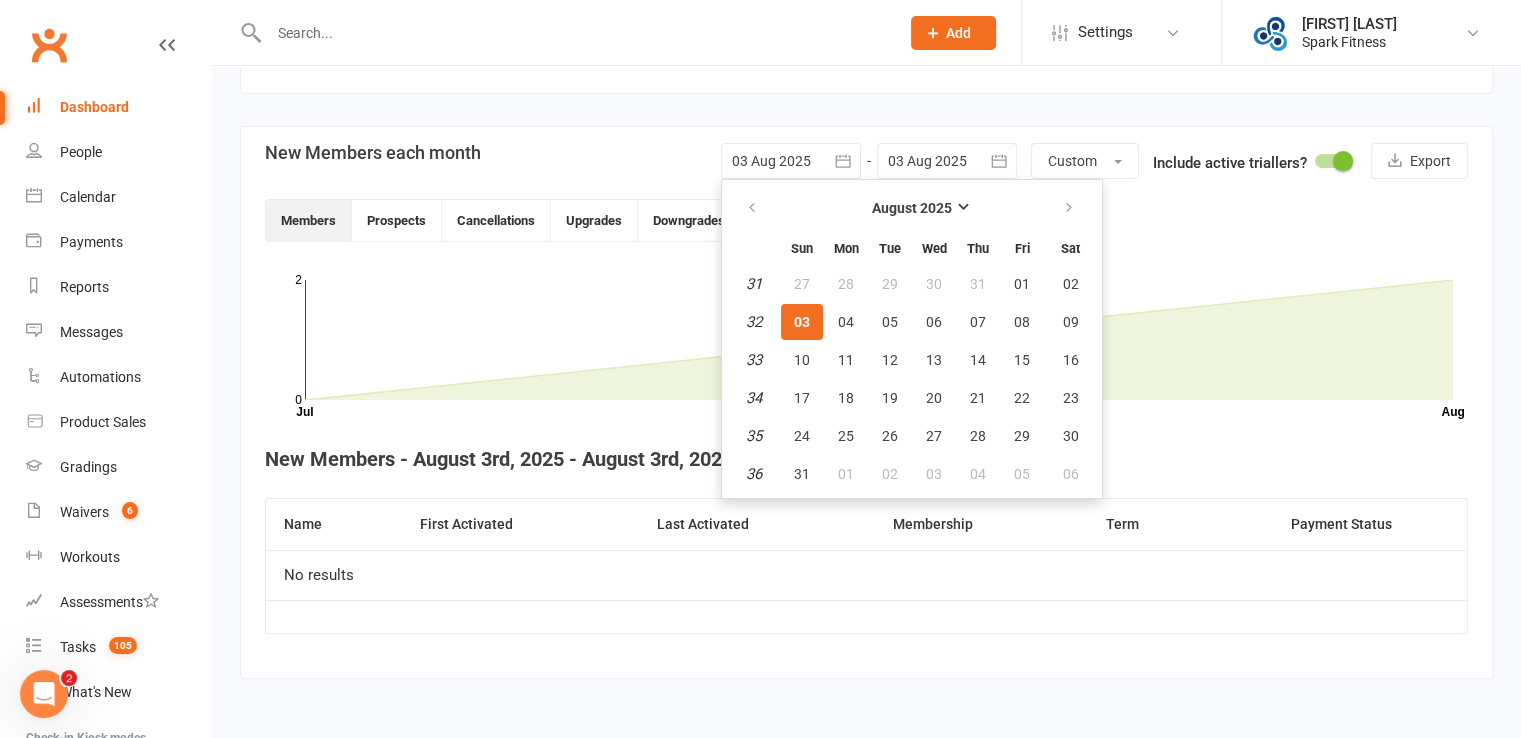 type on "27 Jul 2025" 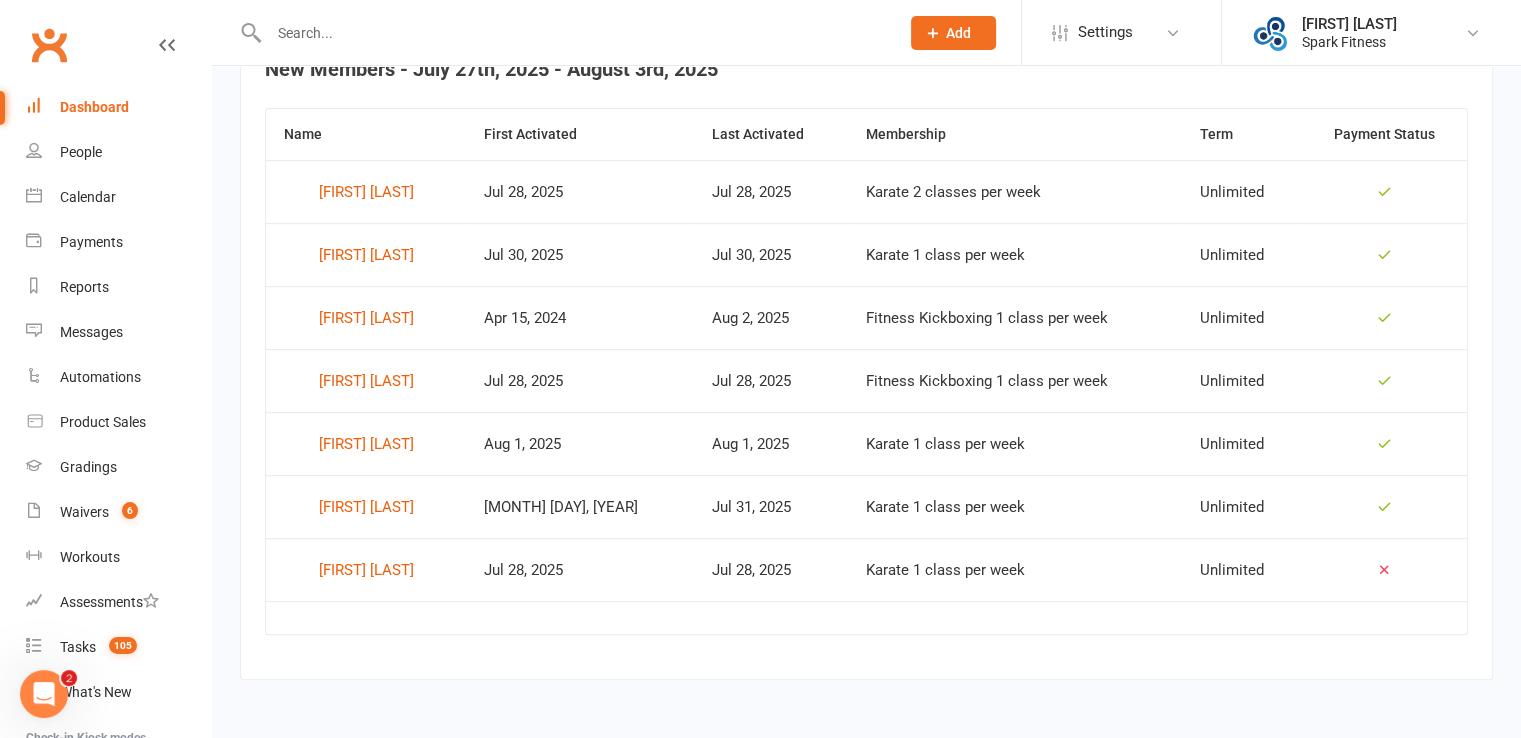 scroll, scrollTop: 811, scrollLeft: 0, axis: vertical 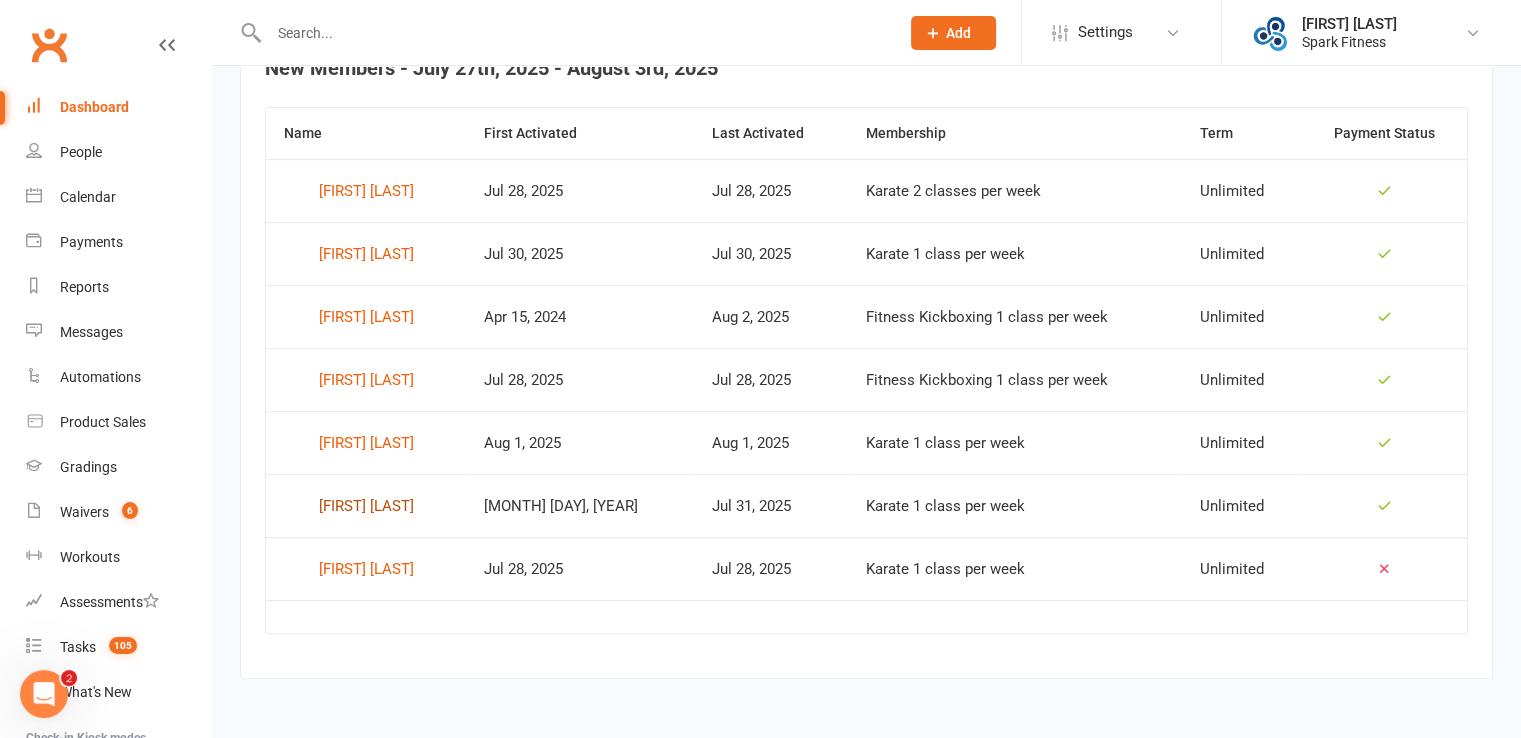 click on "Benjamin Orazi" at bounding box center (366, 506) 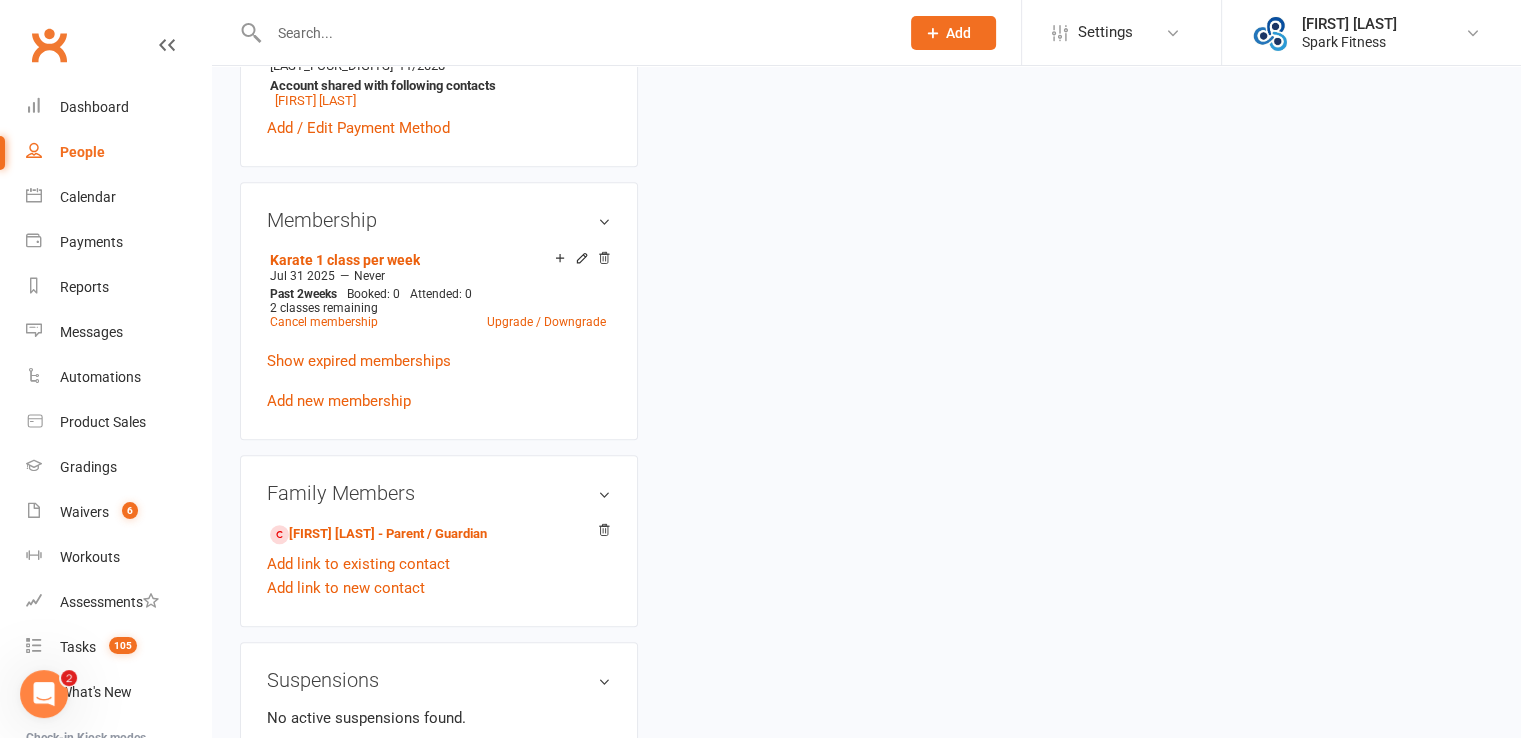 scroll, scrollTop: 0, scrollLeft: 0, axis: both 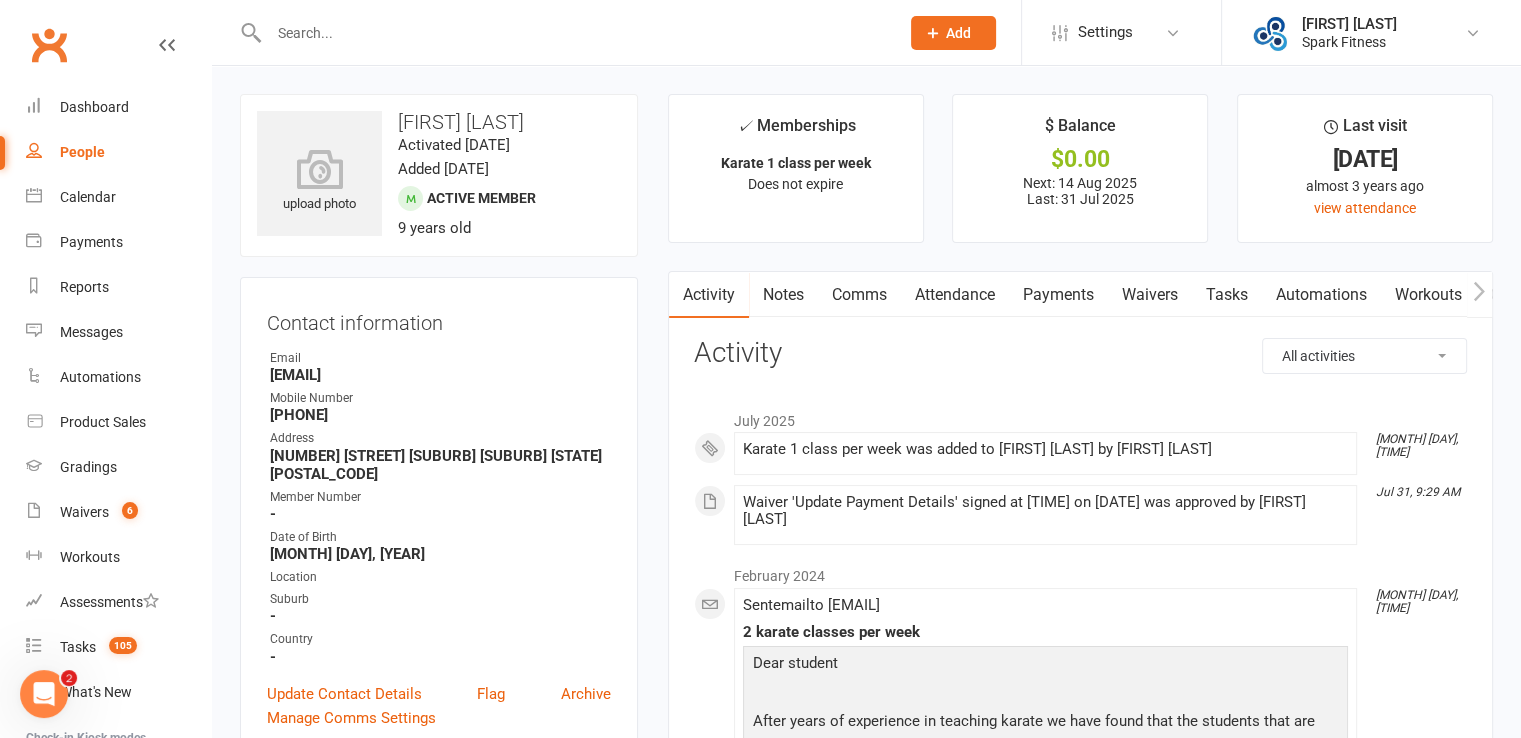 click on "Attendance" at bounding box center [955, 295] 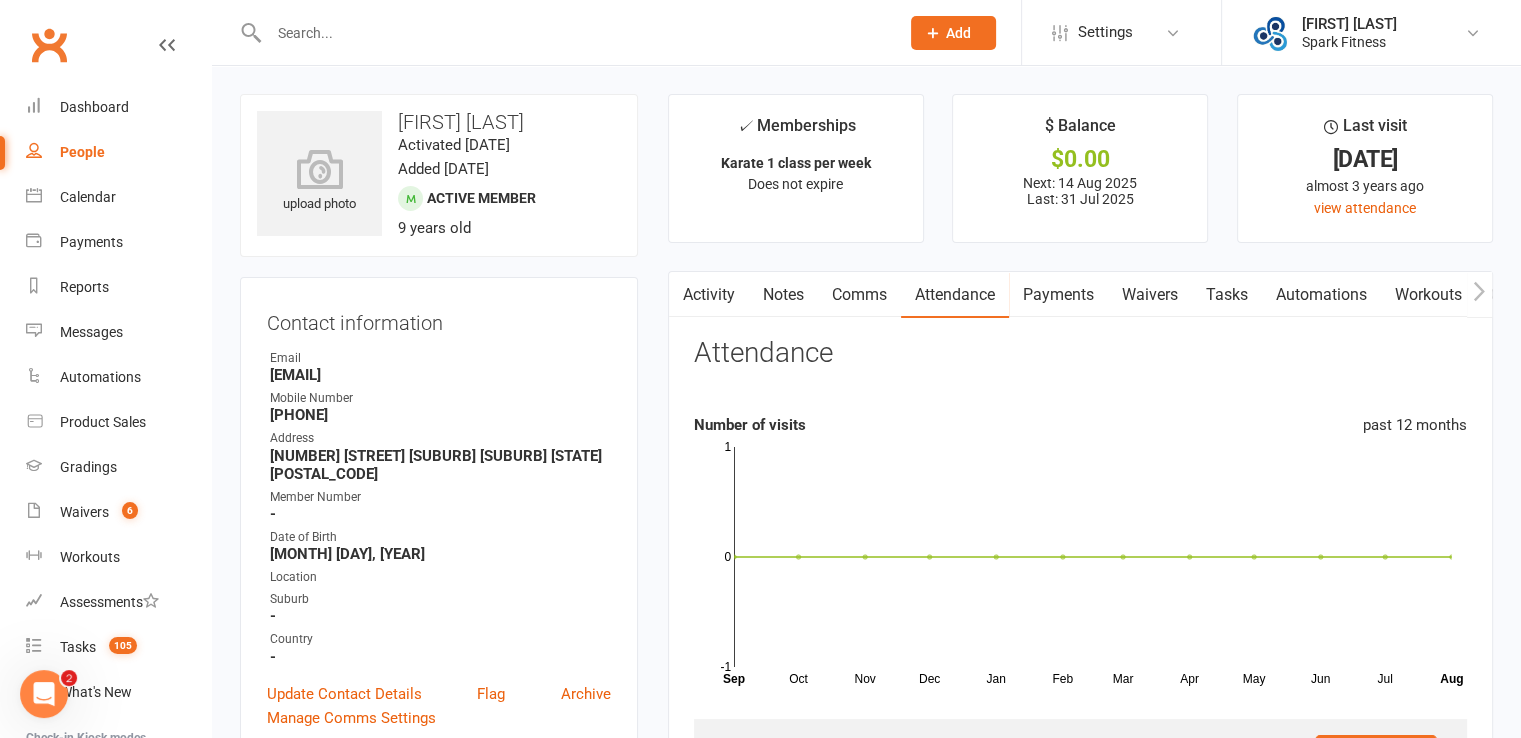 click at bounding box center [681, 294] 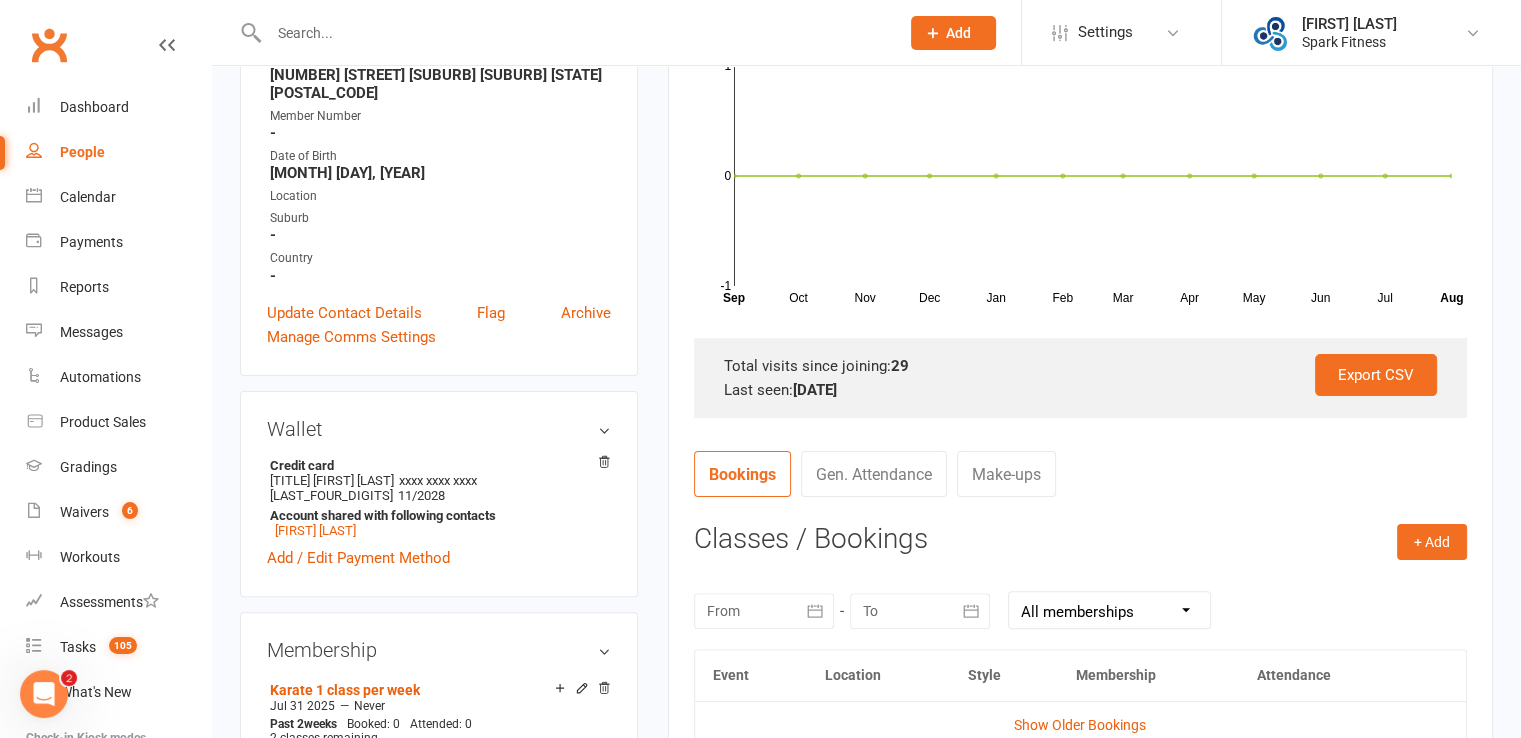scroll, scrollTop: 500, scrollLeft: 0, axis: vertical 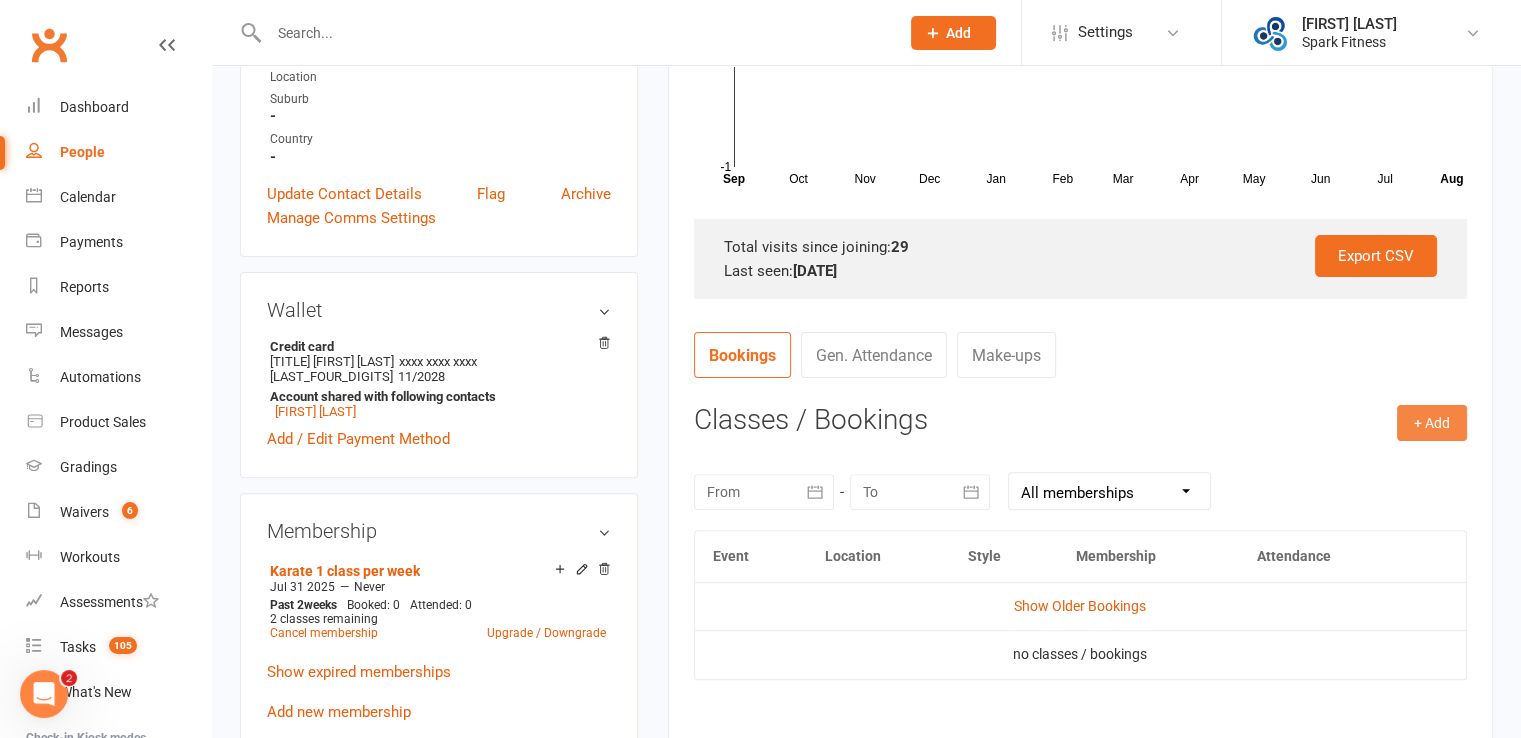 click on "+ Add" at bounding box center (1432, 423) 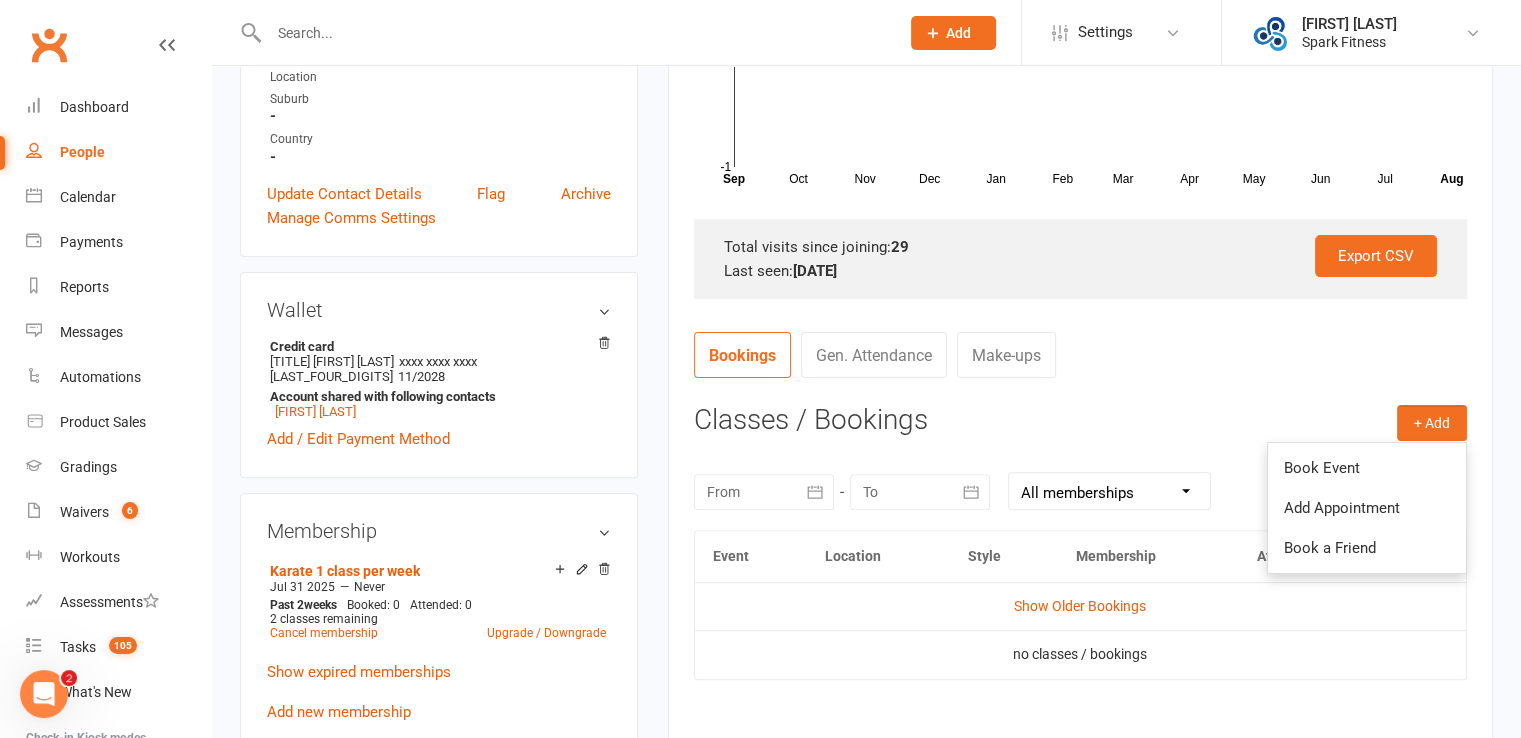 click on "Classes / Bookings" at bounding box center [1080, 420] 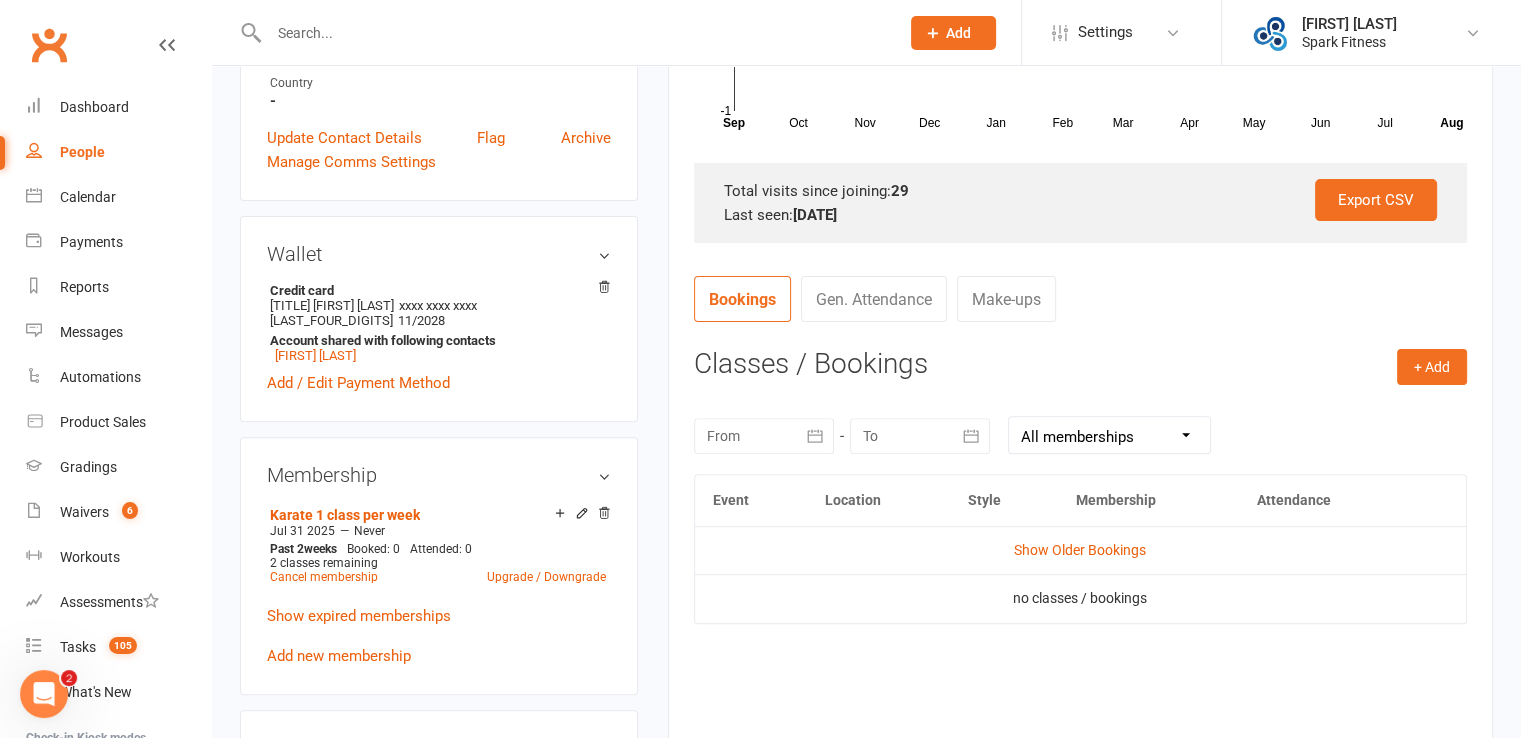 scroll, scrollTop: 600, scrollLeft: 0, axis: vertical 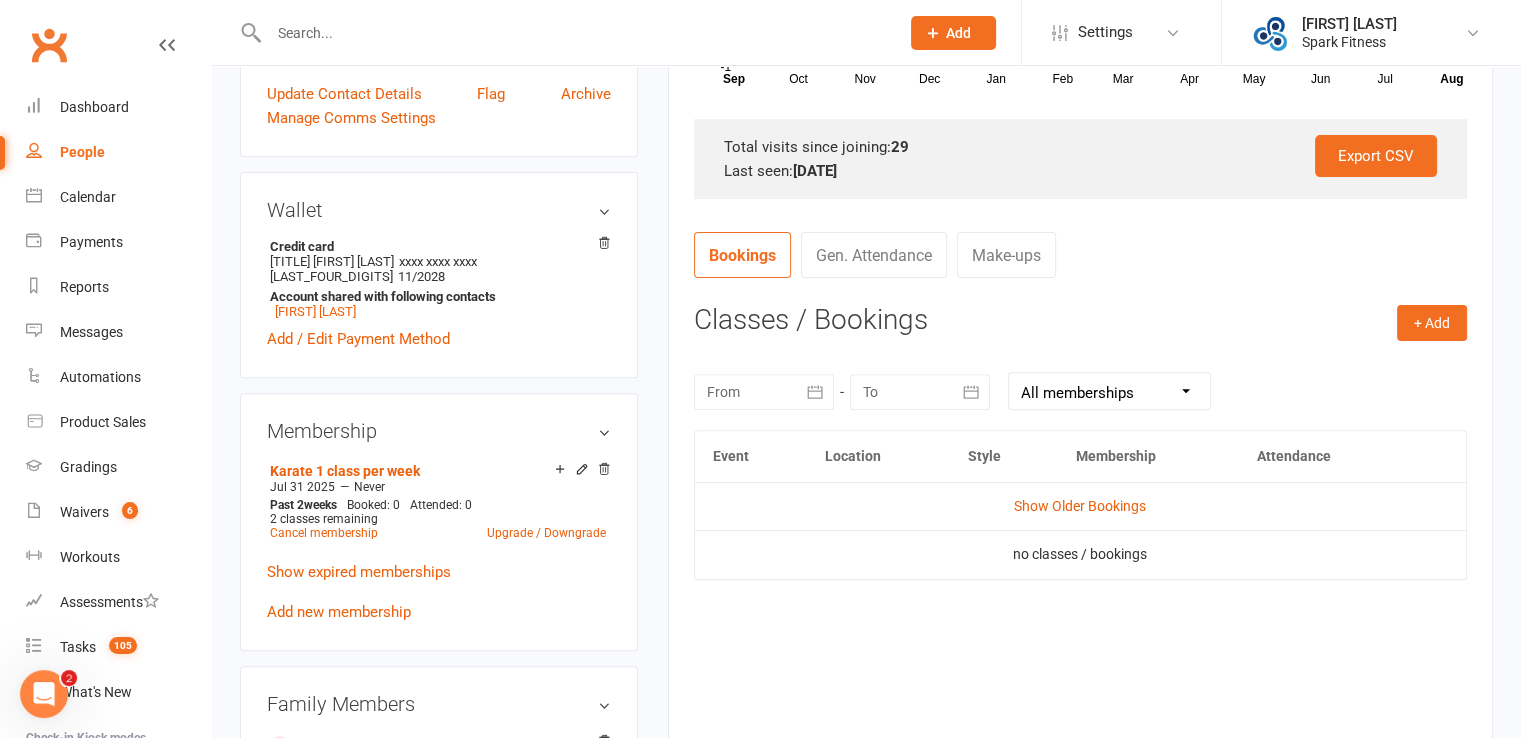 click on "Gen. Attendance" at bounding box center (874, 255) 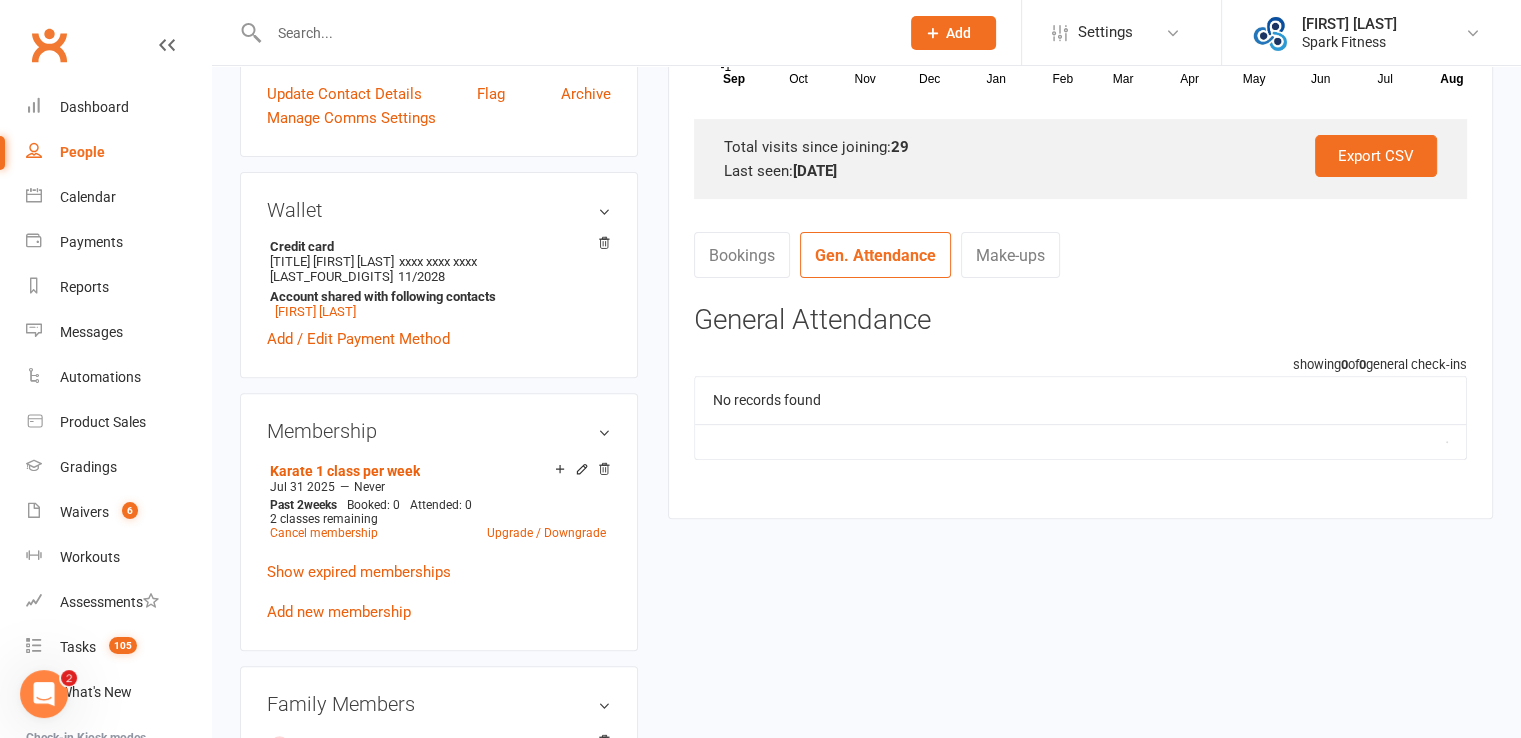 click on "Bookings" at bounding box center (742, 255) 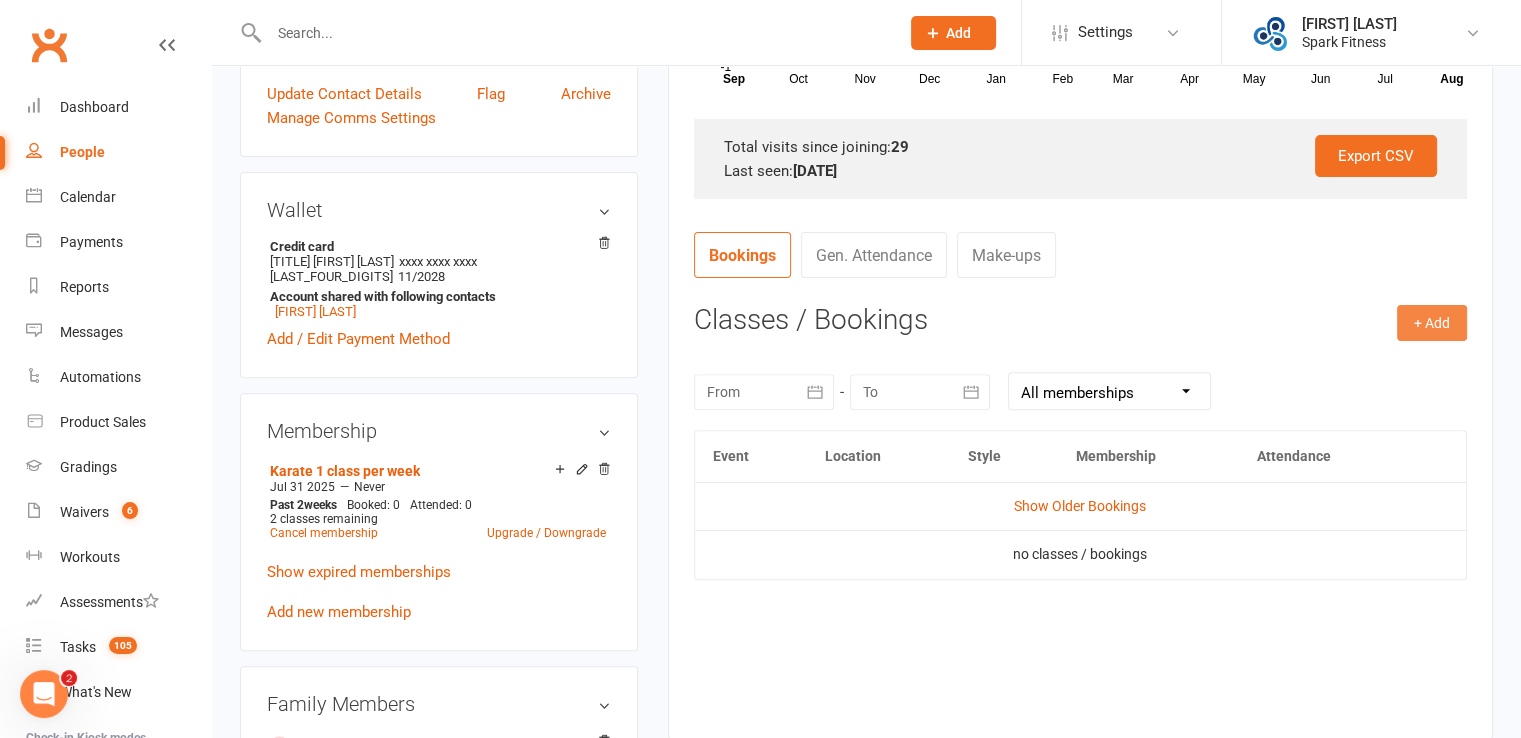 click on "+ Add" at bounding box center (1432, 323) 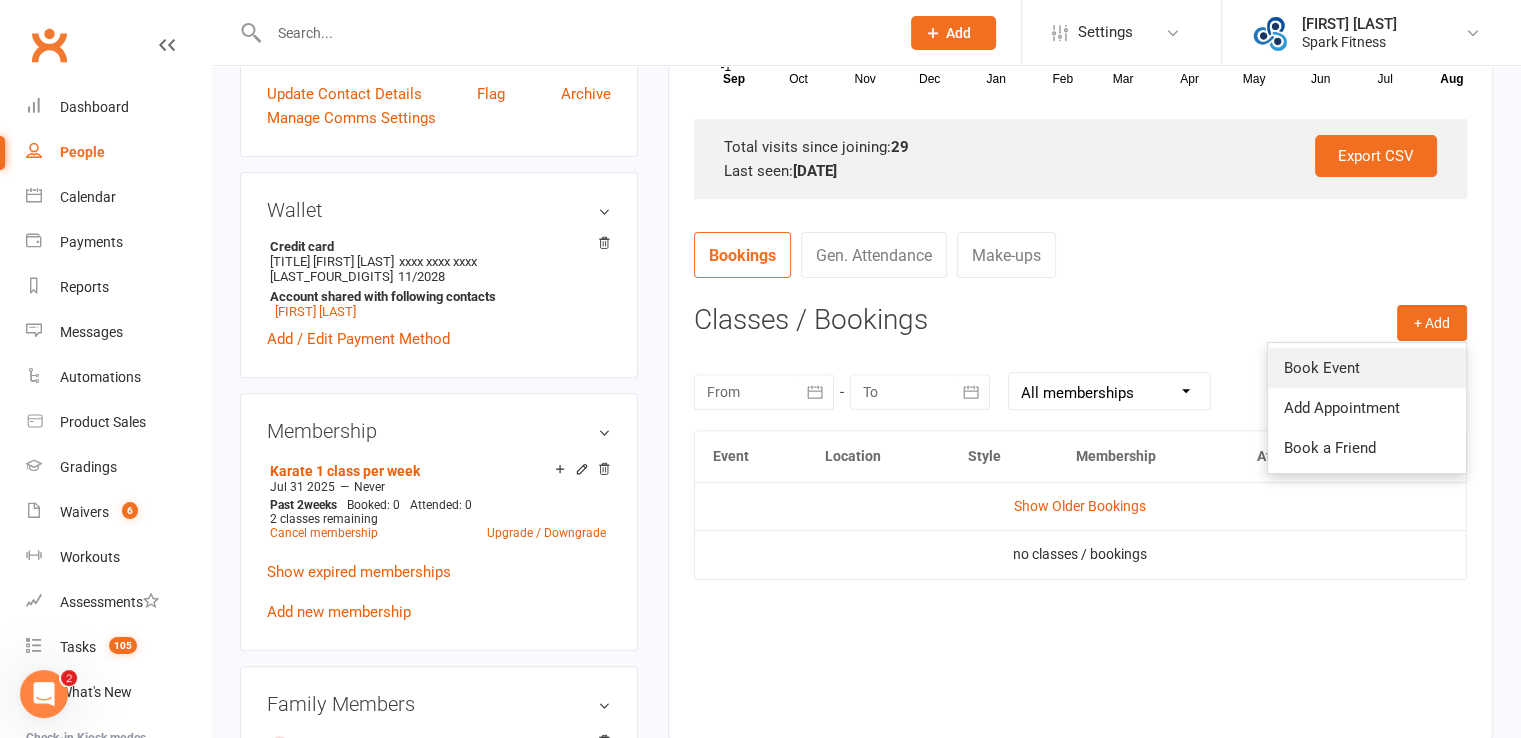 click on "Book Event" at bounding box center [1367, 368] 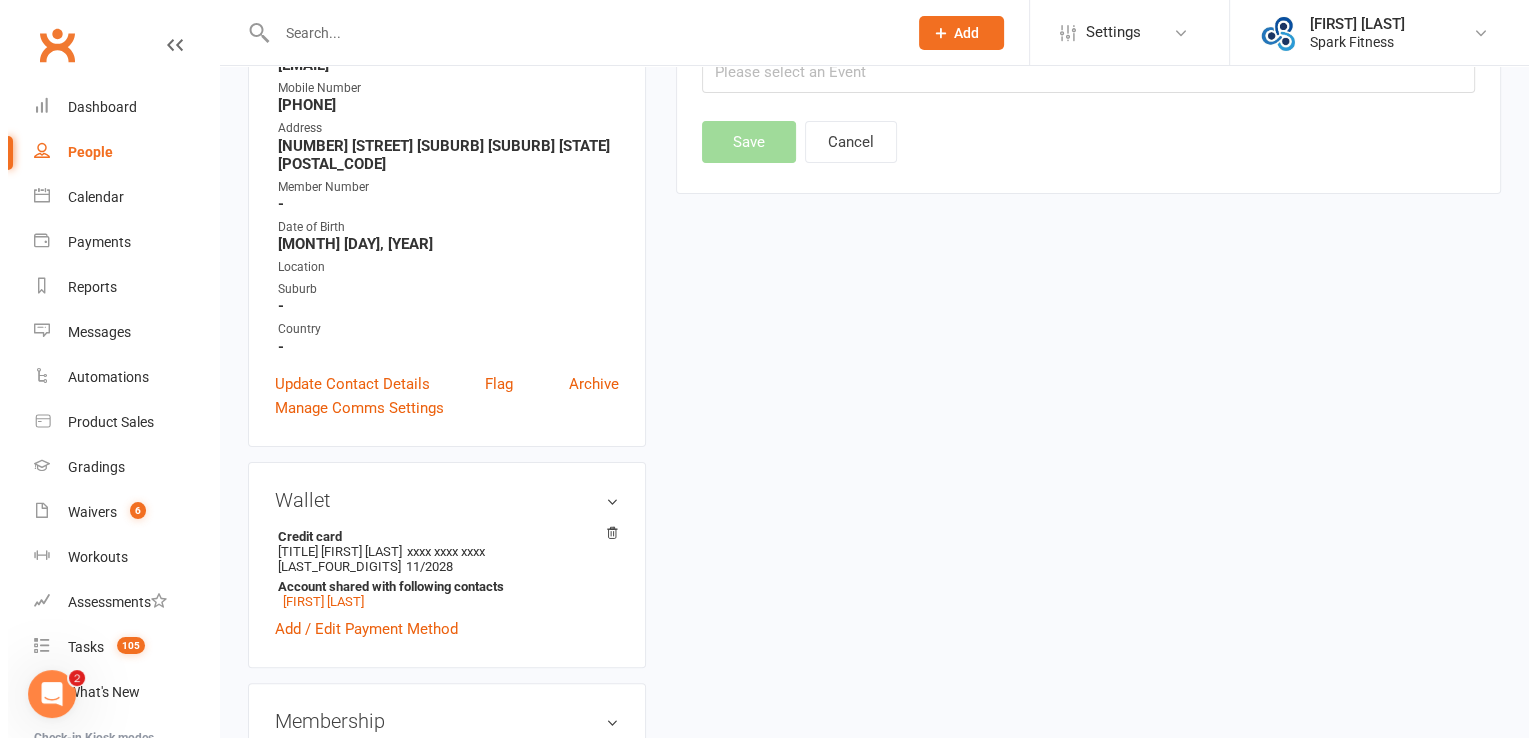 scroll, scrollTop: 171, scrollLeft: 0, axis: vertical 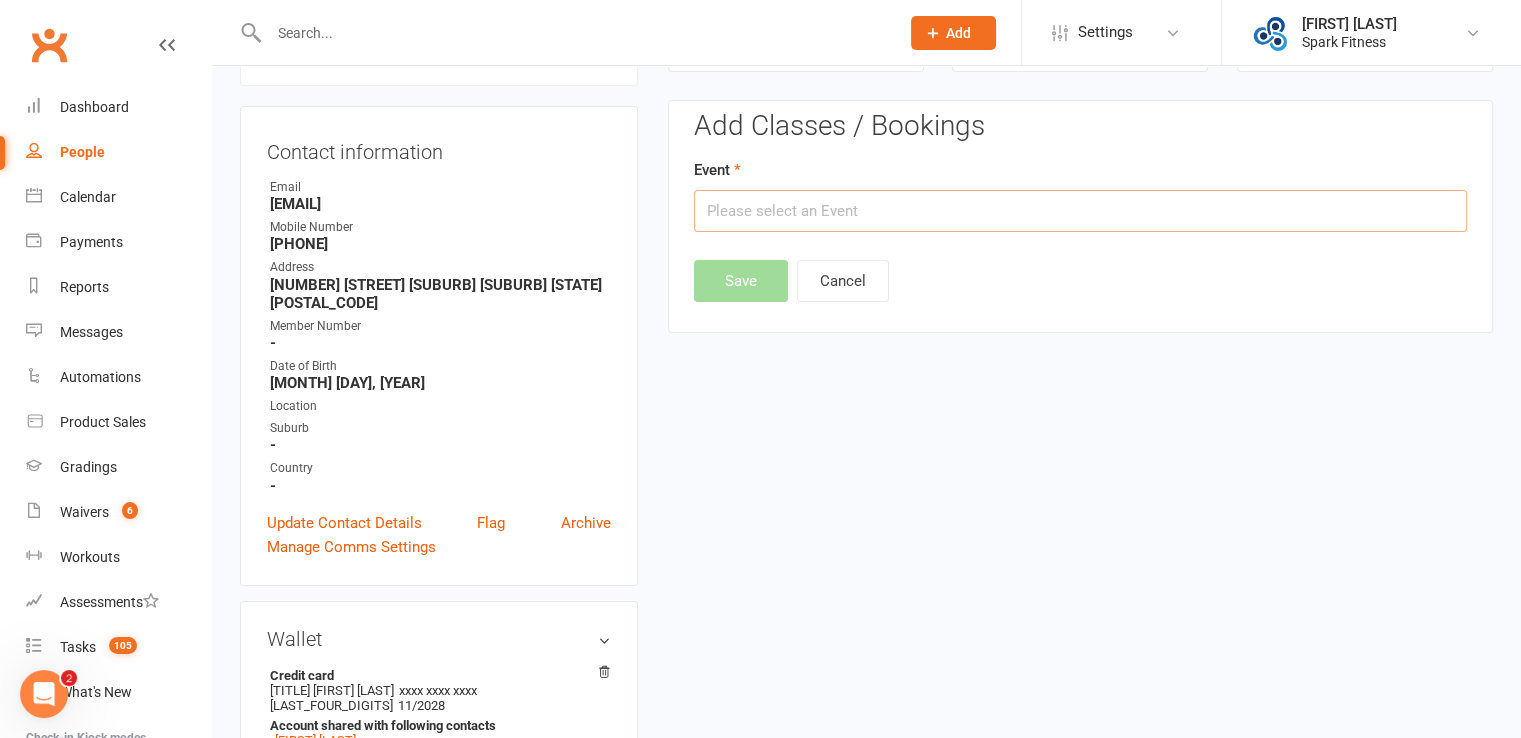 click at bounding box center [1080, 211] 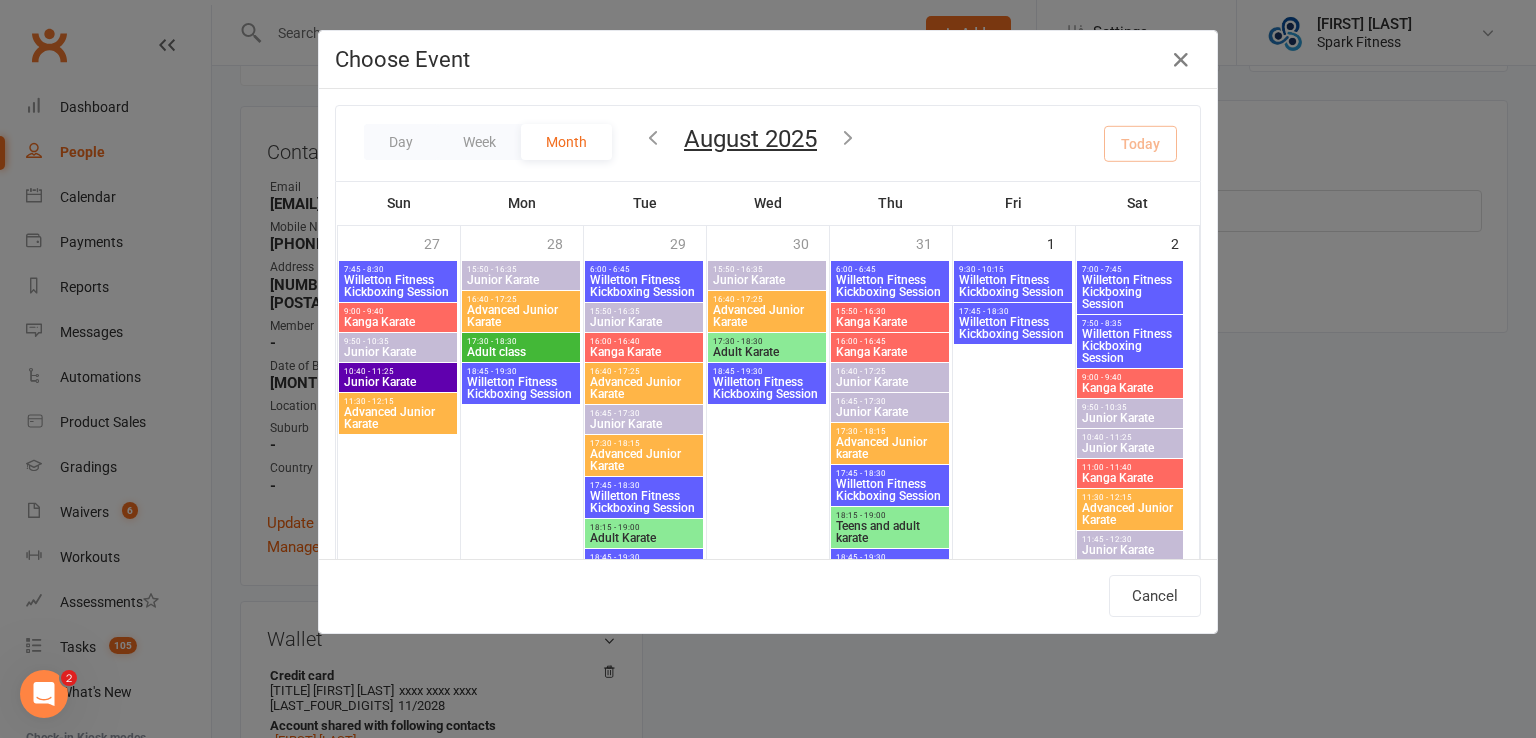 click at bounding box center [848, 137] 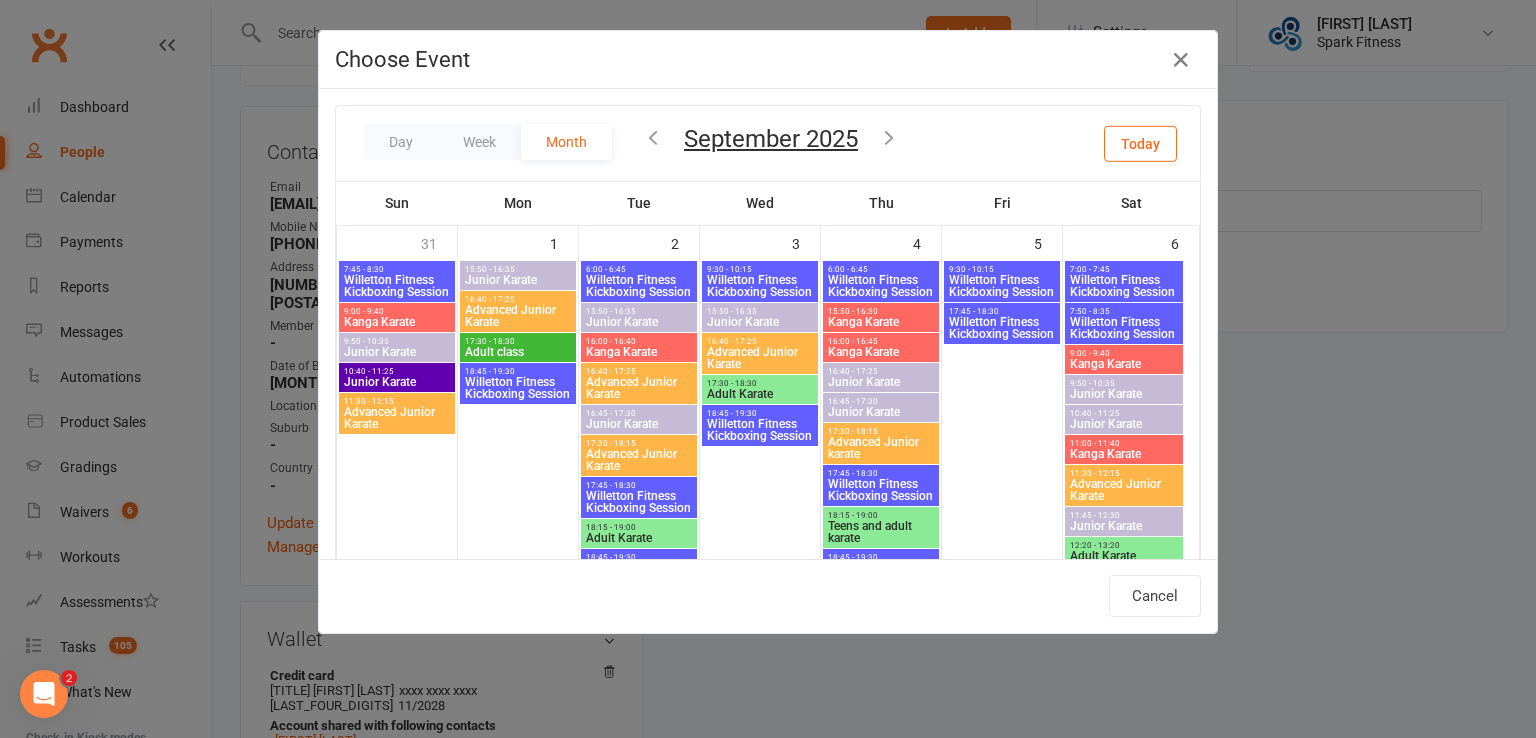 click at bounding box center [653, 137] 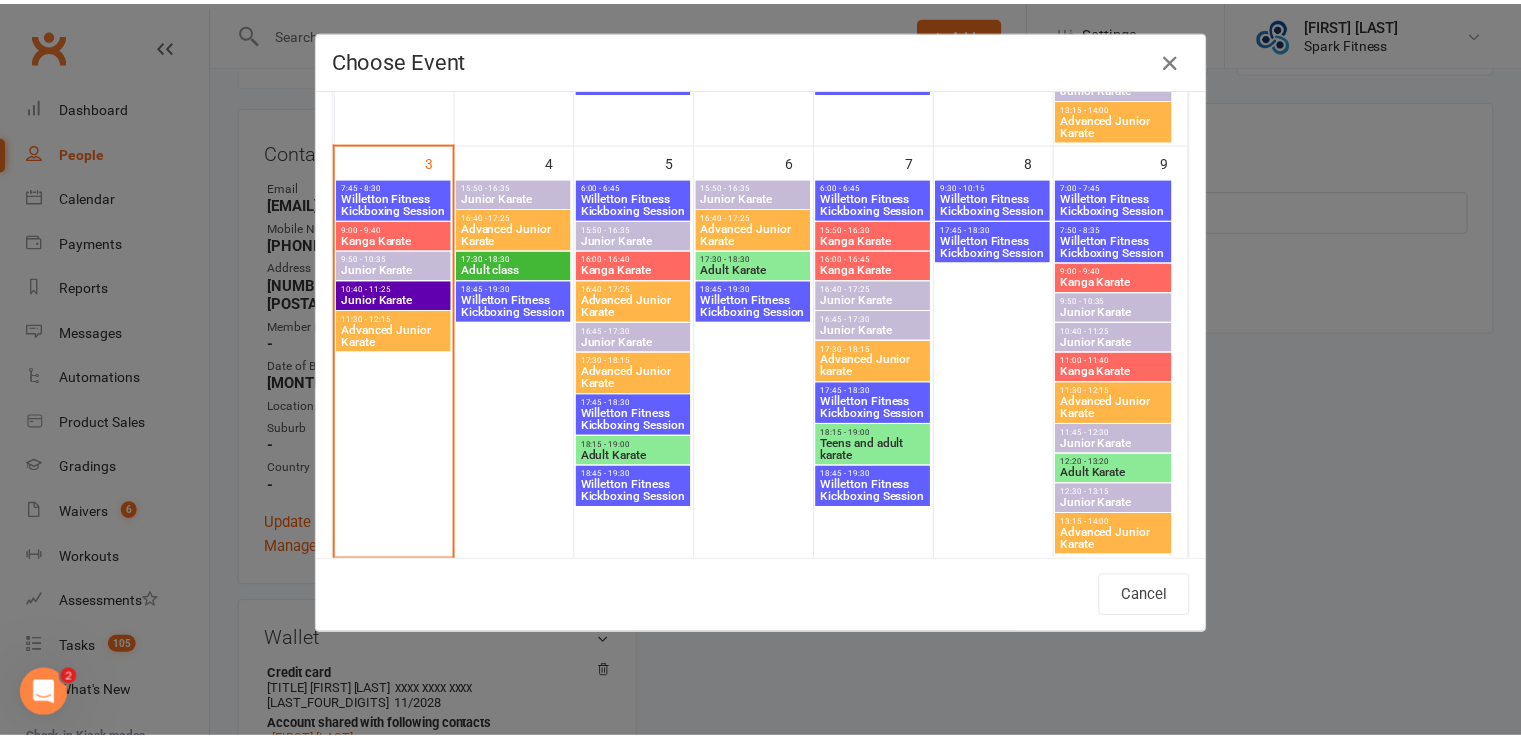 scroll, scrollTop: 500, scrollLeft: 0, axis: vertical 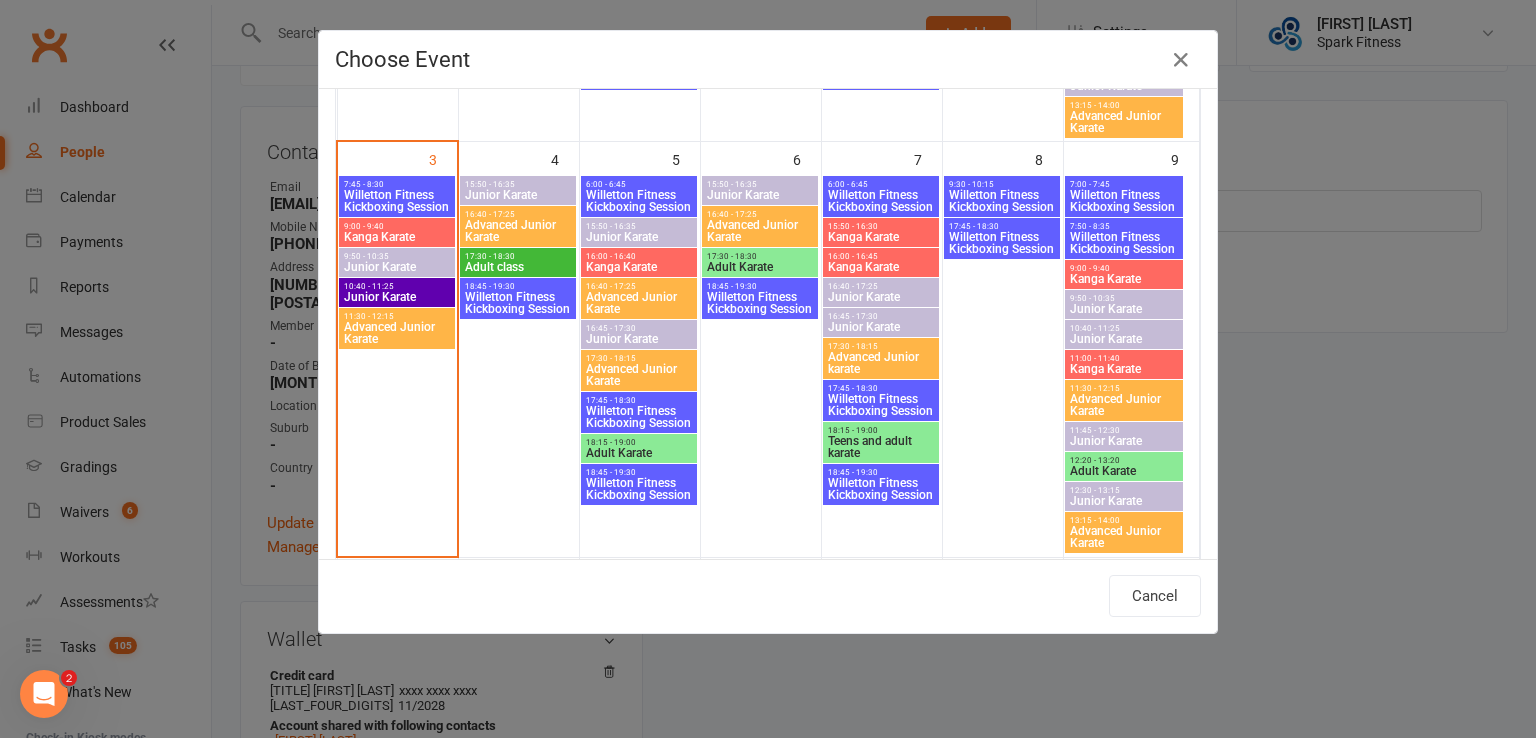 click on "Junior Karate" at bounding box center [881, 327] 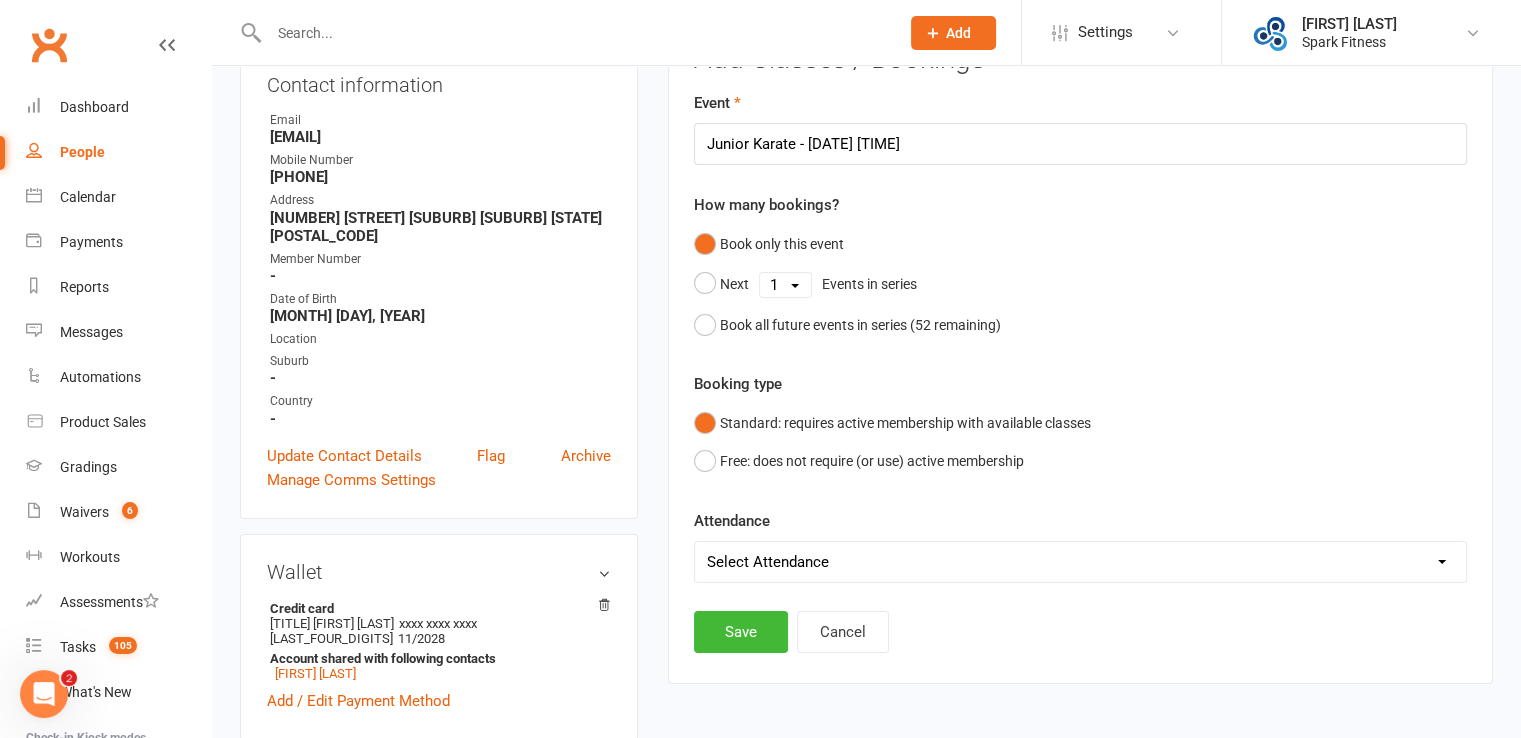 scroll, scrollTop: 271, scrollLeft: 0, axis: vertical 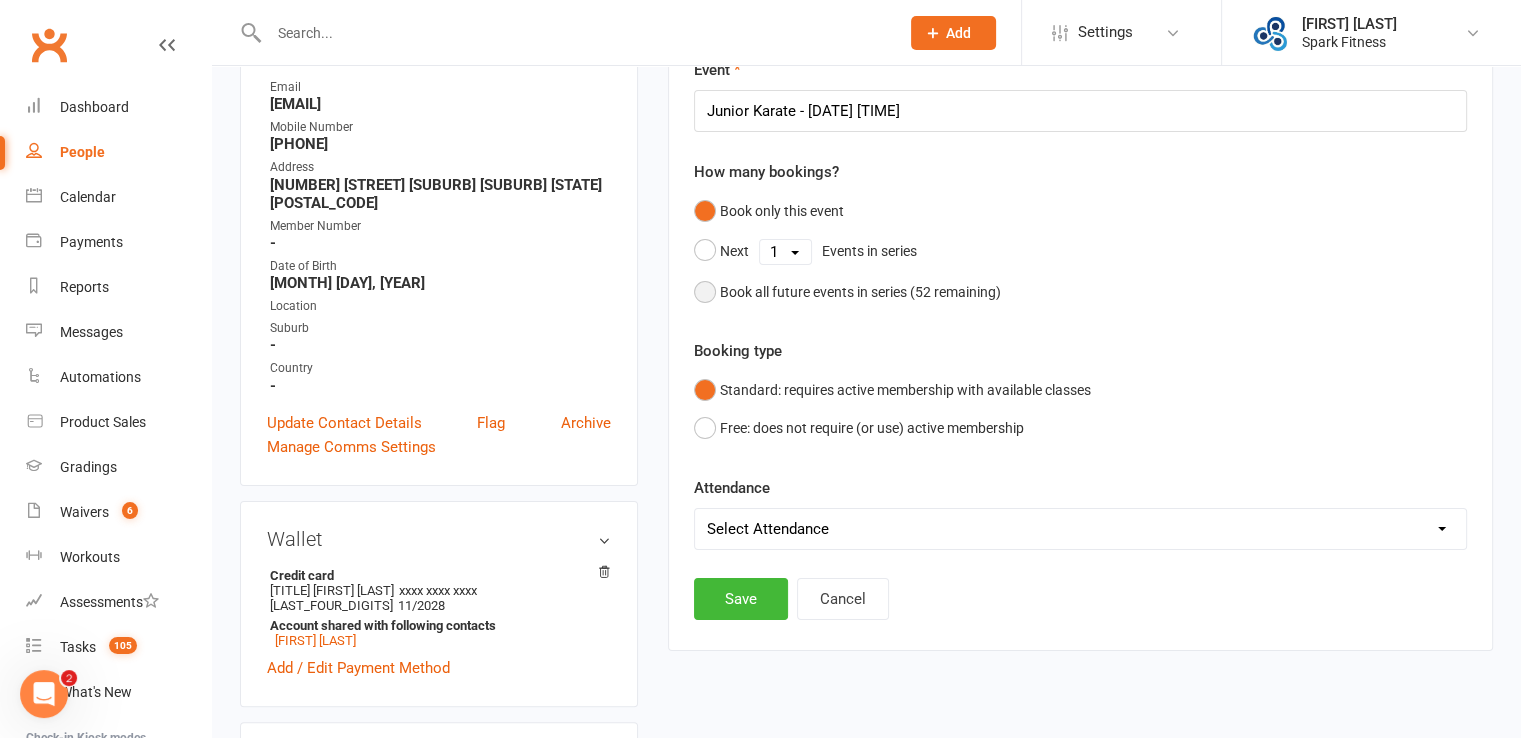 click on "Book all future events in series ( 52   remaining)" at bounding box center (860, 292) 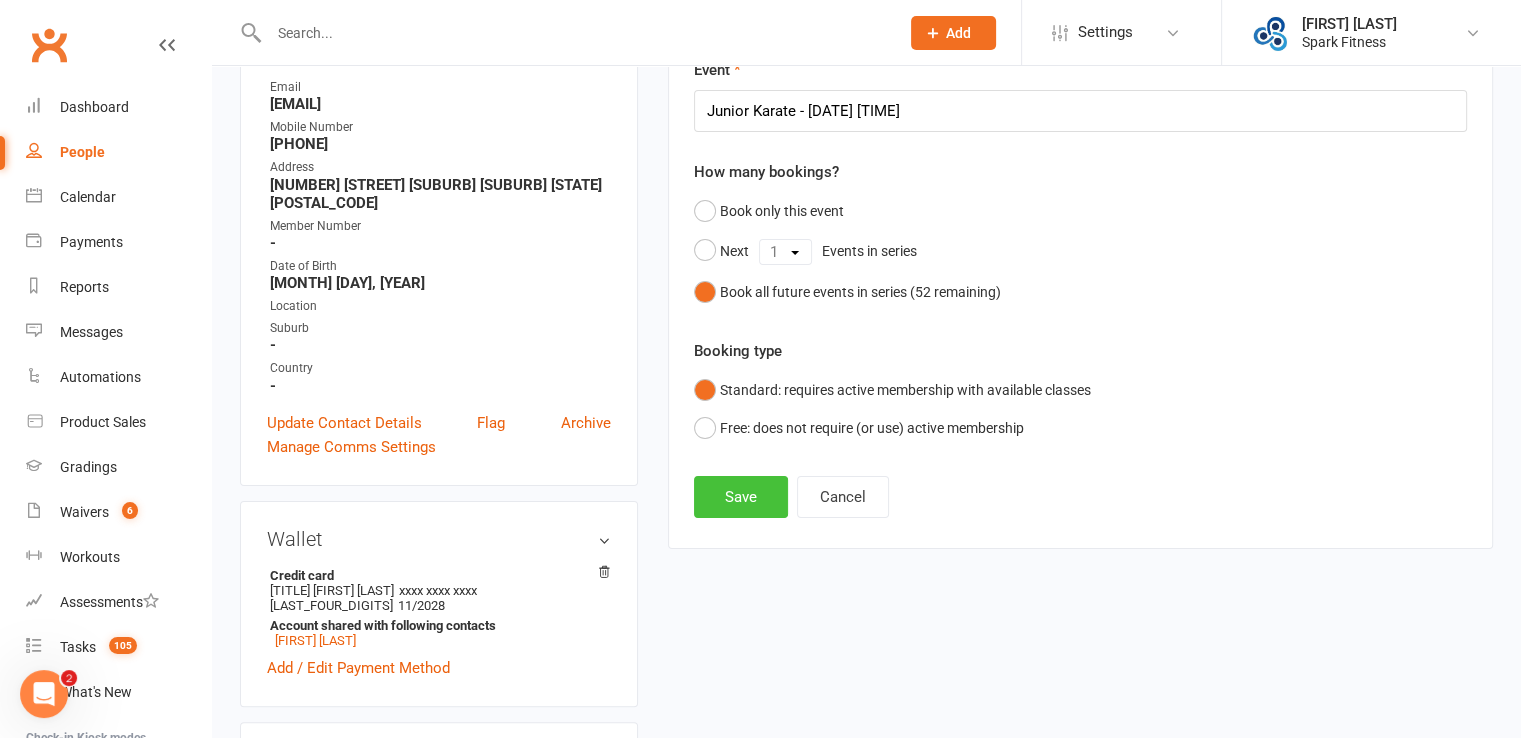 click on "Save" at bounding box center [741, 497] 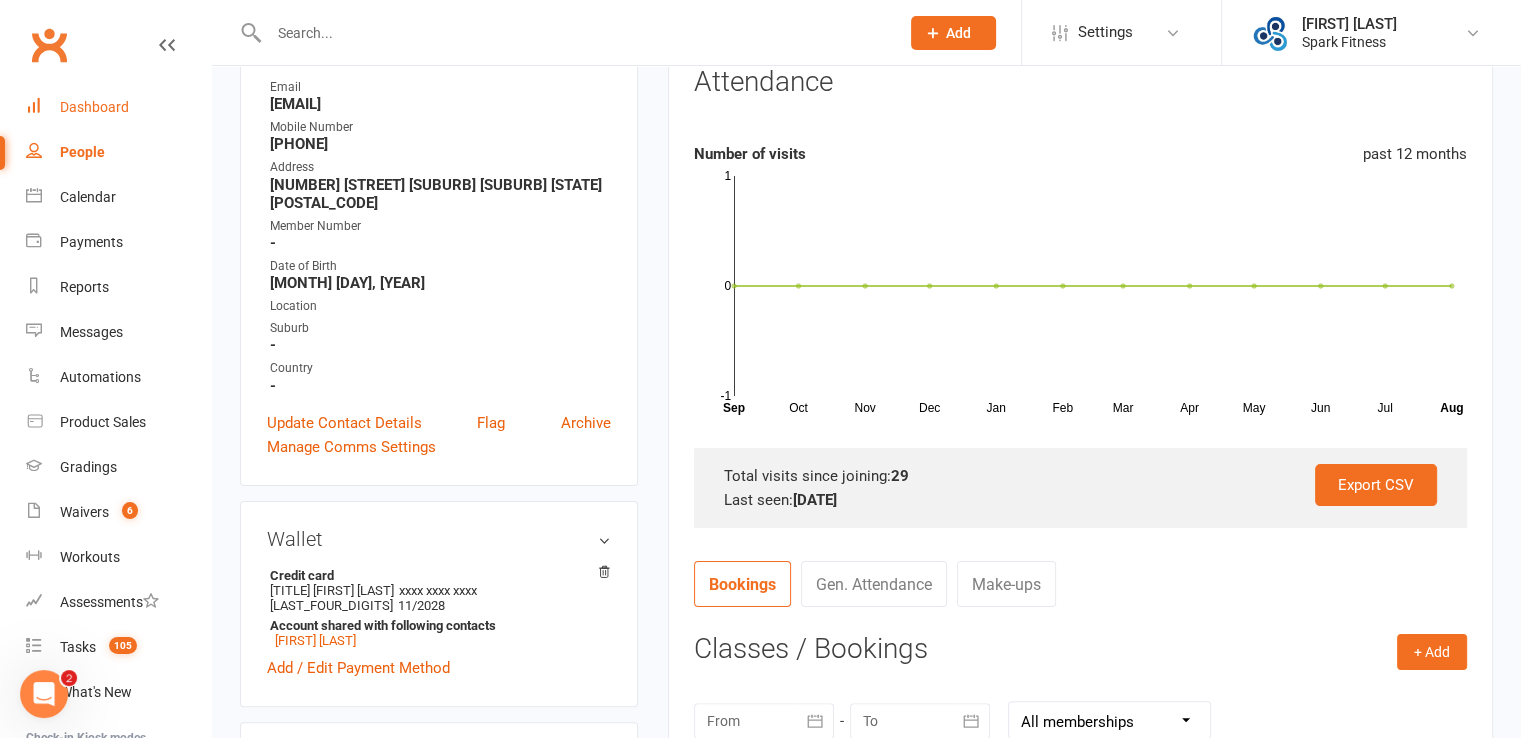 click on "Dashboard" at bounding box center [118, 107] 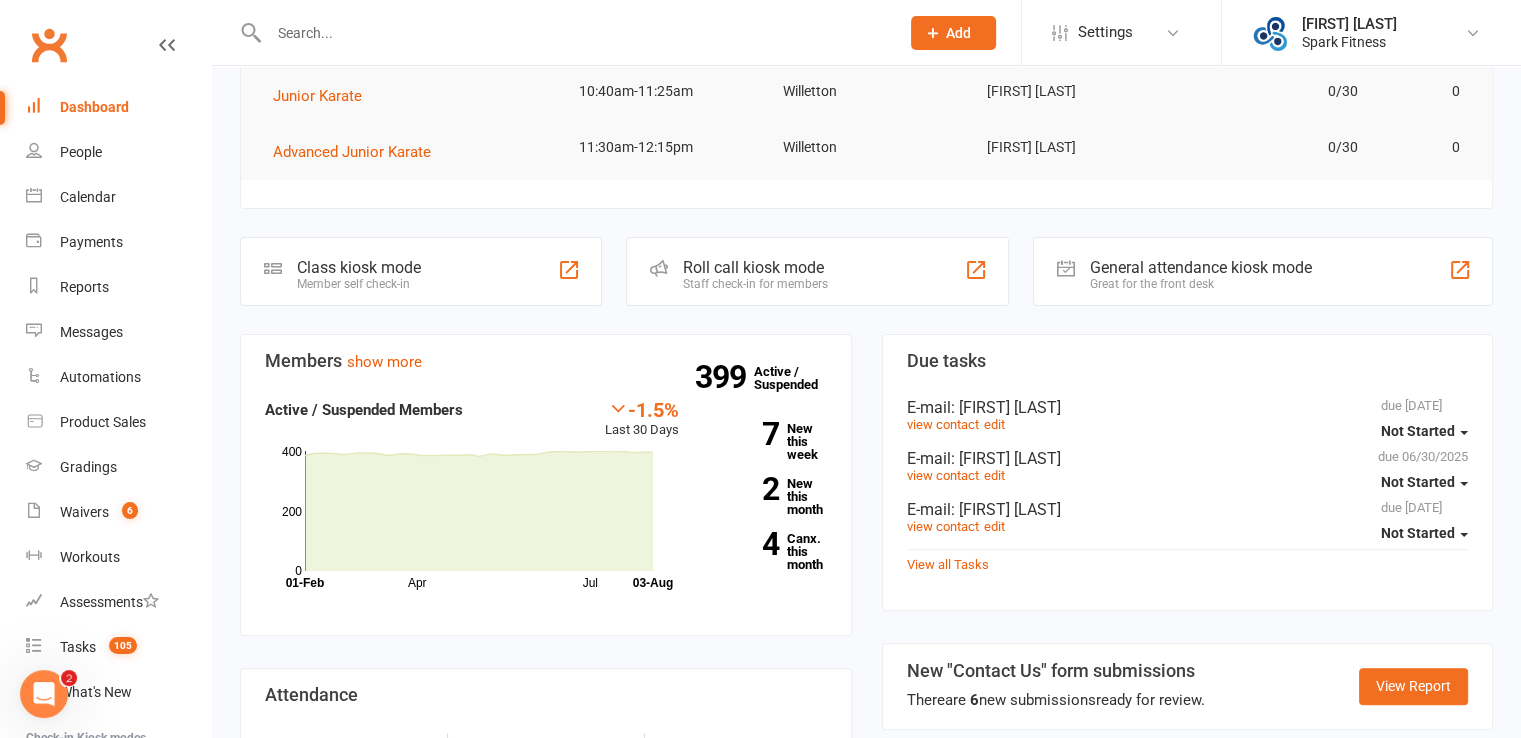 scroll, scrollTop: 400, scrollLeft: 0, axis: vertical 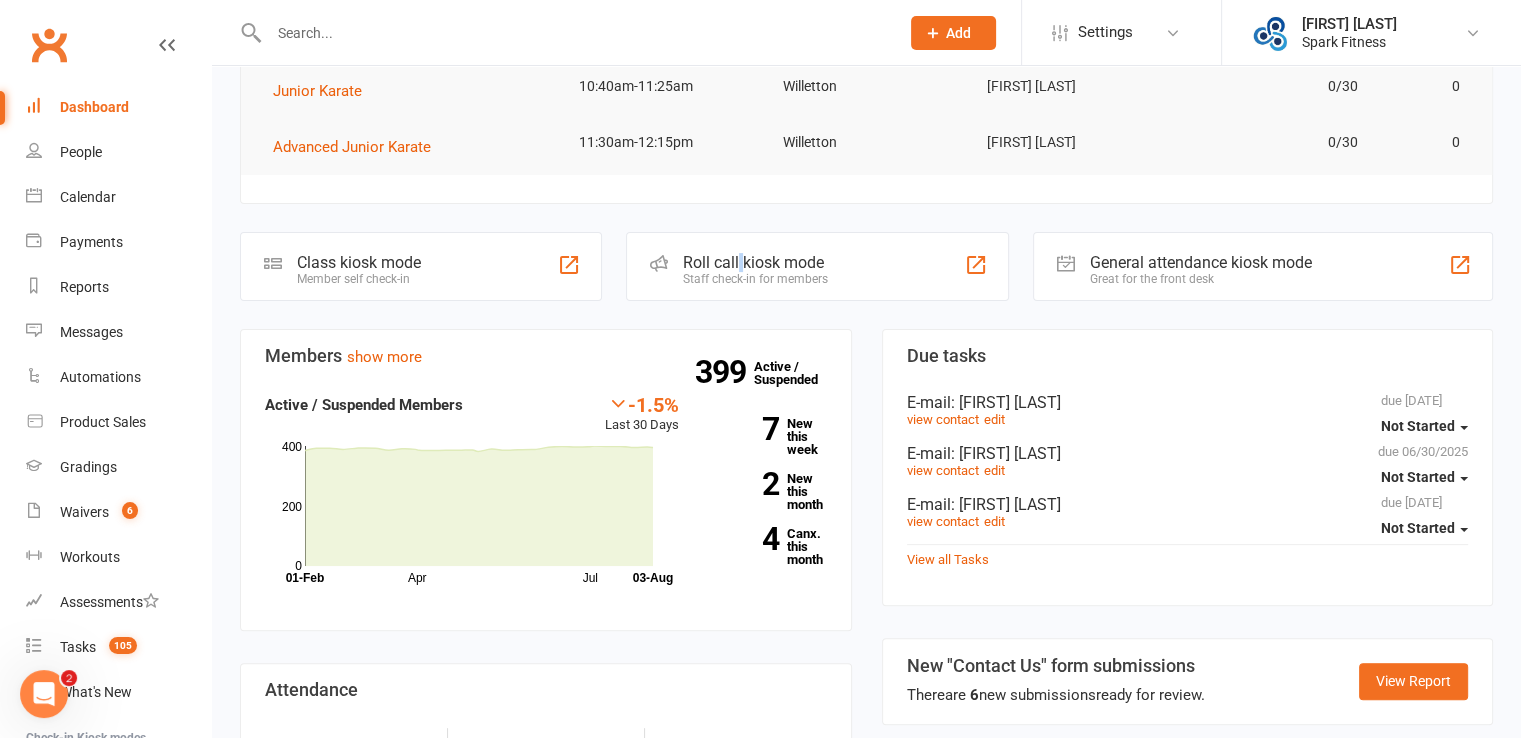 click on "Roll call kiosk mode" 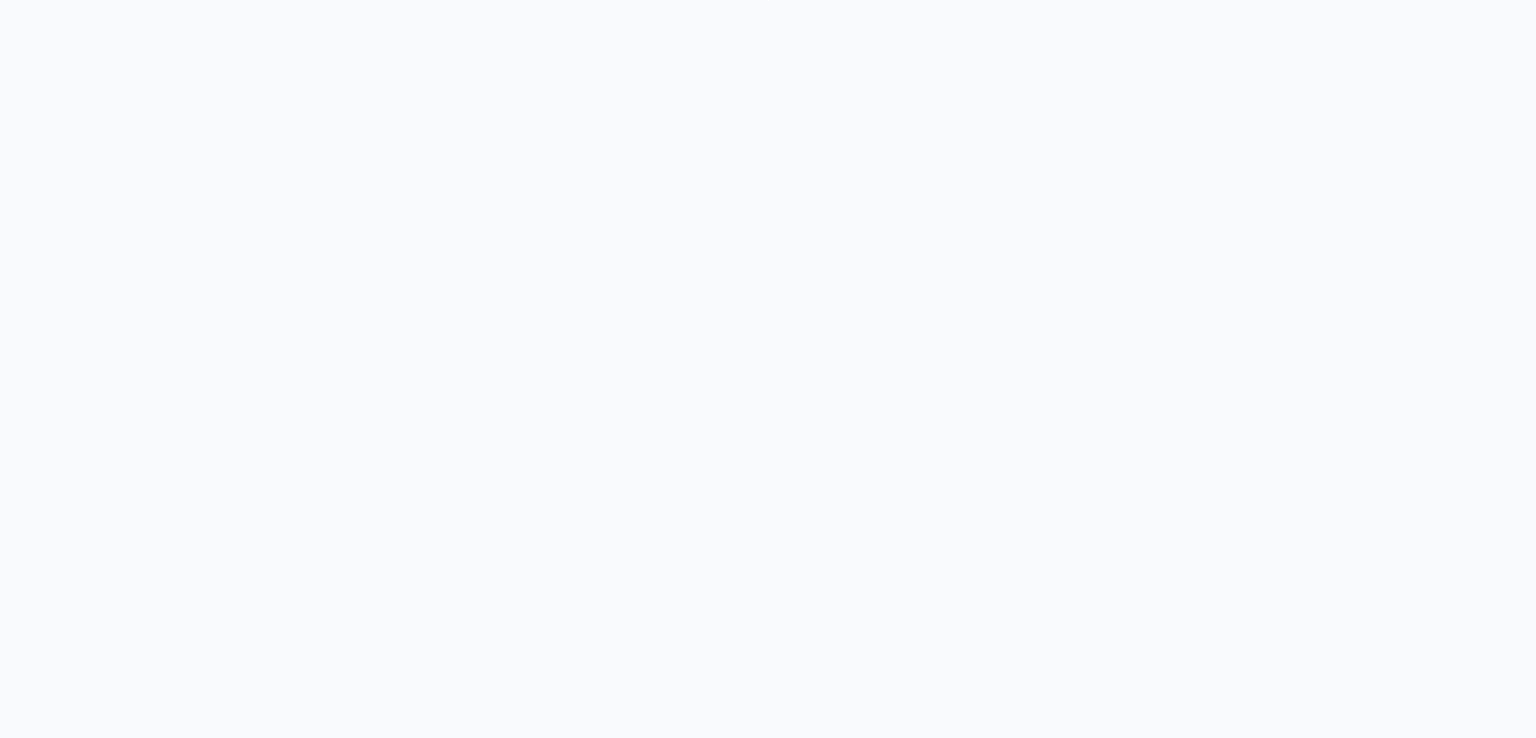 scroll, scrollTop: 0, scrollLeft: 0, axis: both 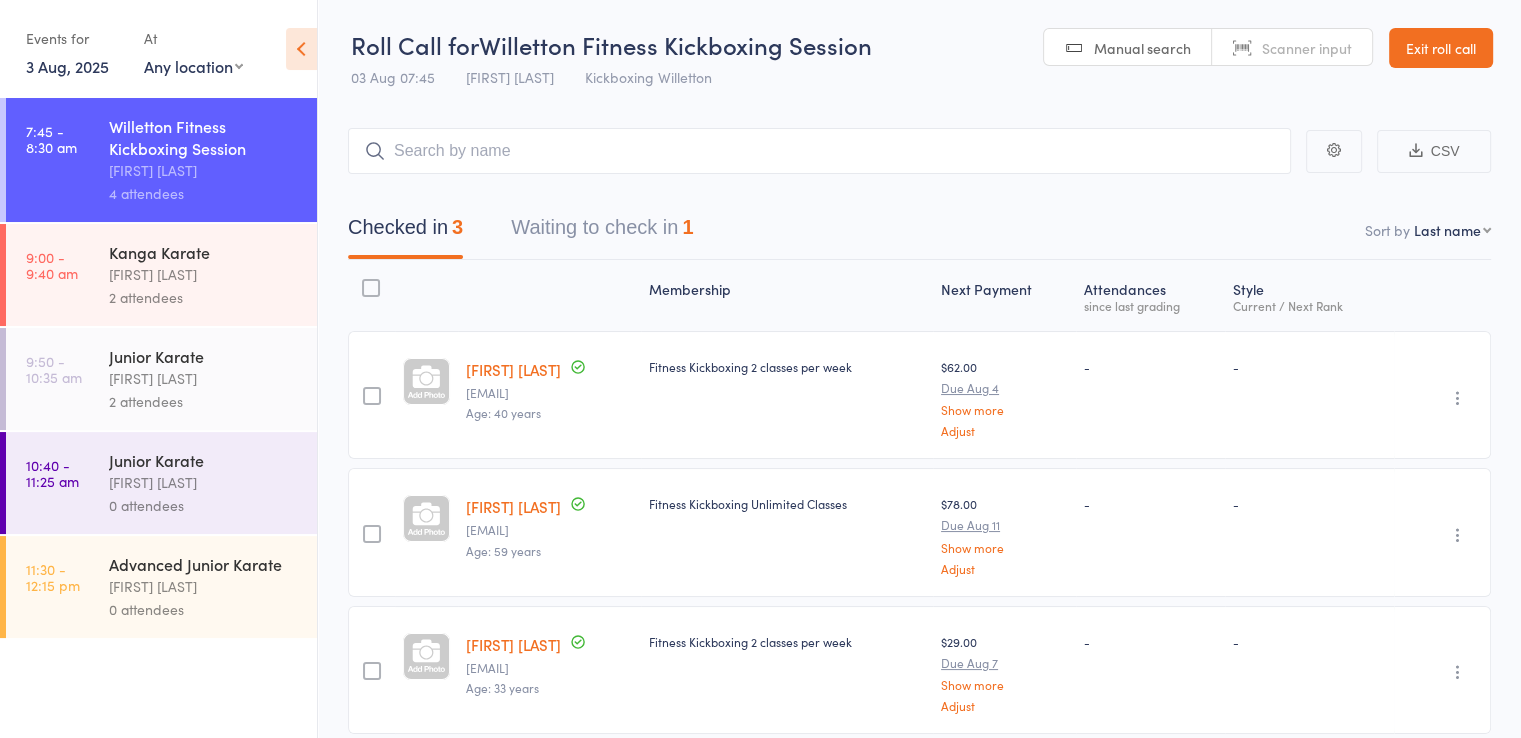 click on "3 Aug, 2025" at bounding box center [67, 66] 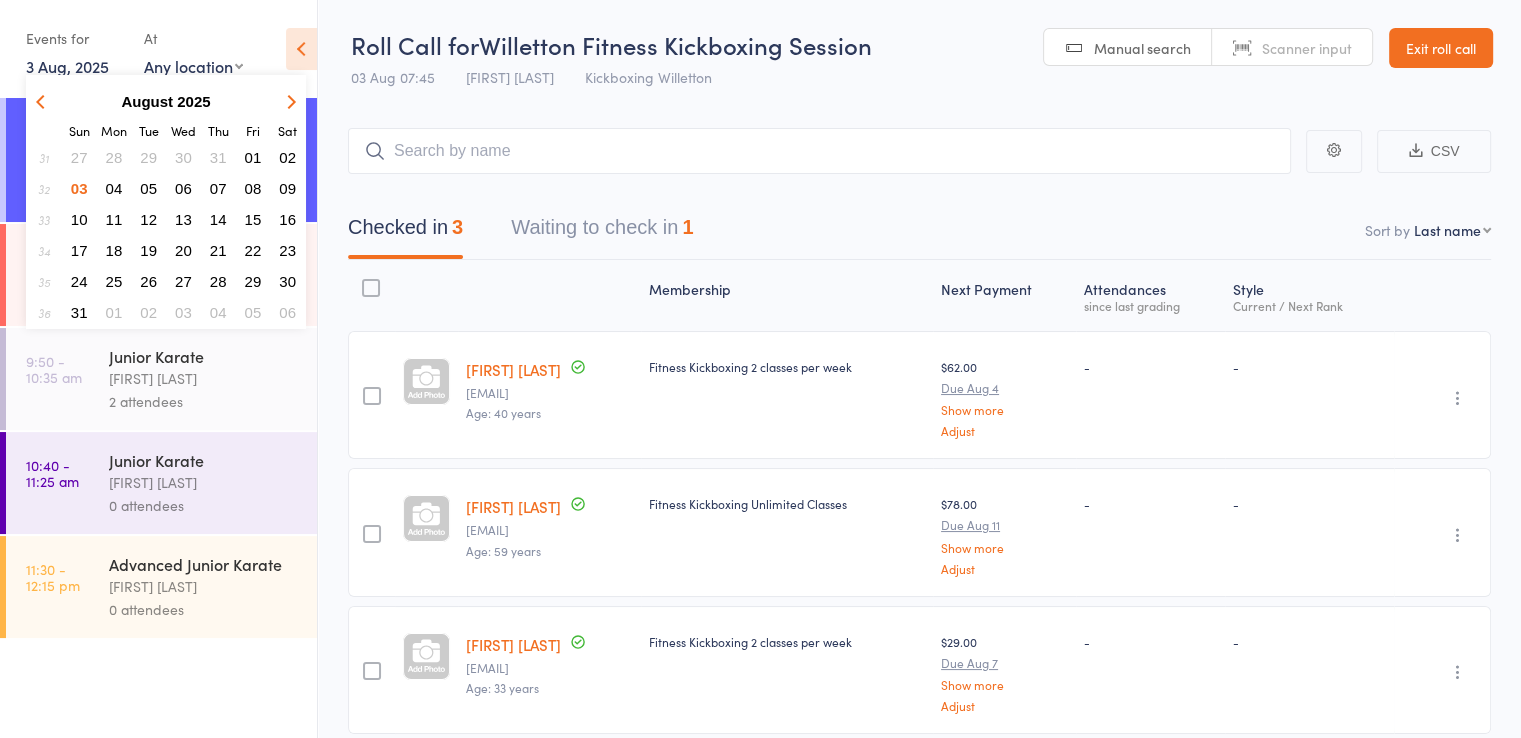 click on "02" at bounding box center [287, 157] 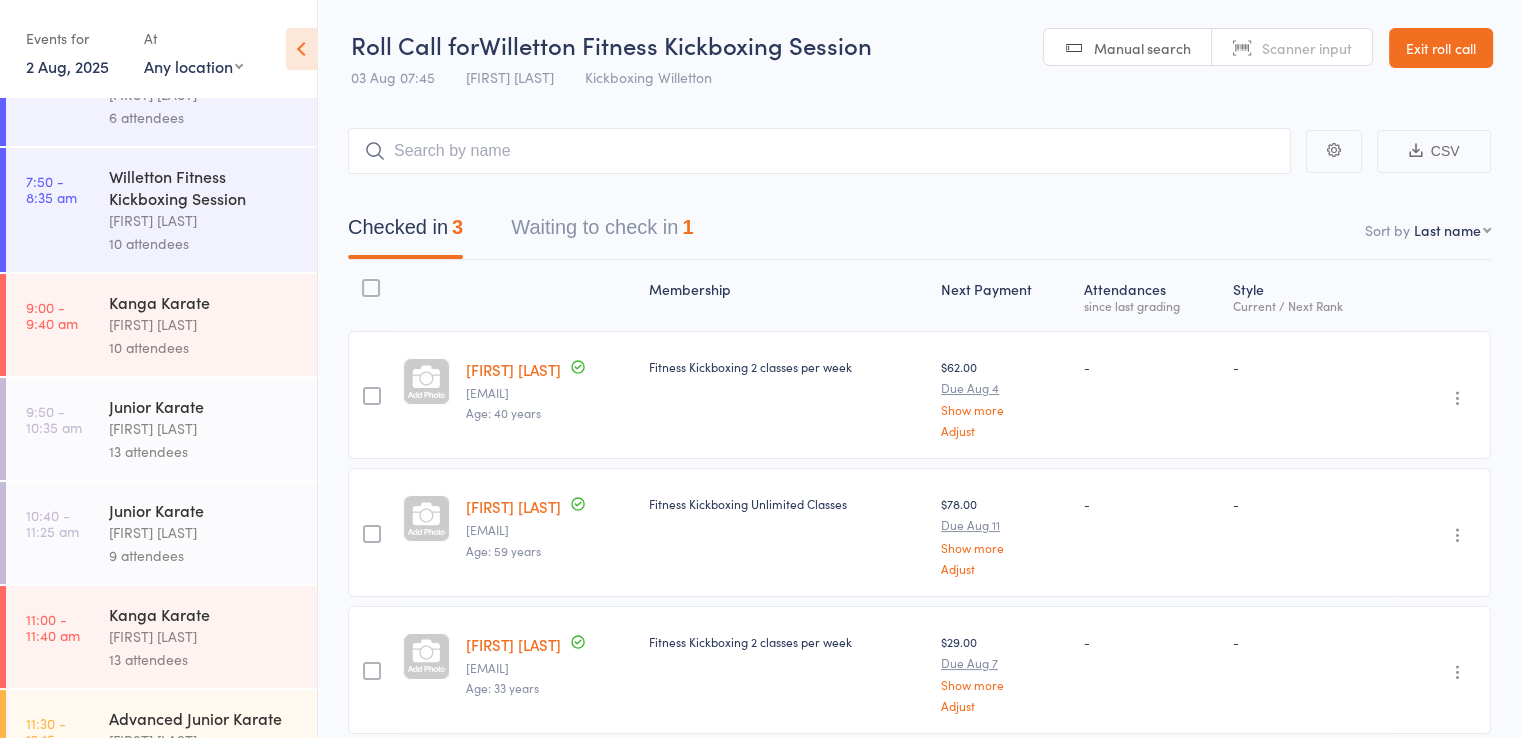 scroll, scrollTop: 200, scrollLeft: 0, axis: vertical 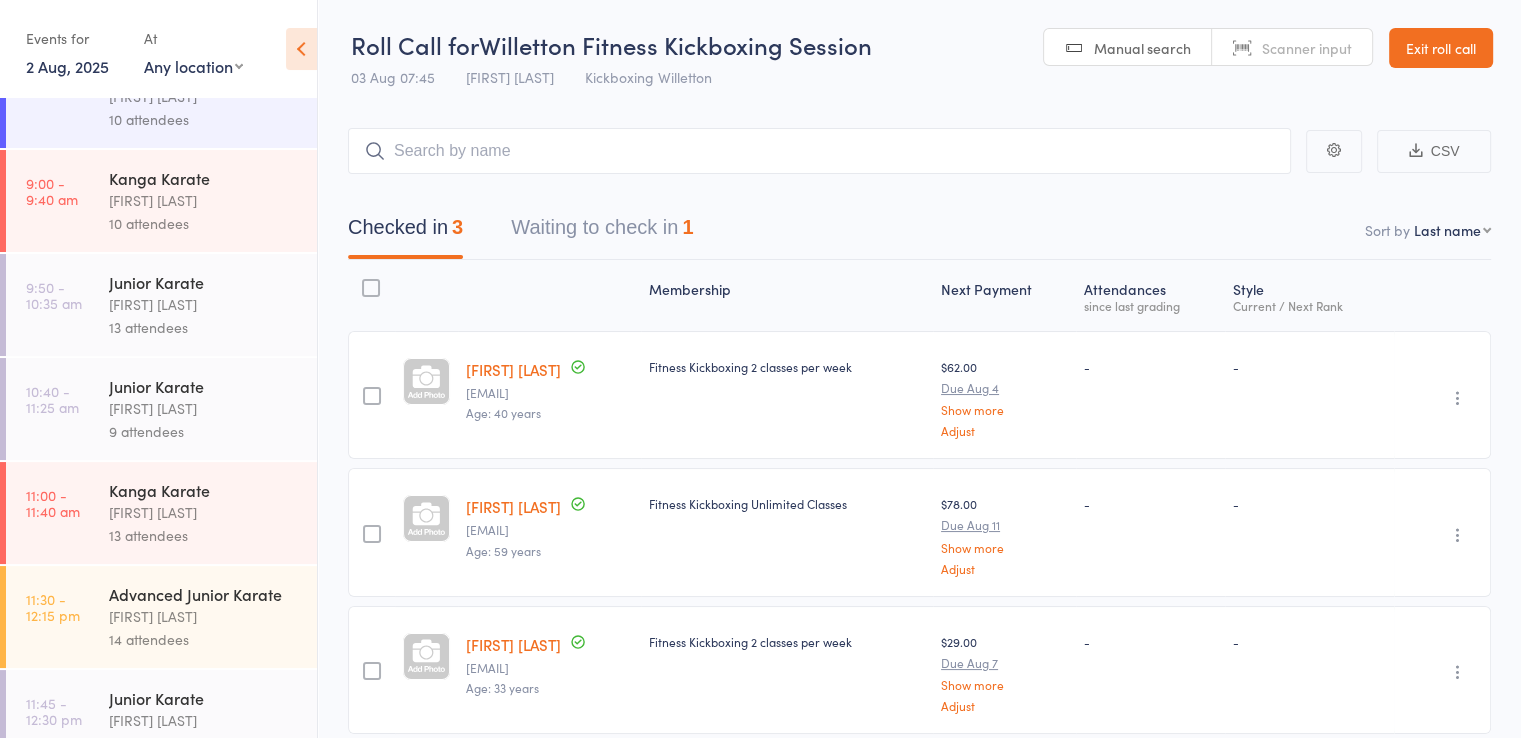 click on "Lucas Burch" at bounding box center [204, 512] 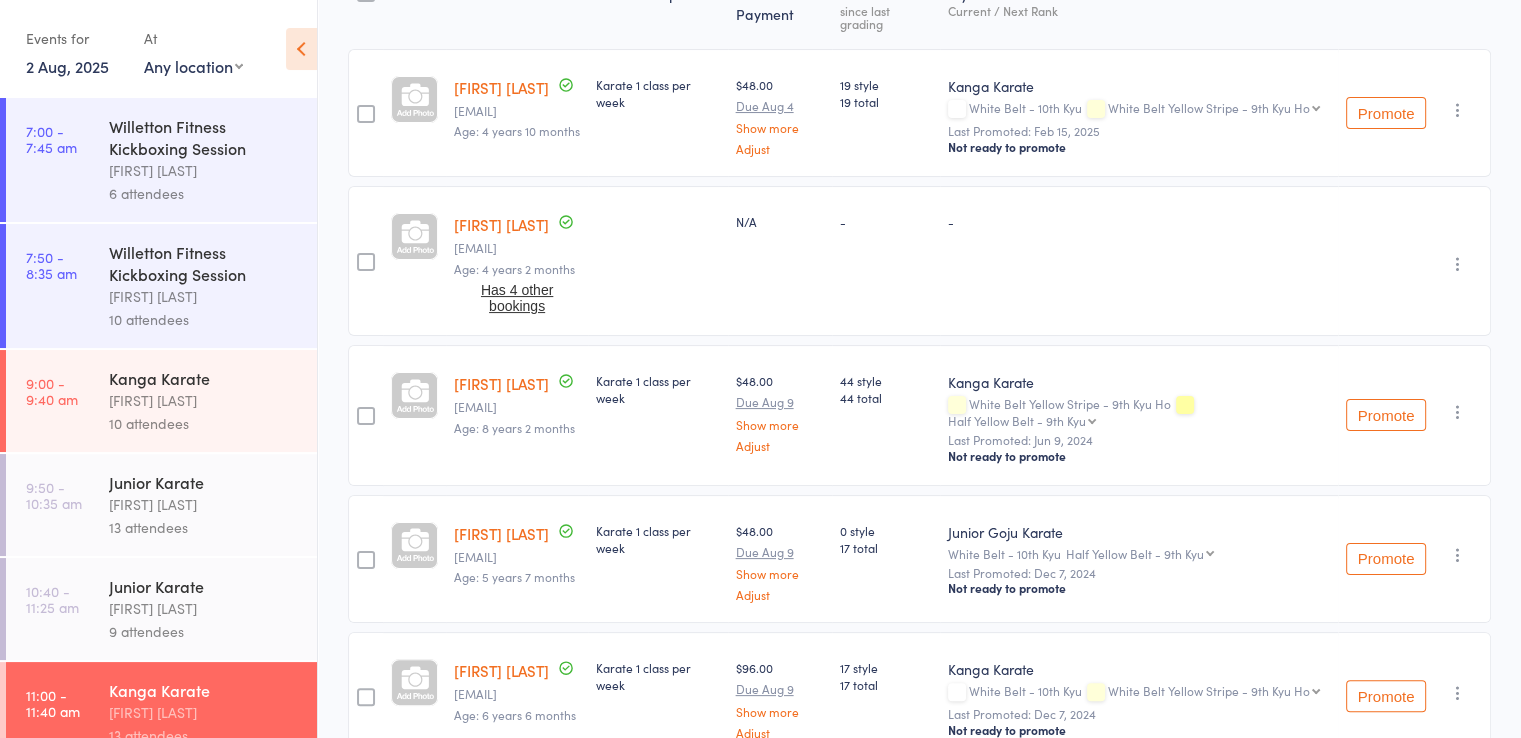 scroll, scrollTop: 300, scrollLeft: 0, axis: vertical 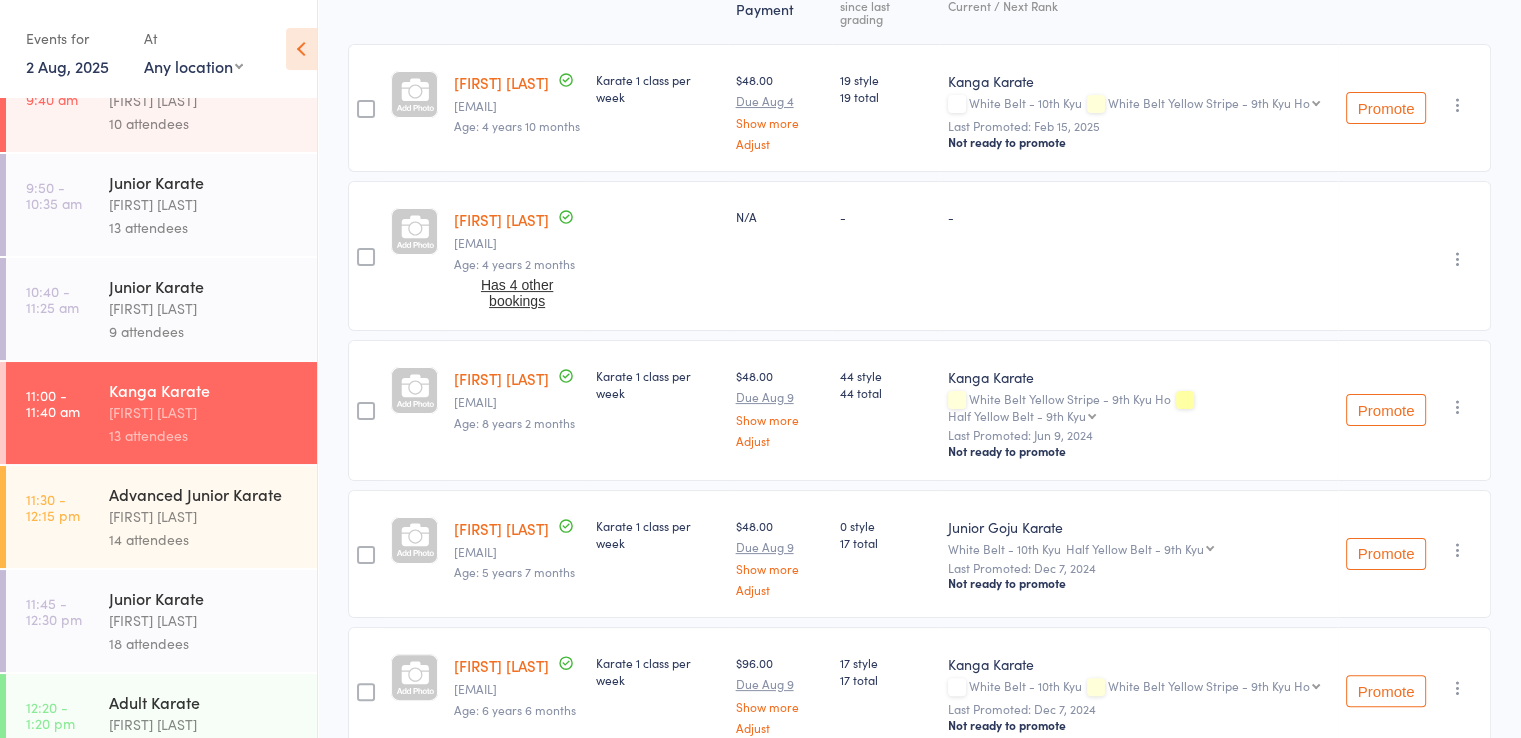 click on "Lucas Burch" at bounding box center [204, 620] 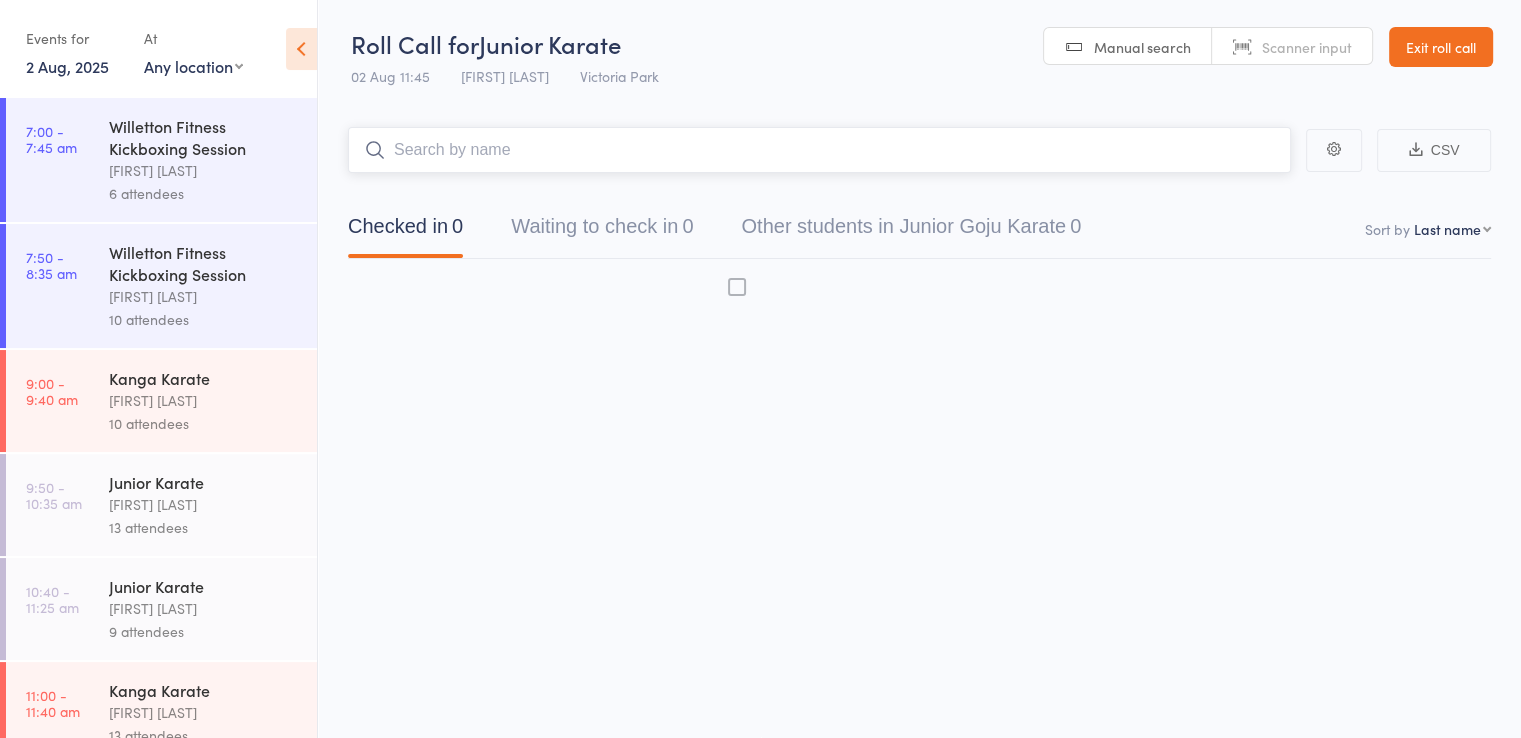 scroll, scrollTop: 0, scrollLeft: 0, axis: both 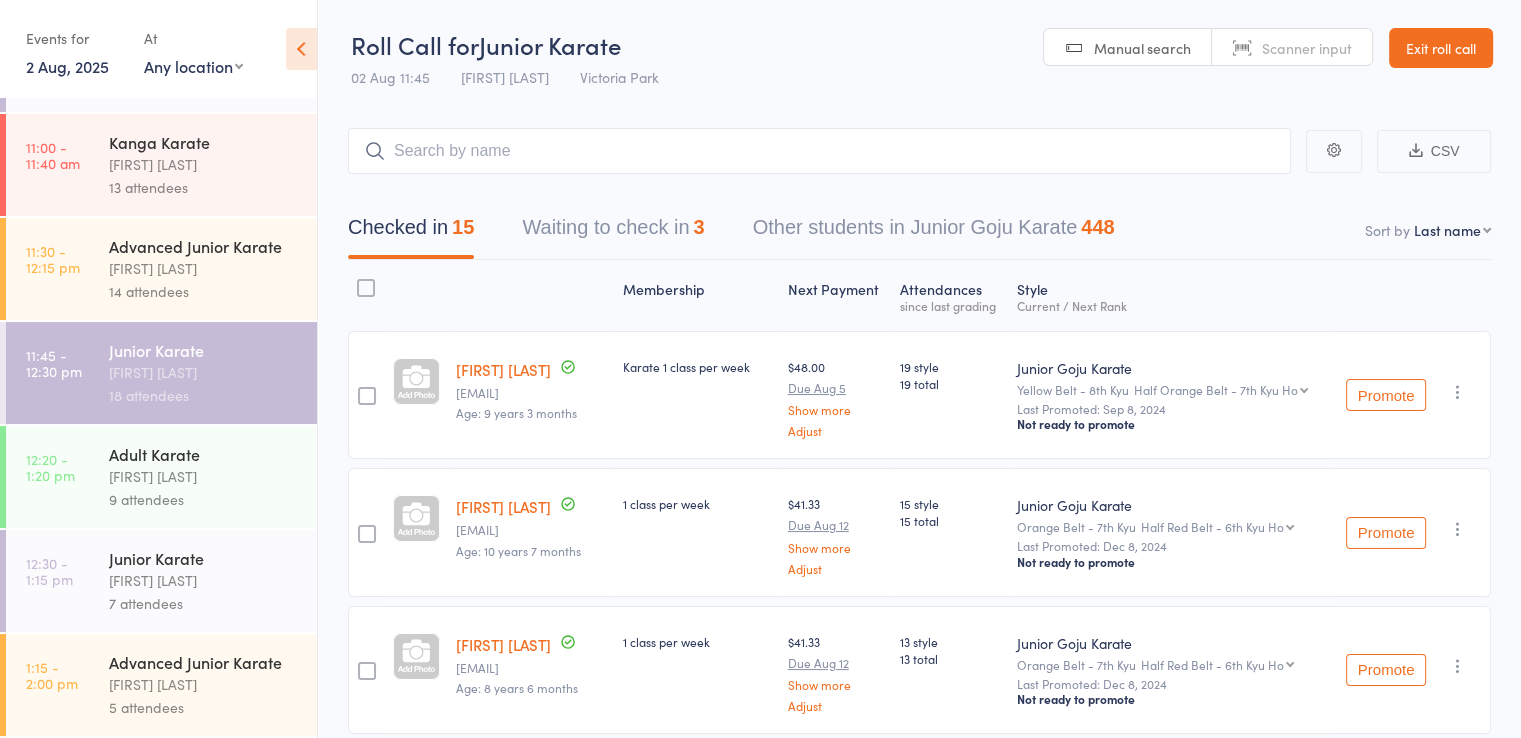 click on "[FIRST] [LAST]" at bounding box center [204, 476] 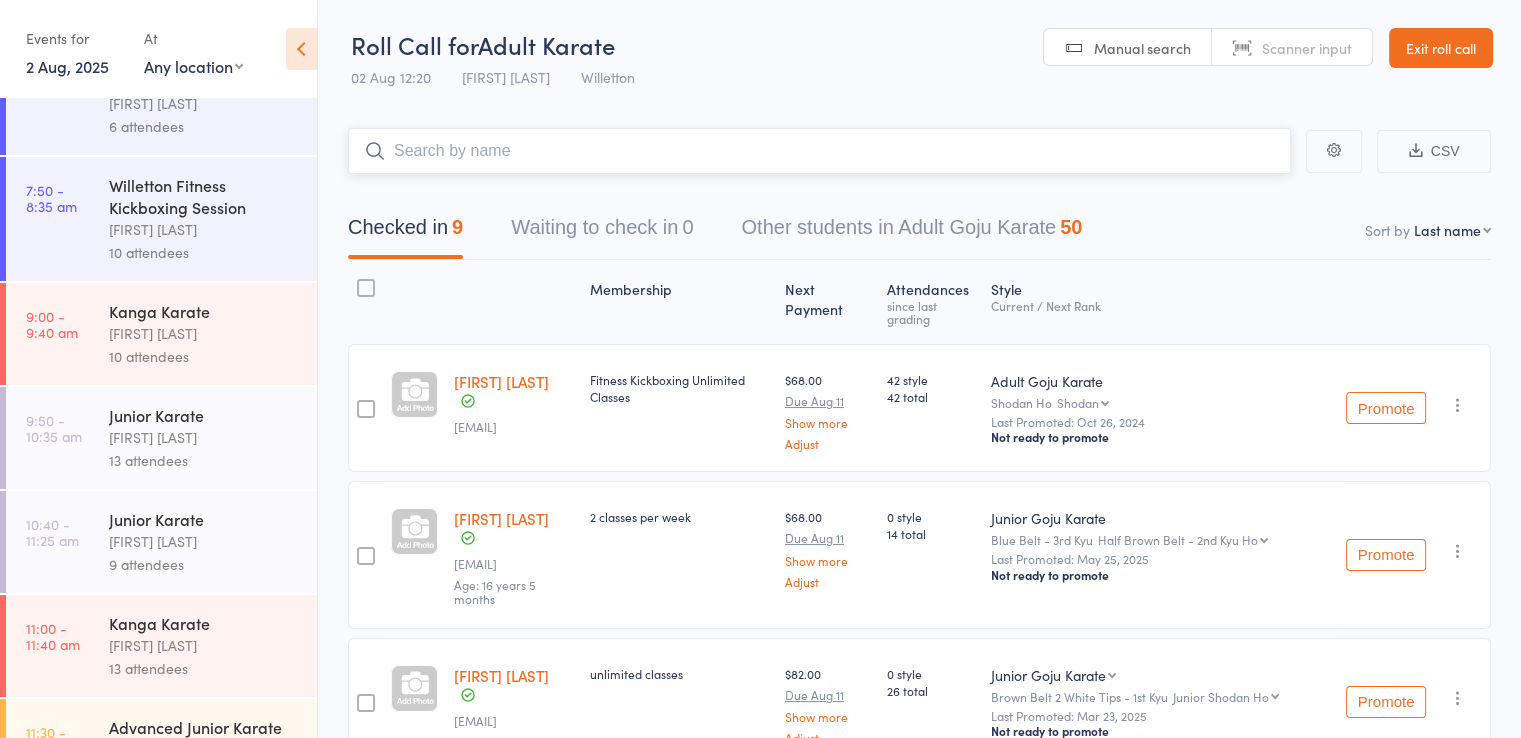 scroll, scrollTop: 200, scrollLeft: 0, axis: vertical 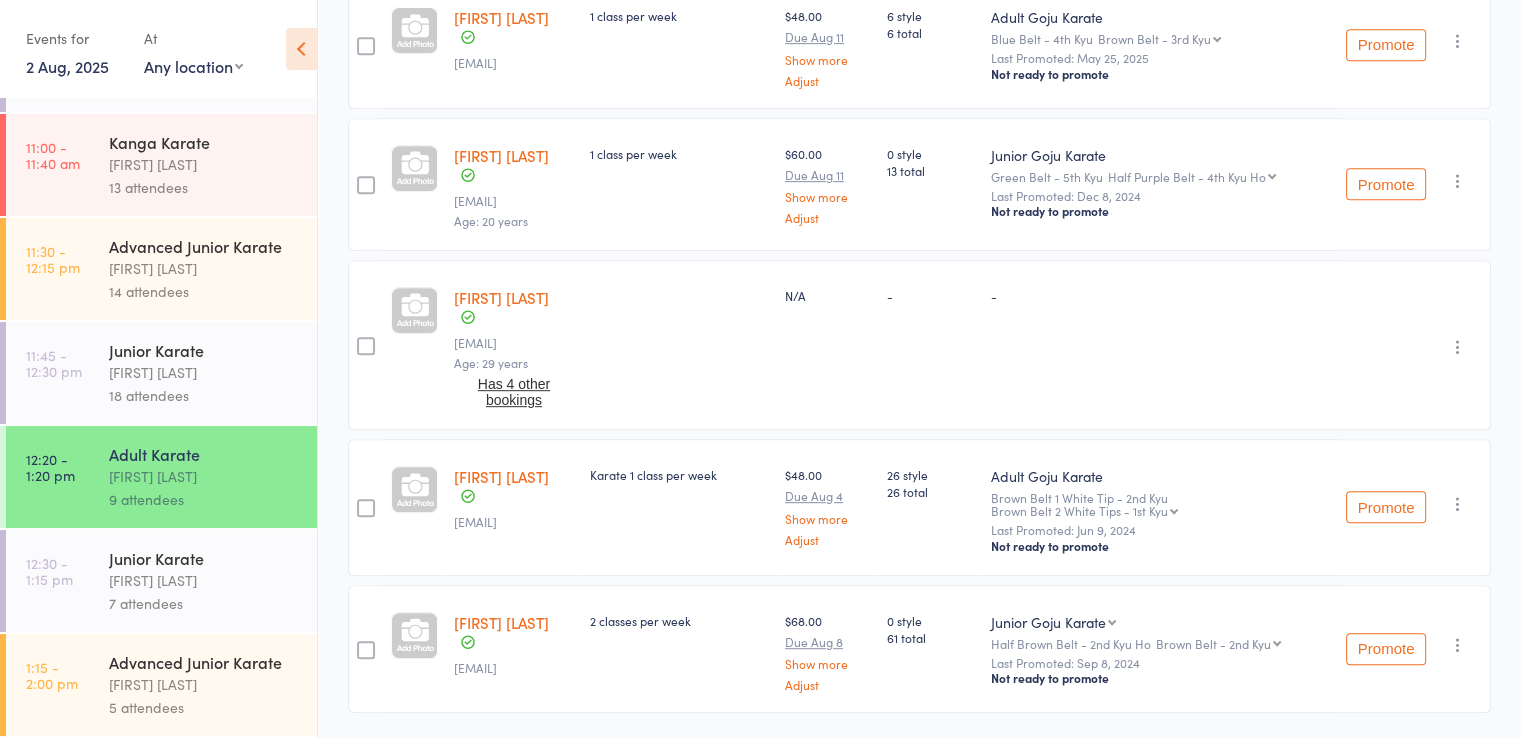 click on "Lucas Burch" at bounding box center (204, 580) 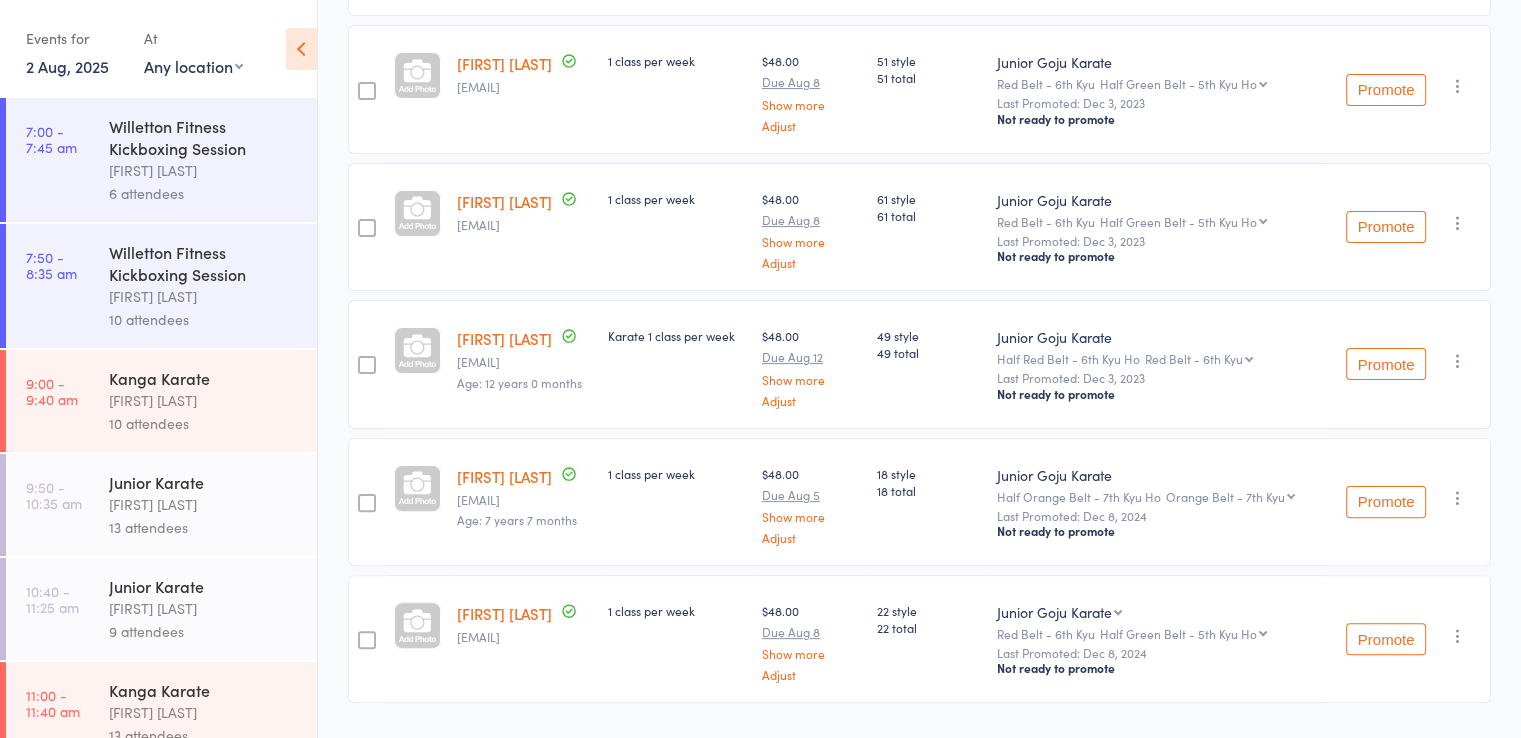 scroll, scrollTop: 519, scrollLeft: 0, axis: vertical 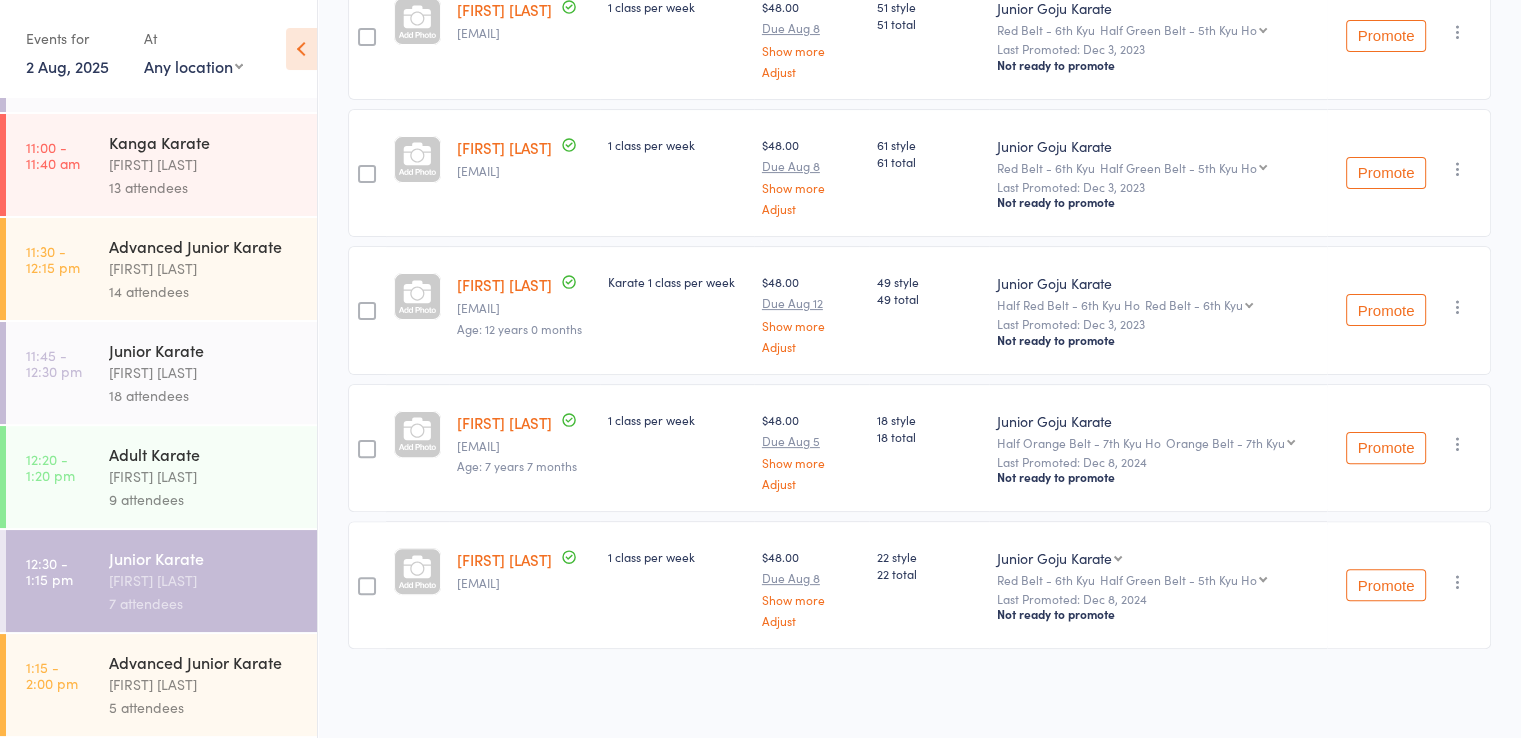click on "Advanced Junior Karate" at bounding box center (204, 662) 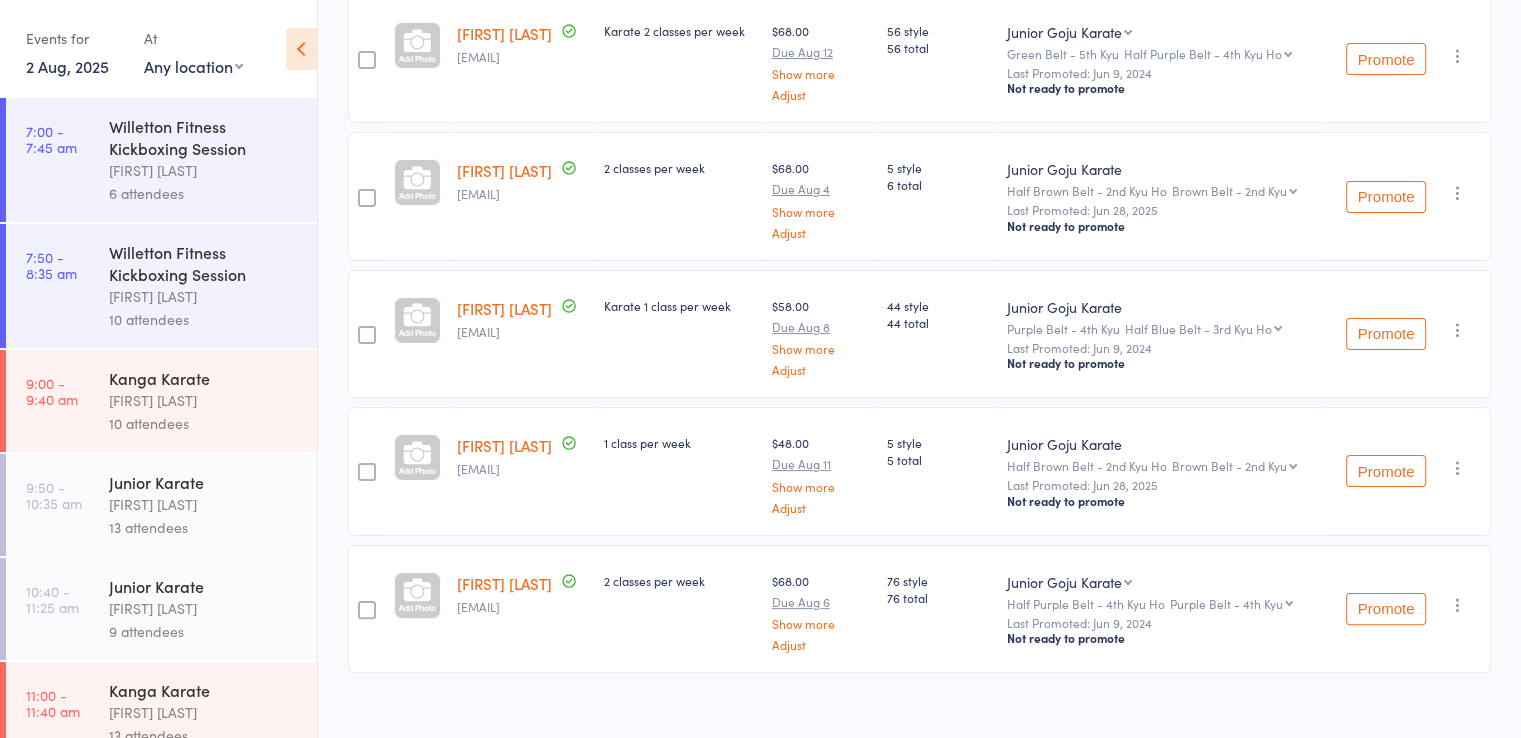 scroll, scrollTop: 356, scrollLeft: 0, axis: vertical 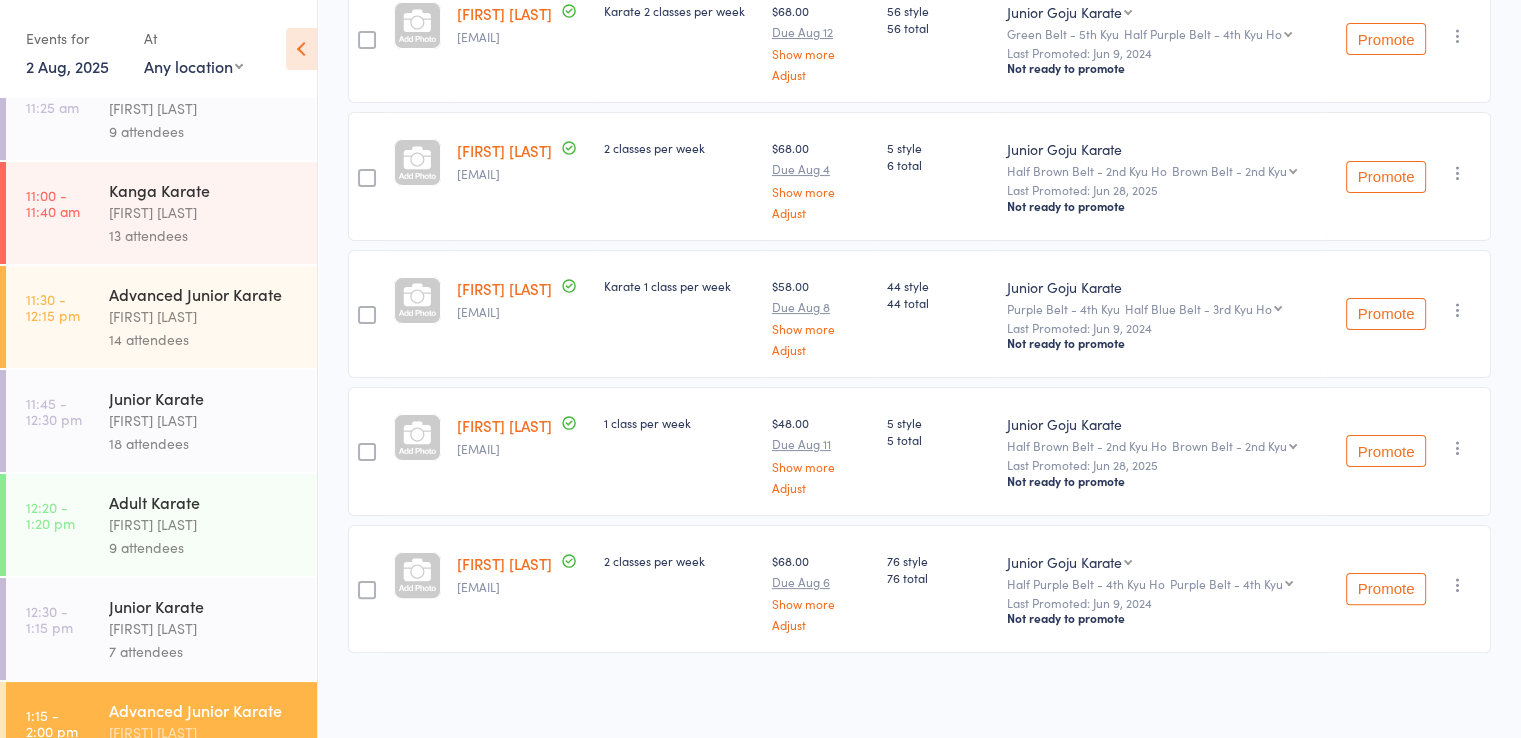 click on "[FIRST] [LAST]" at bounding box center (204, 420) 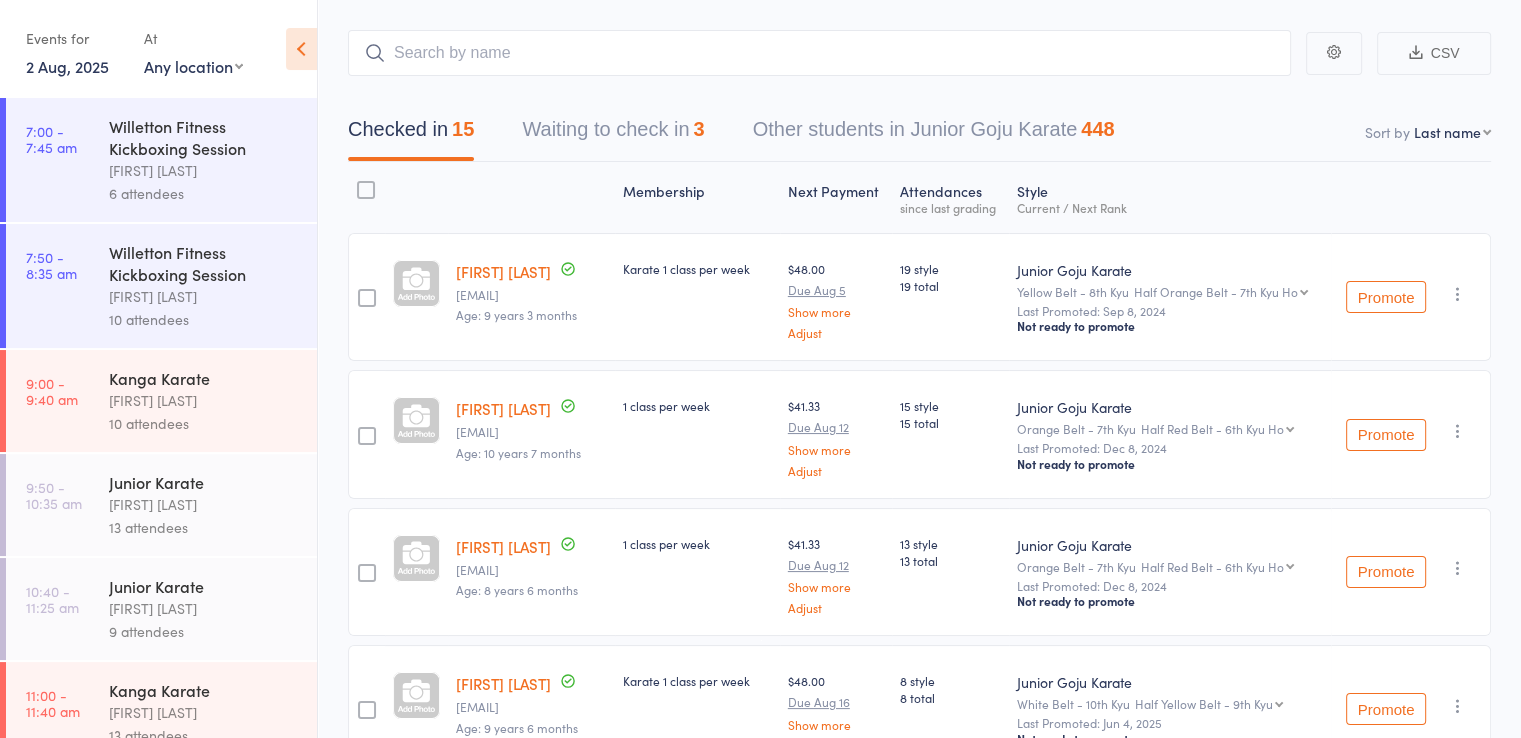 scroll, scrollTop: 0, scrollLeft: 0, axis: both 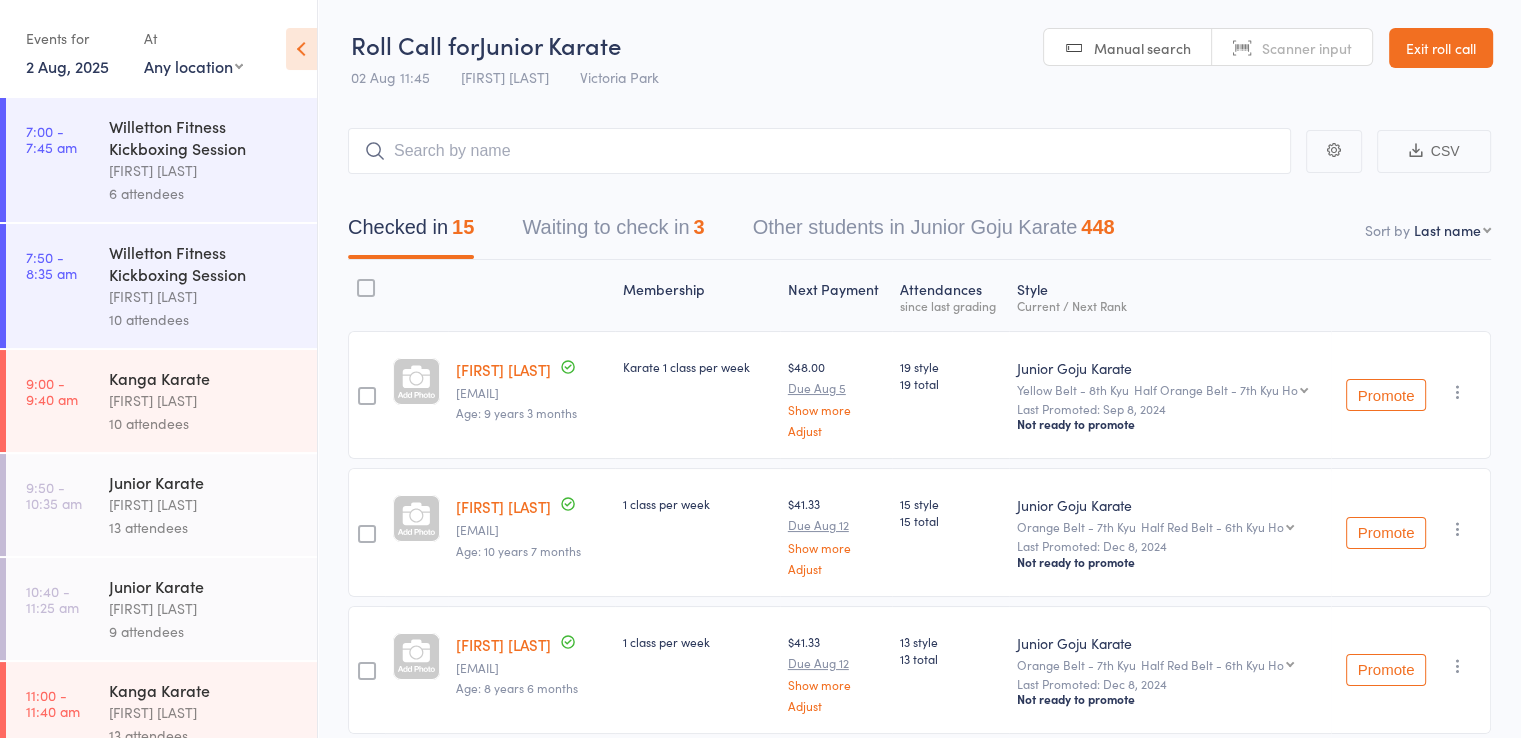 click on "Exit roll call" at bounding box center (1441, 48) 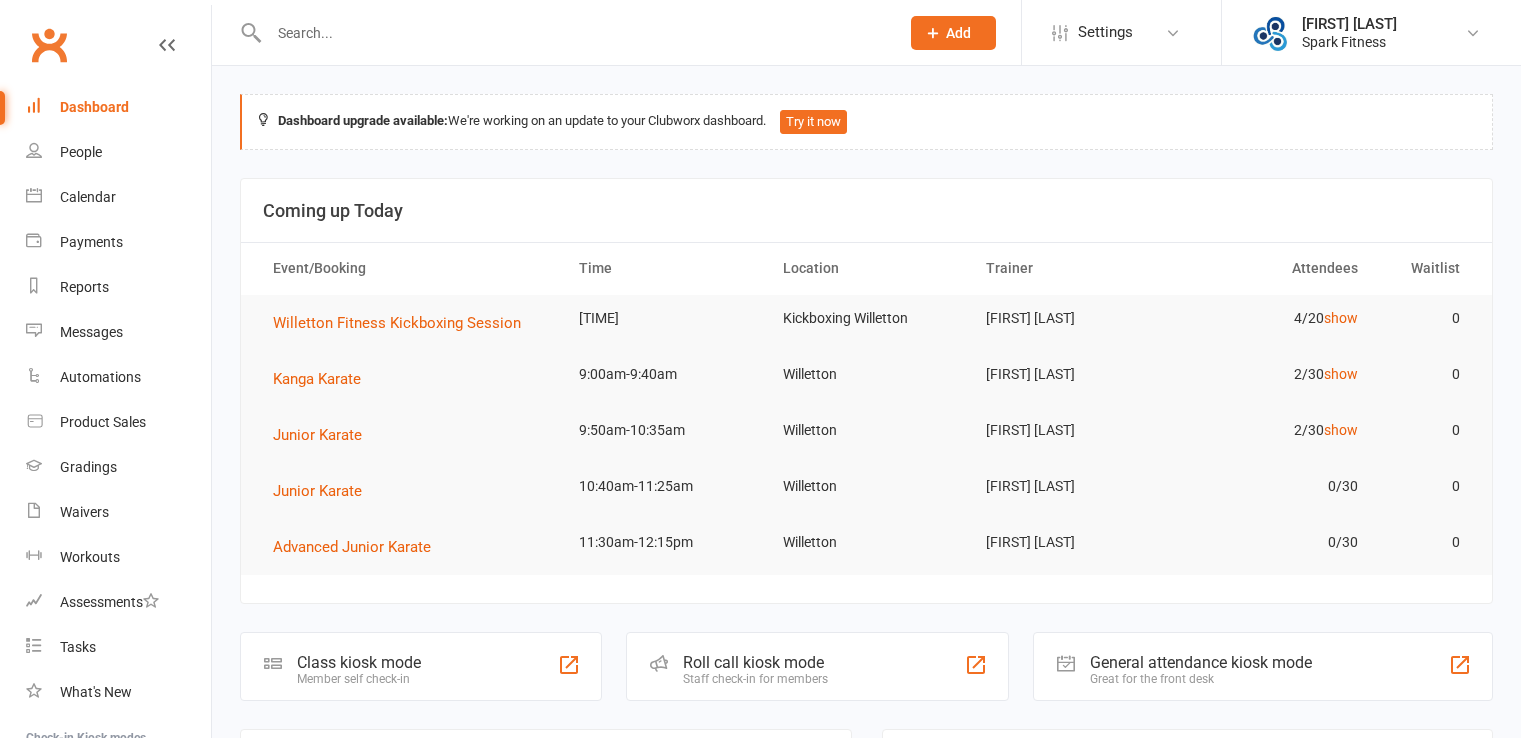 scroll, scrollTop: 0, scrollLeft: 0, axis: both 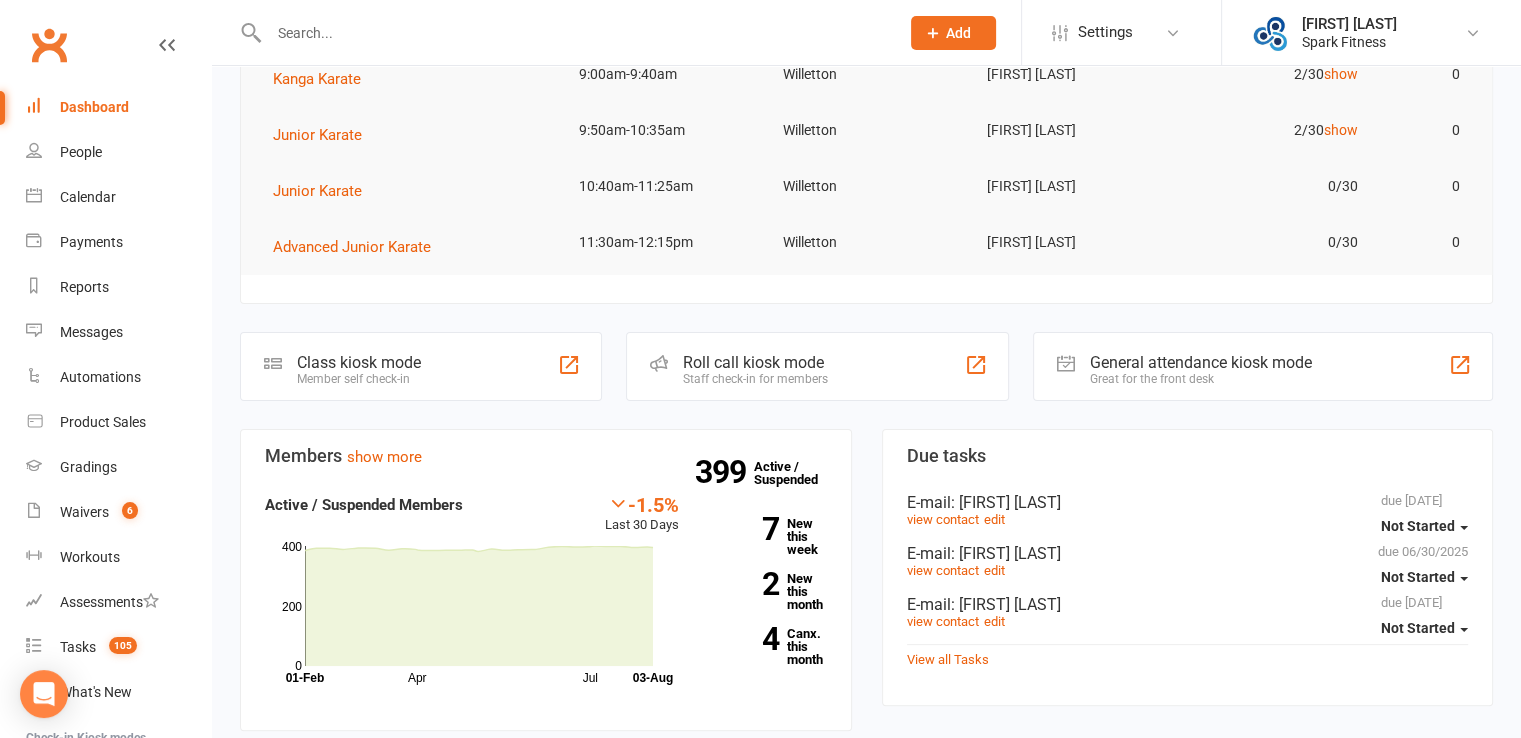 click on "Staff check-in for members" 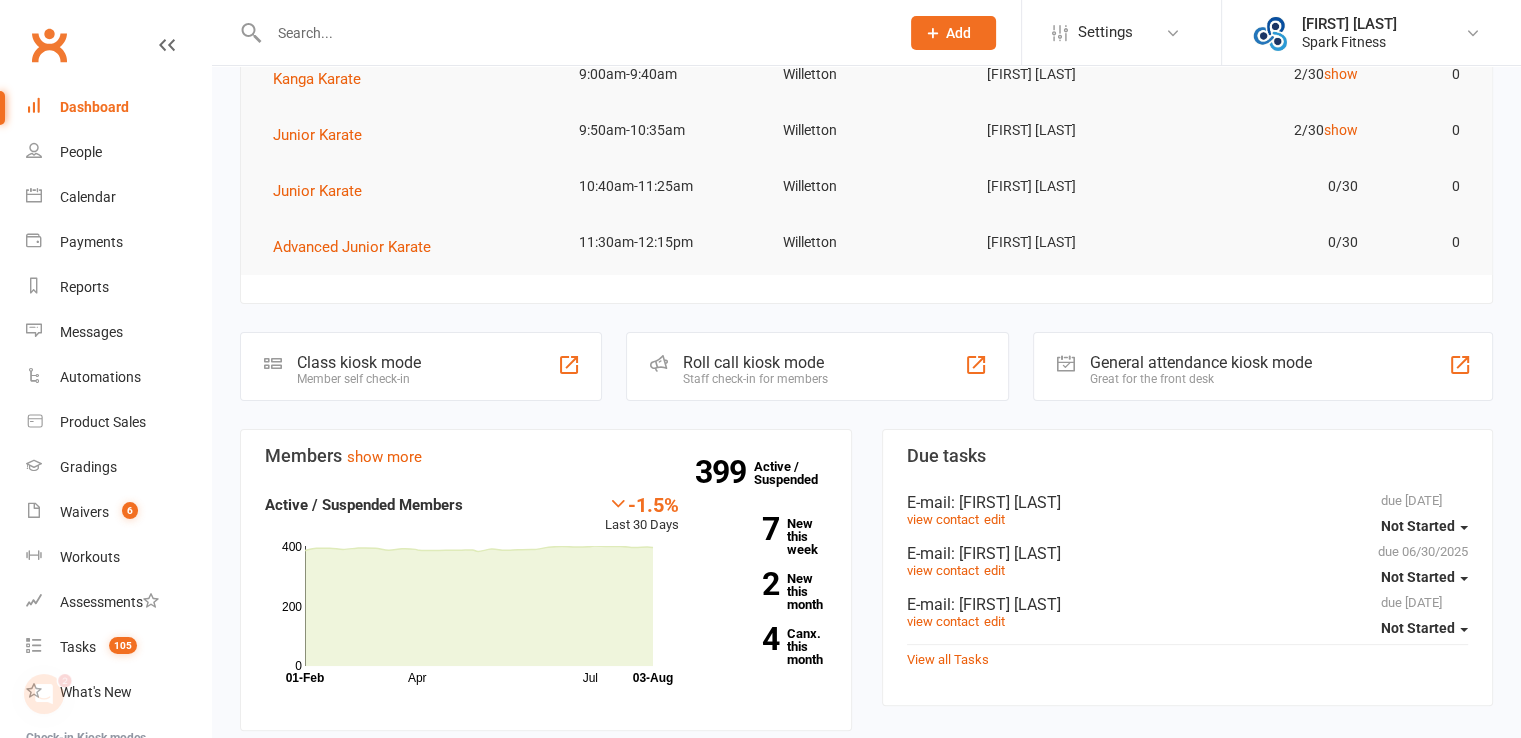 scroll, scrollTop: 0, scrollLeft: 0, axis: both 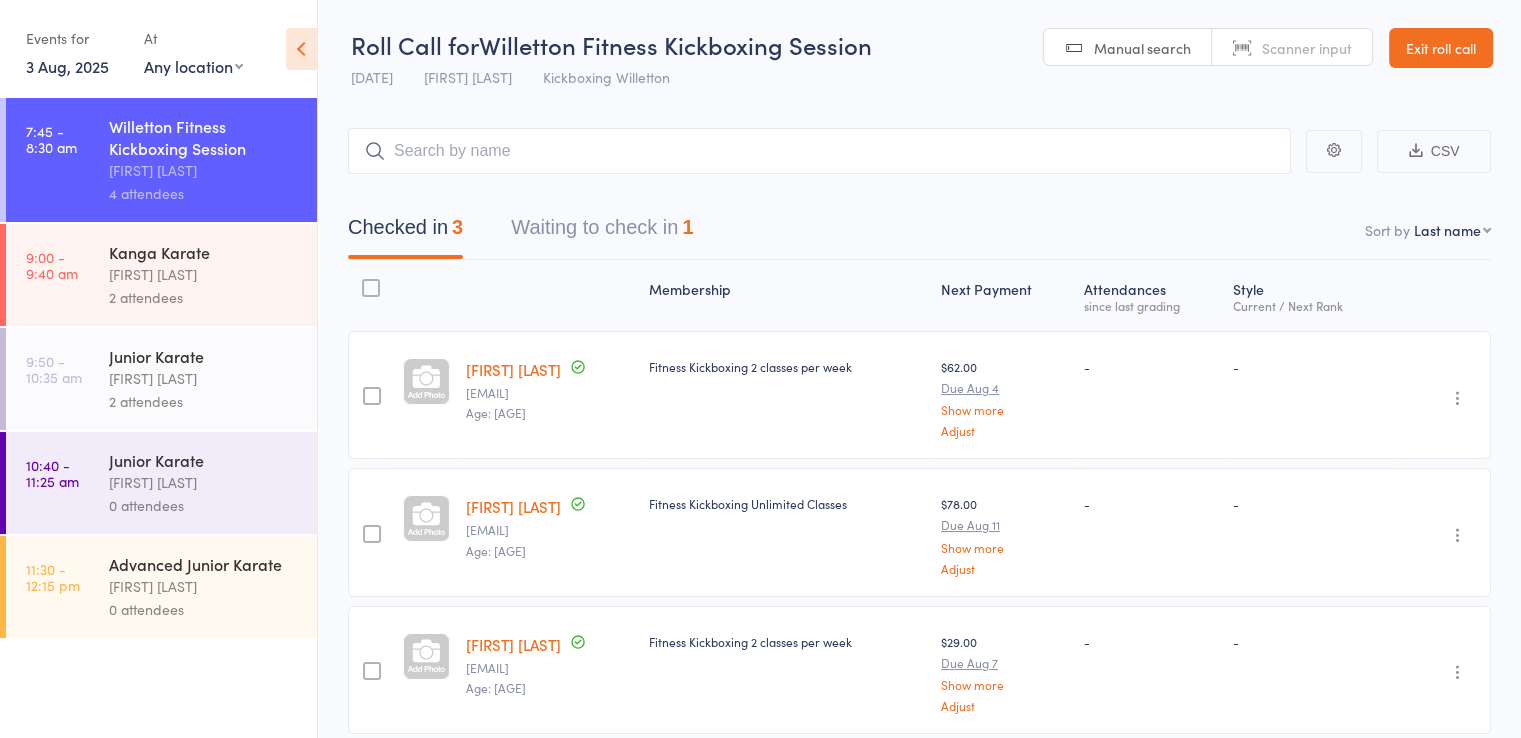 click on "3 Aug, 2025" at bounding box center [67, 66] 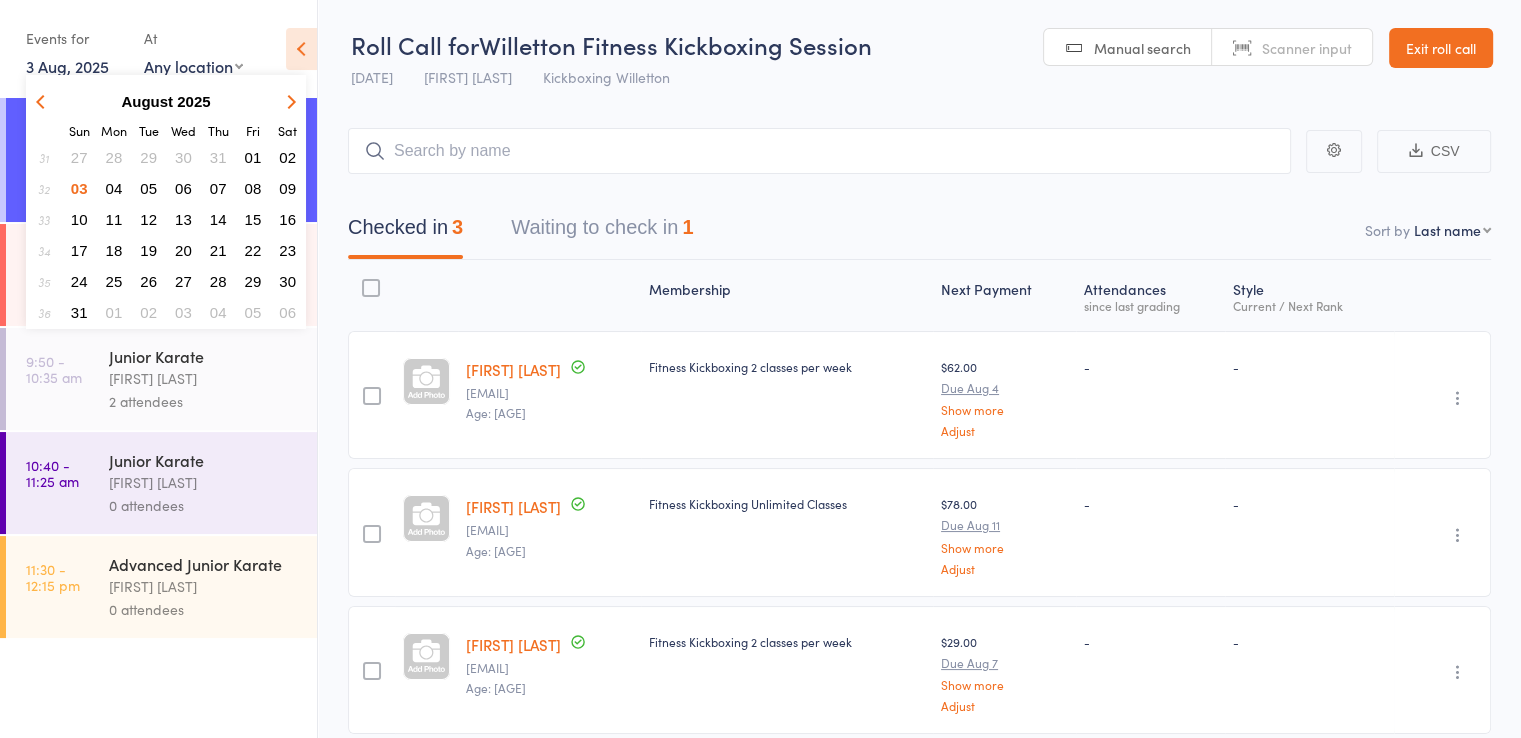 click on "31" at bounding box center [218, 157] 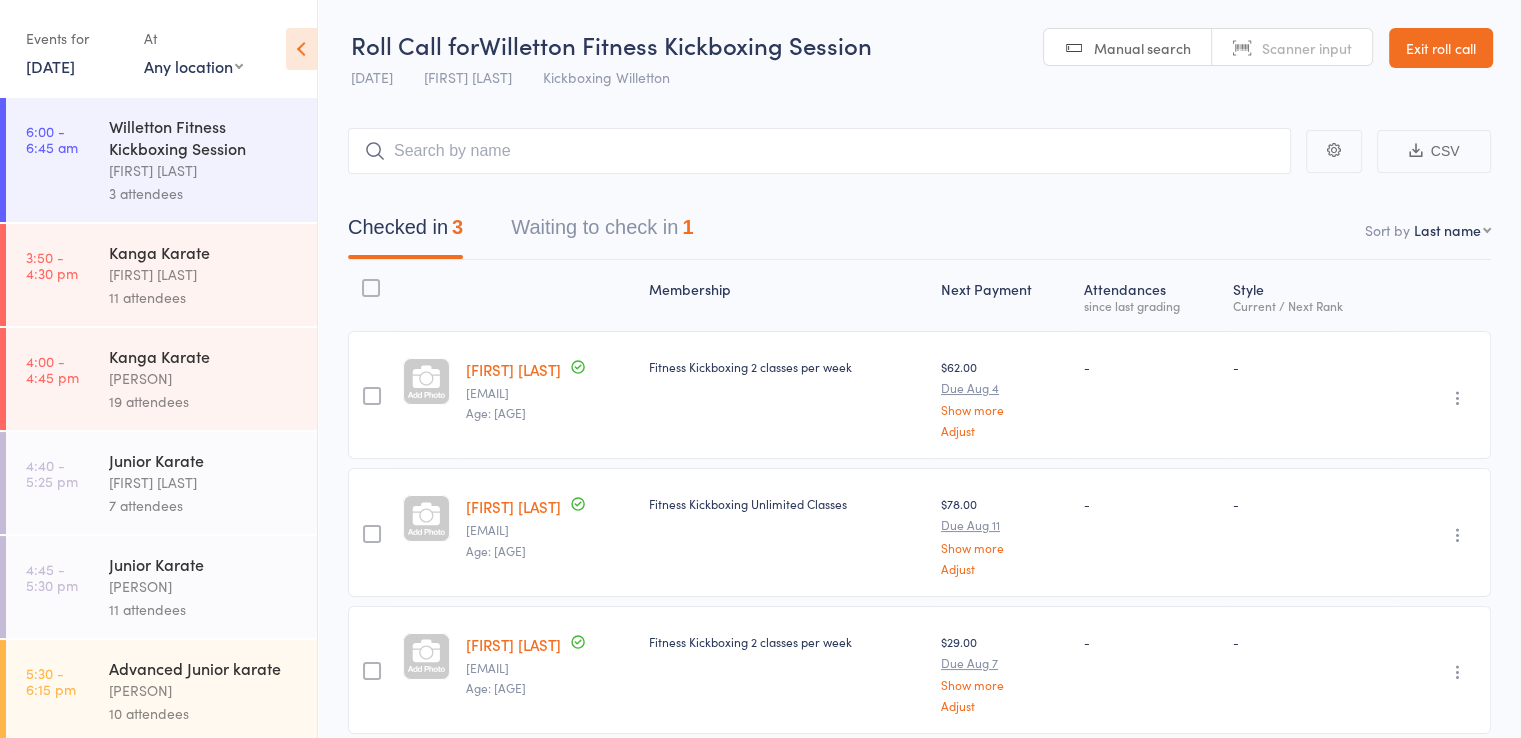 click on "[FIRST] [LAST]" at bounding box center (204, 378) 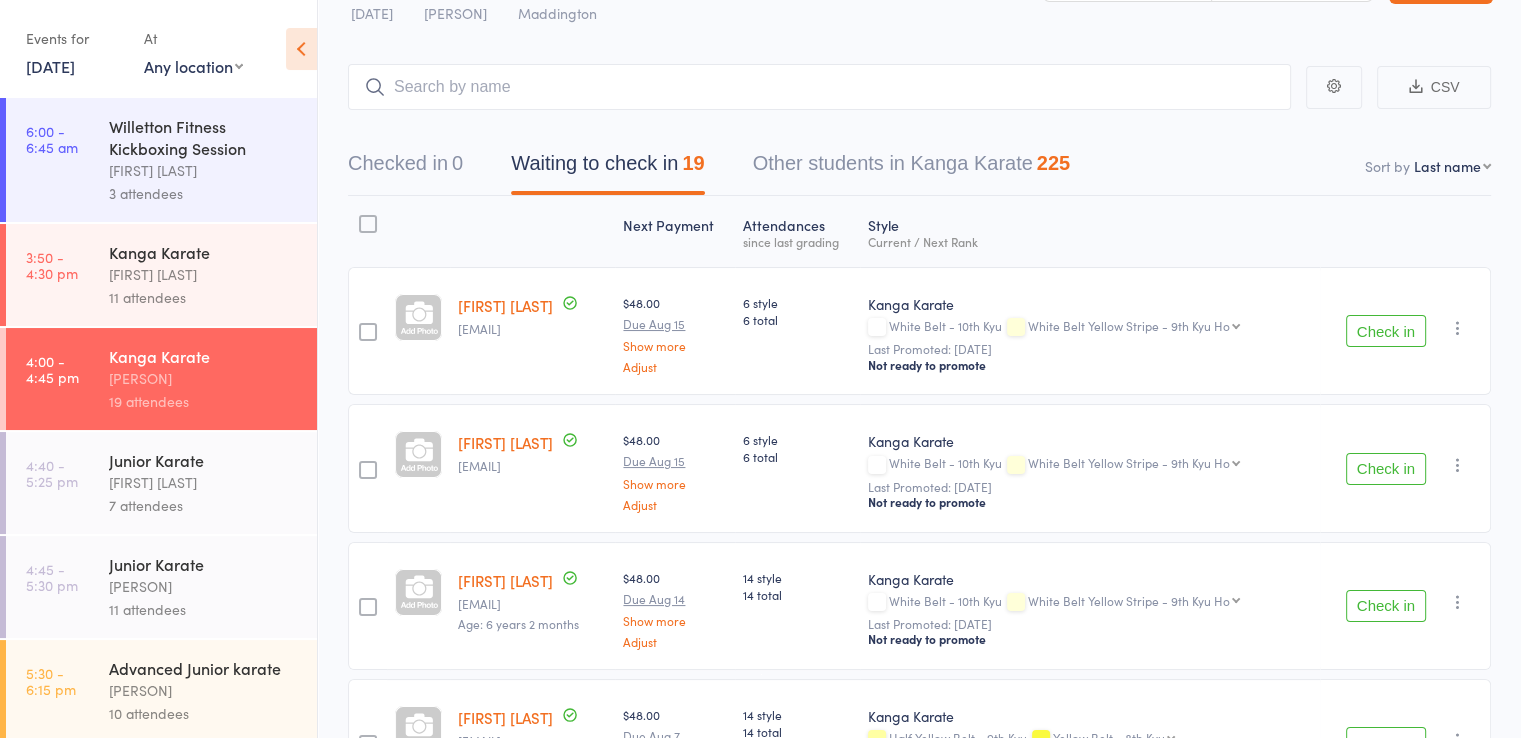 scroll, scrollTop: 200, scrollLeft: 0, axis: vertical 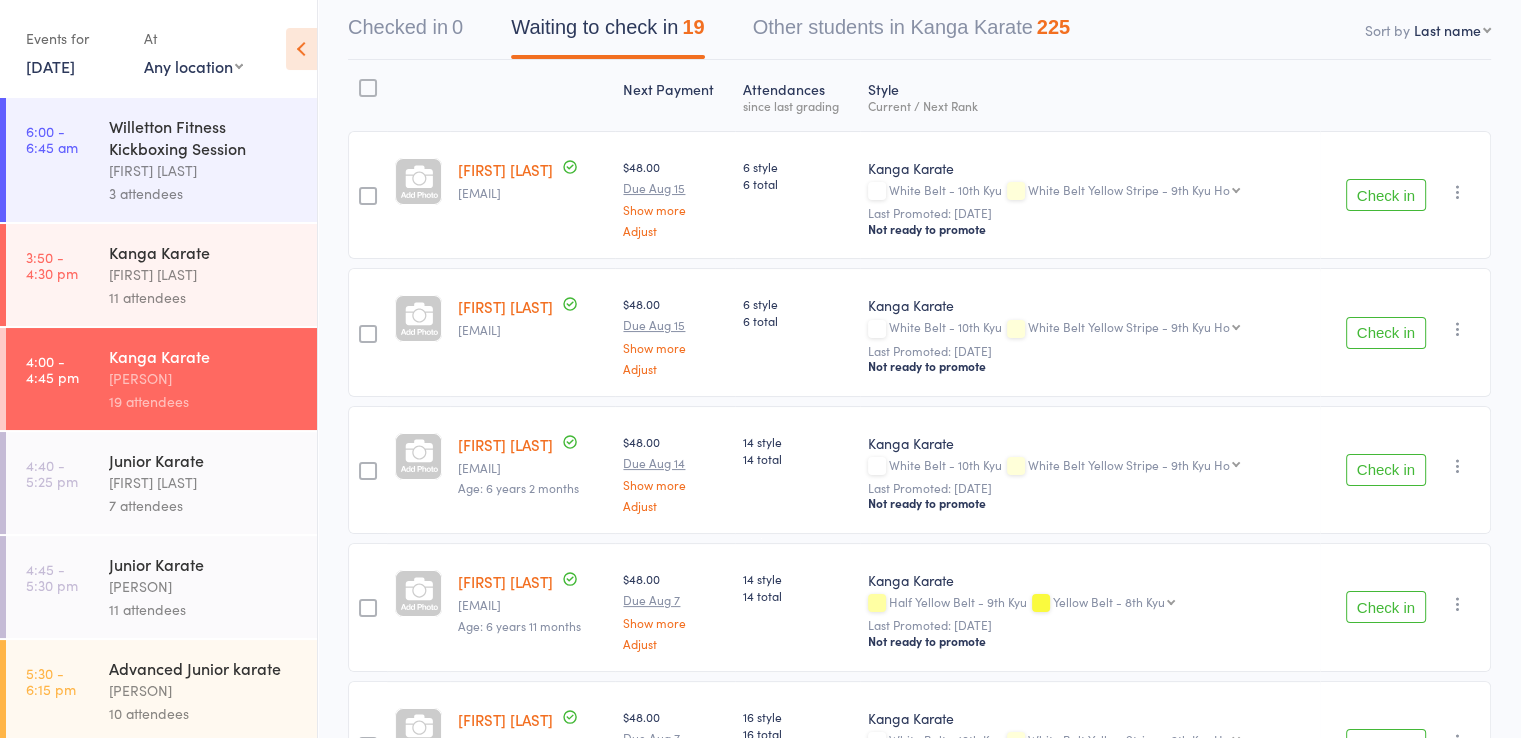 click on "Check in" at bounding box center (1386, 195) 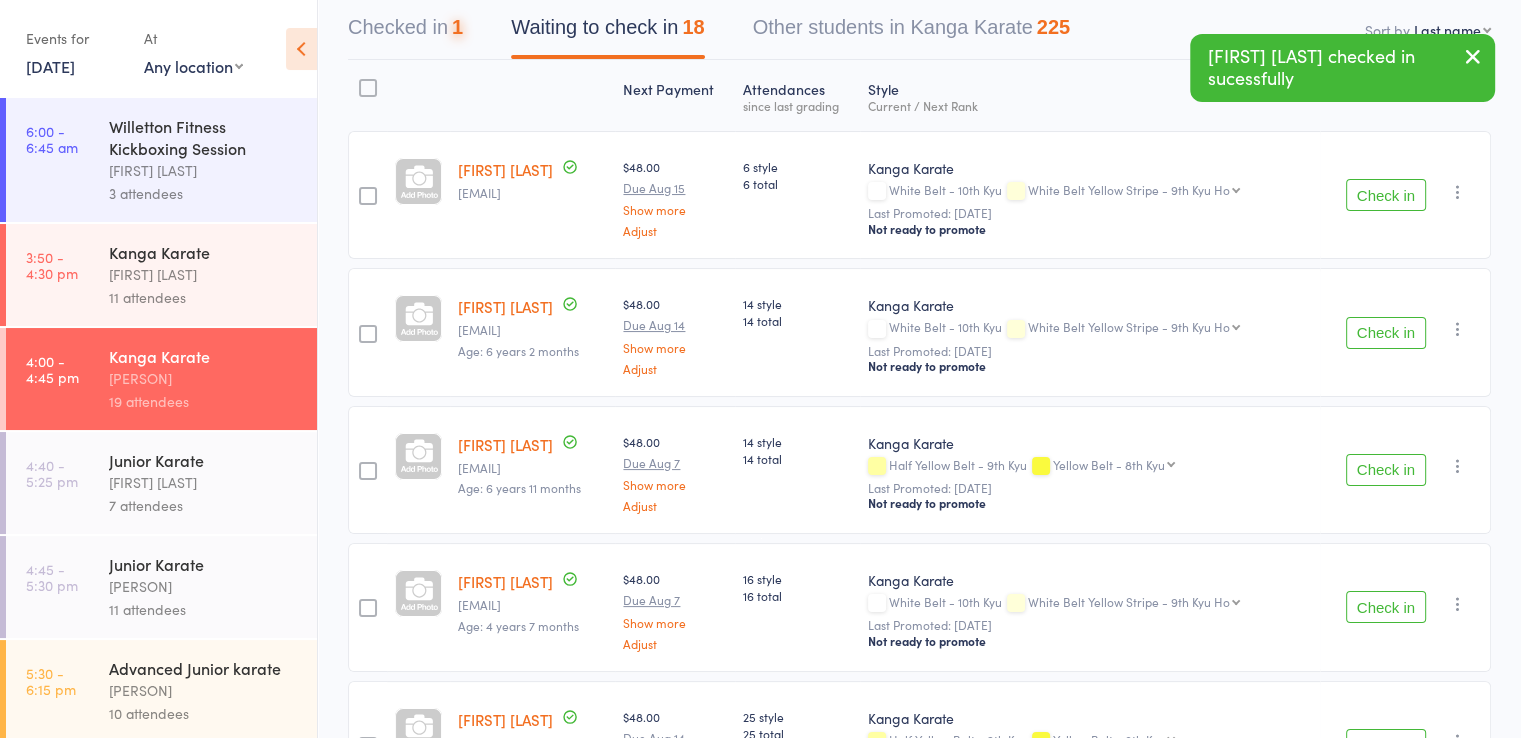 click on "Check in" at bounding box center [1386, 195] 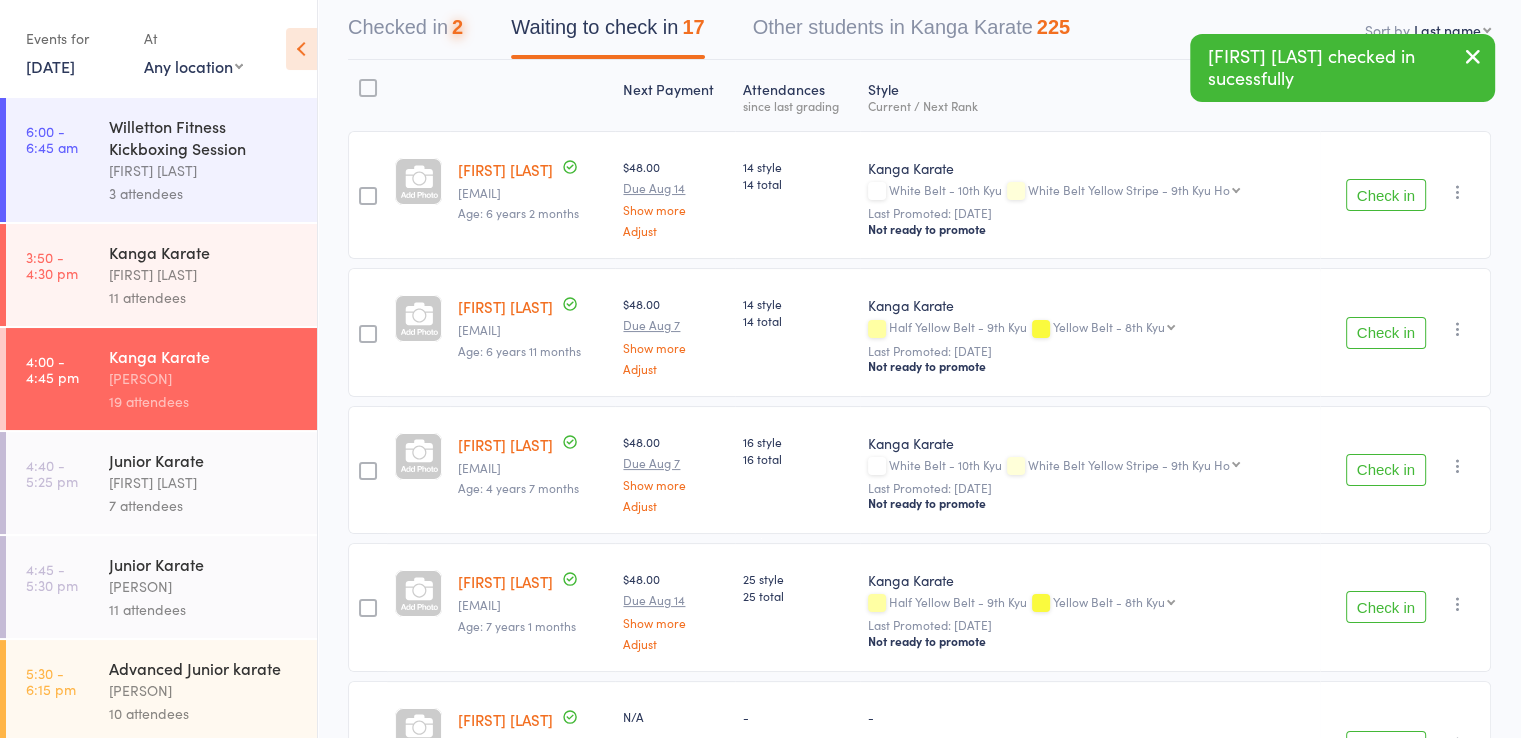 click on "Check in" at bounding box center [1386, 195] 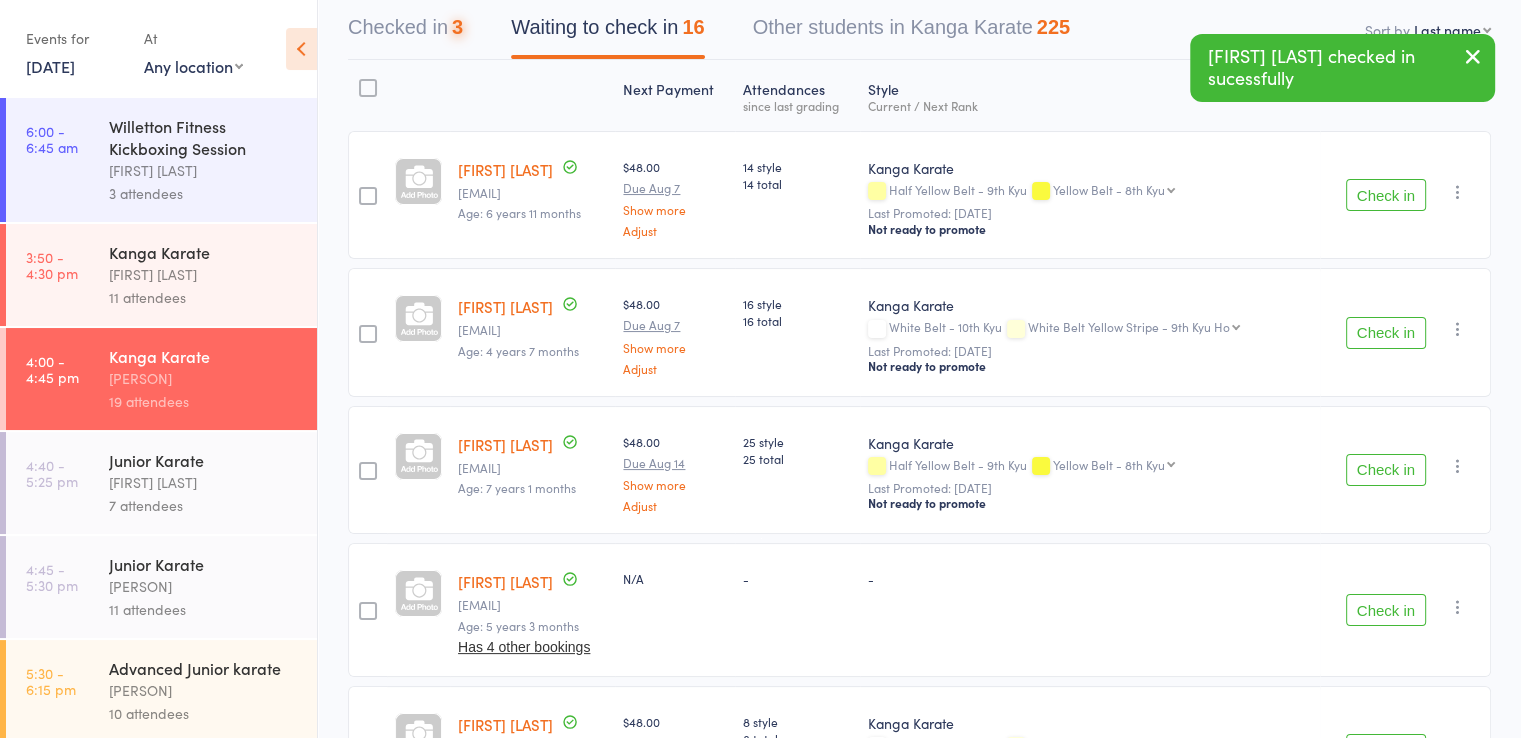 click on "Check in" at bounding box center [1386, 195] 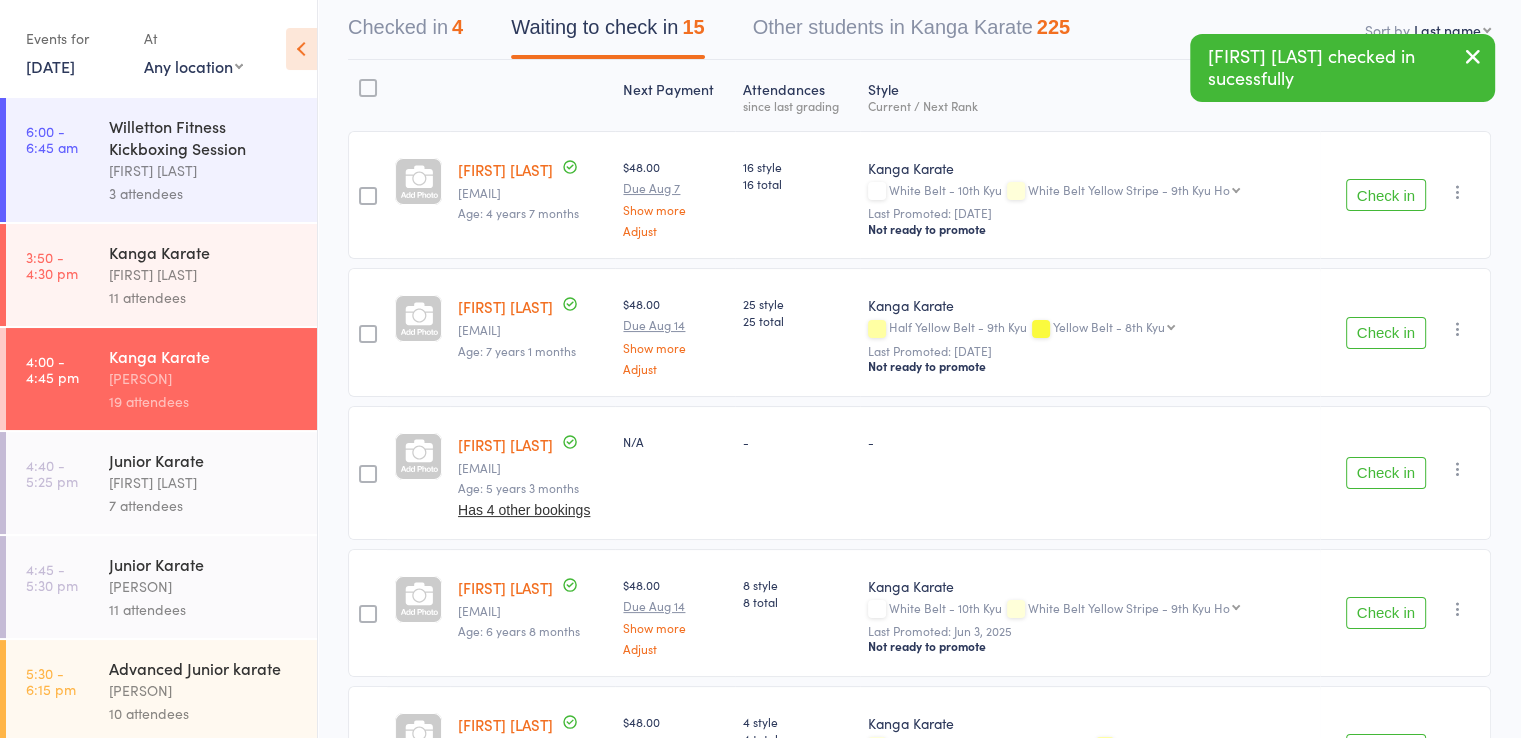 click on "Check in" at bounding box center [1386, 333] 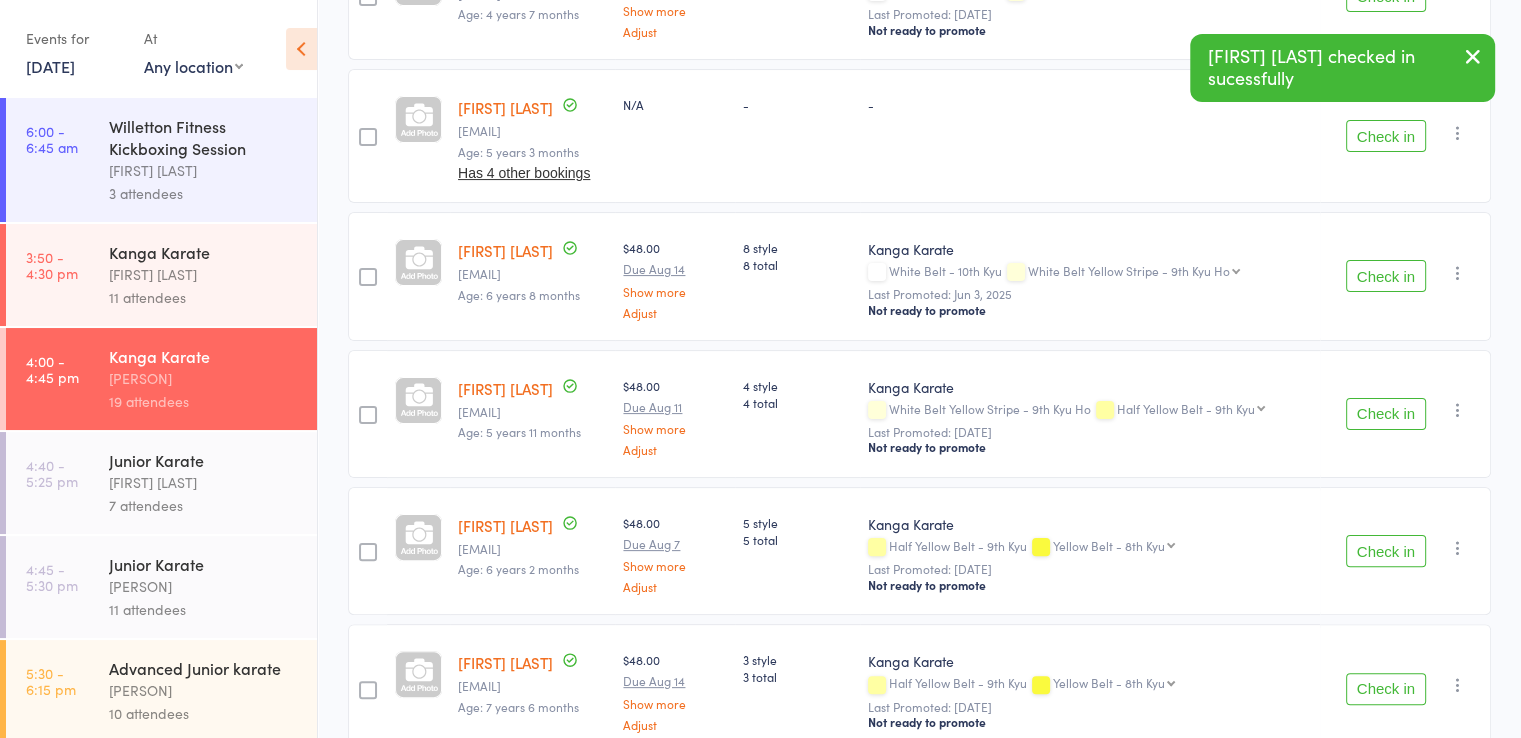 scroll, scrollTop: 400, scrollLeft: 0, axis: vertical 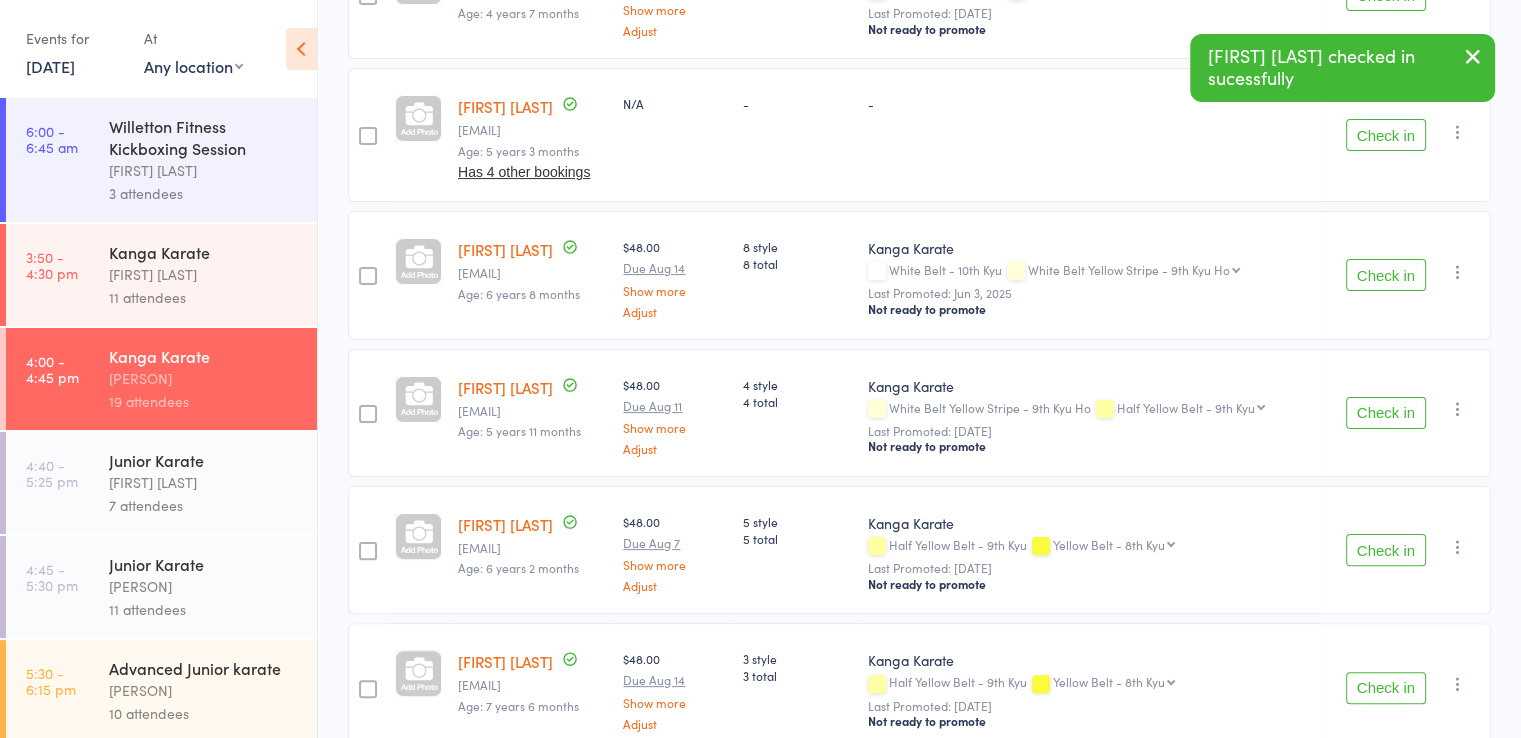 click on "Check in" at bounding box center [1386, 275] 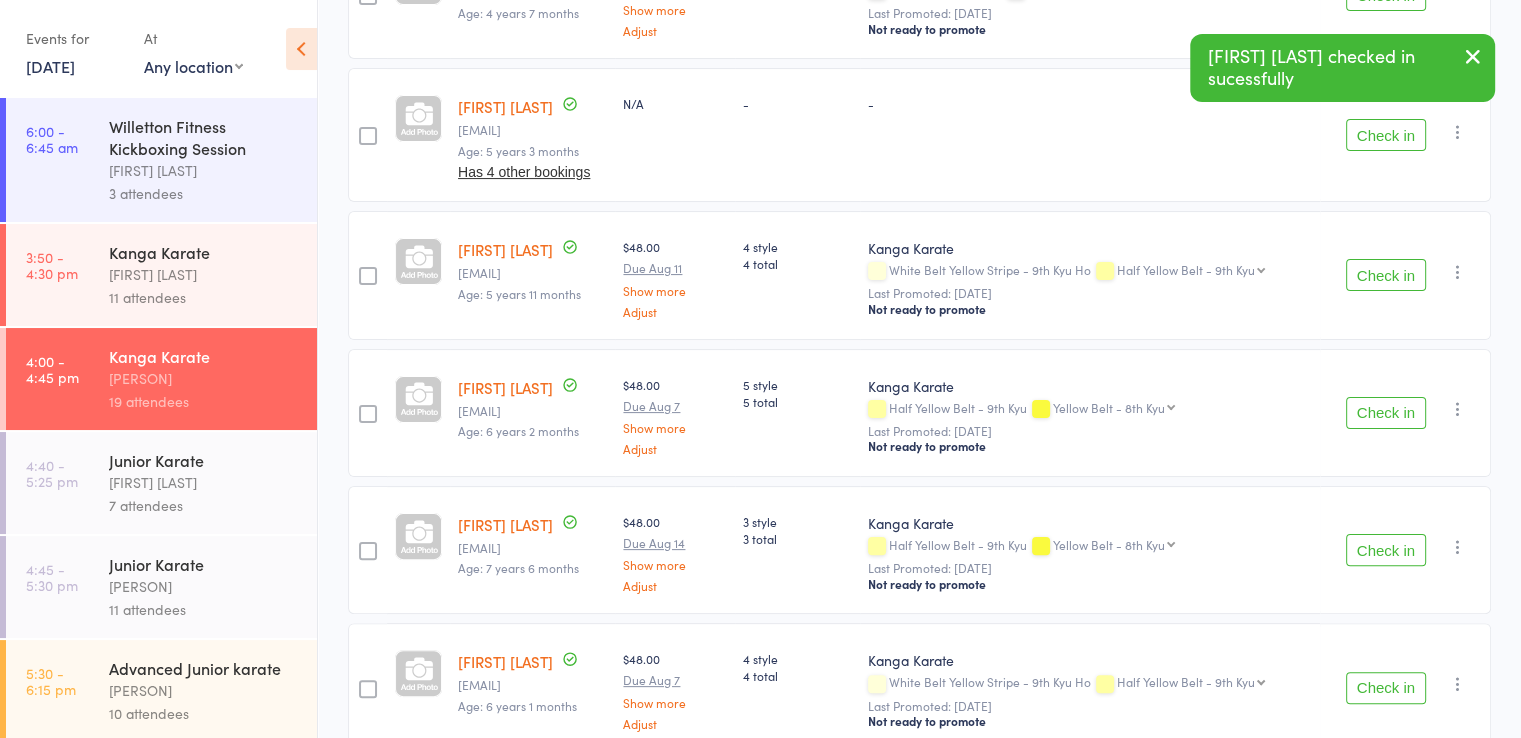 click on "Check in" at bounding box center [1386, 275] 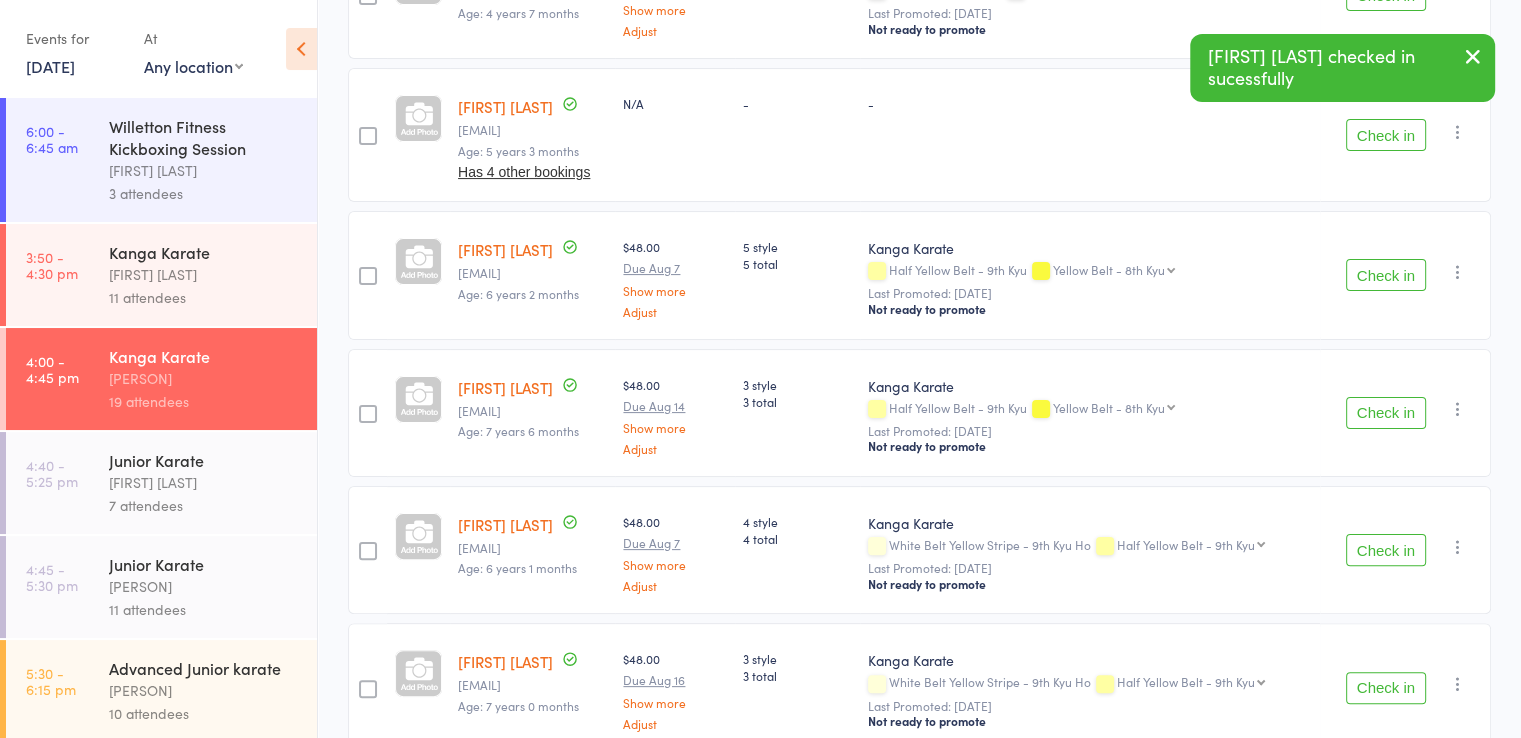 click on "Check in" at bounding box center (1386, 275) 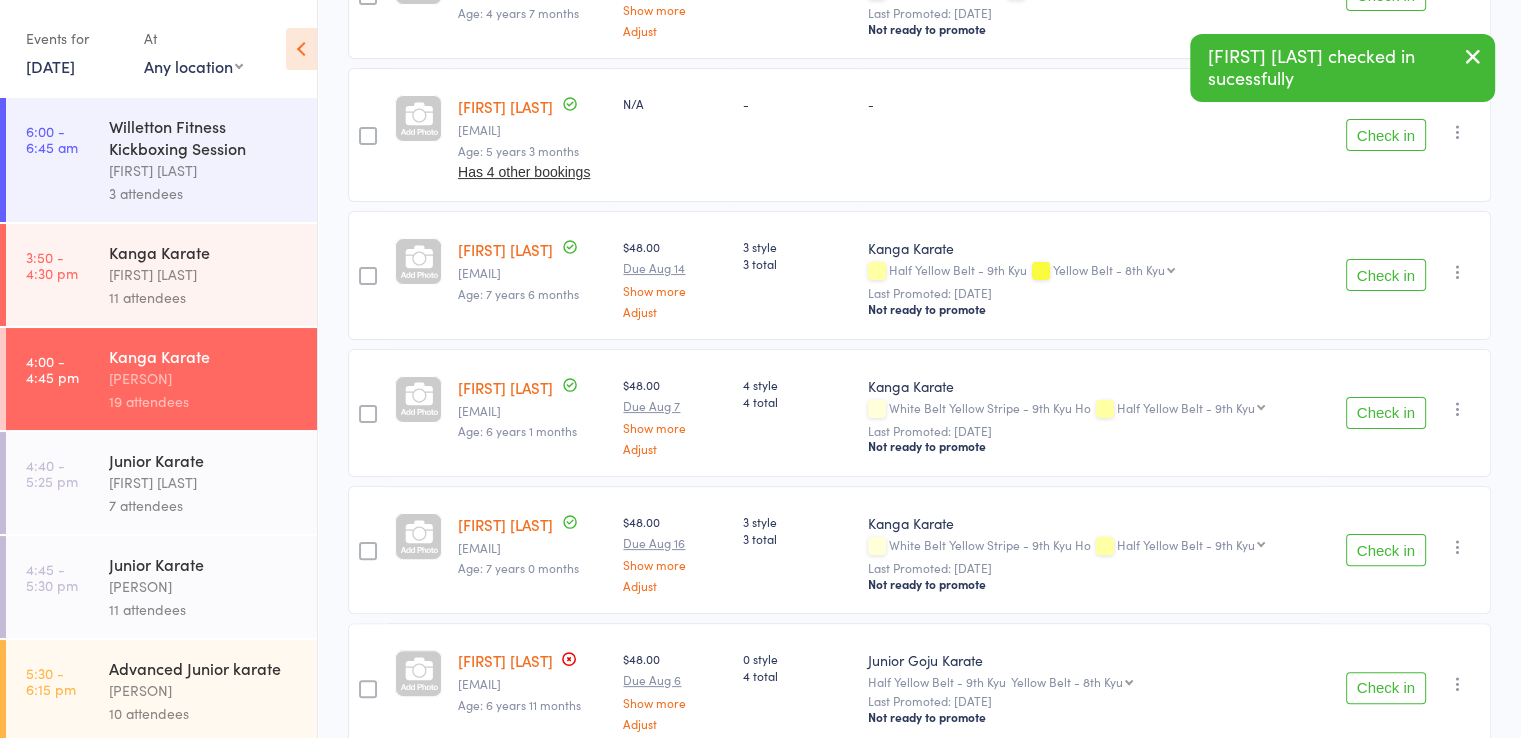 click on "Check in" at bounding box center [1386, 275] 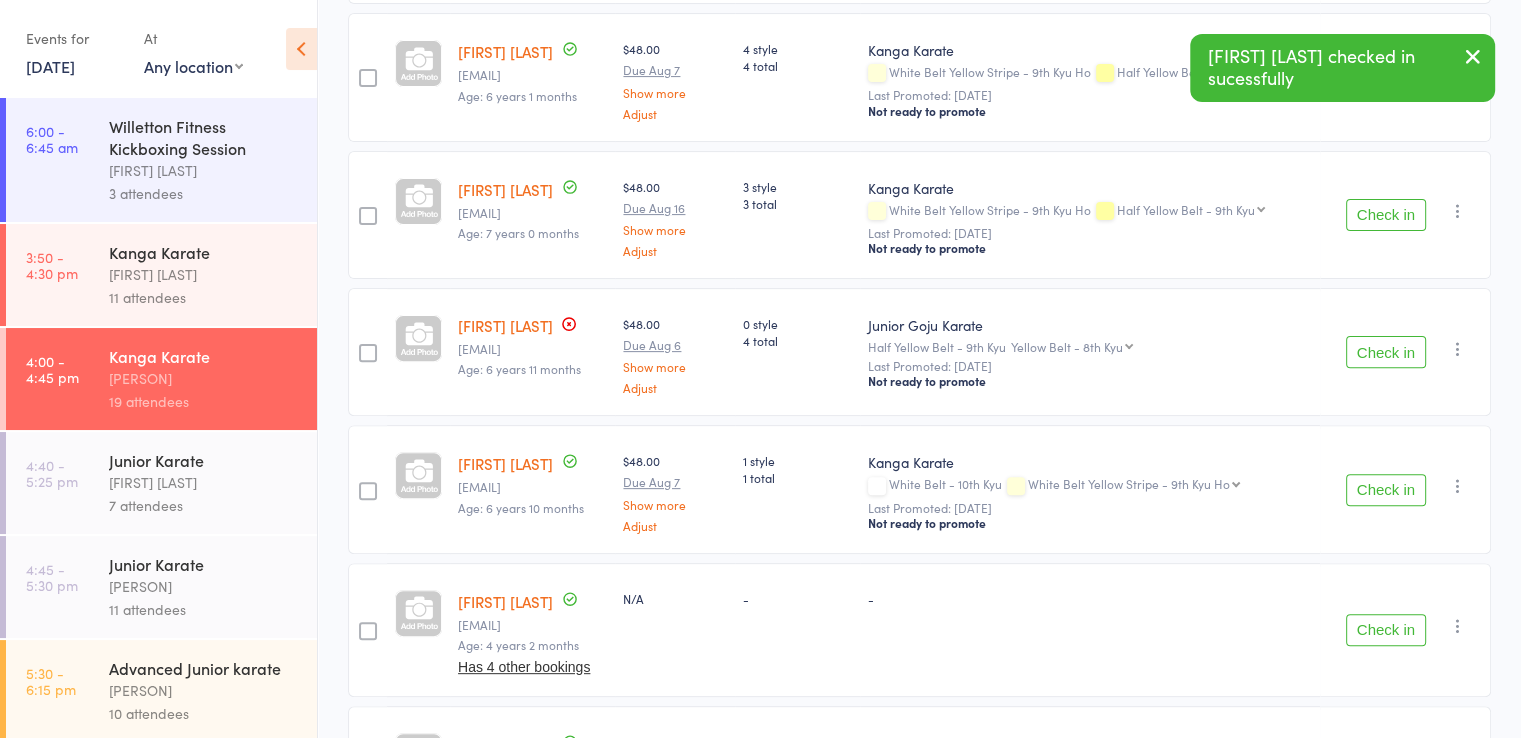 scroll, scrollTop: 600, scrollLeft: 0, axis: vertical 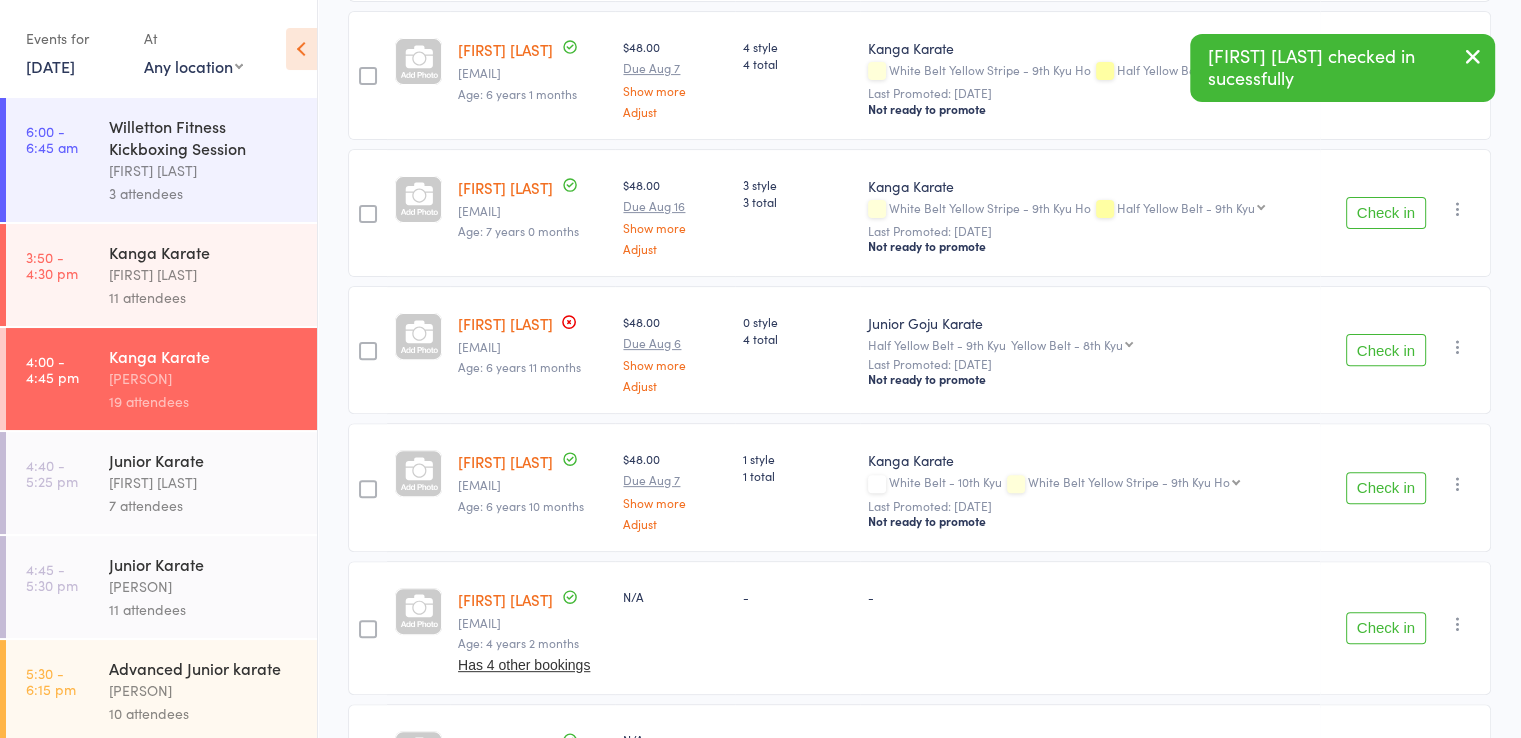 click on "Check in" at bounding box center [1386, 213] 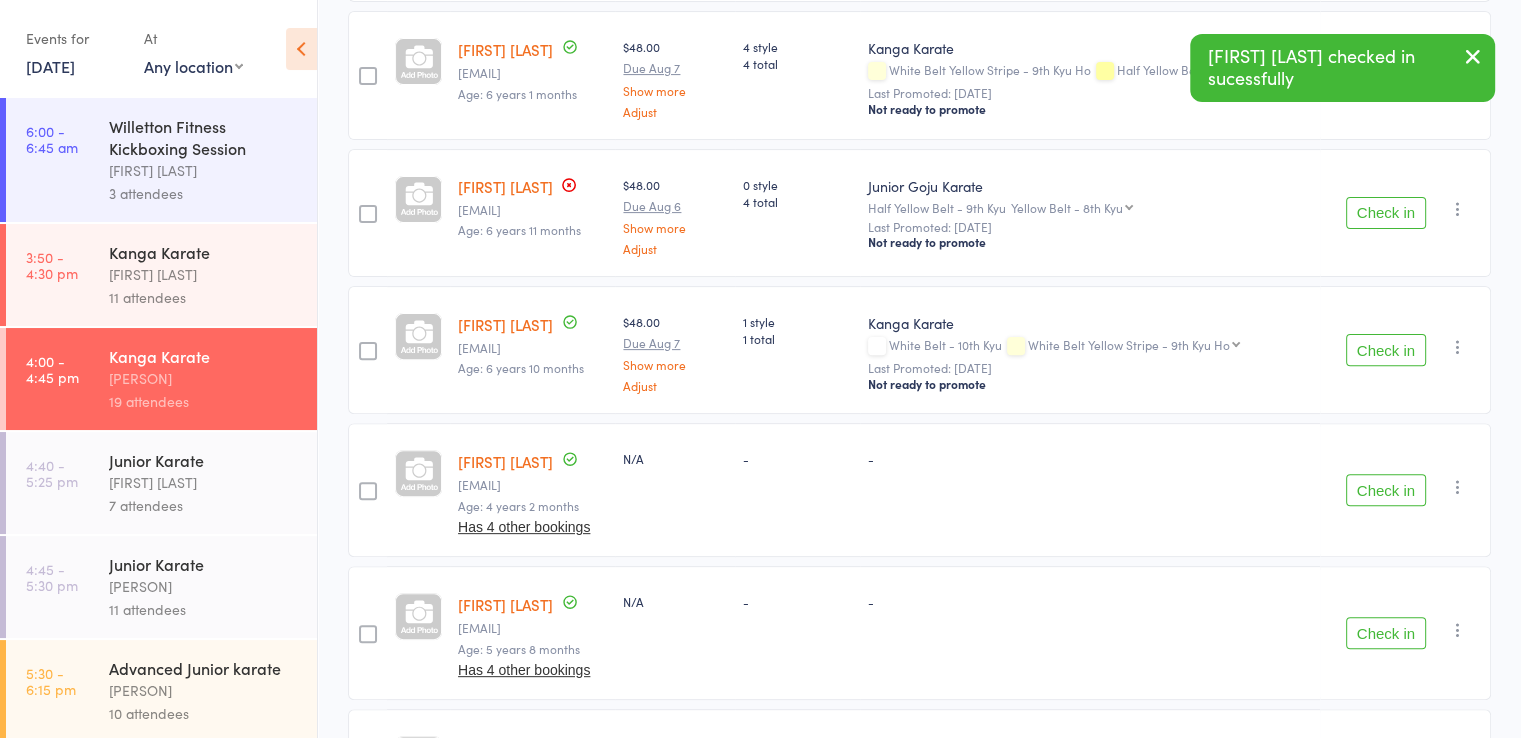 click on "Check in" at bounding box center (1386, 350) 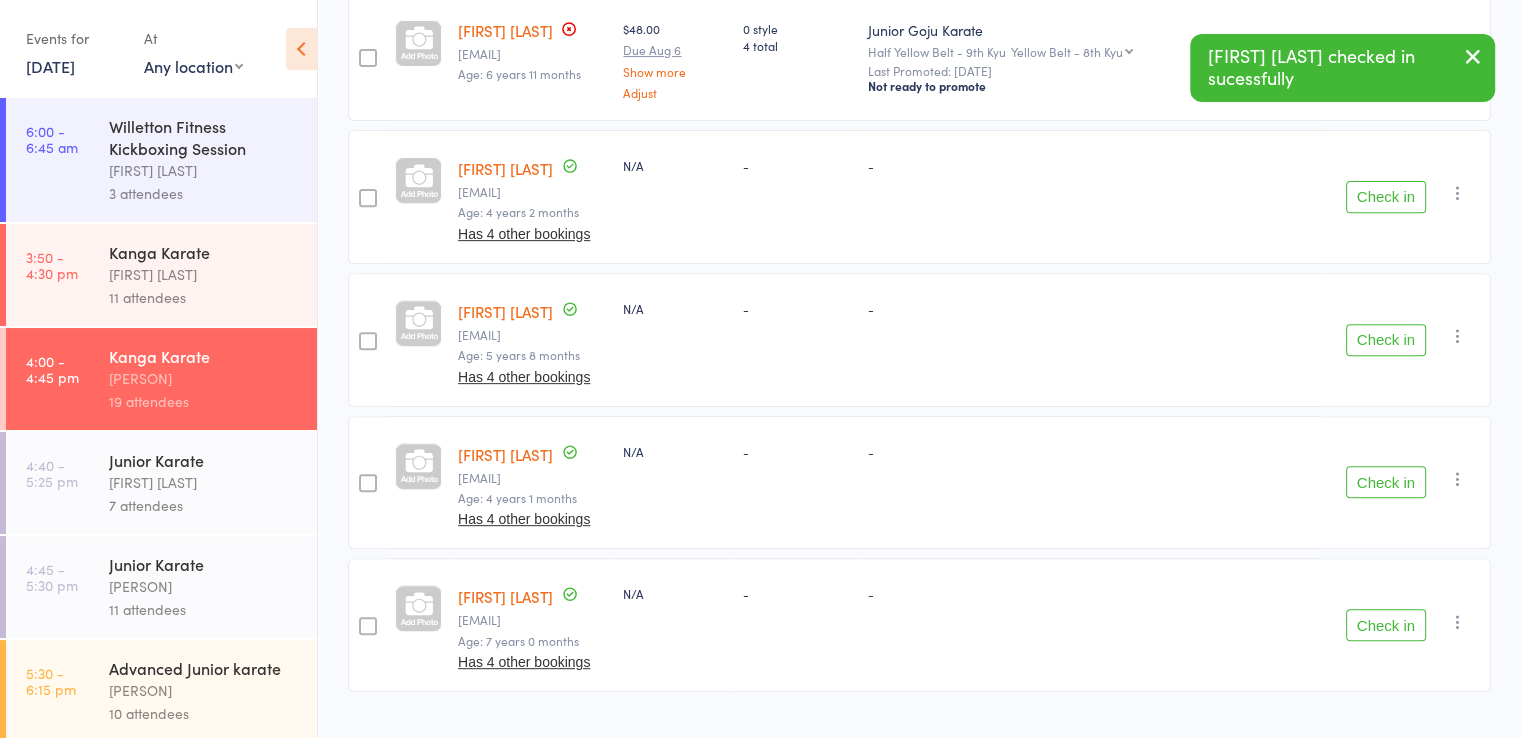 scroll, scrollTop: 797, scrollLeft: 0, axis: vertical 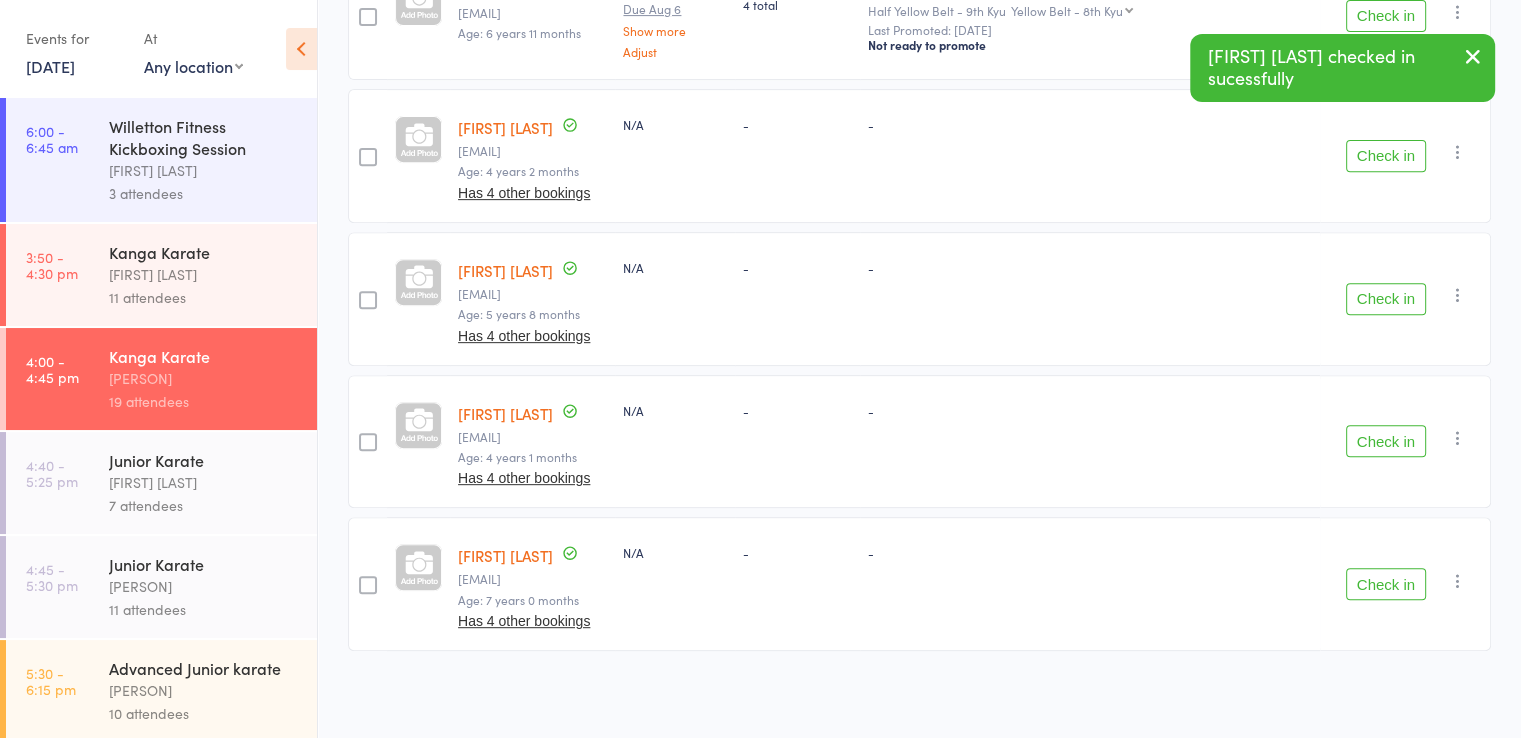 click on "Check in" at bounding box center [1386, 299] 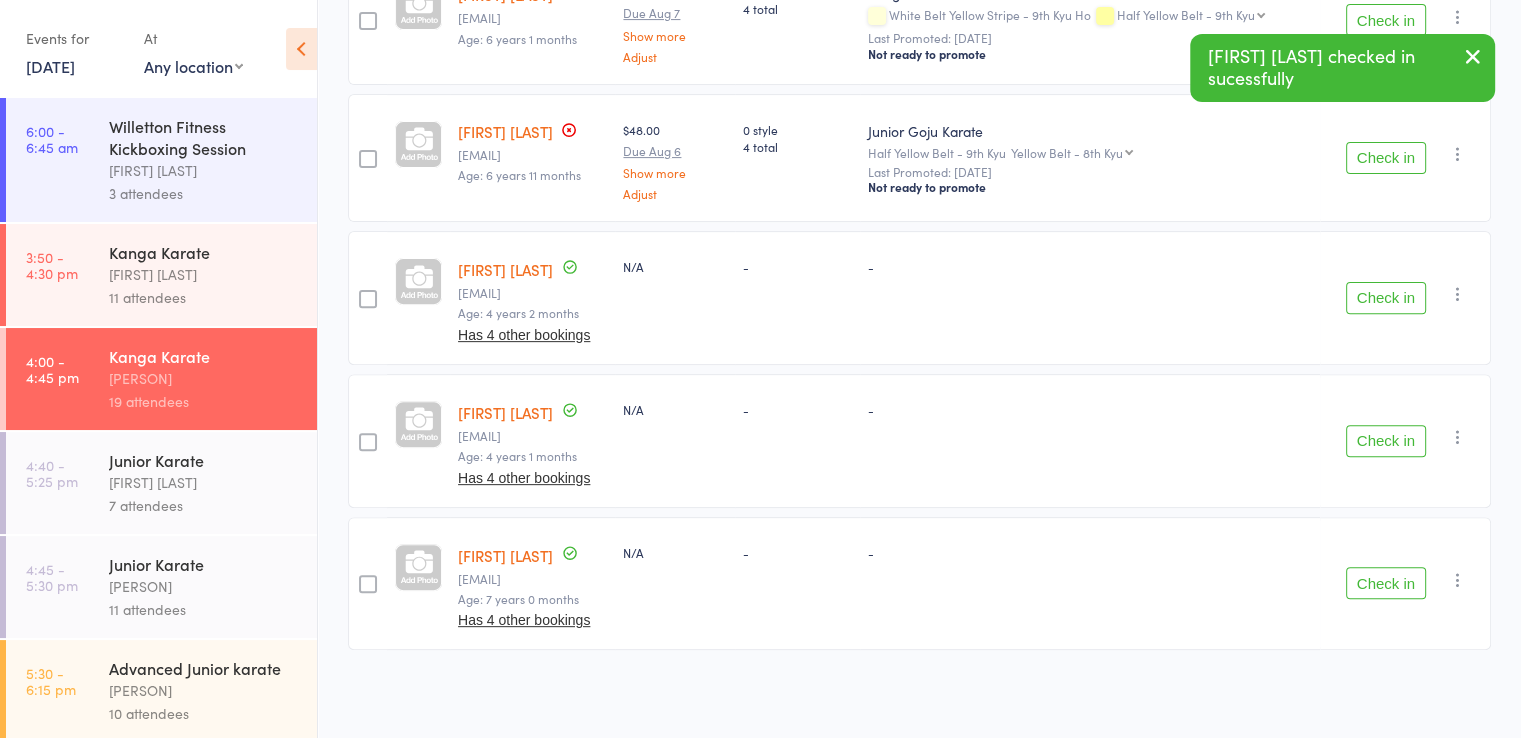 click on "Check in" at bounding box center (1386, 441) 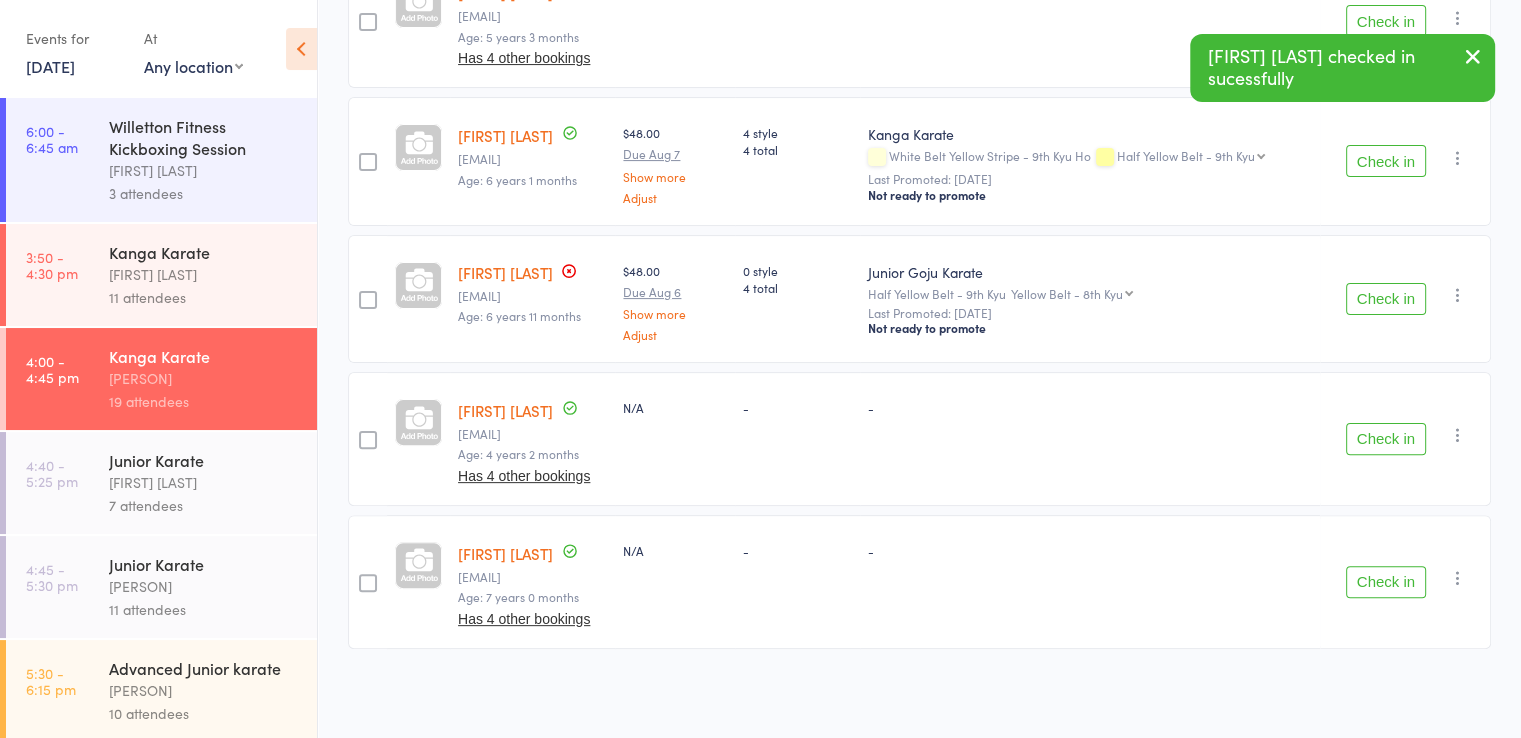 scroll, scrollTop: 512, scrollLeft: 0, axis: vertical 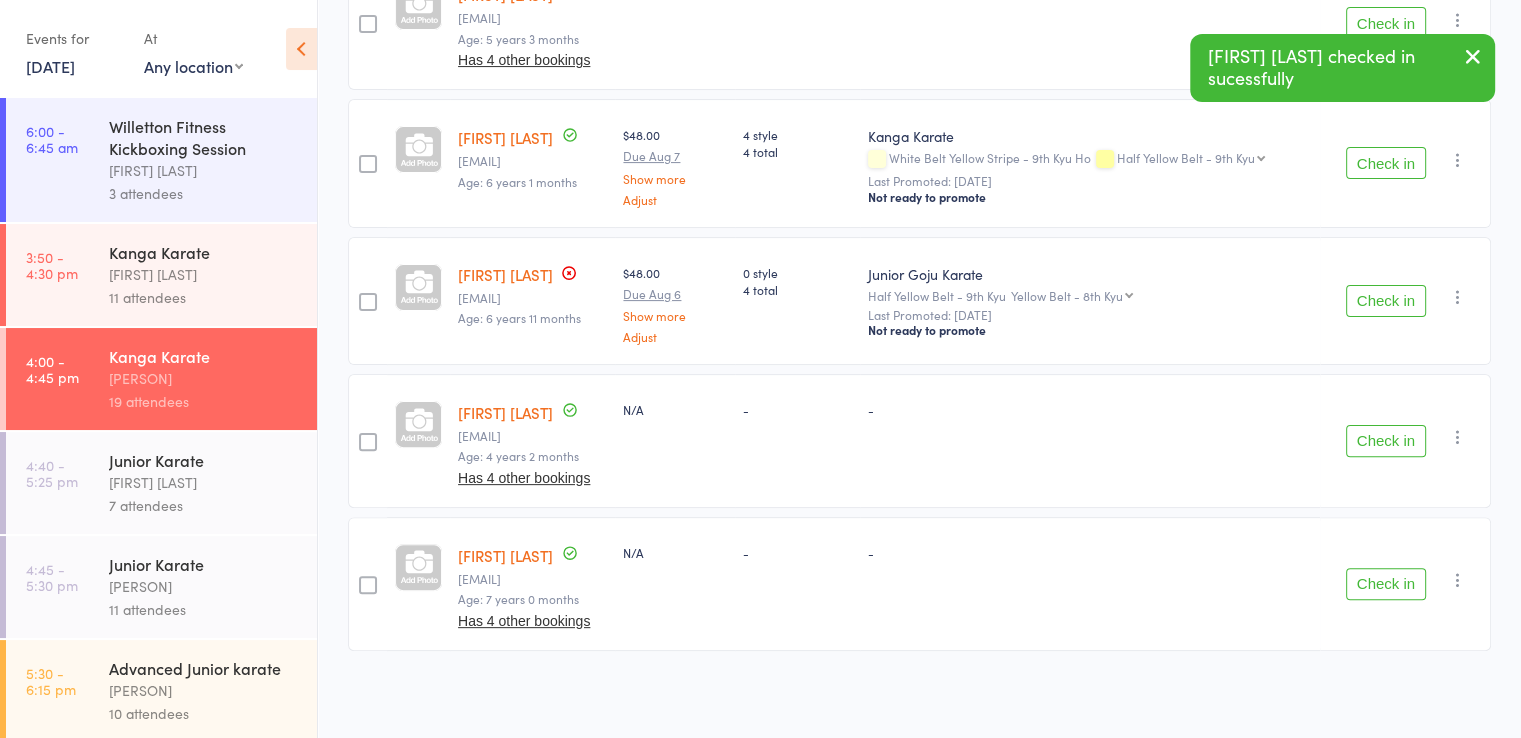 click on "Check in" at bounding box center (1386, 584) 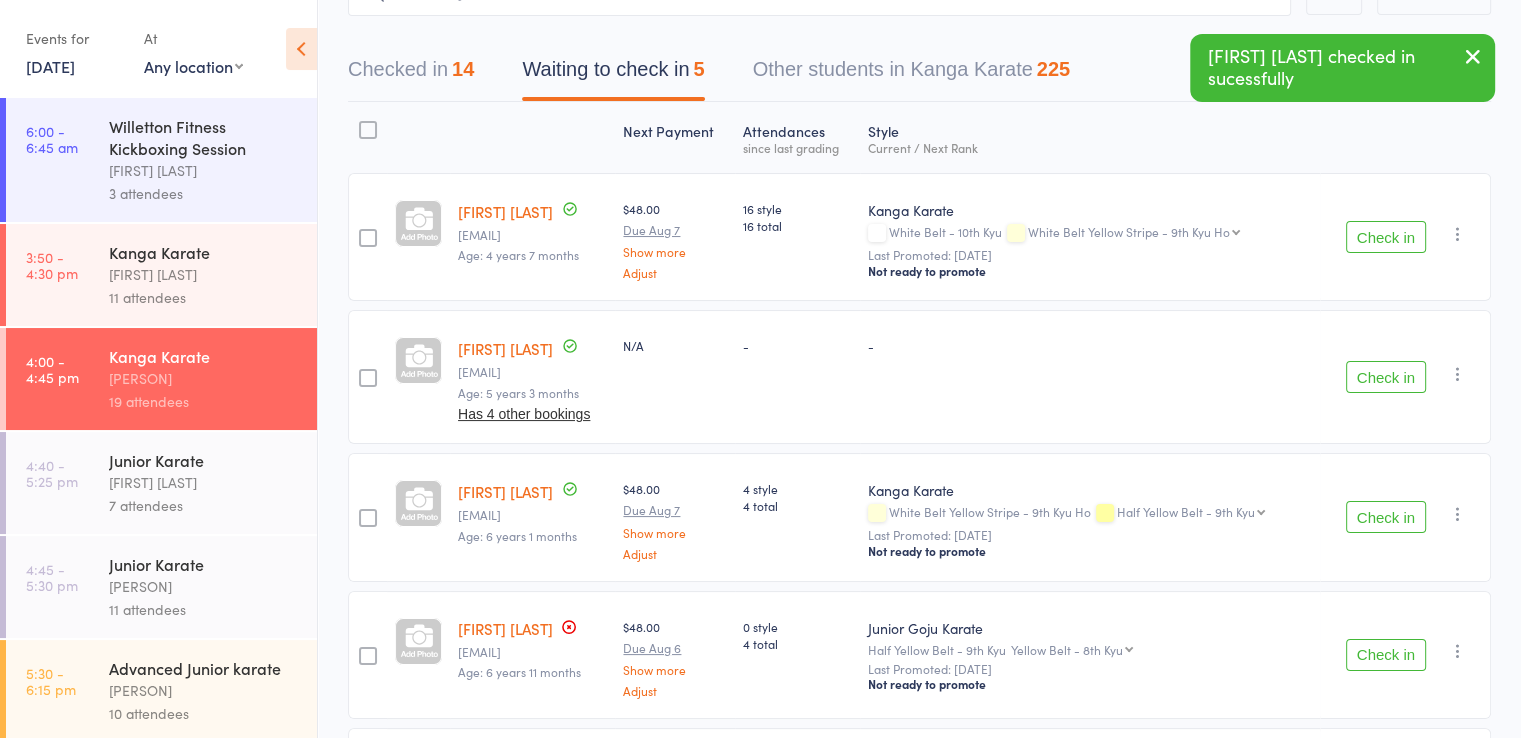 scroll, scrollTop: 0, scrollLeft: 0, axis: both 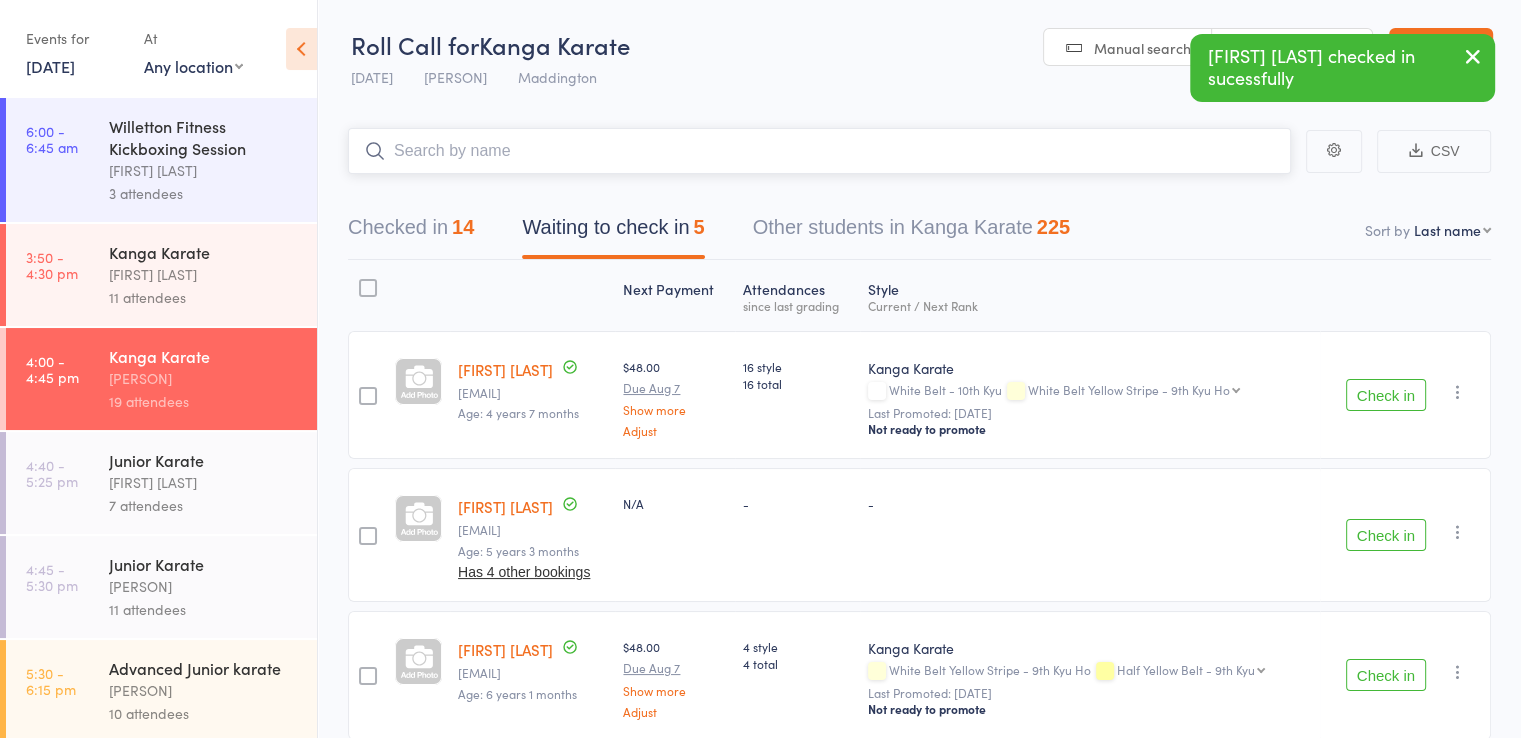 click at bounding box center [819, 151] 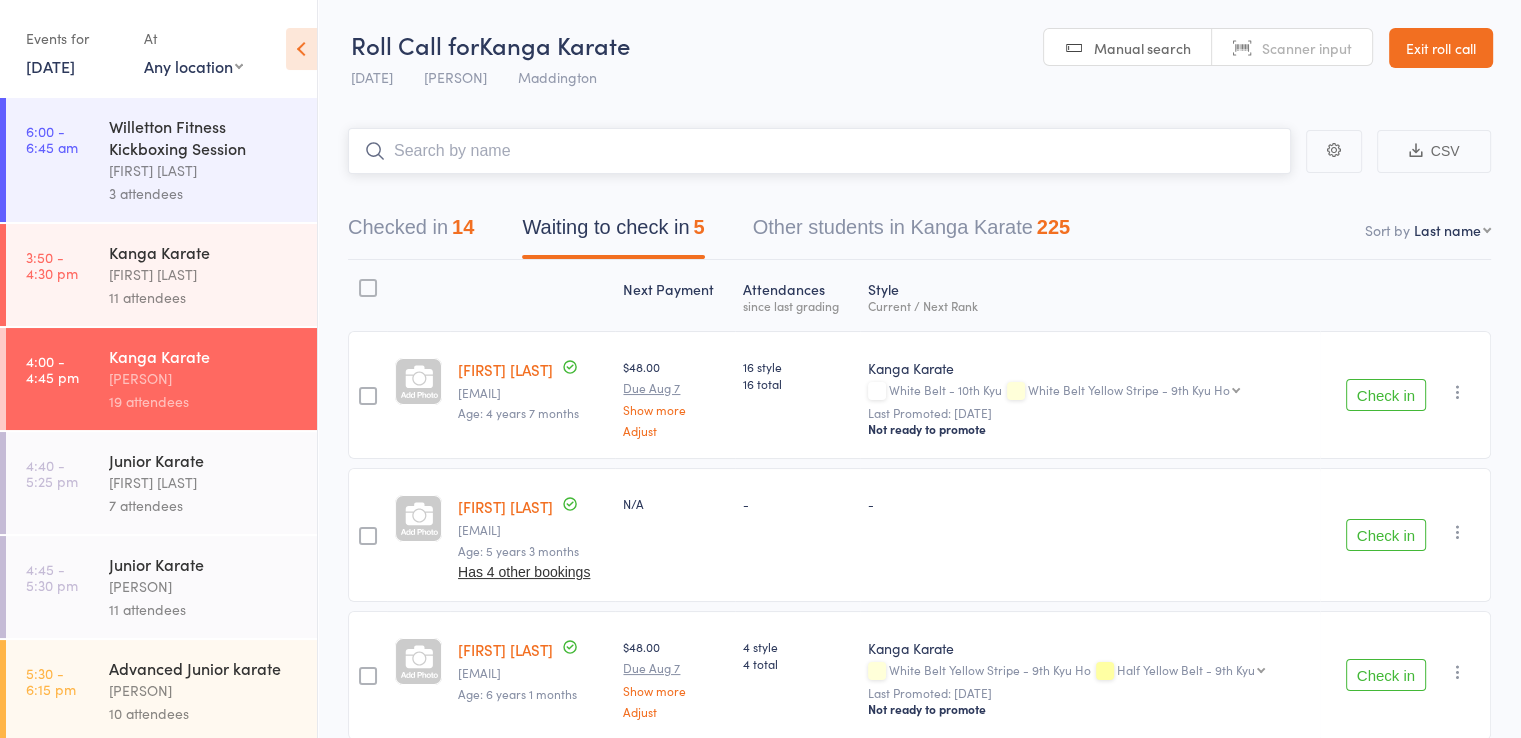 click at bounding box center (819, 151) 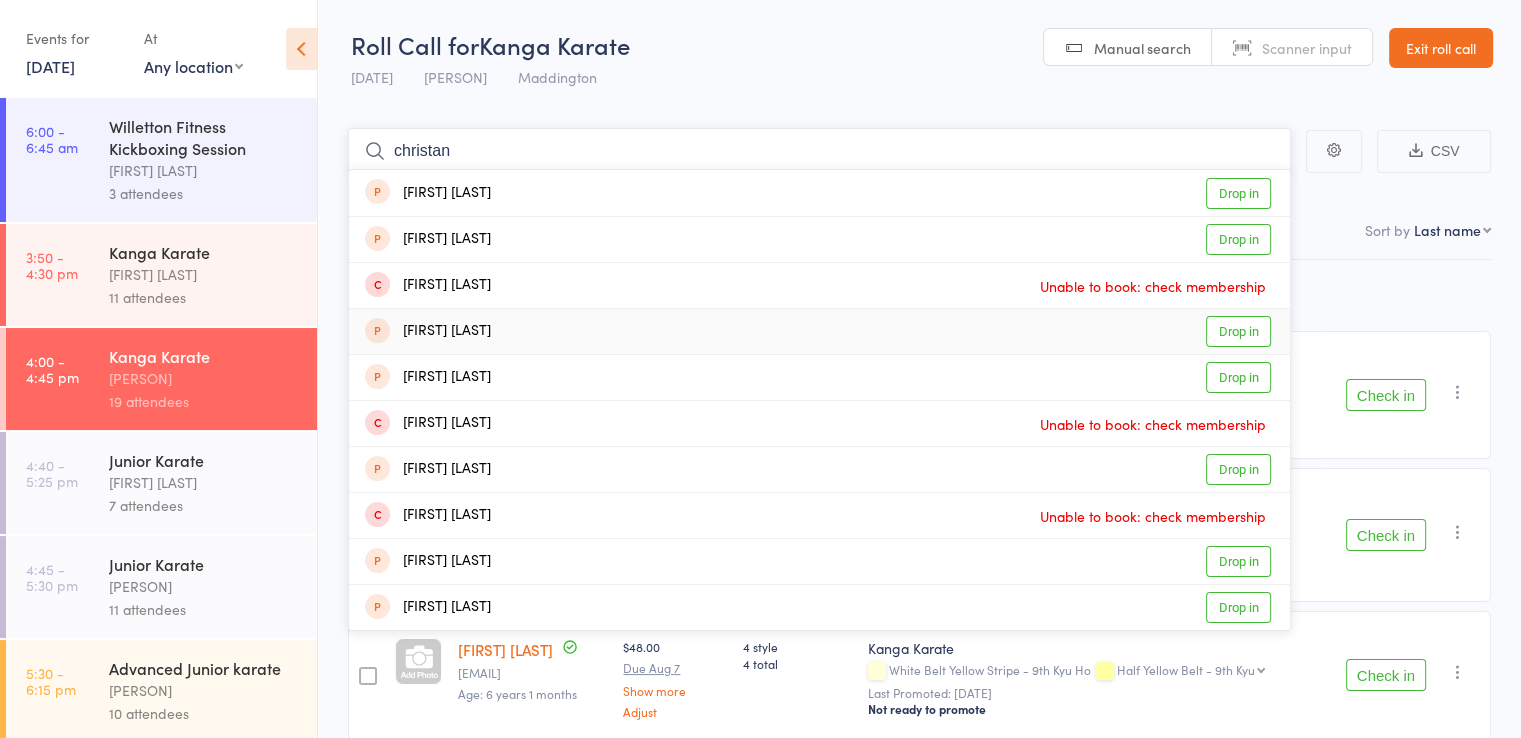 type on "christan" 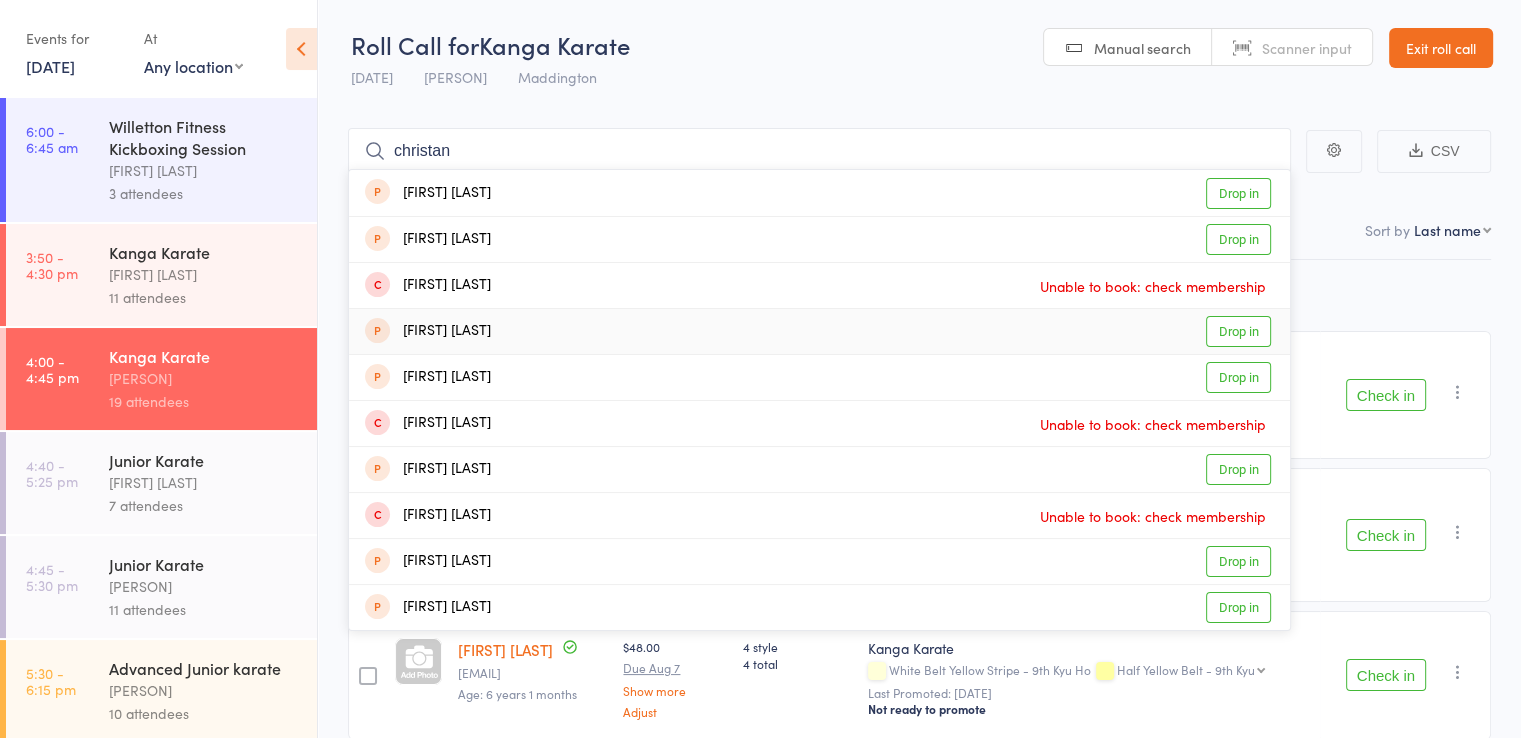 click on "Christian Mckelvey" at bounding box center (428, 331) 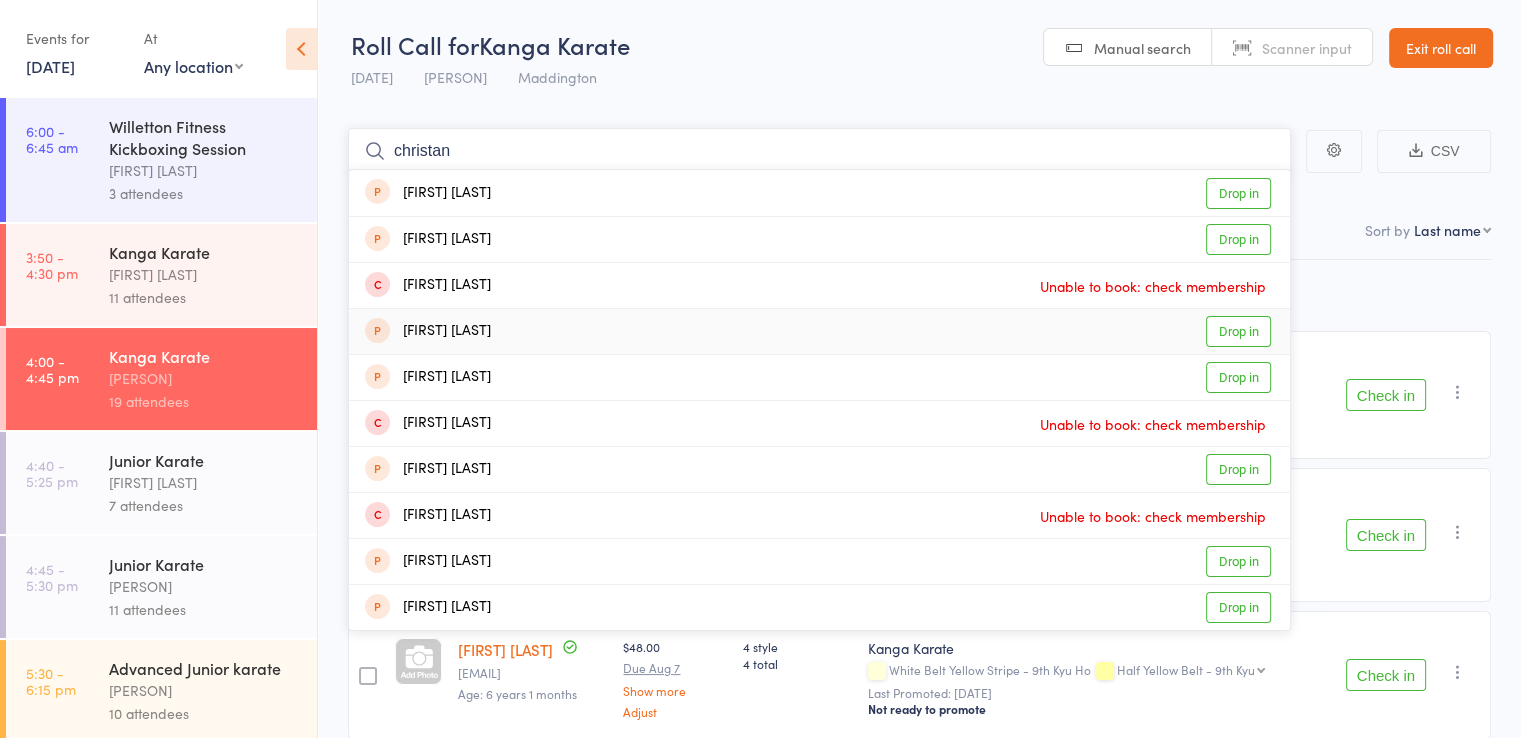 type 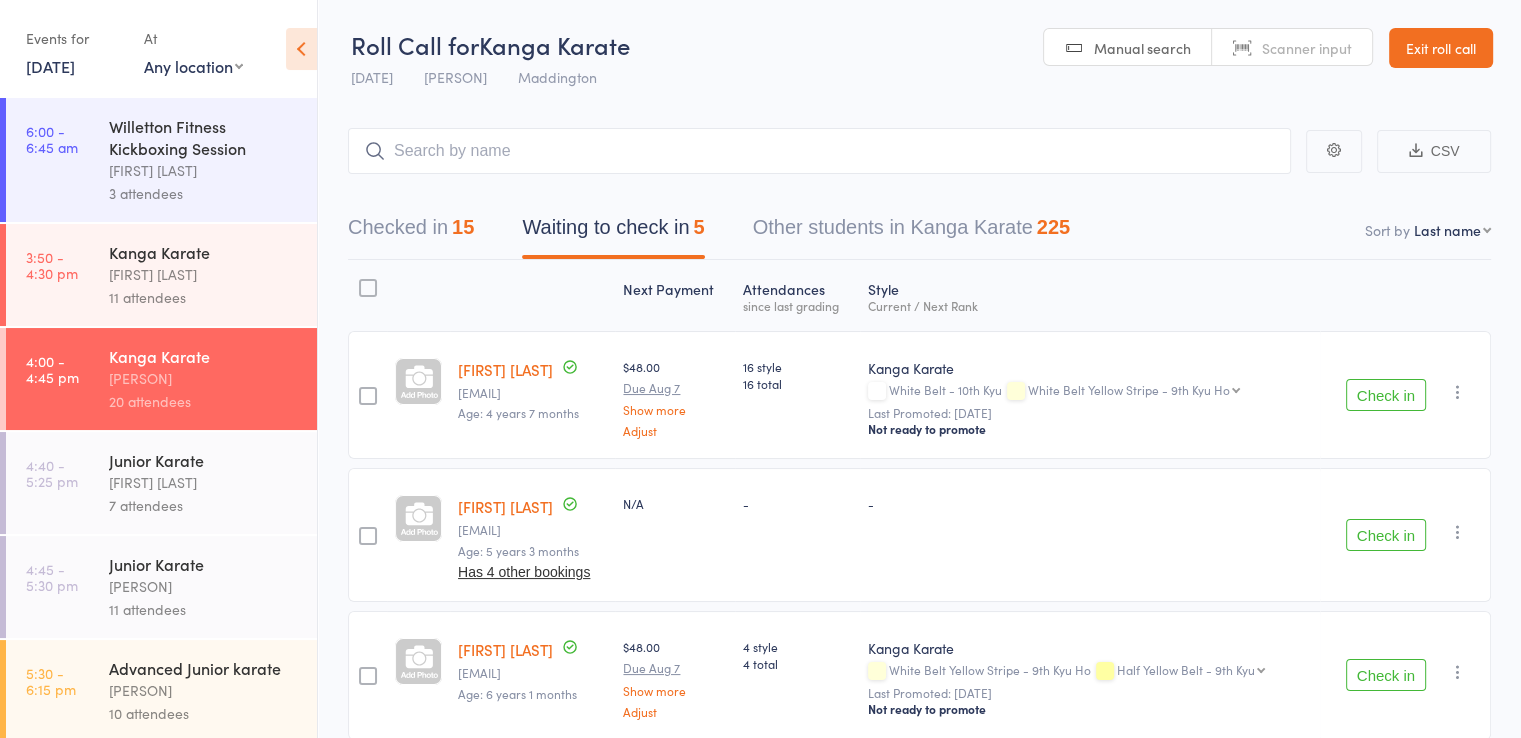 click on "[FIRST] [LAST]" at bounding box center [204, 586] 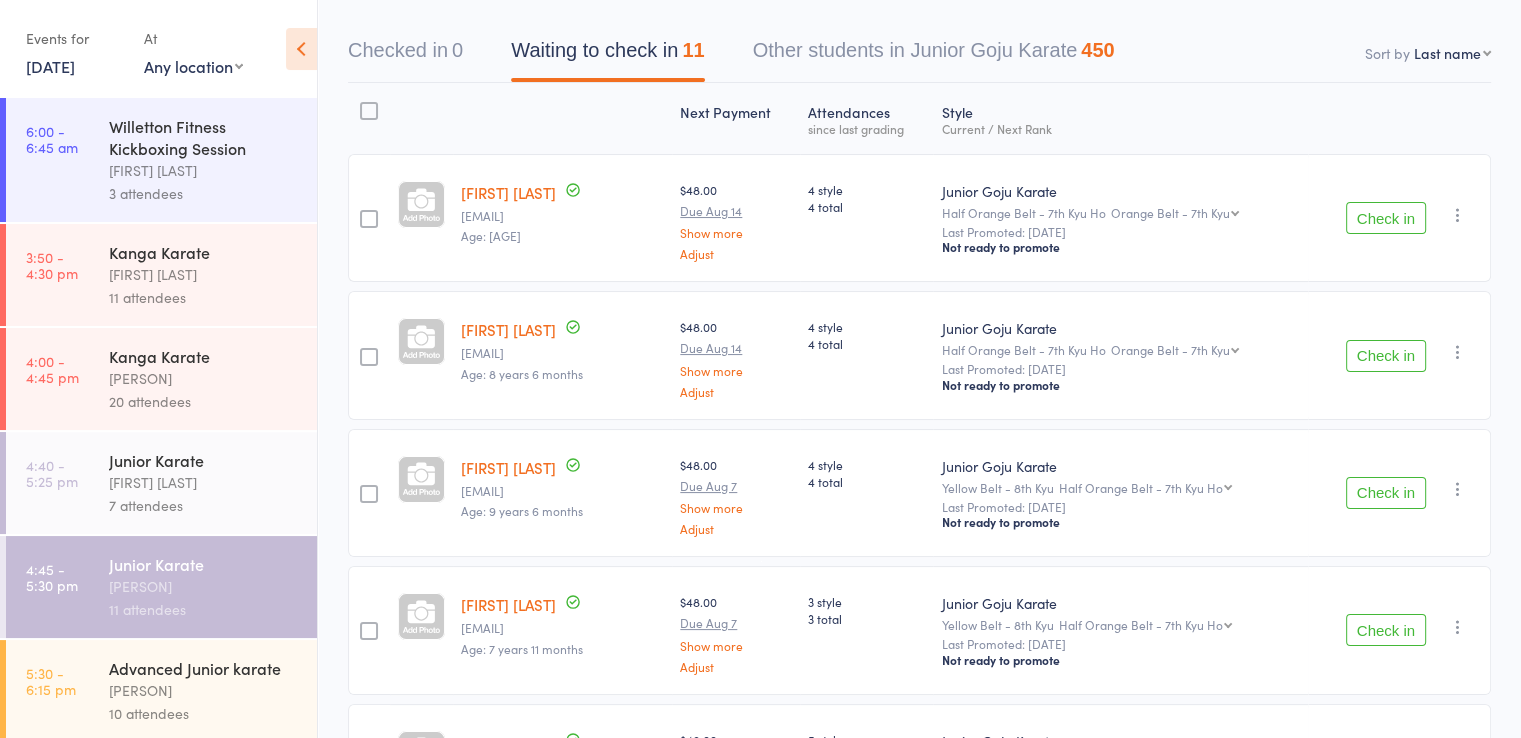 scroll, scrollTop: 200, scrollLeft: 0, axis: vertical 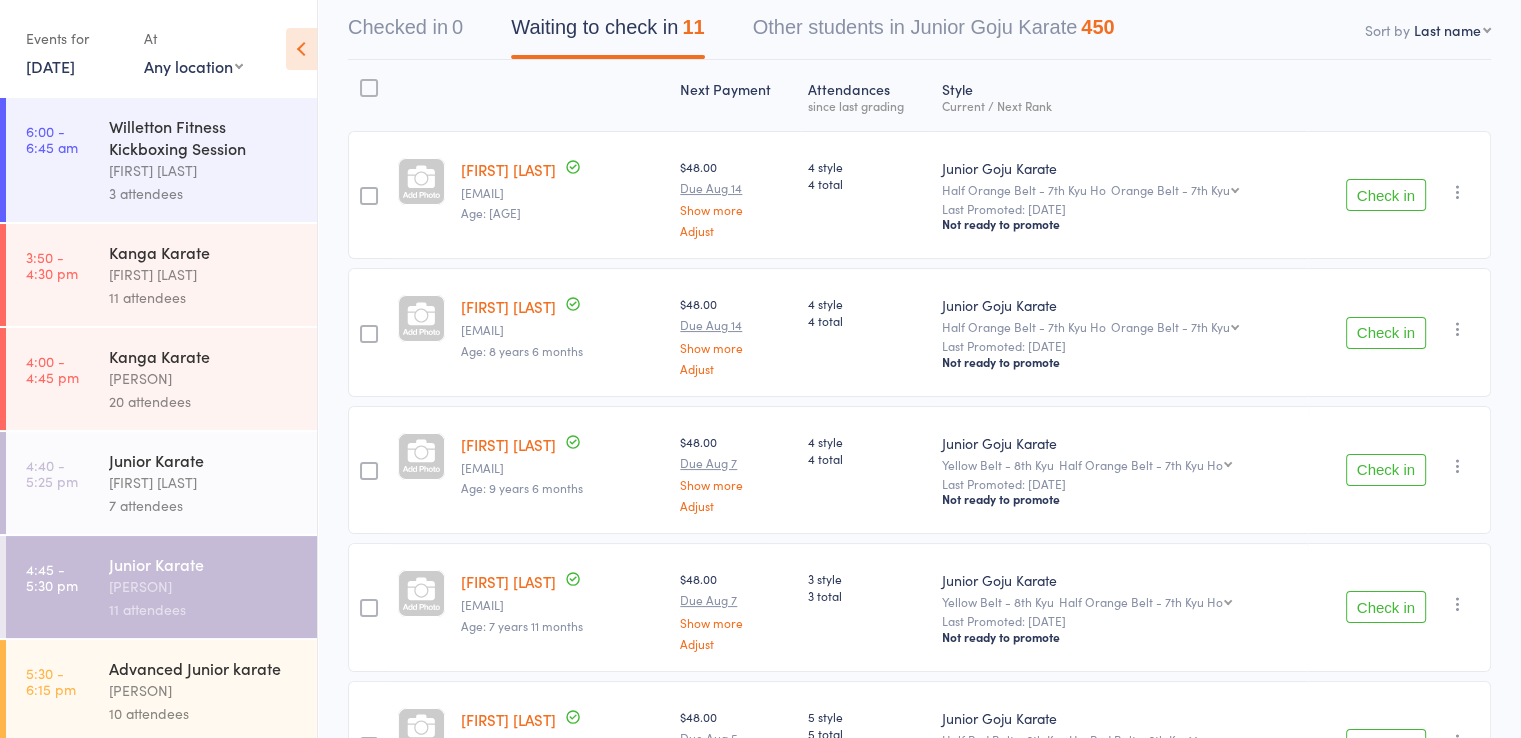 click on "Check in" at bounding box center [1386, 333] 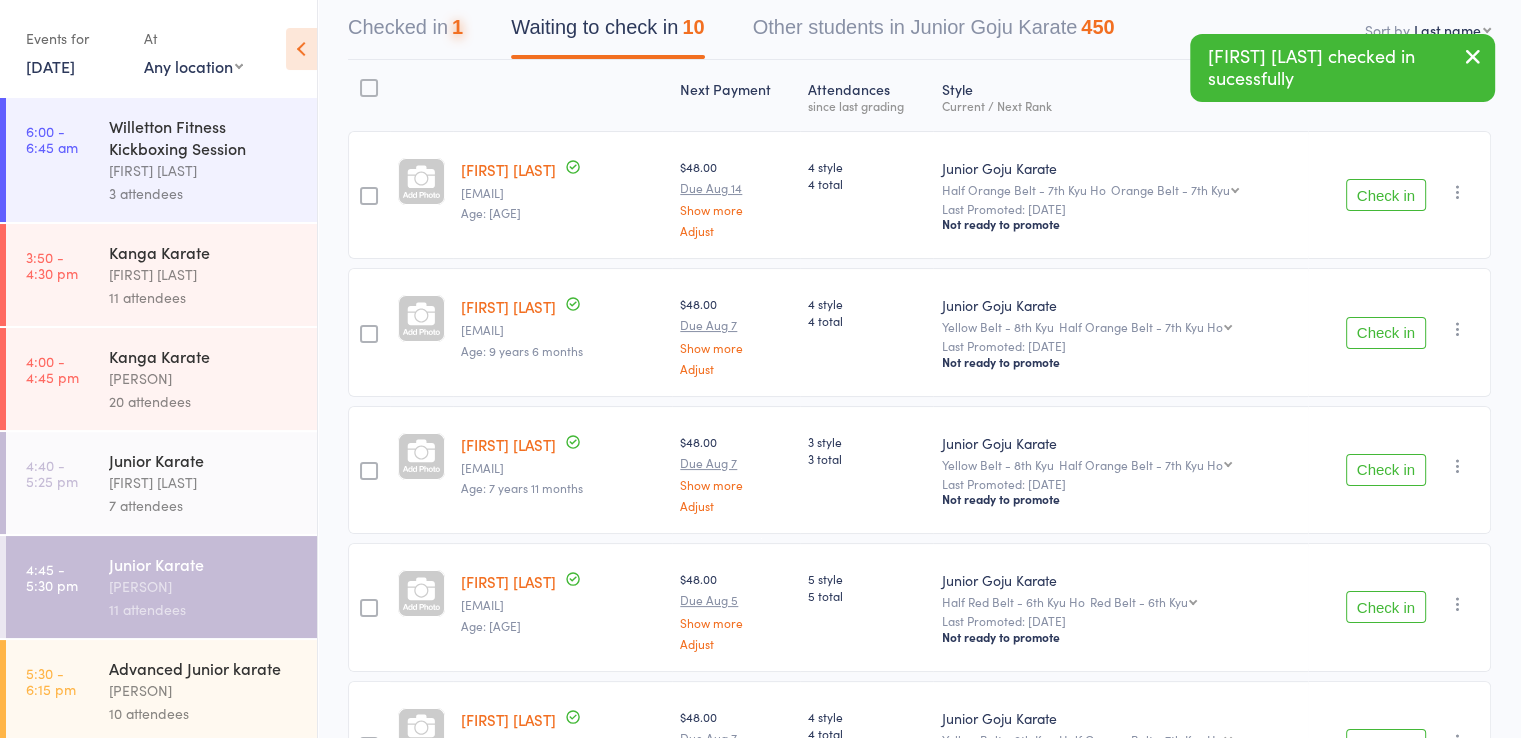 click on "Check in" at bounding box center [1386, 333] 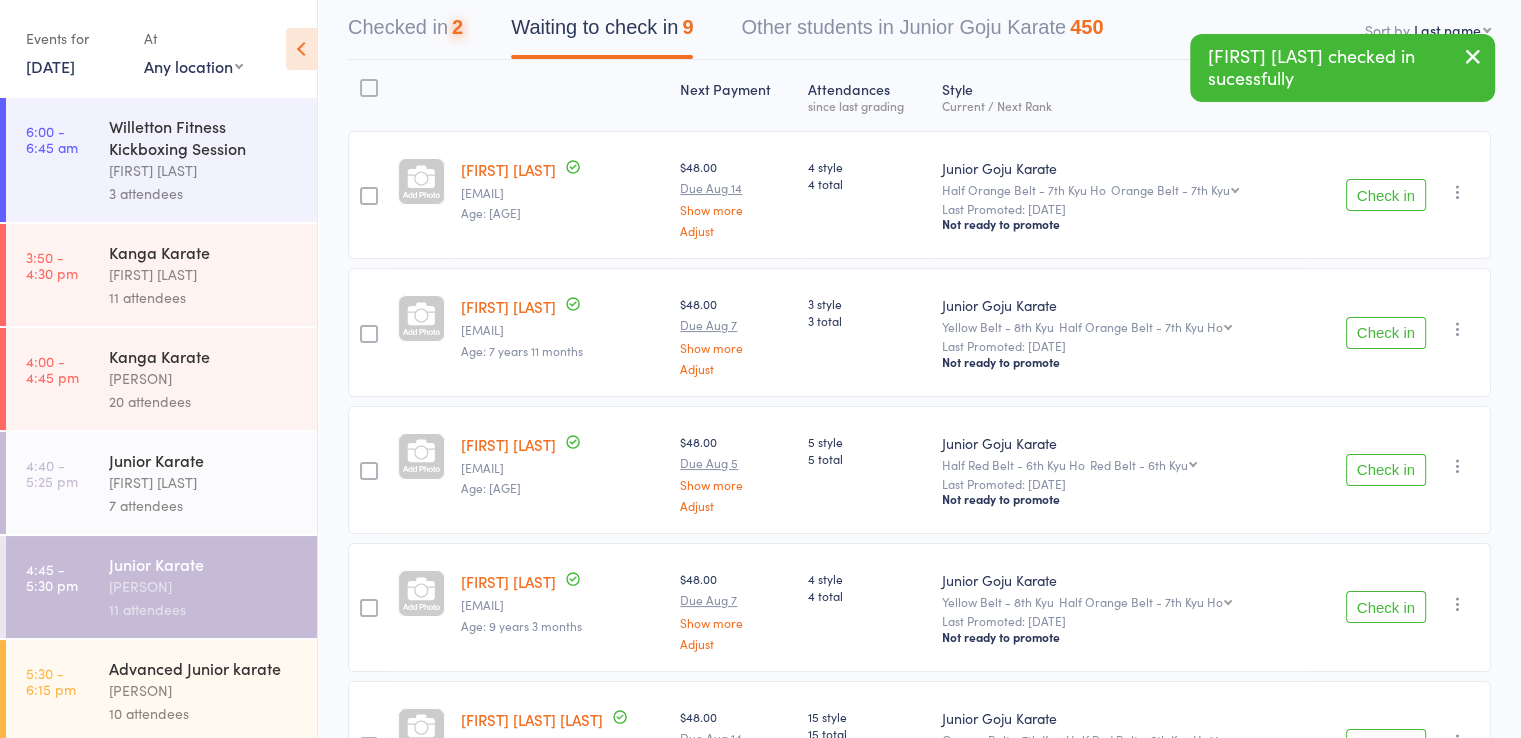 click on "Check in" at bounding box center (1386, 333) 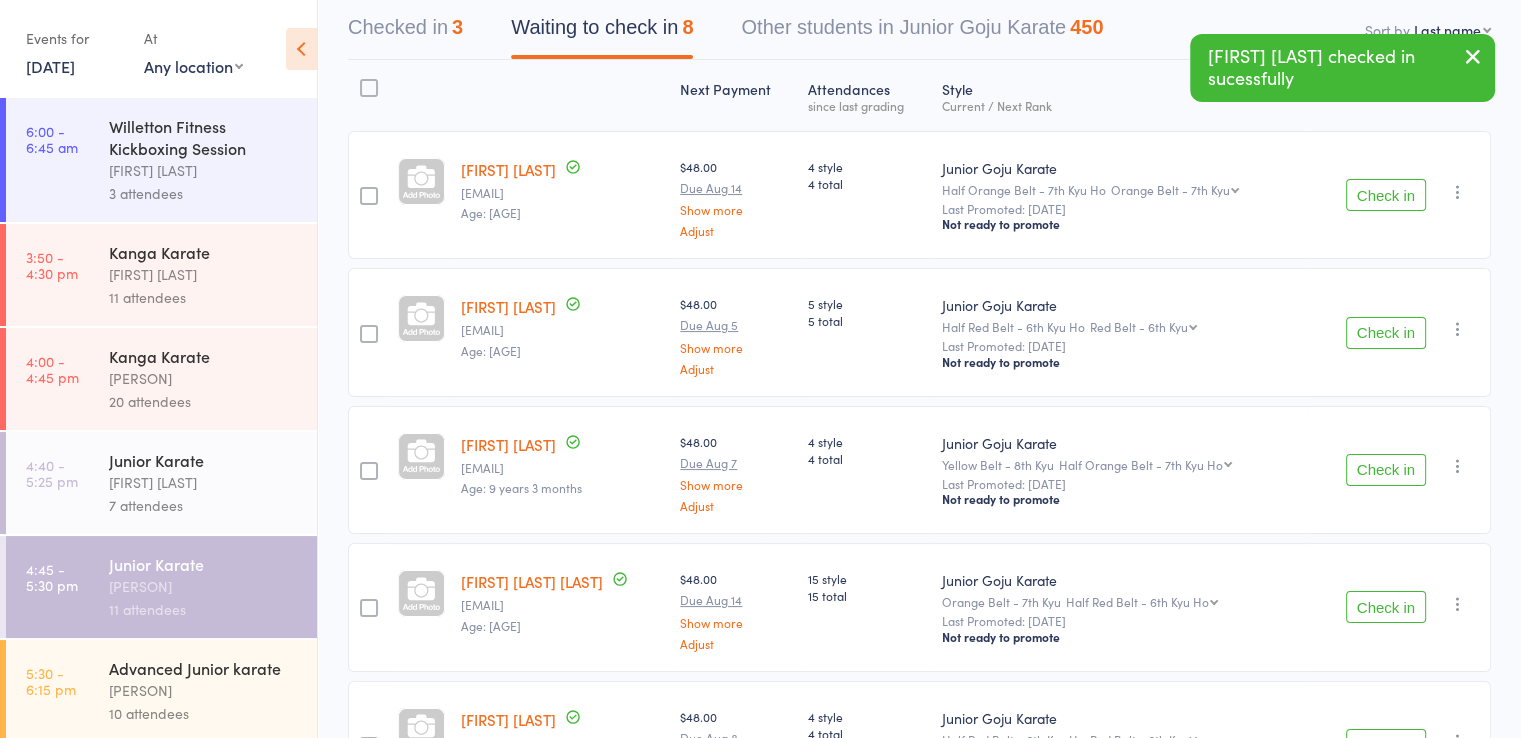 click on "Check in" at bounding box center [1386, 333] 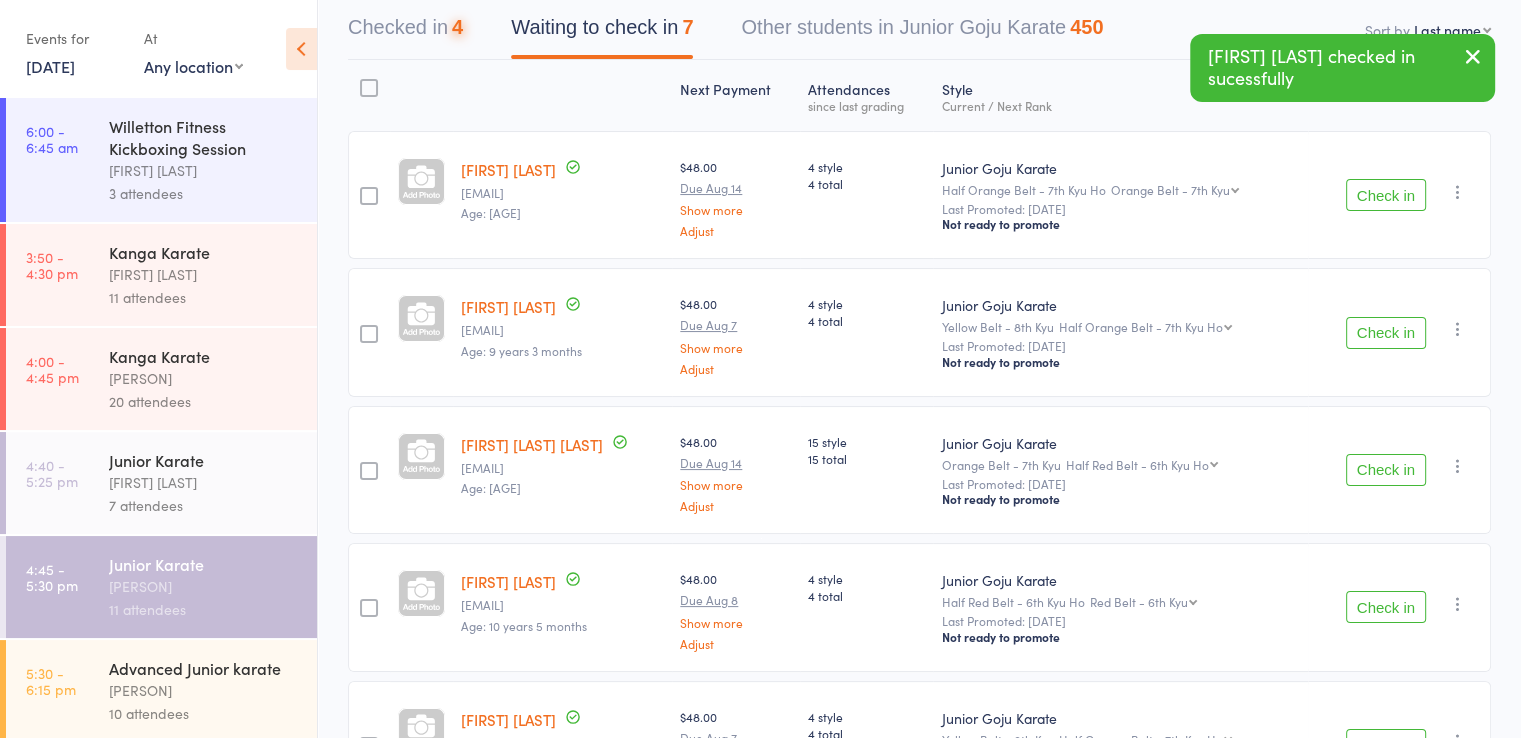click on "Check in" at bounding box center [1386, 333] 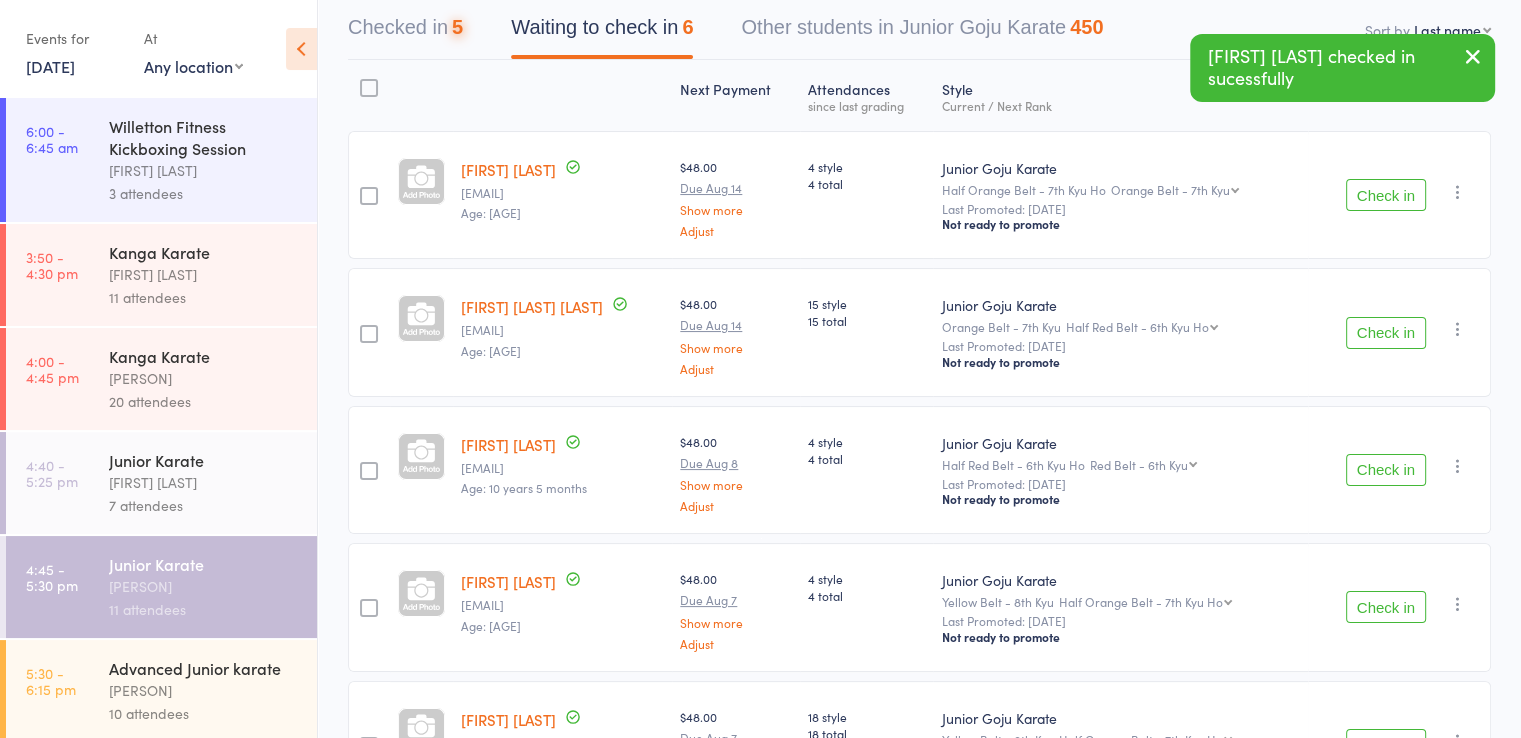 click on "Check in" at bounding box center [1386, 333] 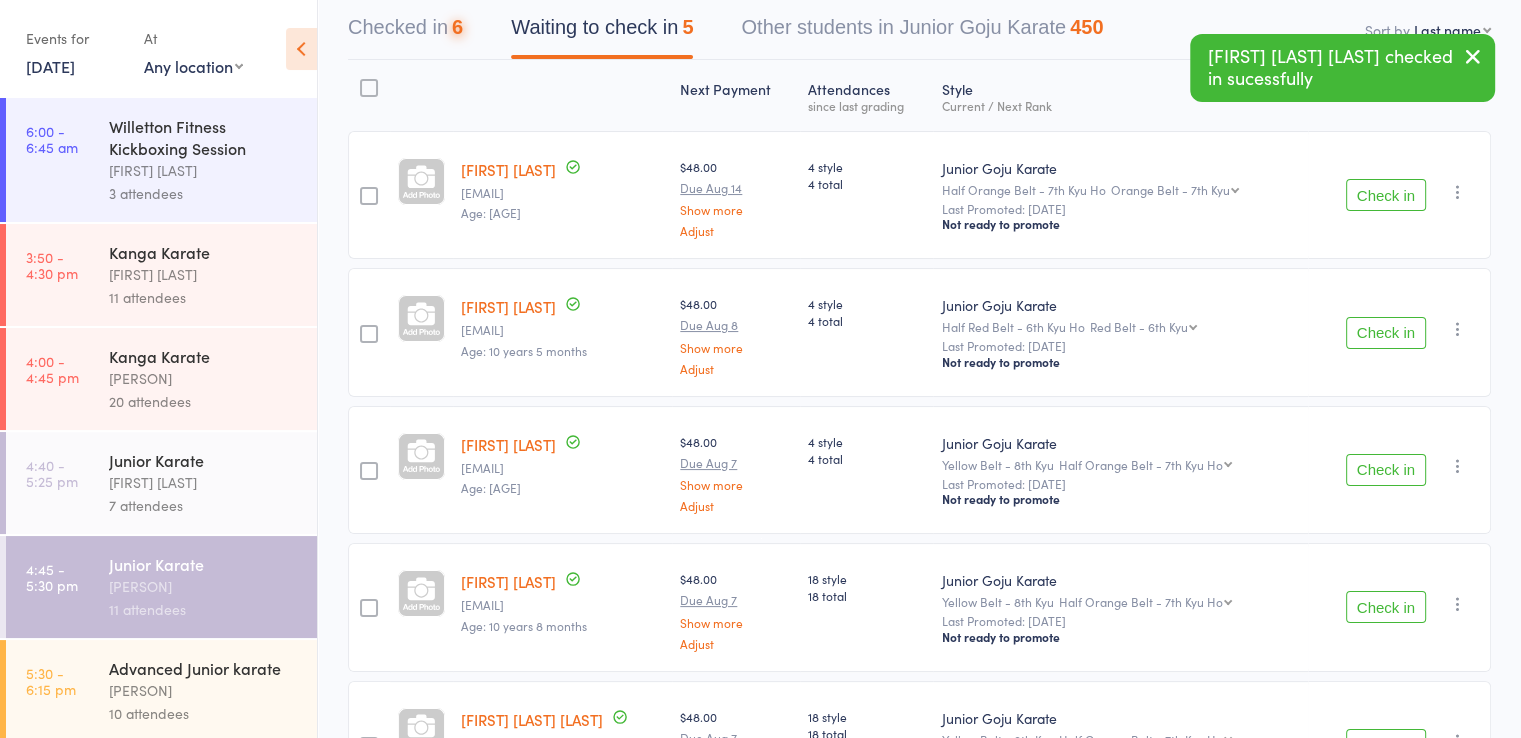 click on "Check in" at bounding box center [1386, 333] 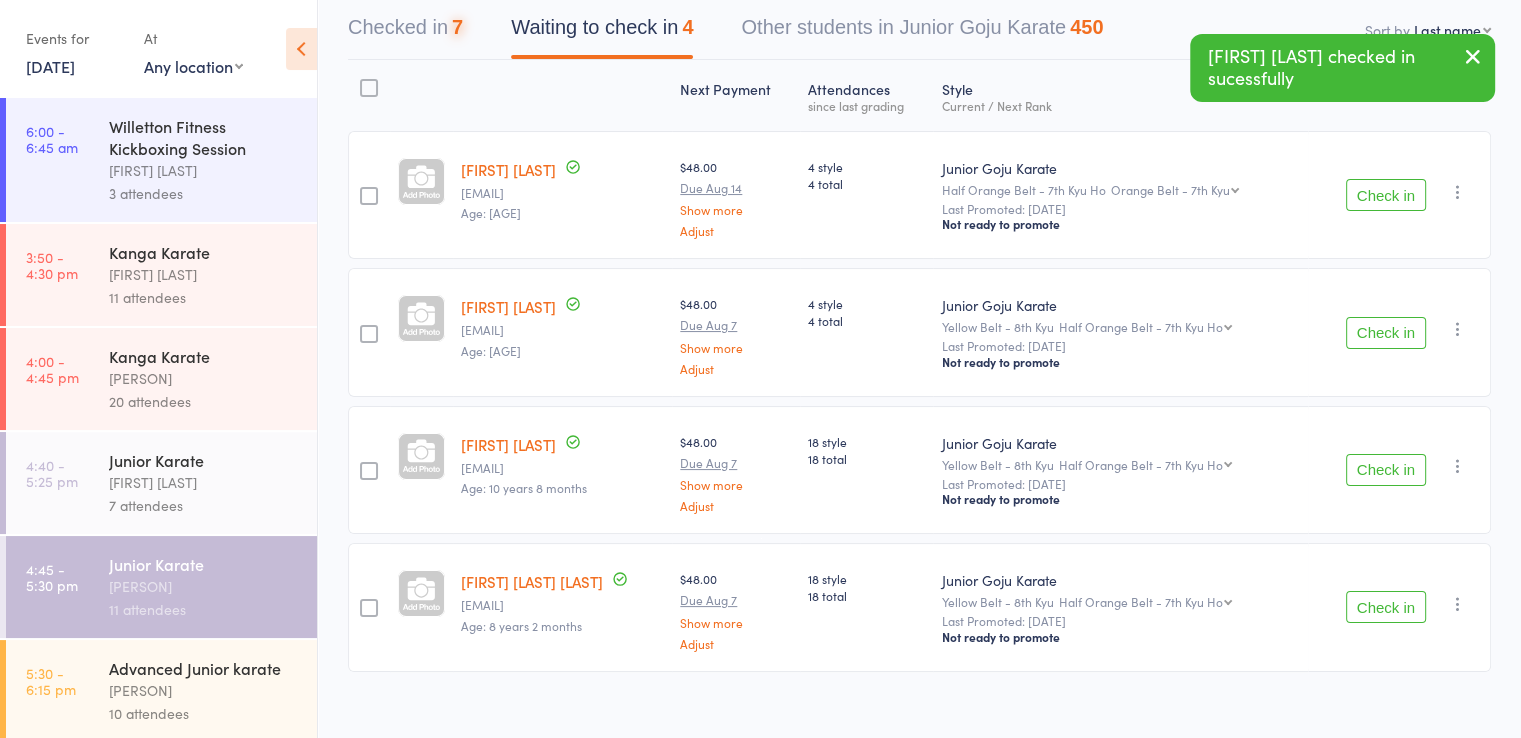 click on "Check in Check in Promote Send message Add Note Add Task Add Flag Remove Mark absent" at bounding box center (1399, 332) 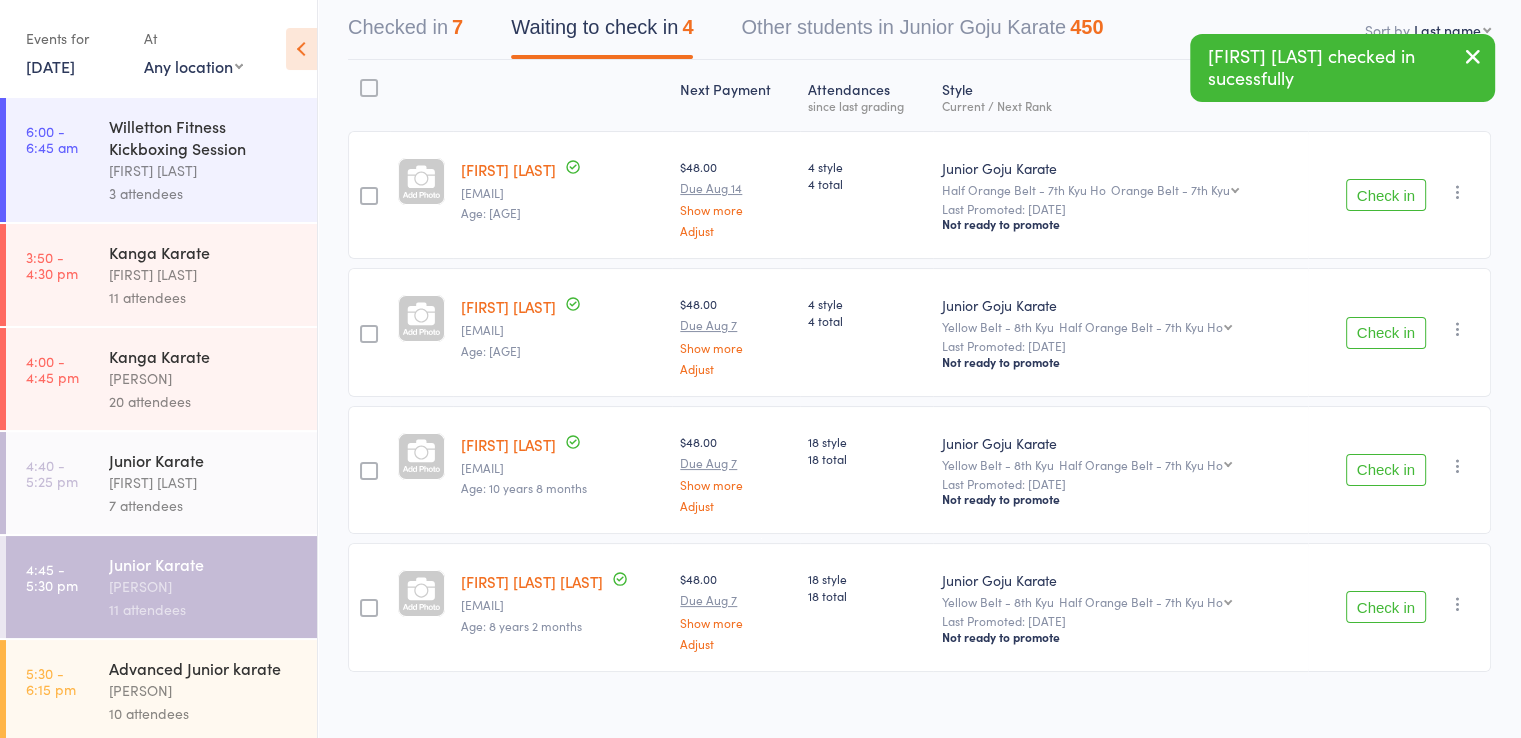 click on "Check in" at bounding box center [1386, 333] 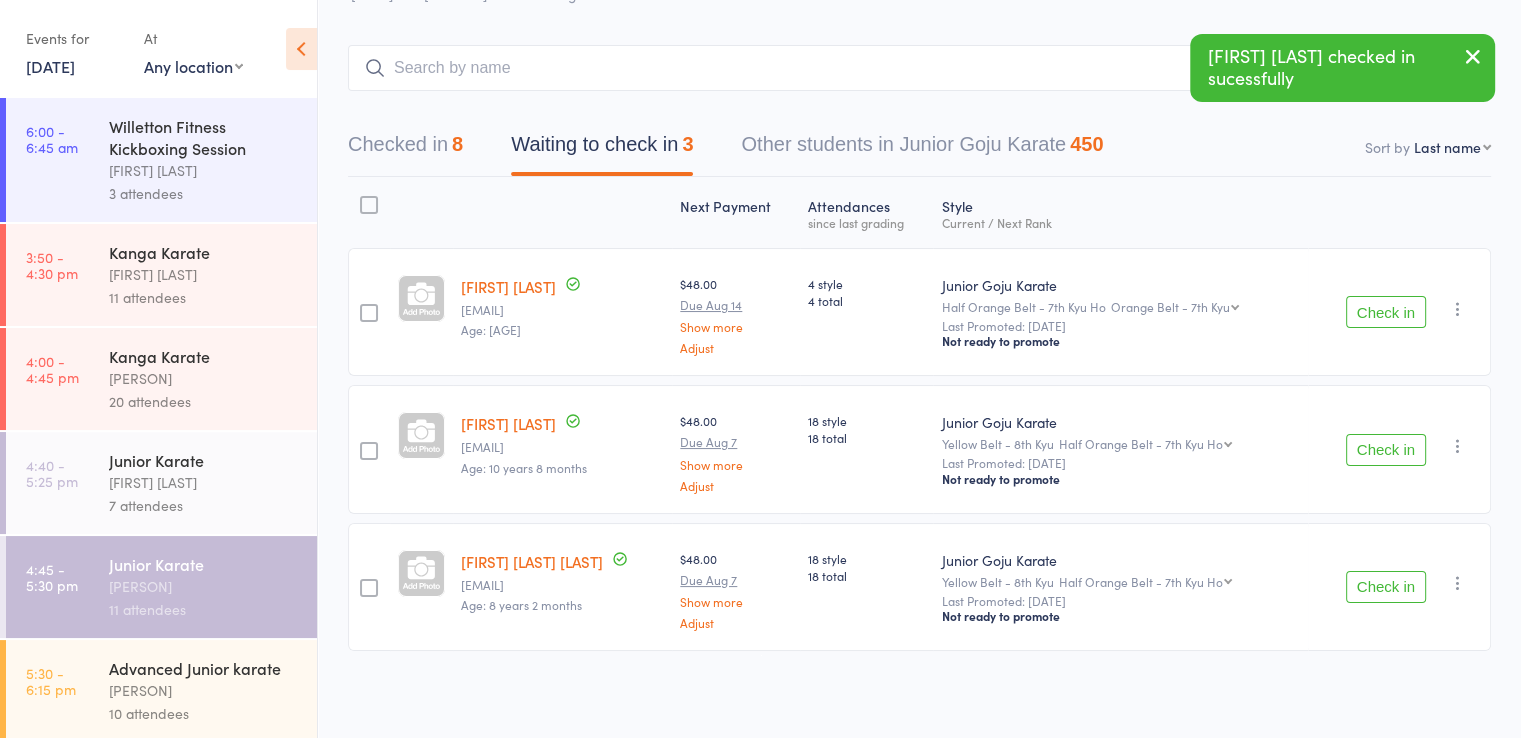 click on "Check in" at bounding box center [1386, 450] 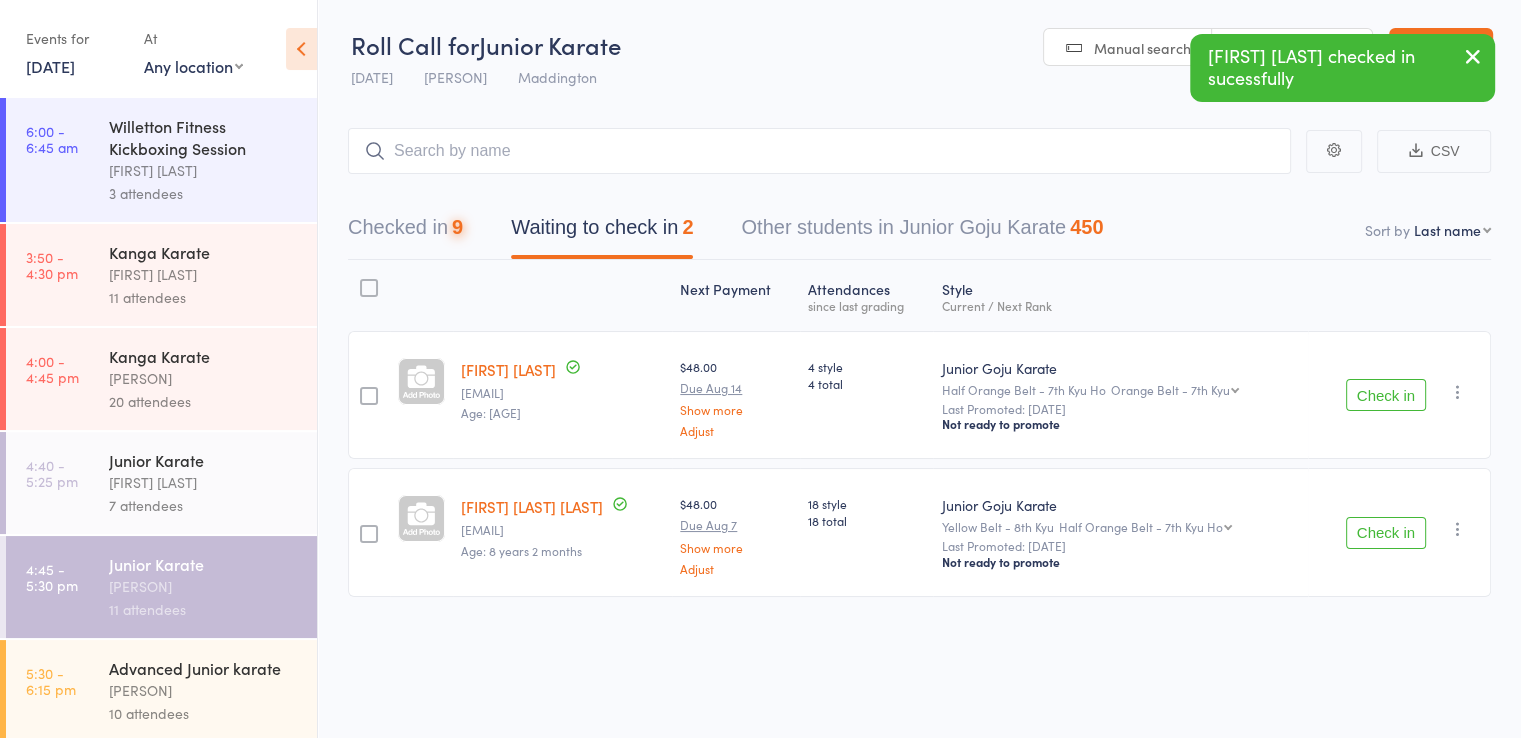 click on "Check in" at bounding box center [1386, 533] 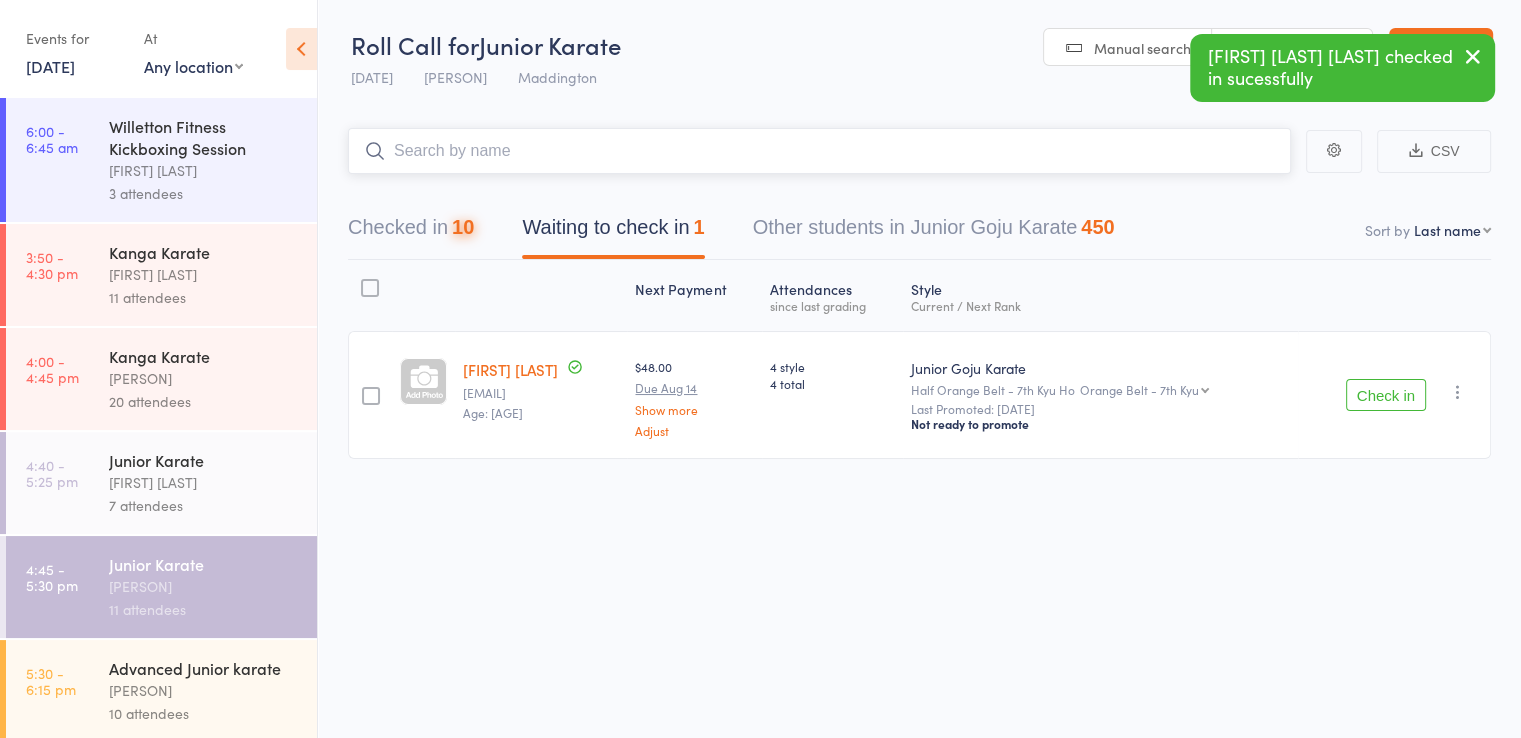 click at bounding box center [819, 151] 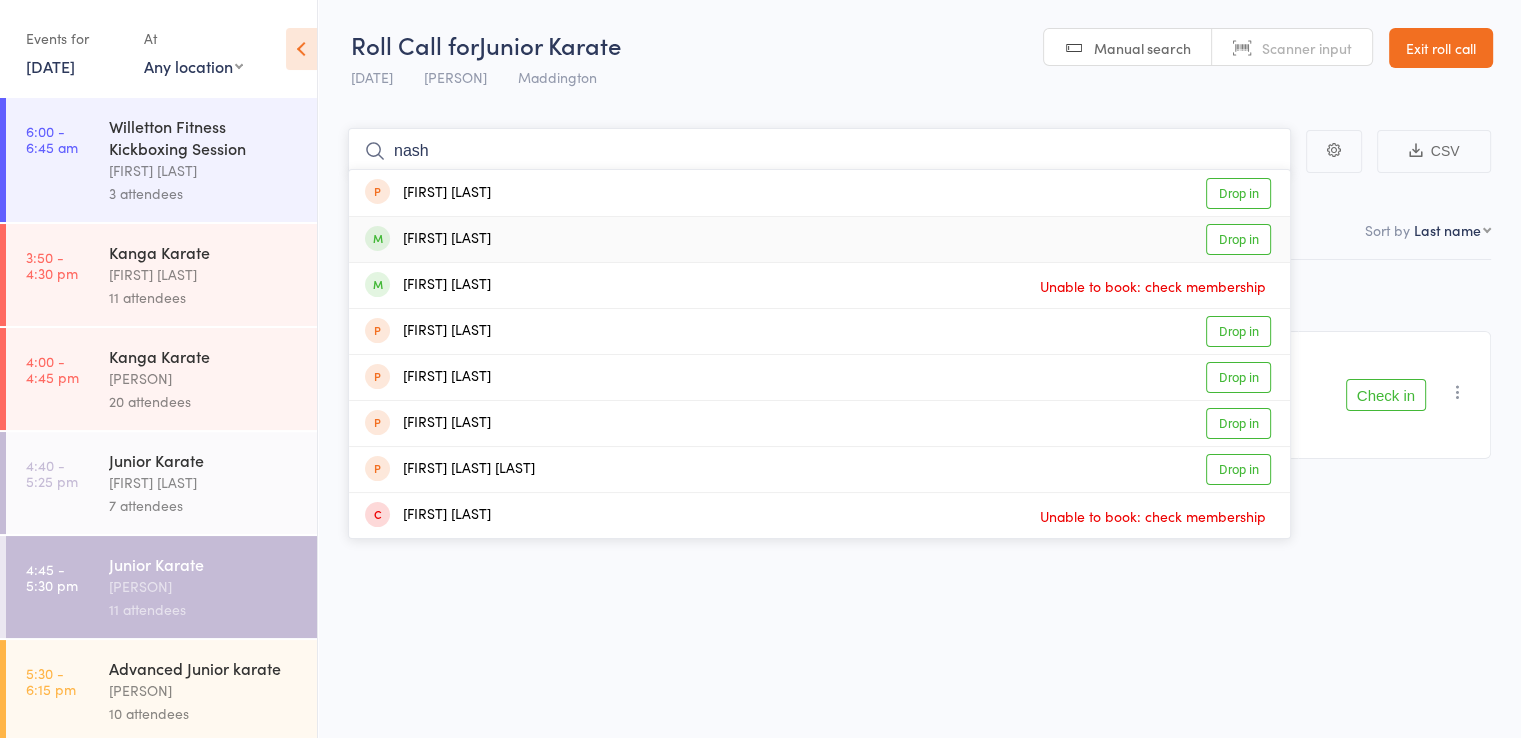 type on "nash" 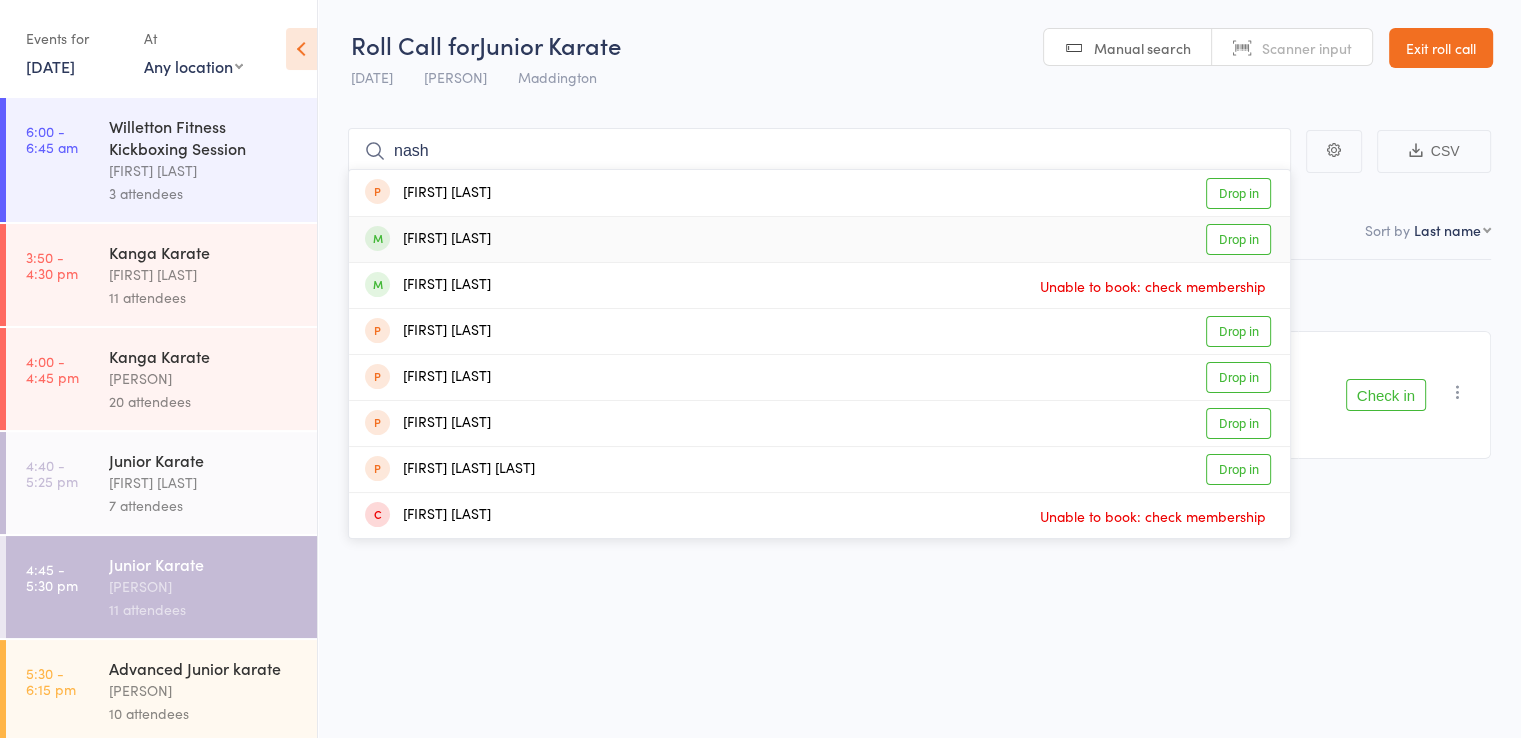 click on "Nash Oliquiano Drop in" at bounding box center (819, 239) 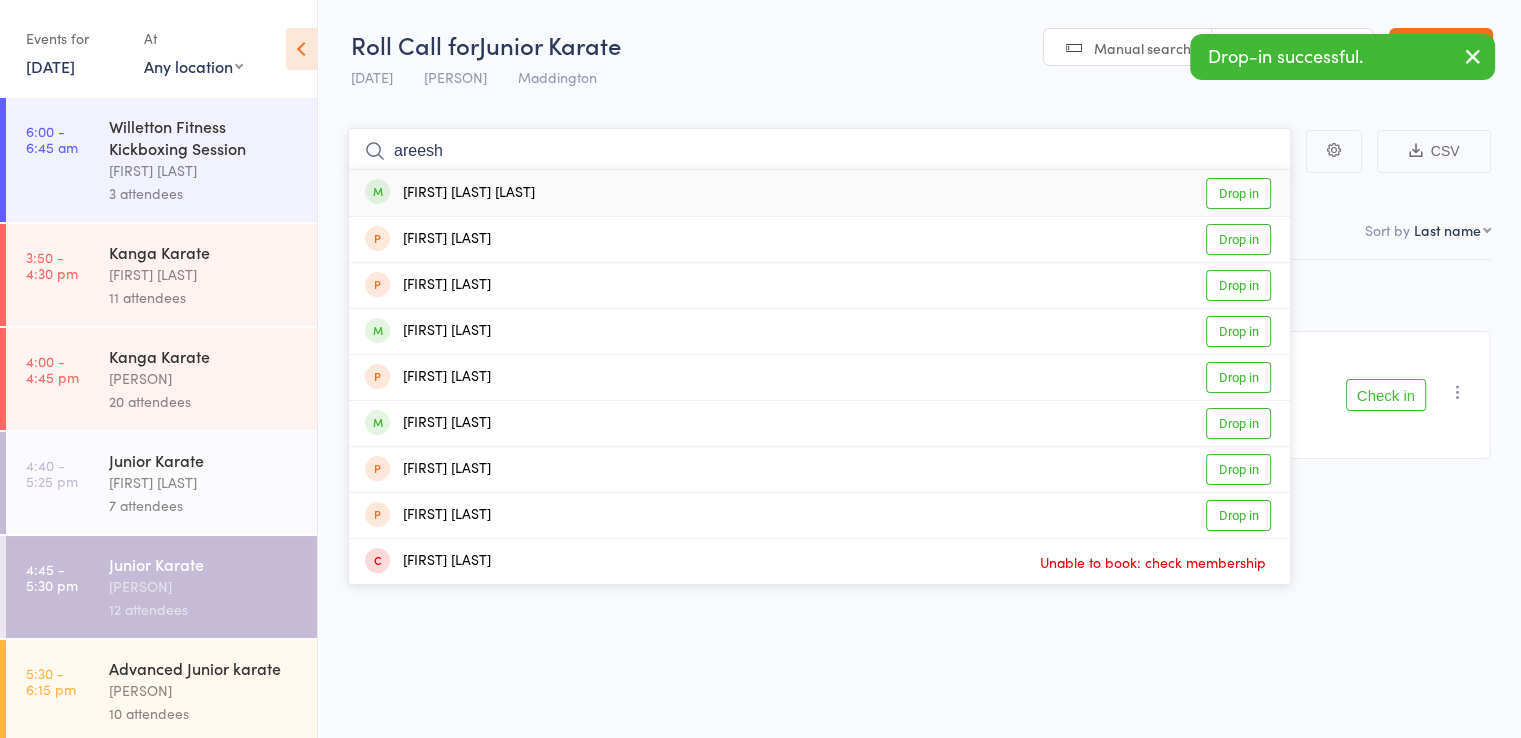 type on "areesh" 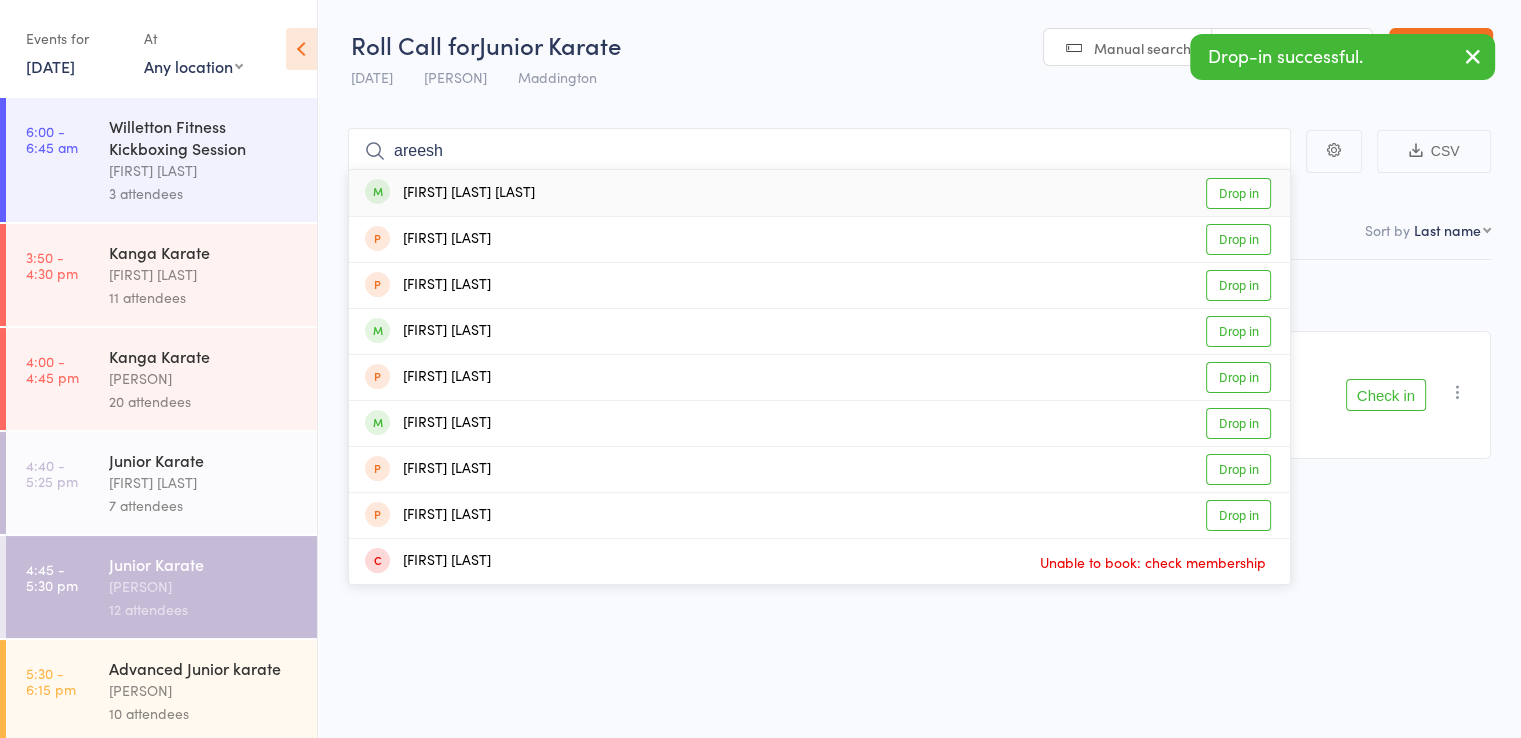 click on "Amayra Zaman Areesha Drop in" at bounding box center [819, 193] 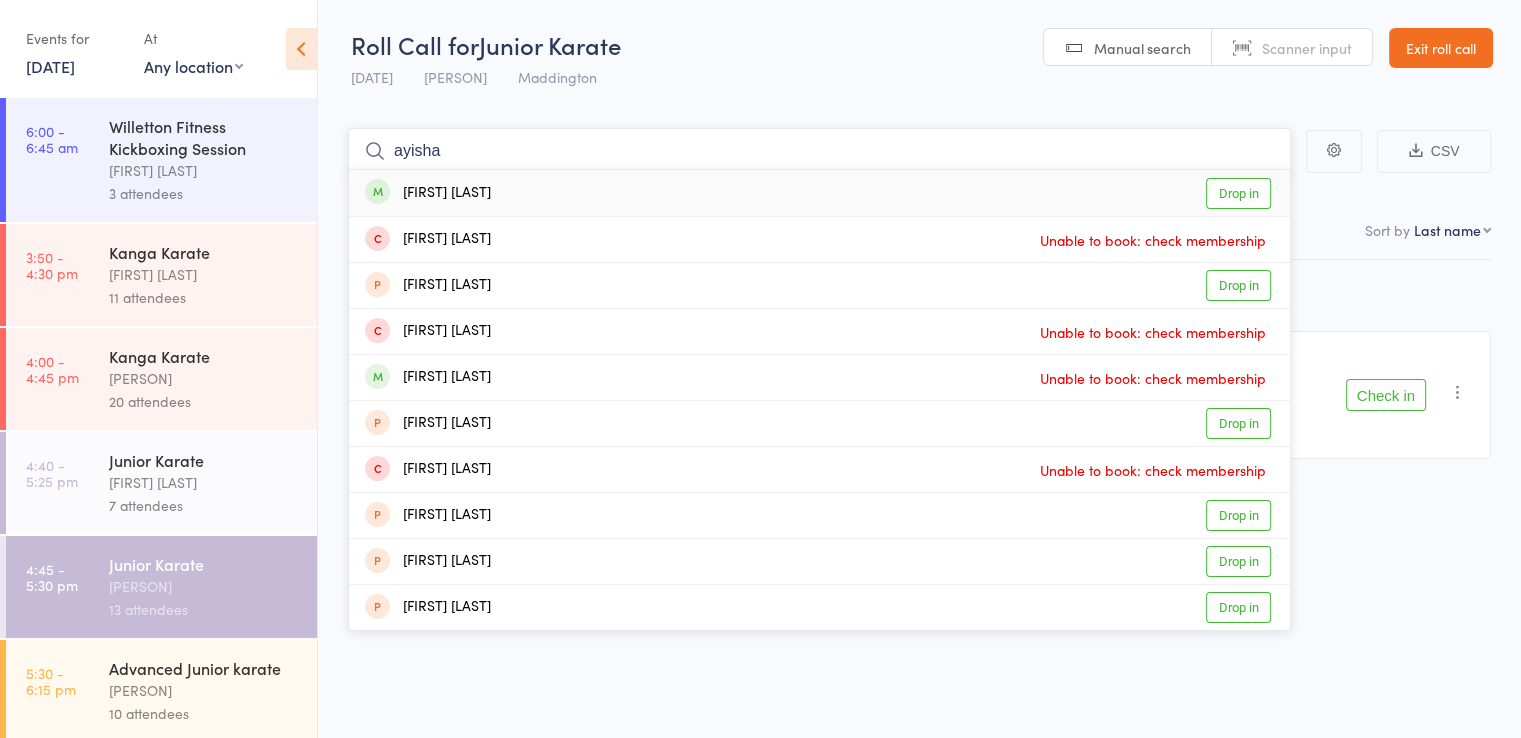 type on "ayisha" 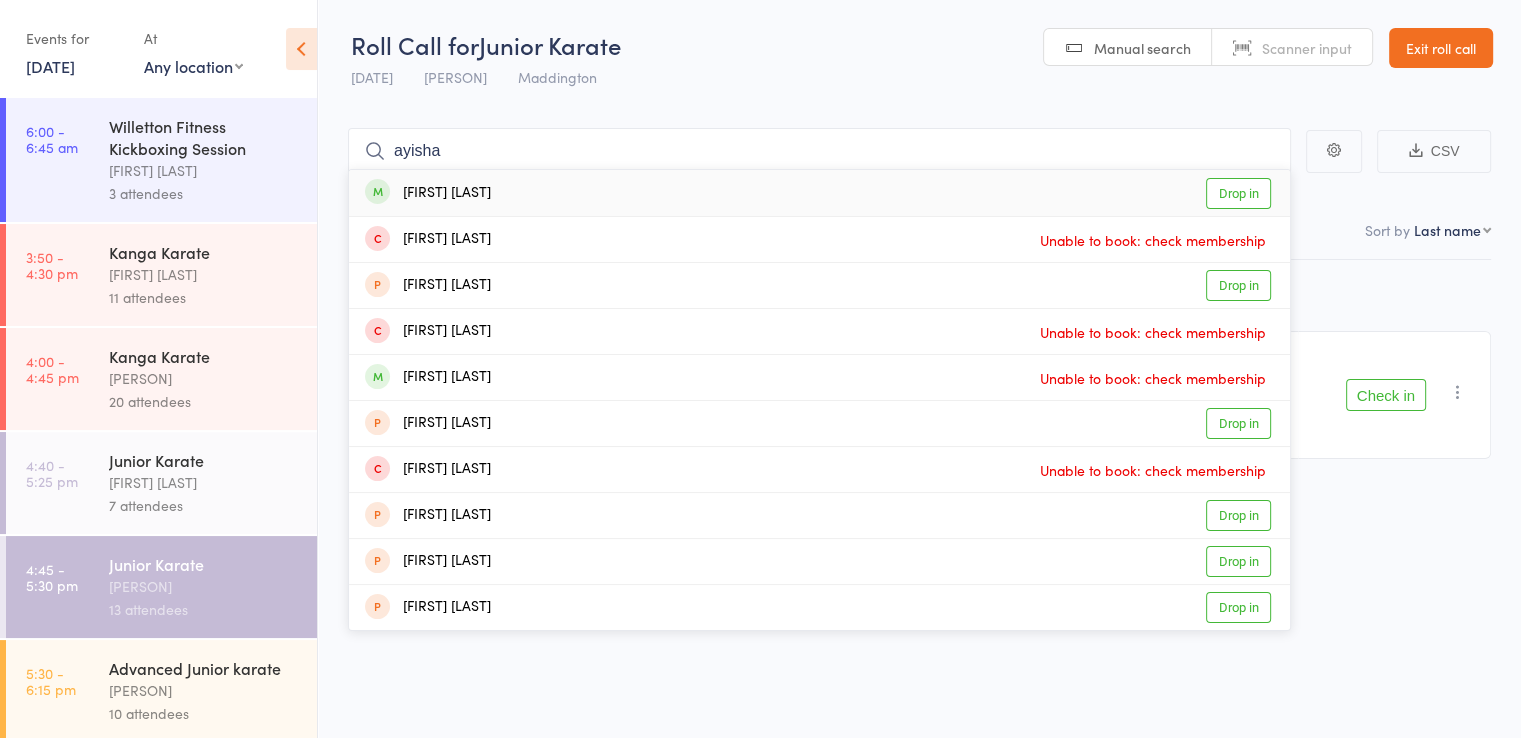 click on "Ayisha Sameer Drop in" at bounding box center (819, 193) 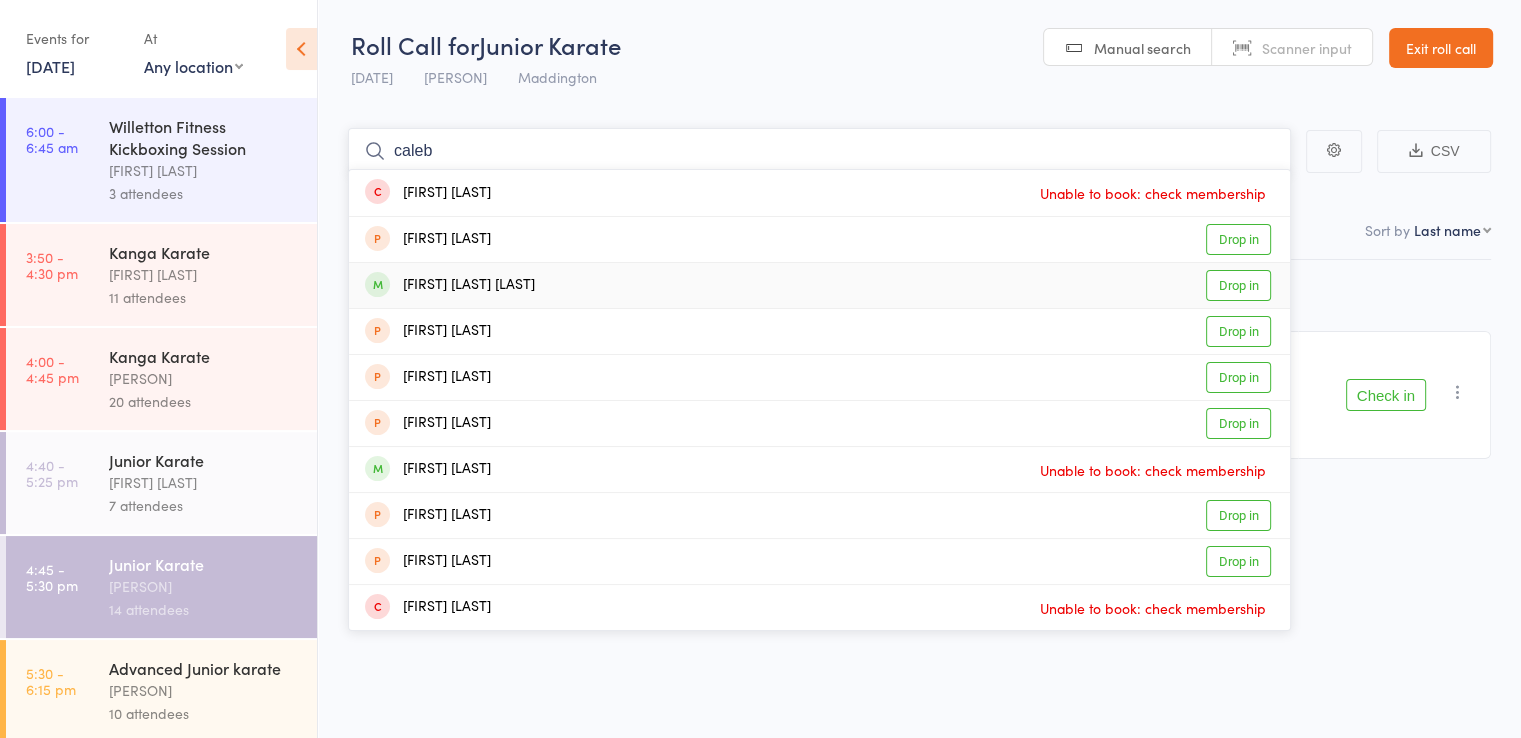 type on "caleb" 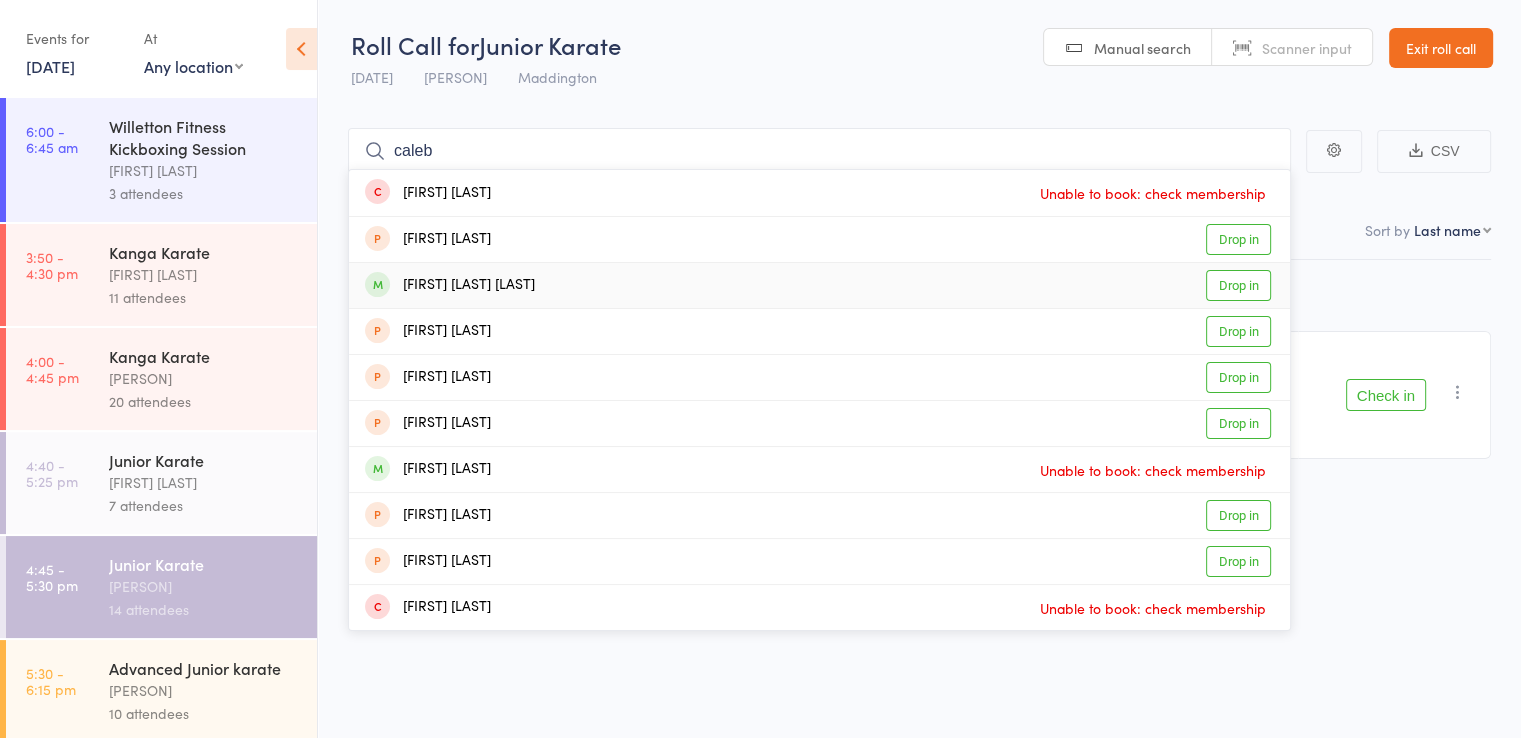click on "Caleb Vetrivel Thevar" at bounding box center (450, 285) 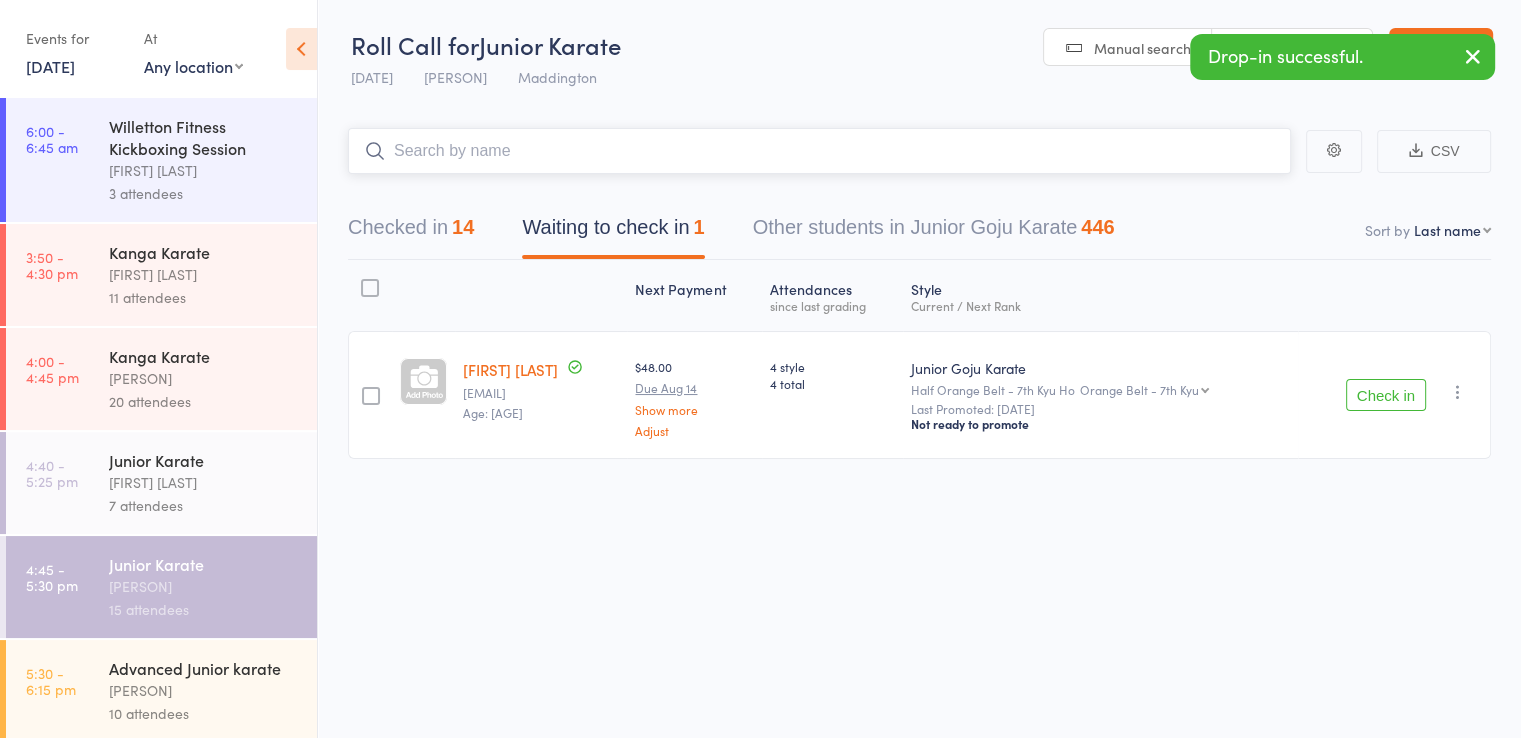 click at bounding box center (819, 151) 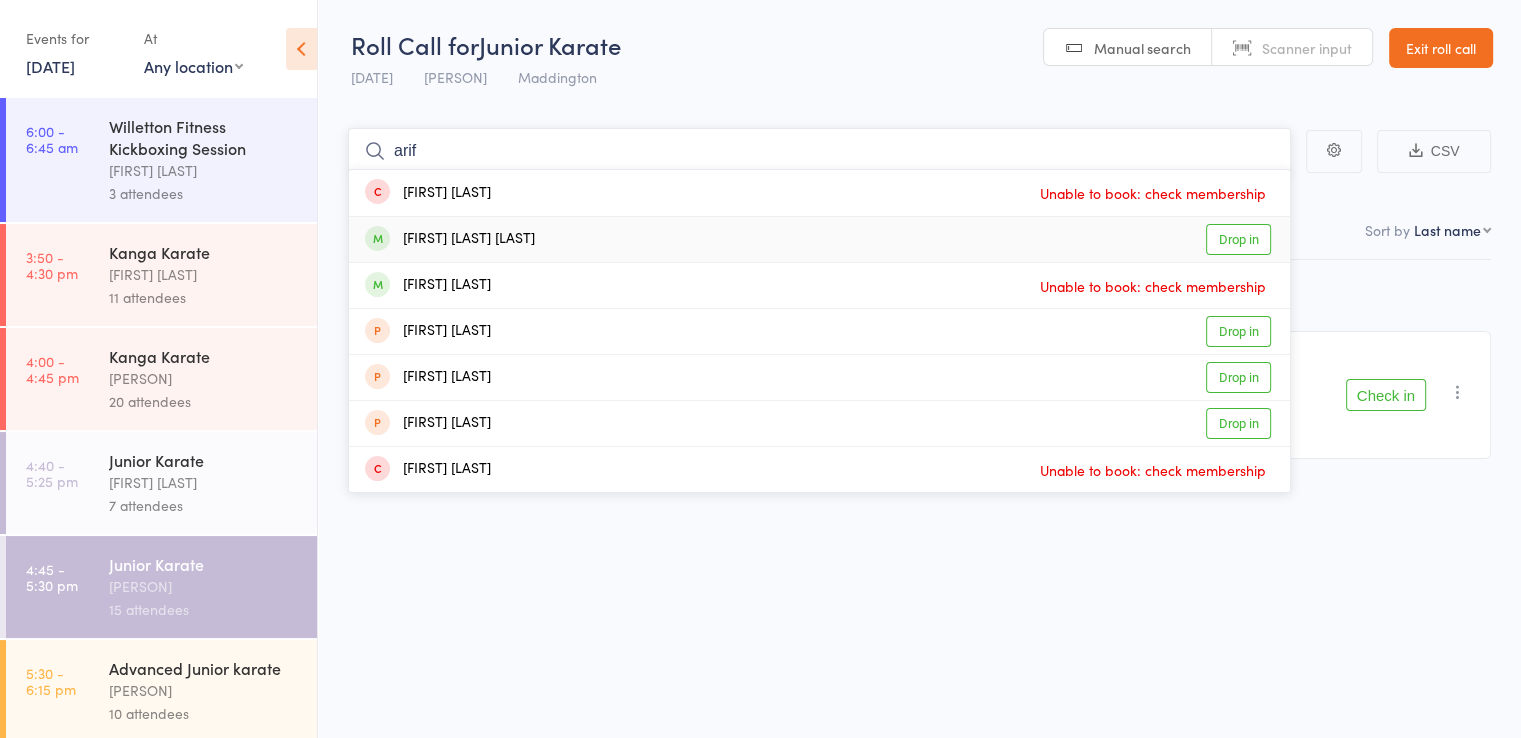 type on "arif" 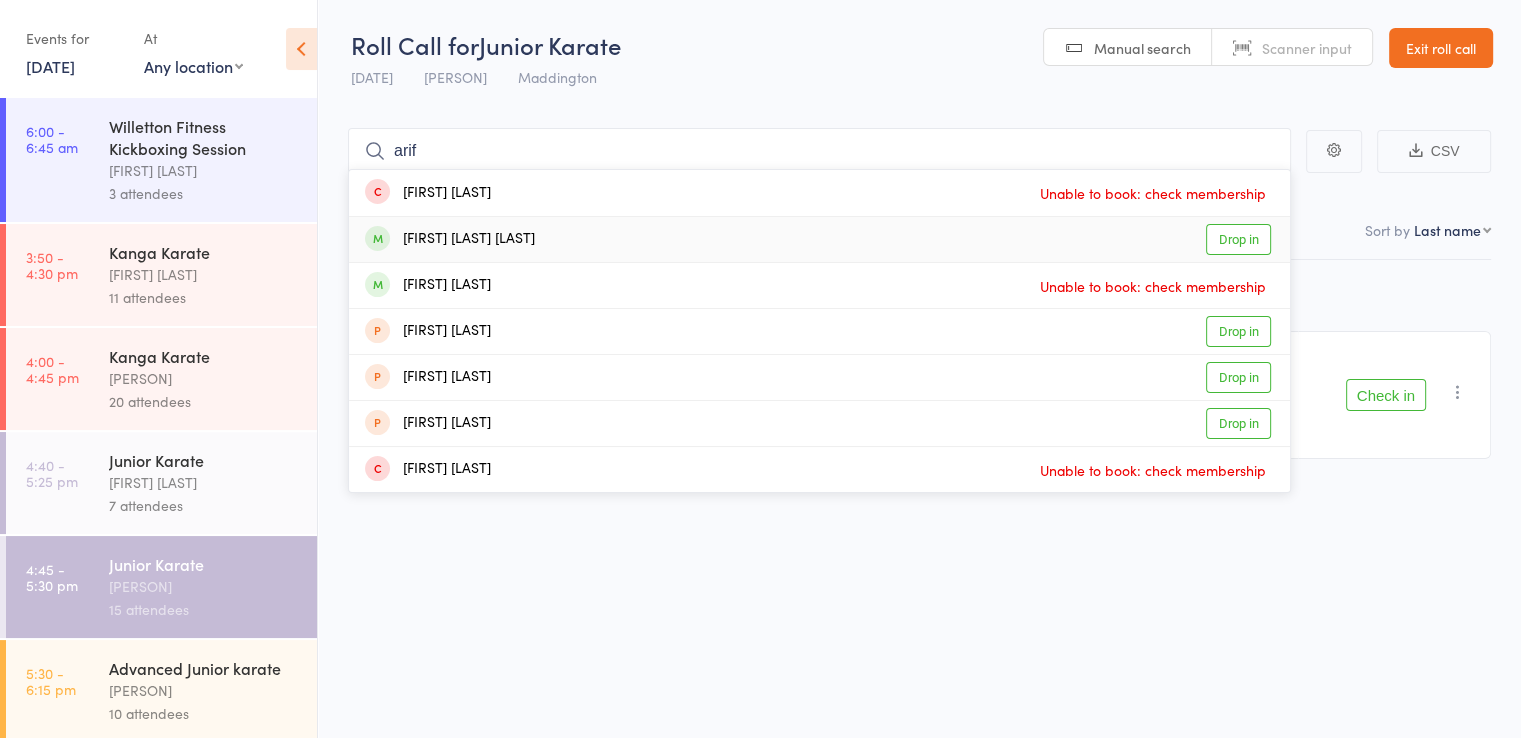 click on "Arif Michel Mohammed" at bounding box center (450, 239) 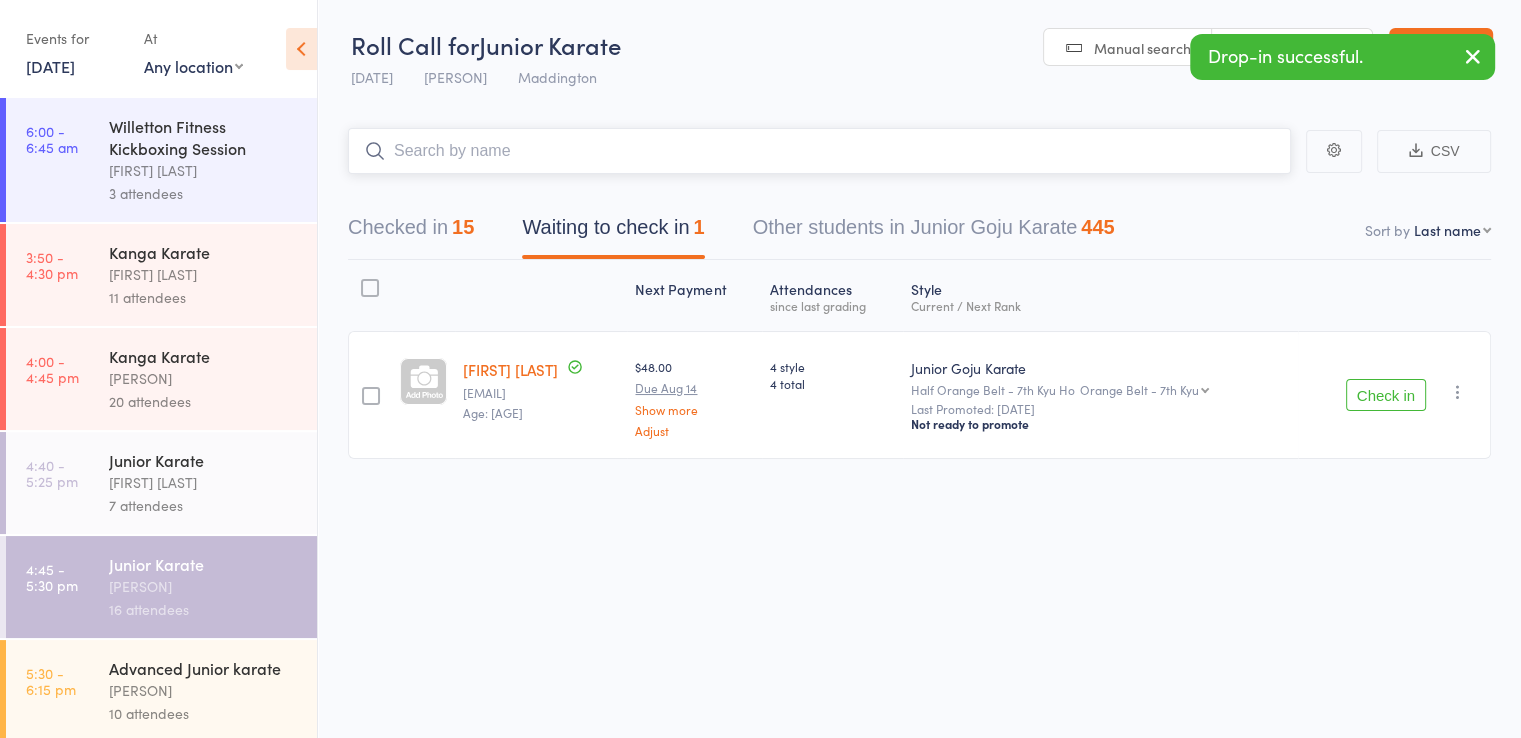 click at bounding box center [819, 151] 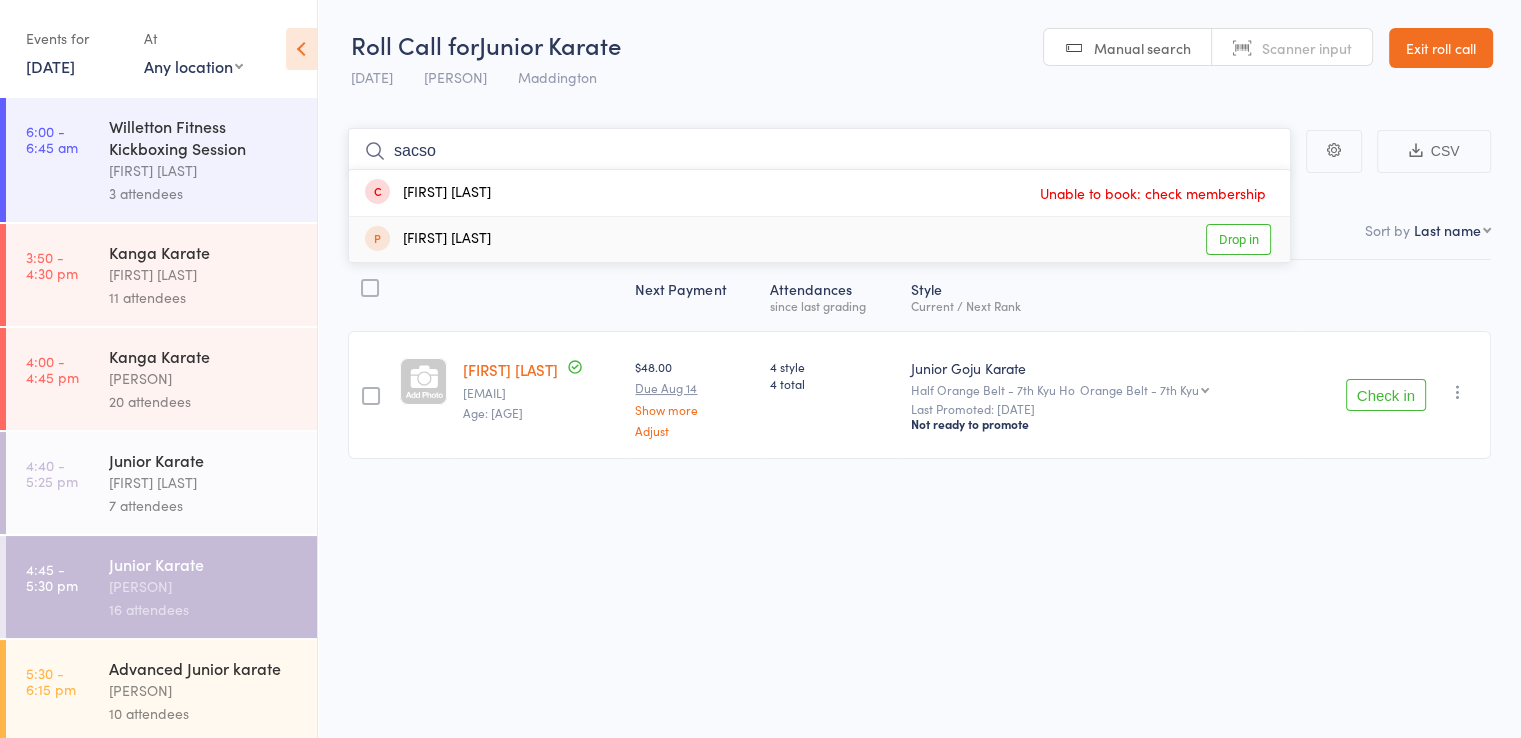 drag, startPoint x: 472, startPoint y: 142, endPoint x: 344, endPoint y: 161, distance: 129.40247 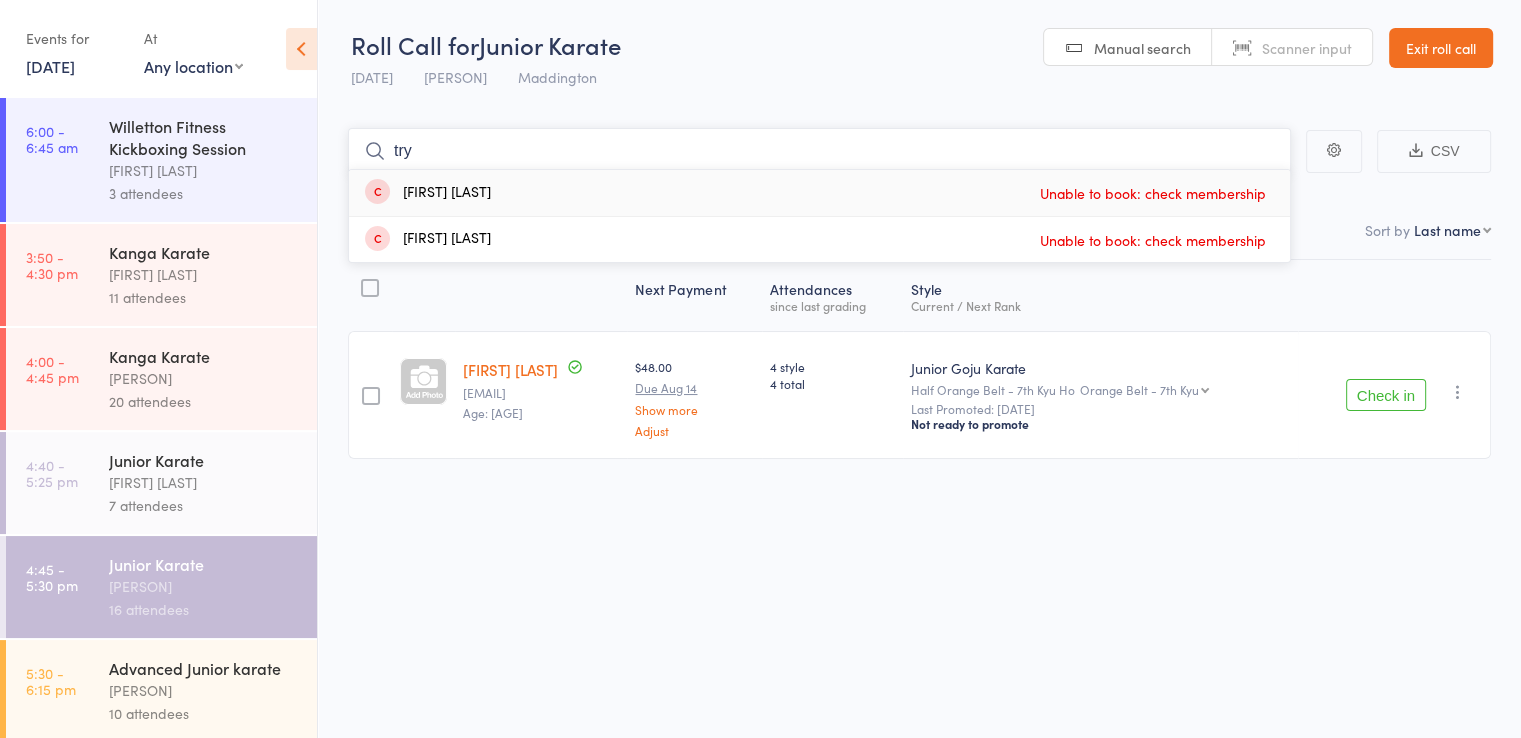 click on "try" at bounding box center (819, 151) 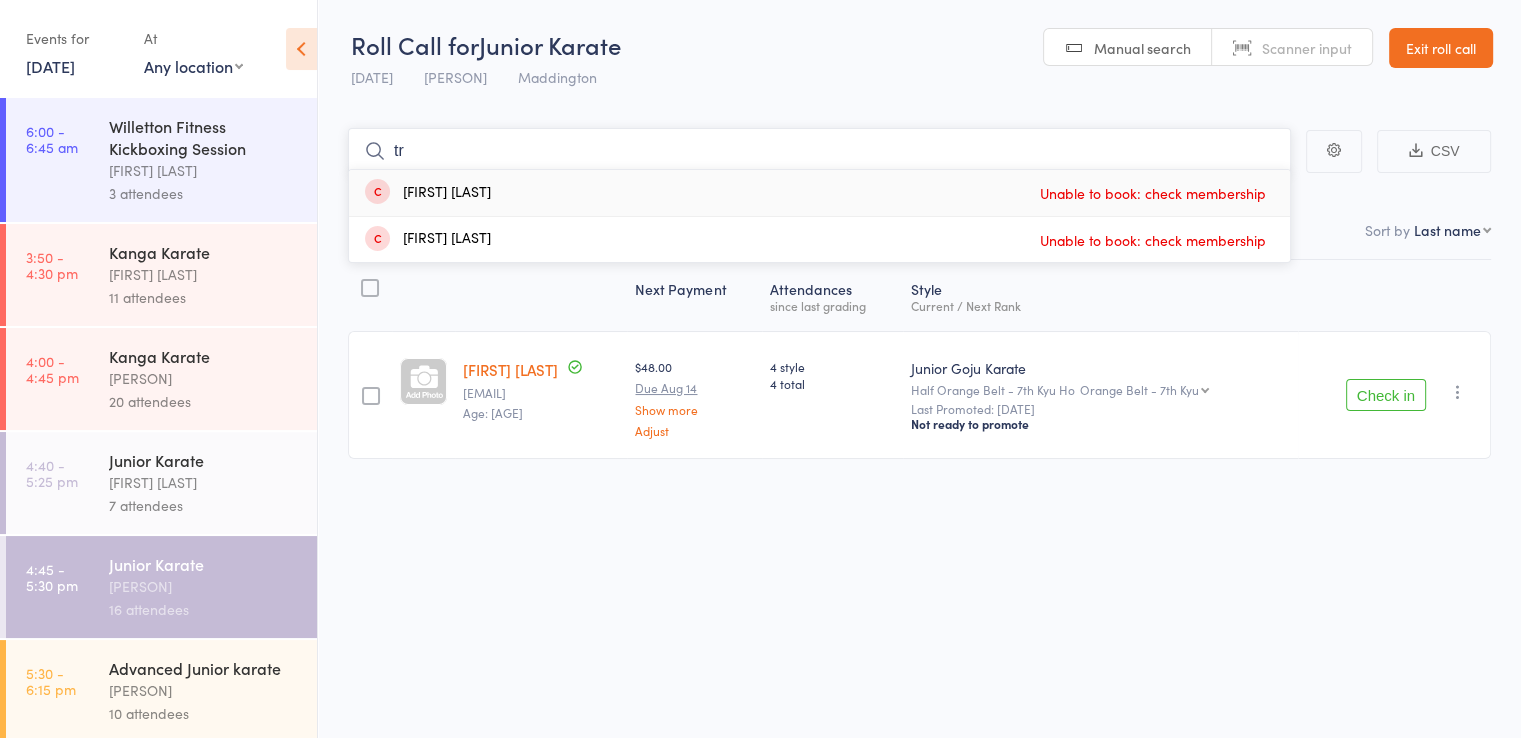 type on "t" 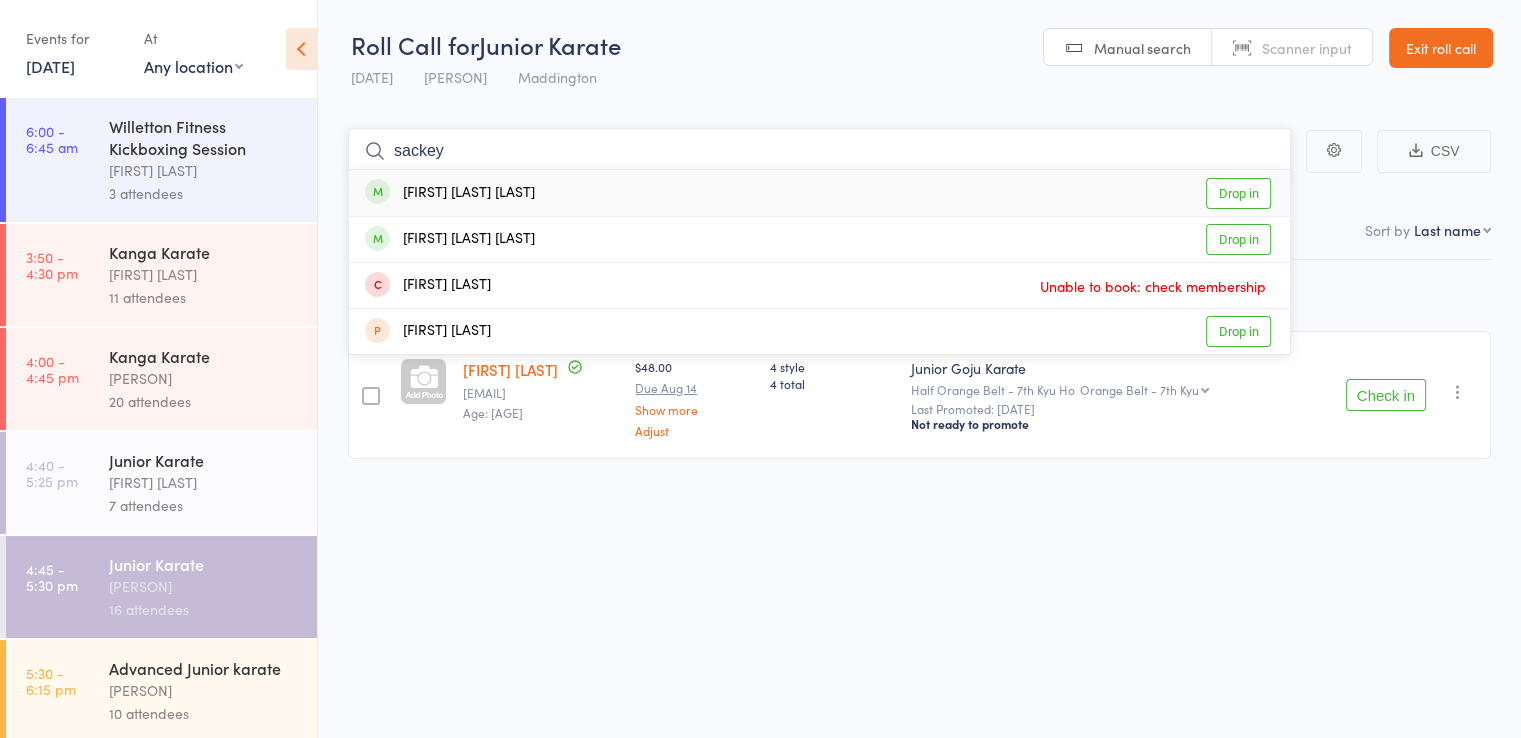 type on "sackey" 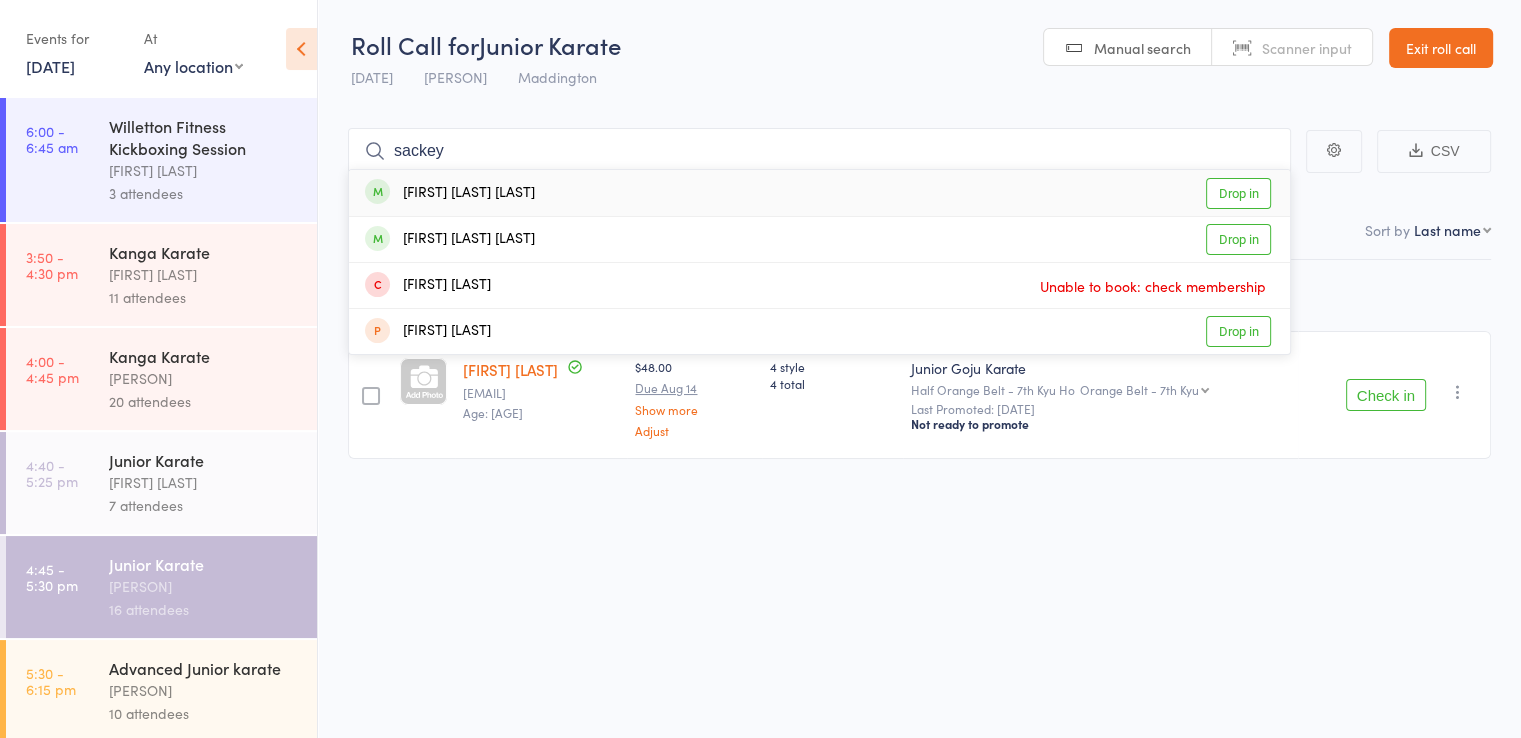 click on "[FIRST] [LAST] [LAST]" at bounding box center [450, 193] 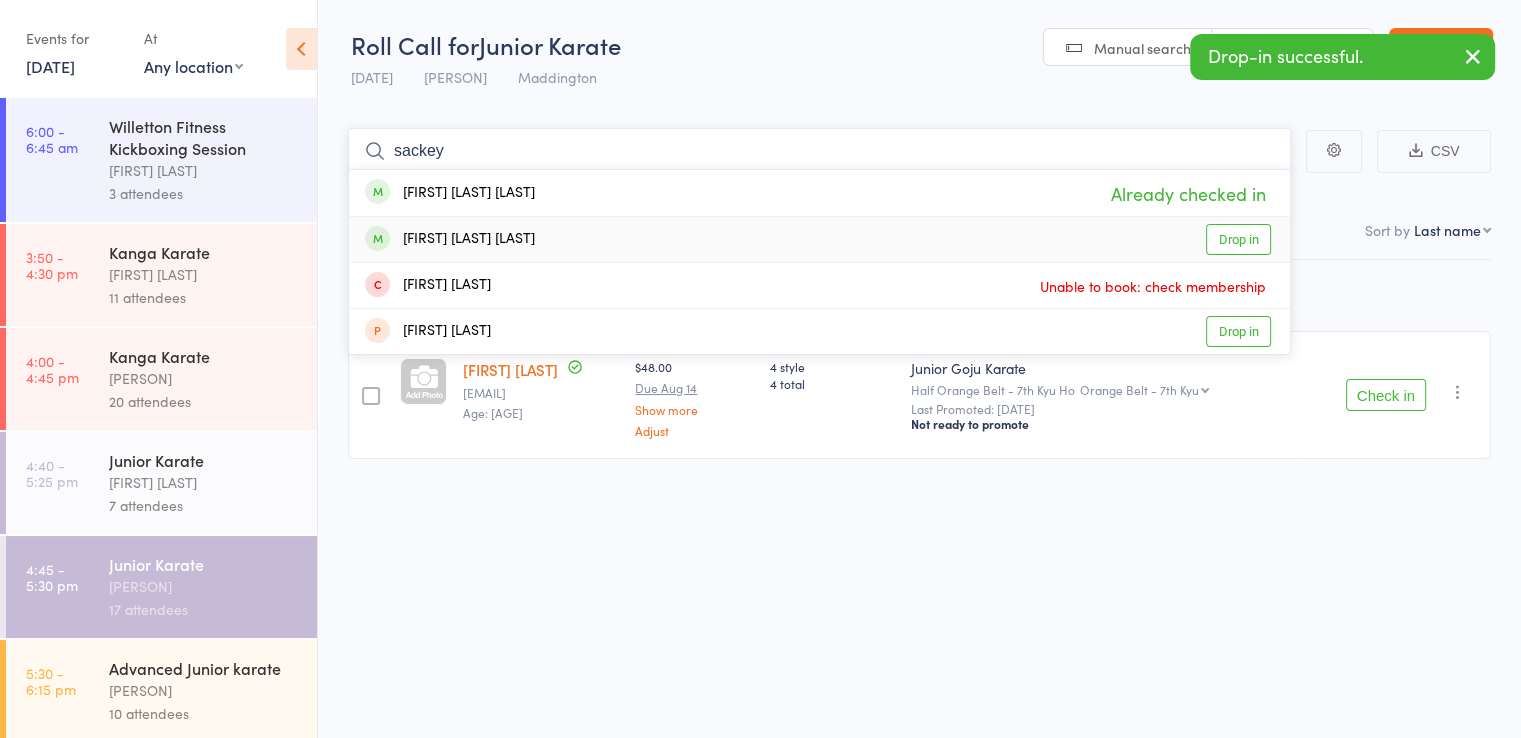 type on "sackey" 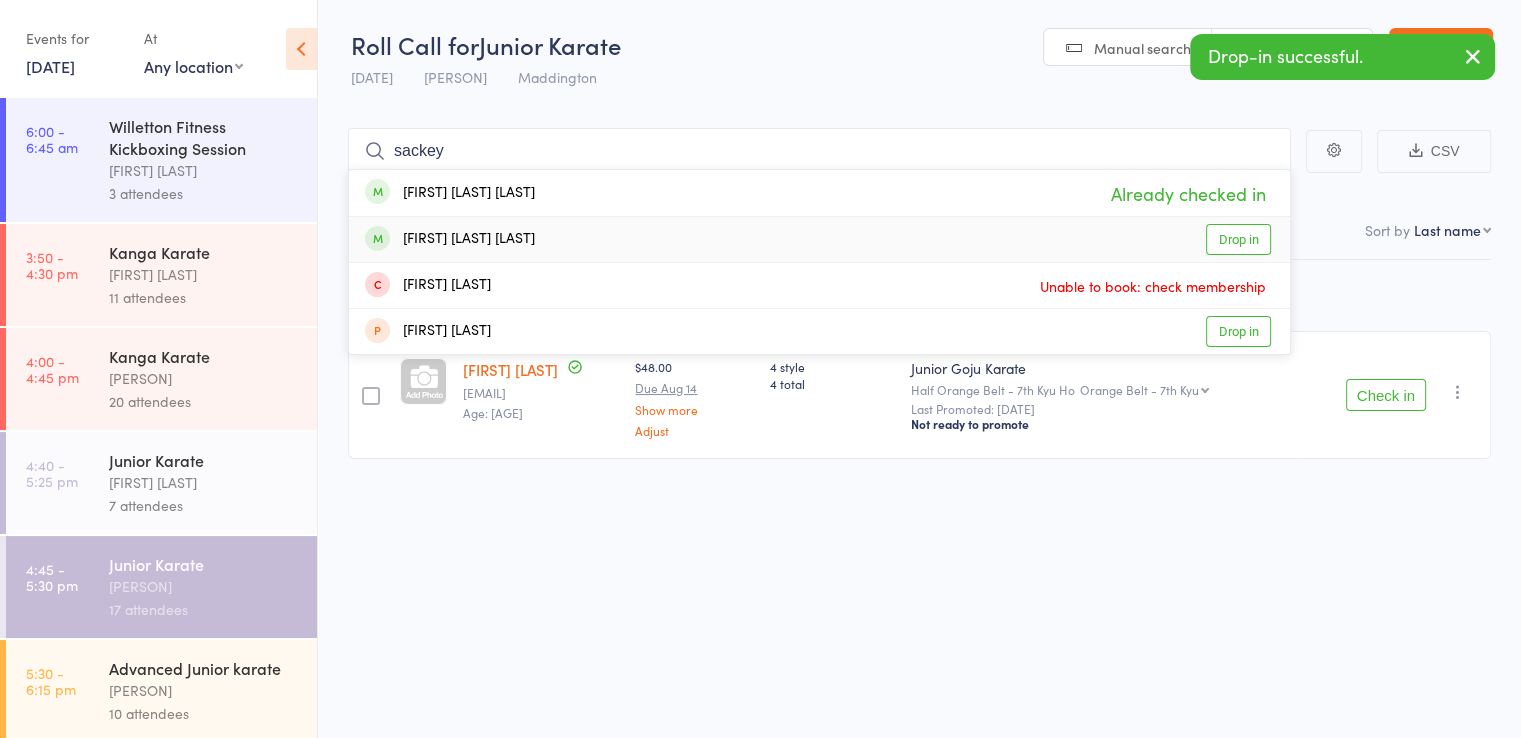 click on "[FIRST] [LAST] [LAST]" at bounding box center (450, 239) 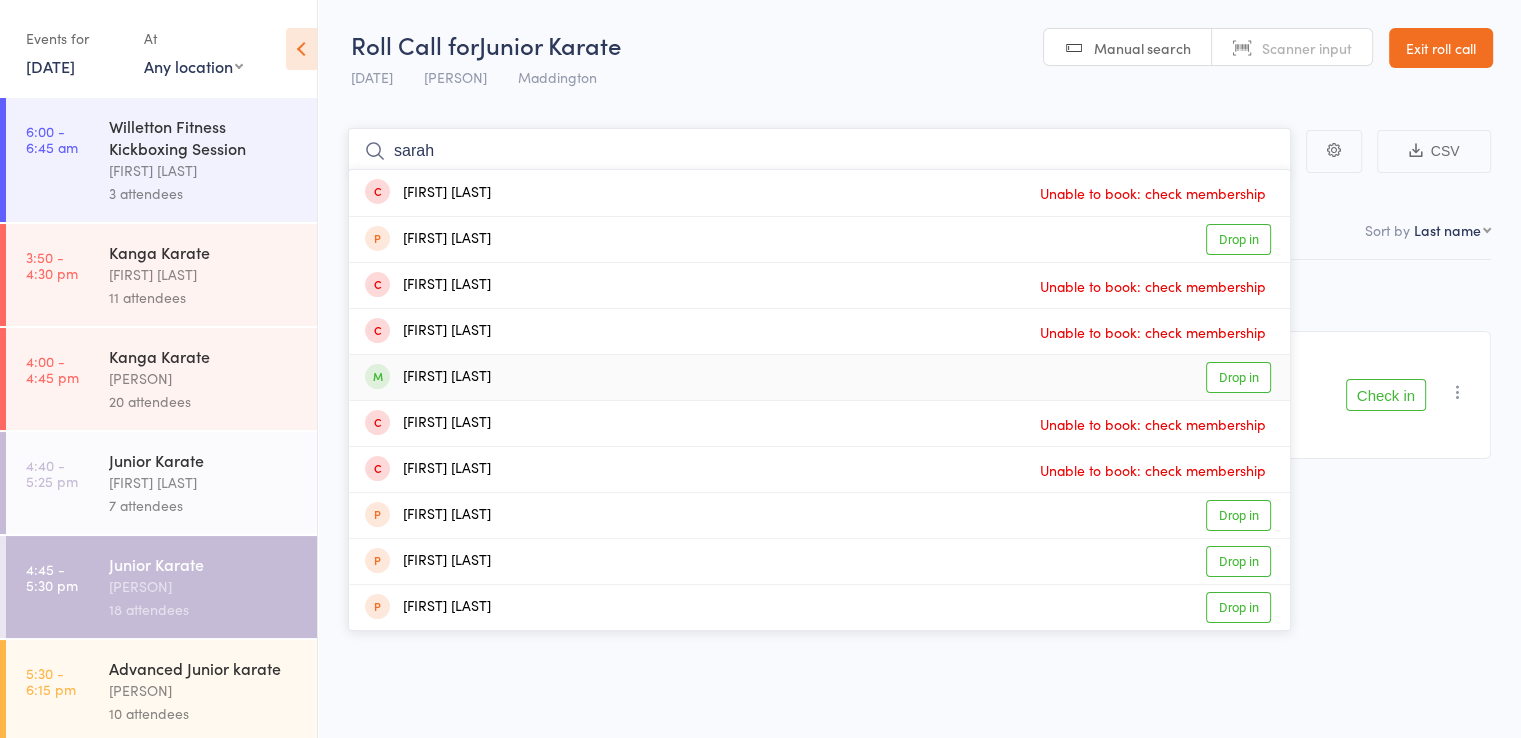 type on "sarah" 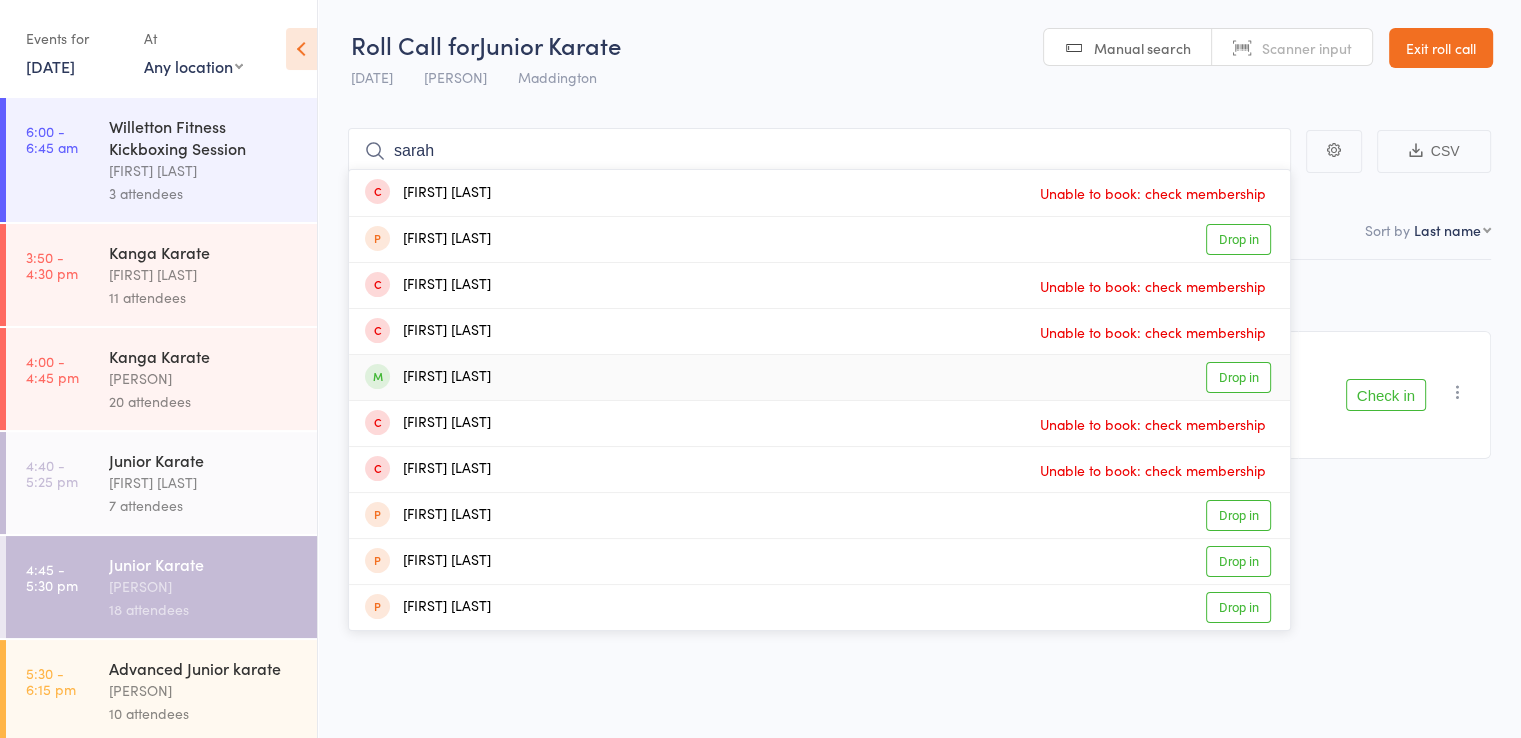 click on "sarah teague Drop in" at bounding box center (819, 377) 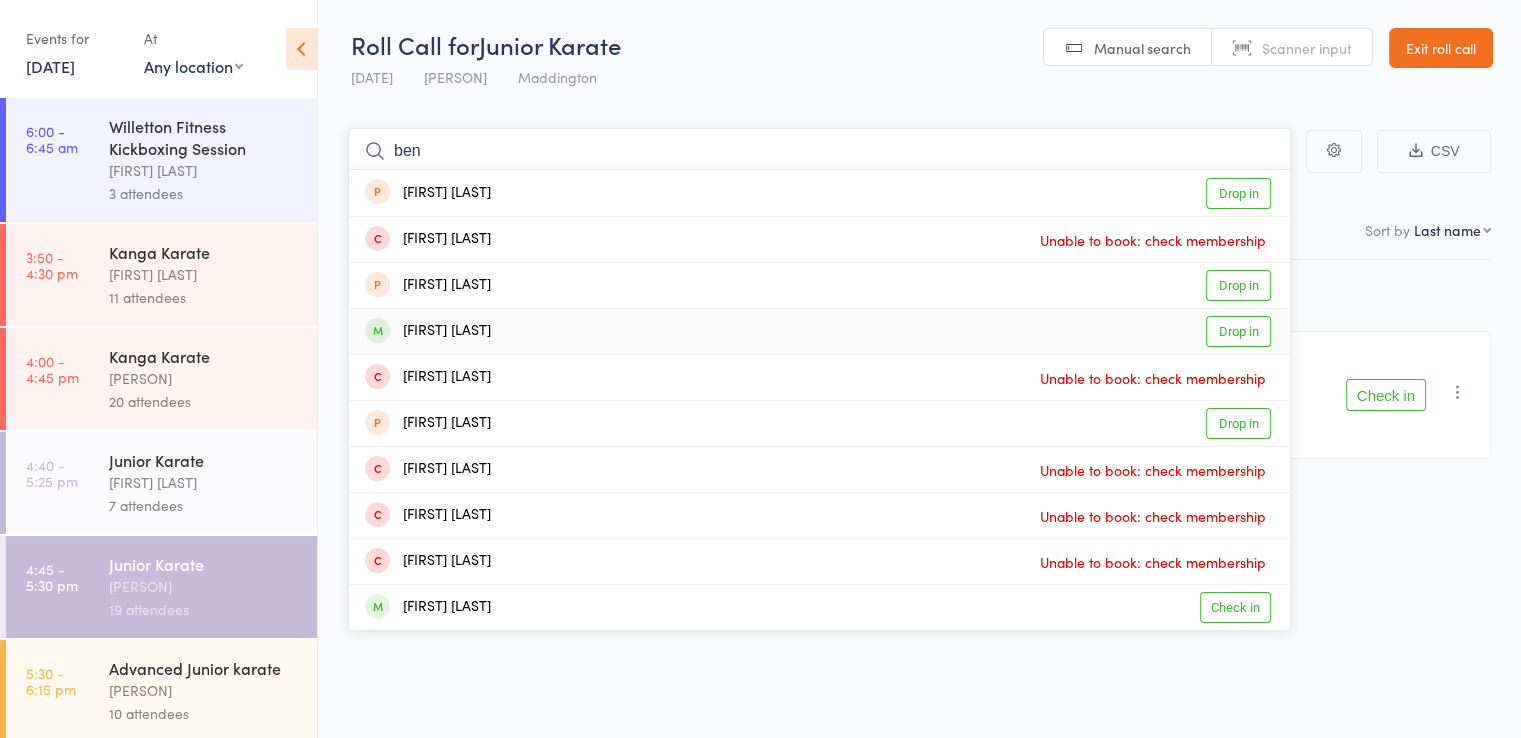 type on "ben" 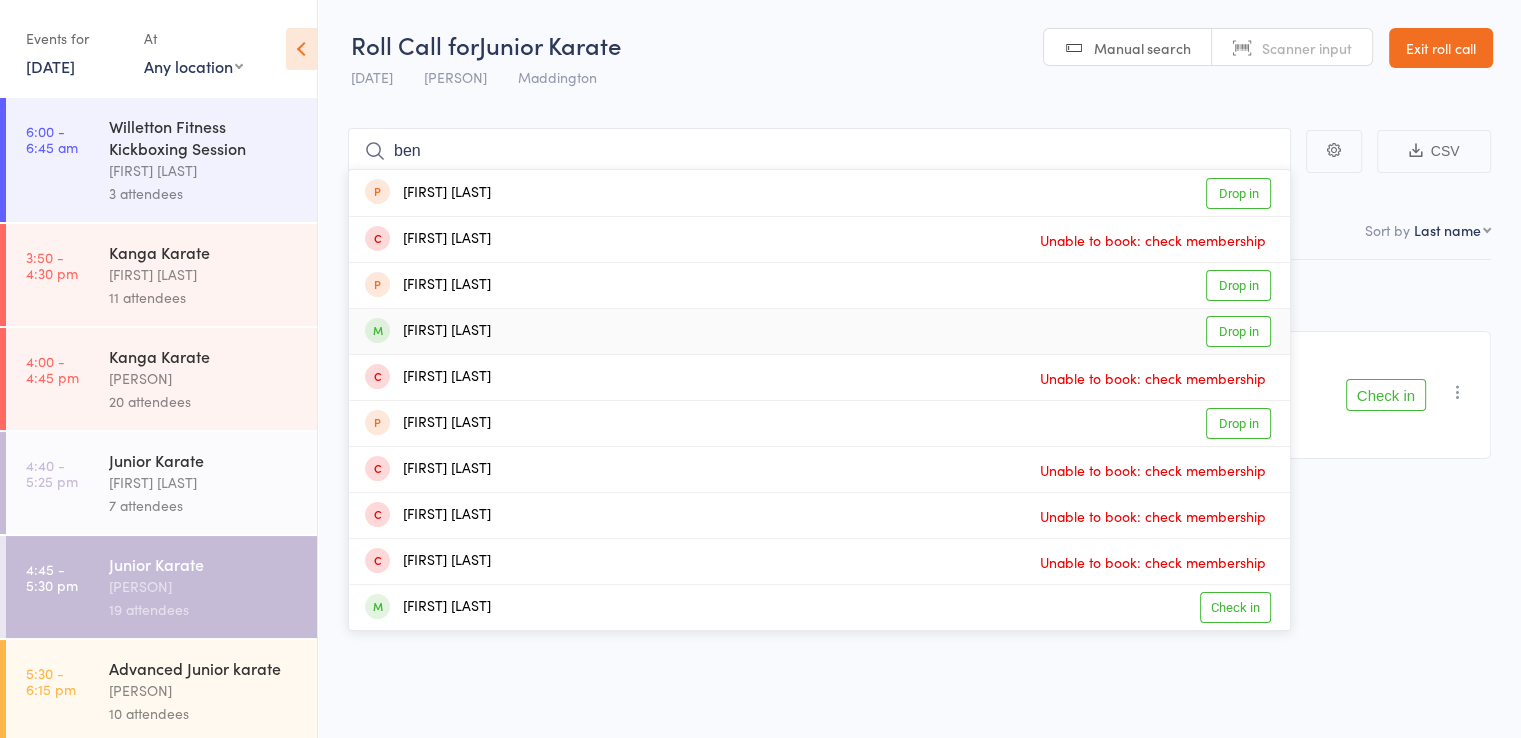click on "Benjamin Orazi Drop in" at bounding box center [819, 331] 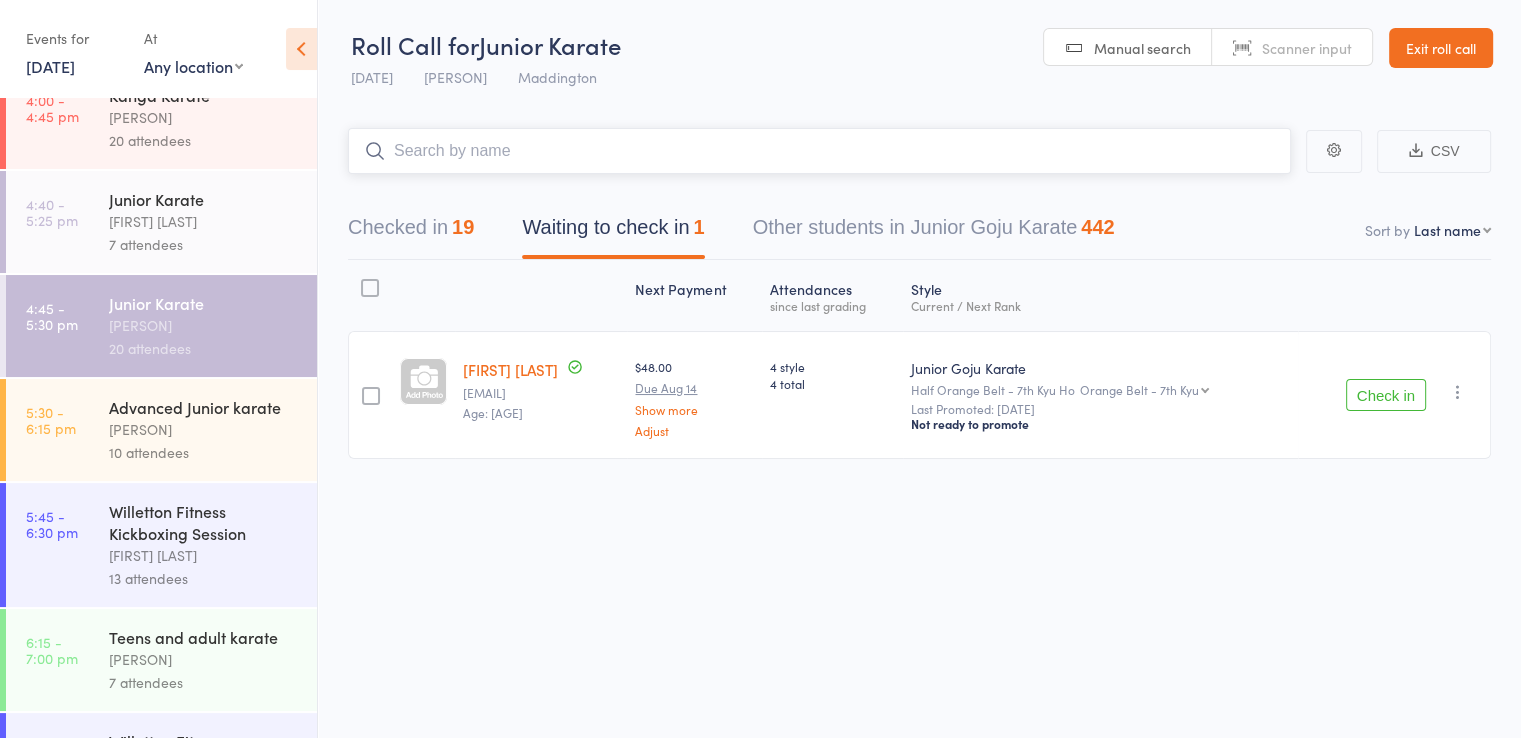 scroll, scrollTop: 300, scrollLeft: 0, axis: vertical 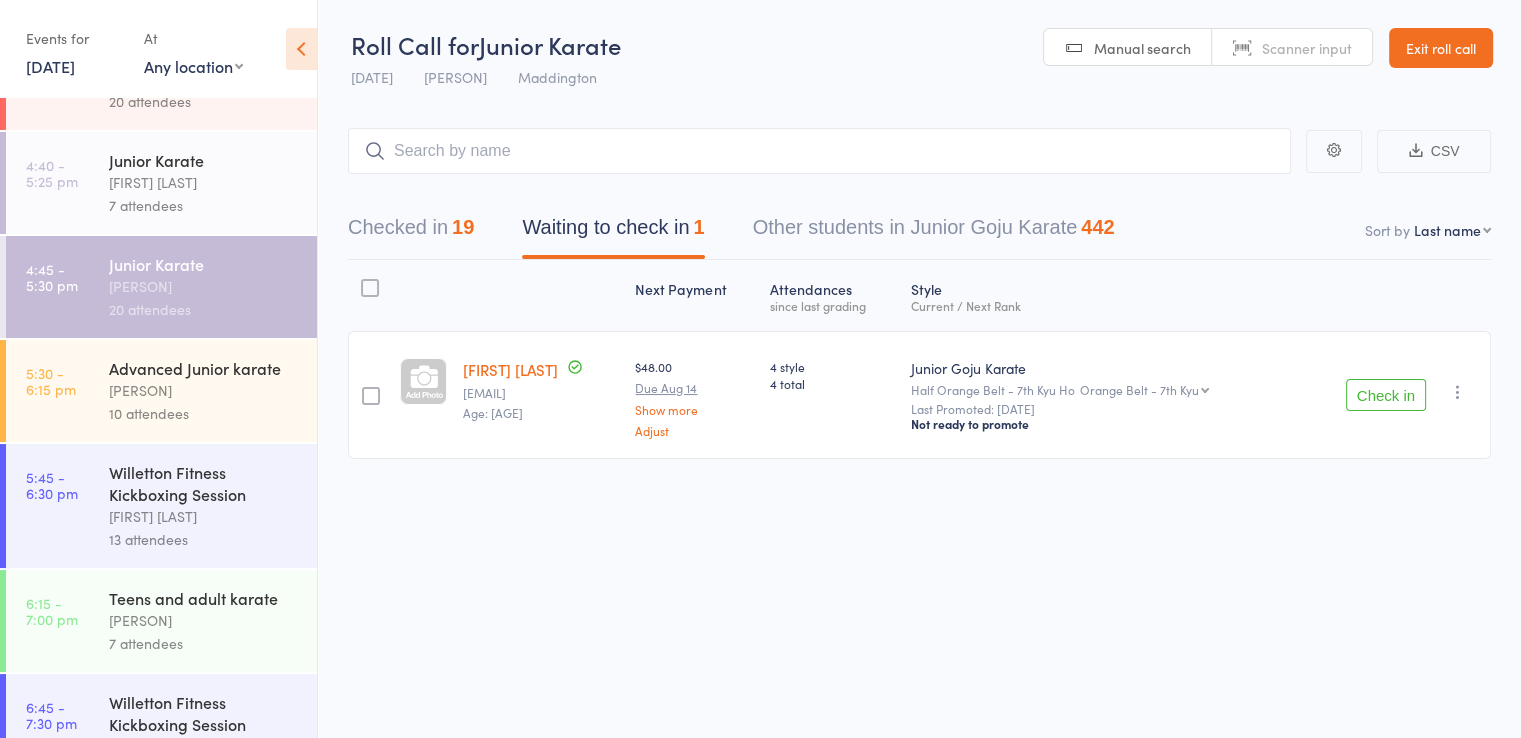 click on "[FIRST] [LAST]" at bounding box center (204, 390) 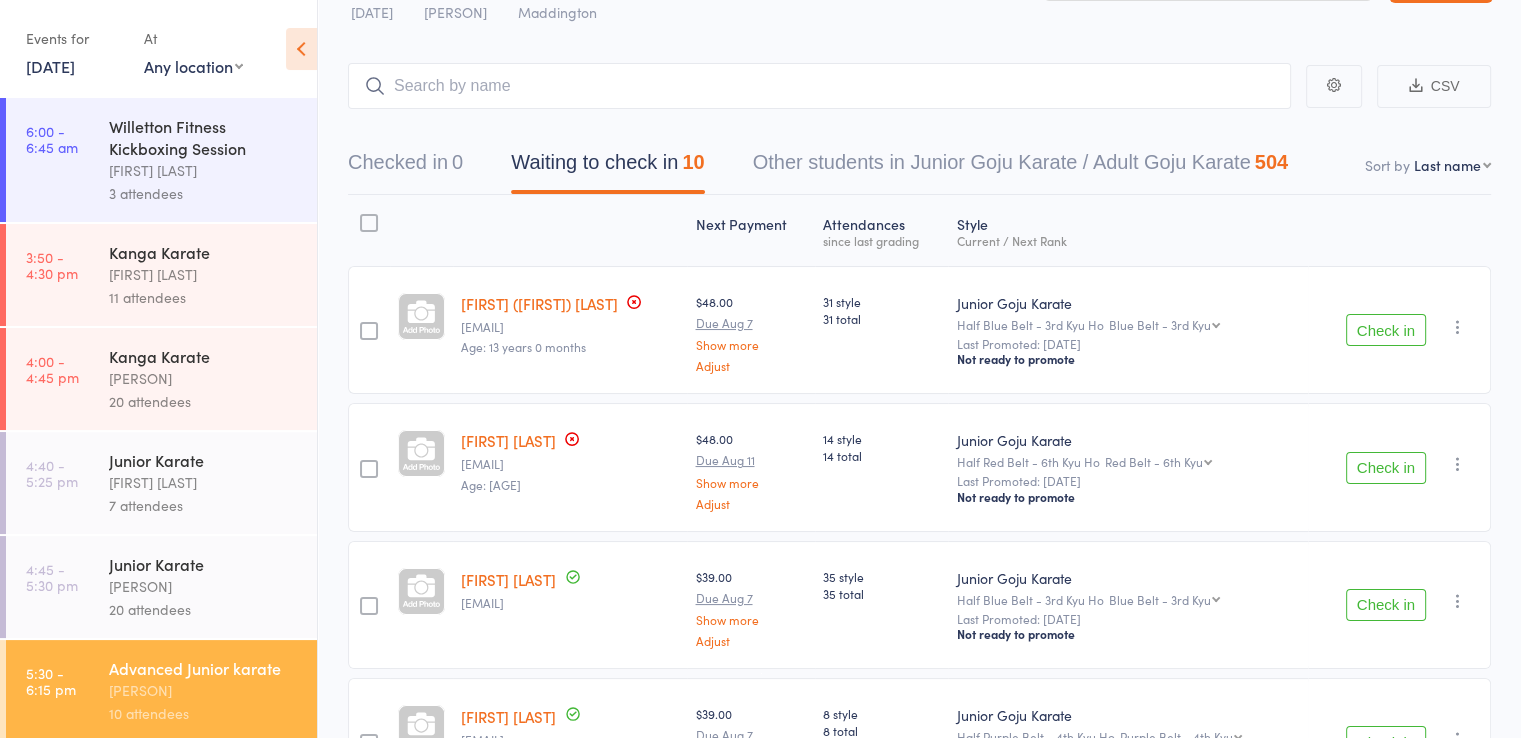 scroll, scrollTop: 100, scrollLeft: 0, axis: vertical 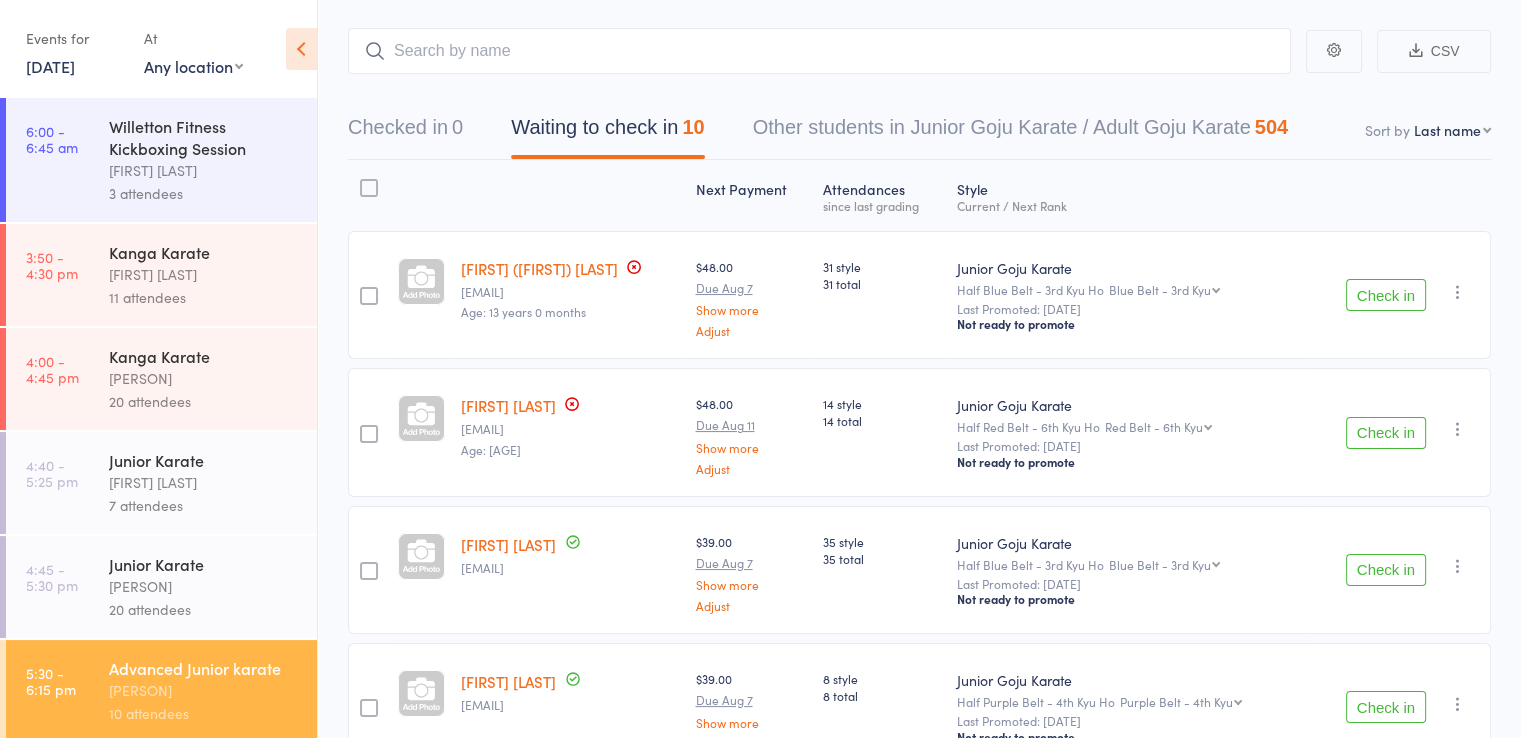 click on "Check in" at bounding box center [1386, 295] 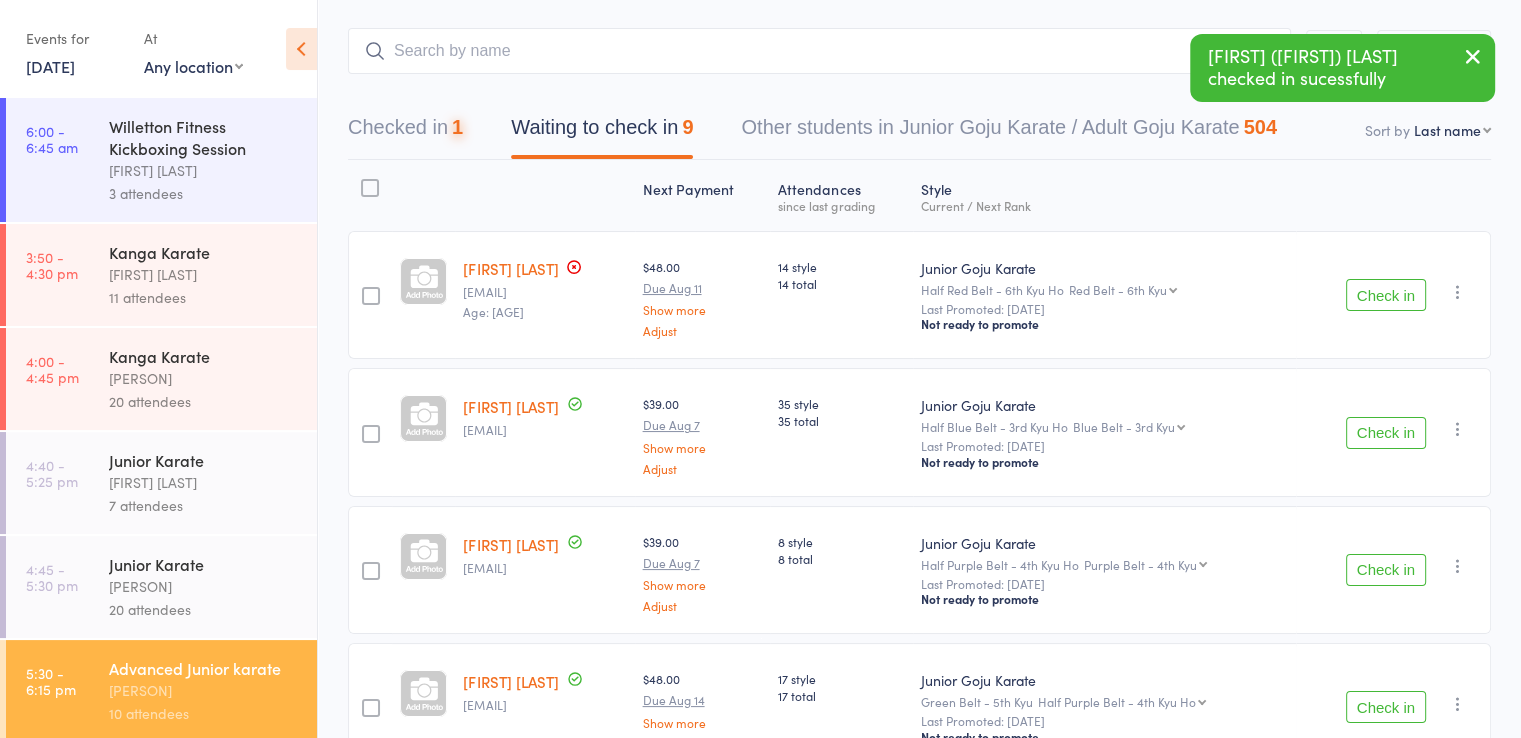 click on "Check in" at bounding box center (1386, 295) 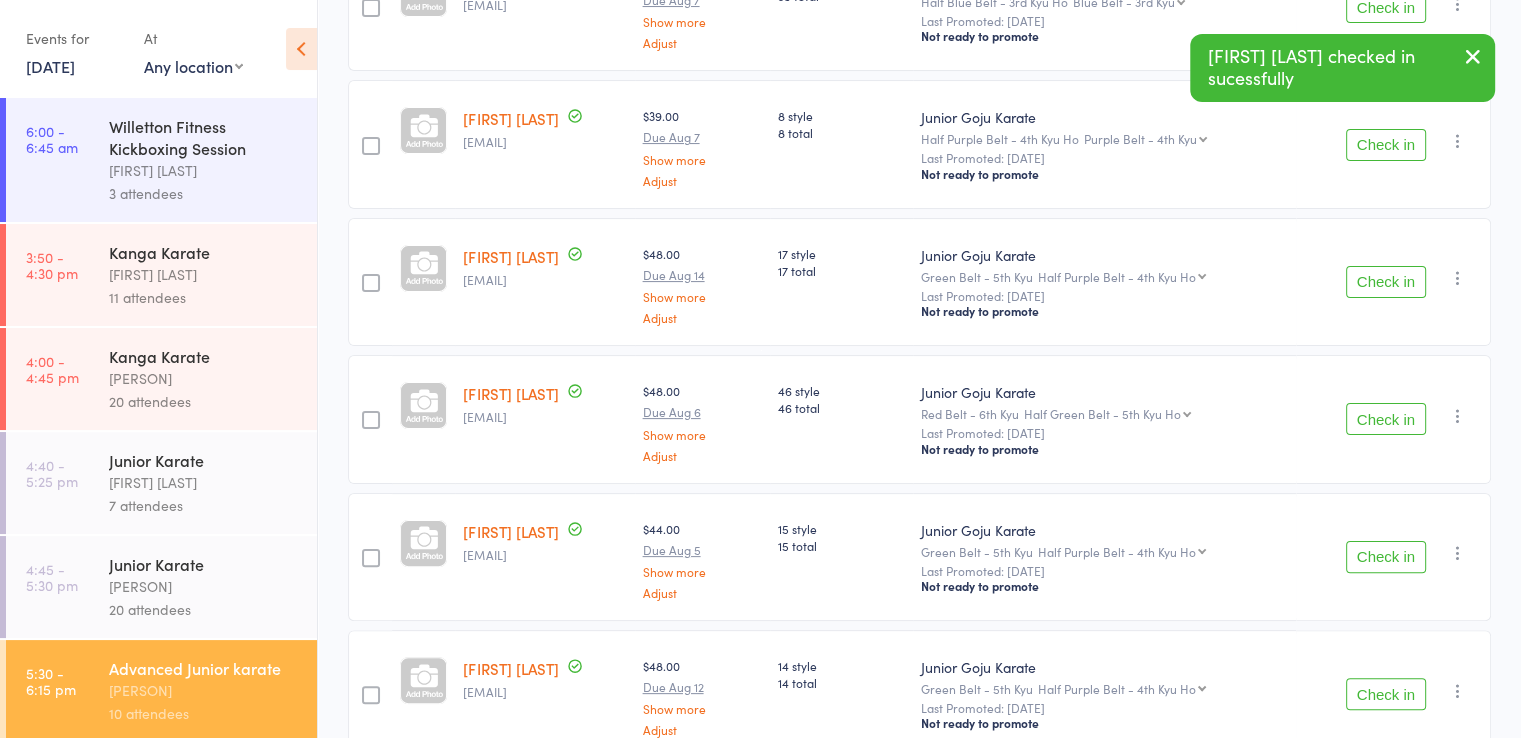 scroll, scrollTop: 400, scrollLeft: 0, axis: vertical 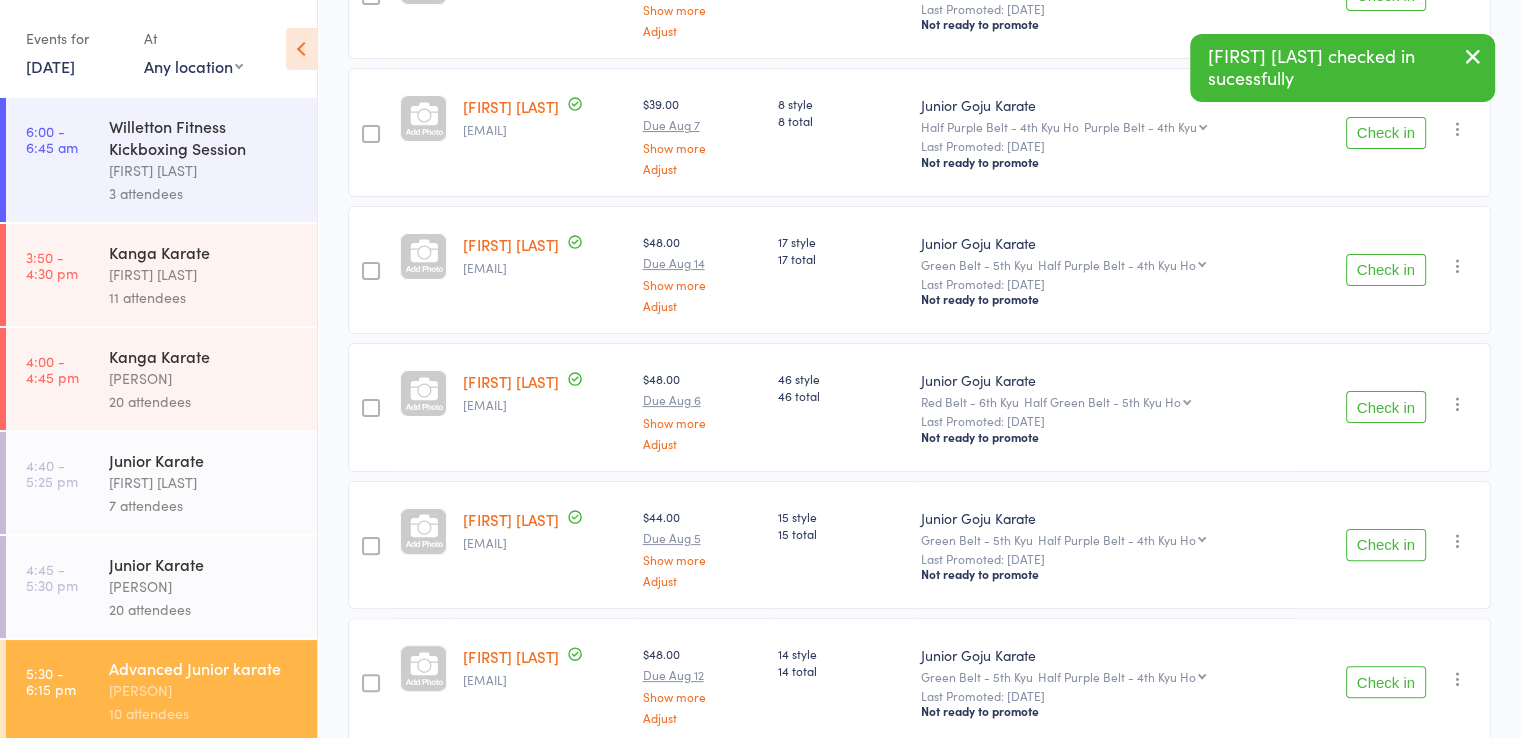 click on "Check in" at bounding box center [1386, 270] 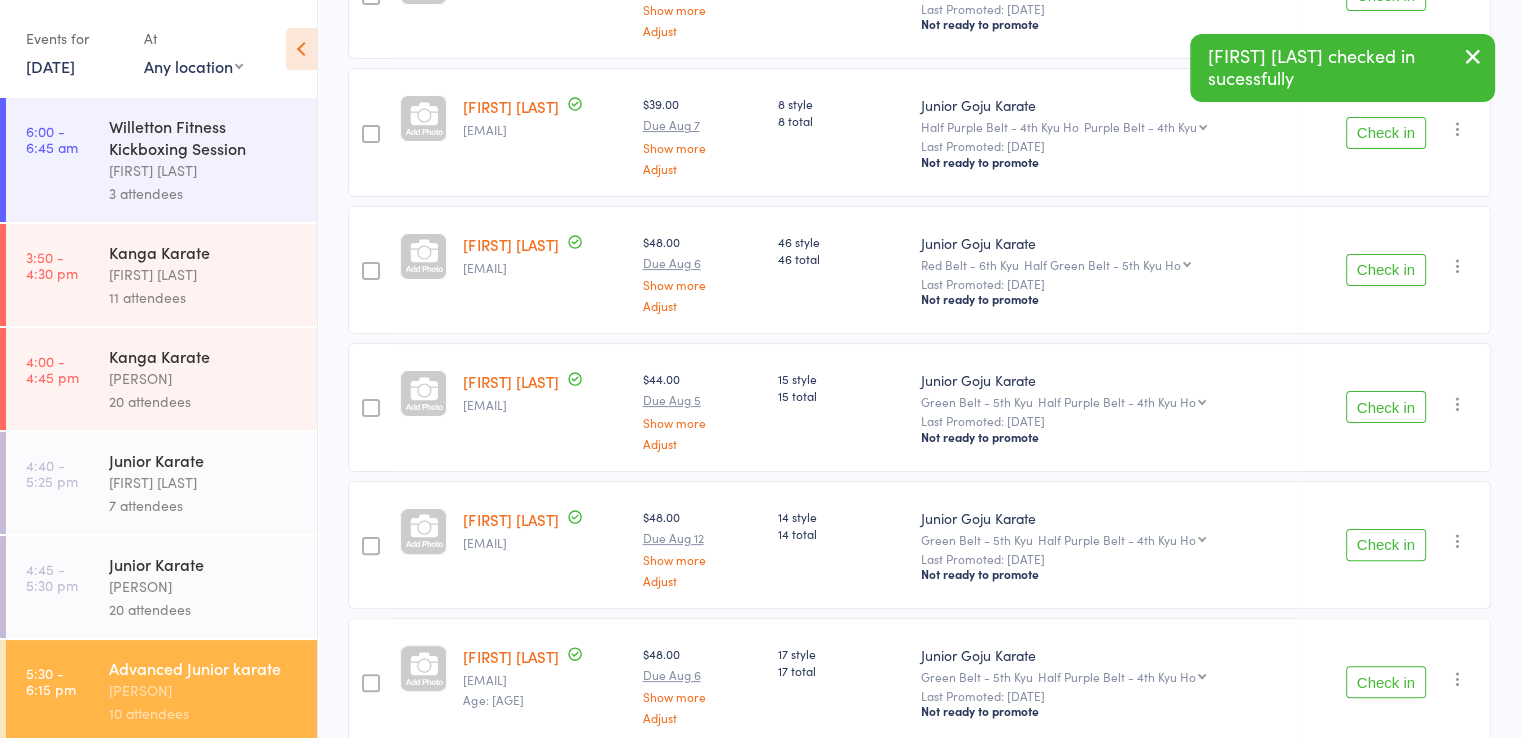 click on "Check in" at bounding box center (1386, 270) 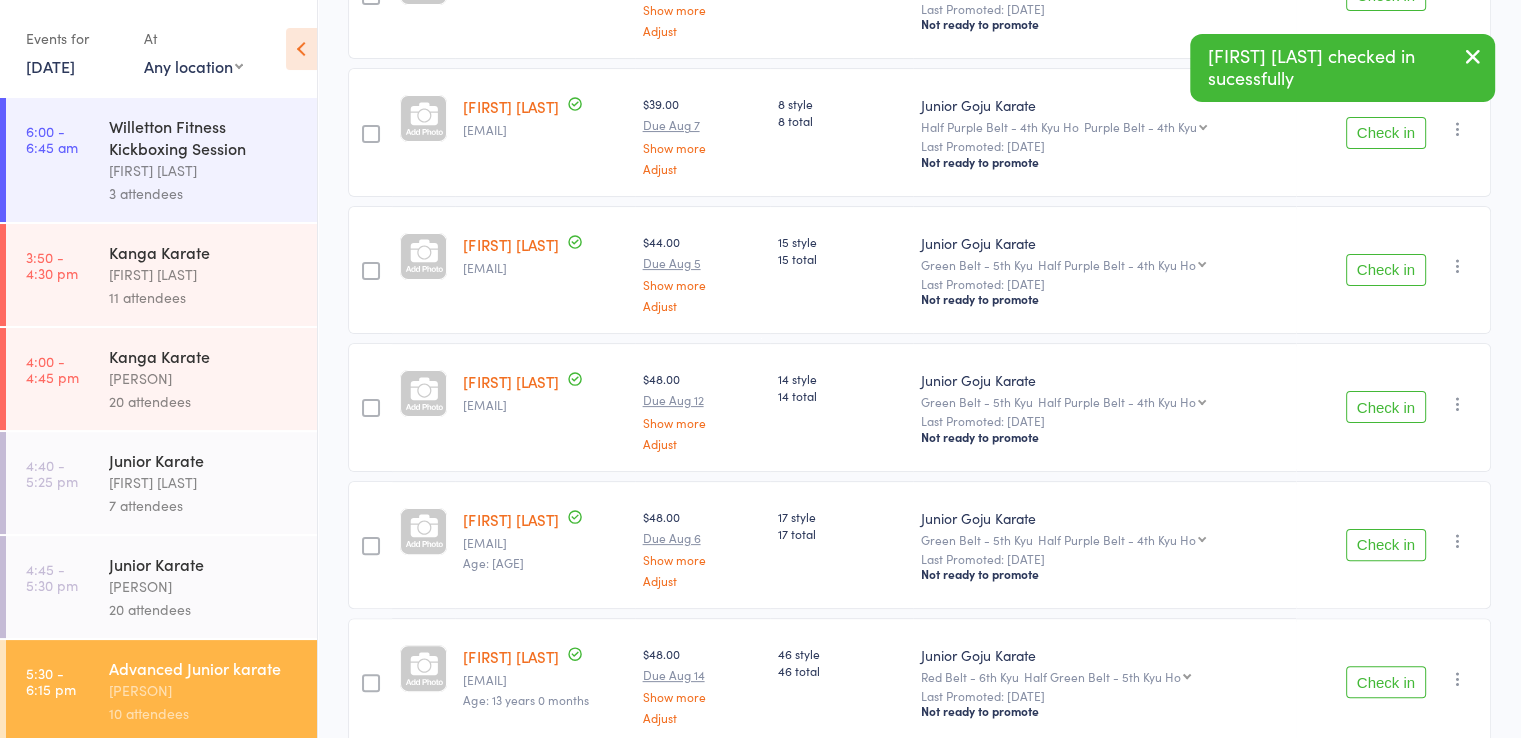 click on "Check in" at bounding box center (1386, 270) 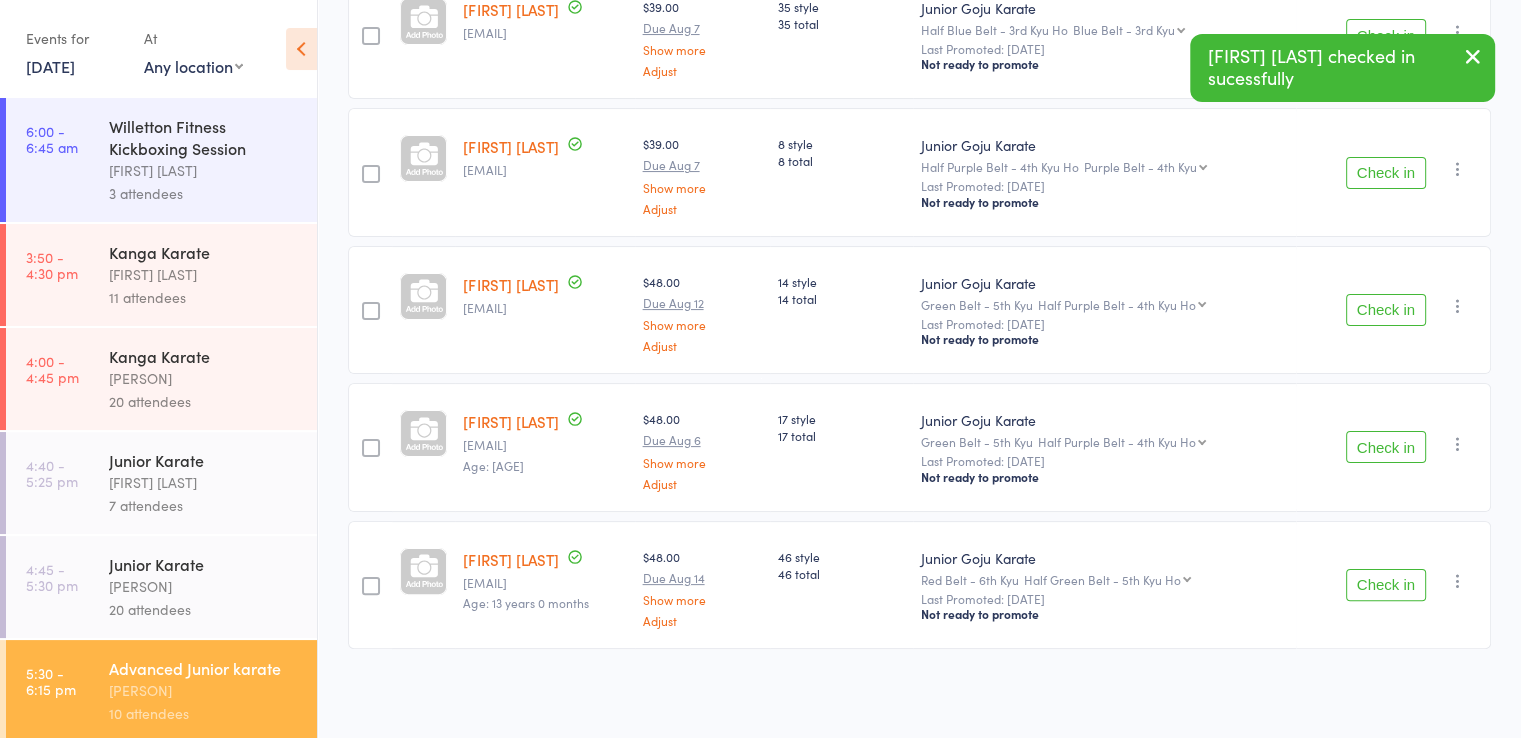 scroll, scrollTop: 356, scrollLeft: 0, axis: vertical 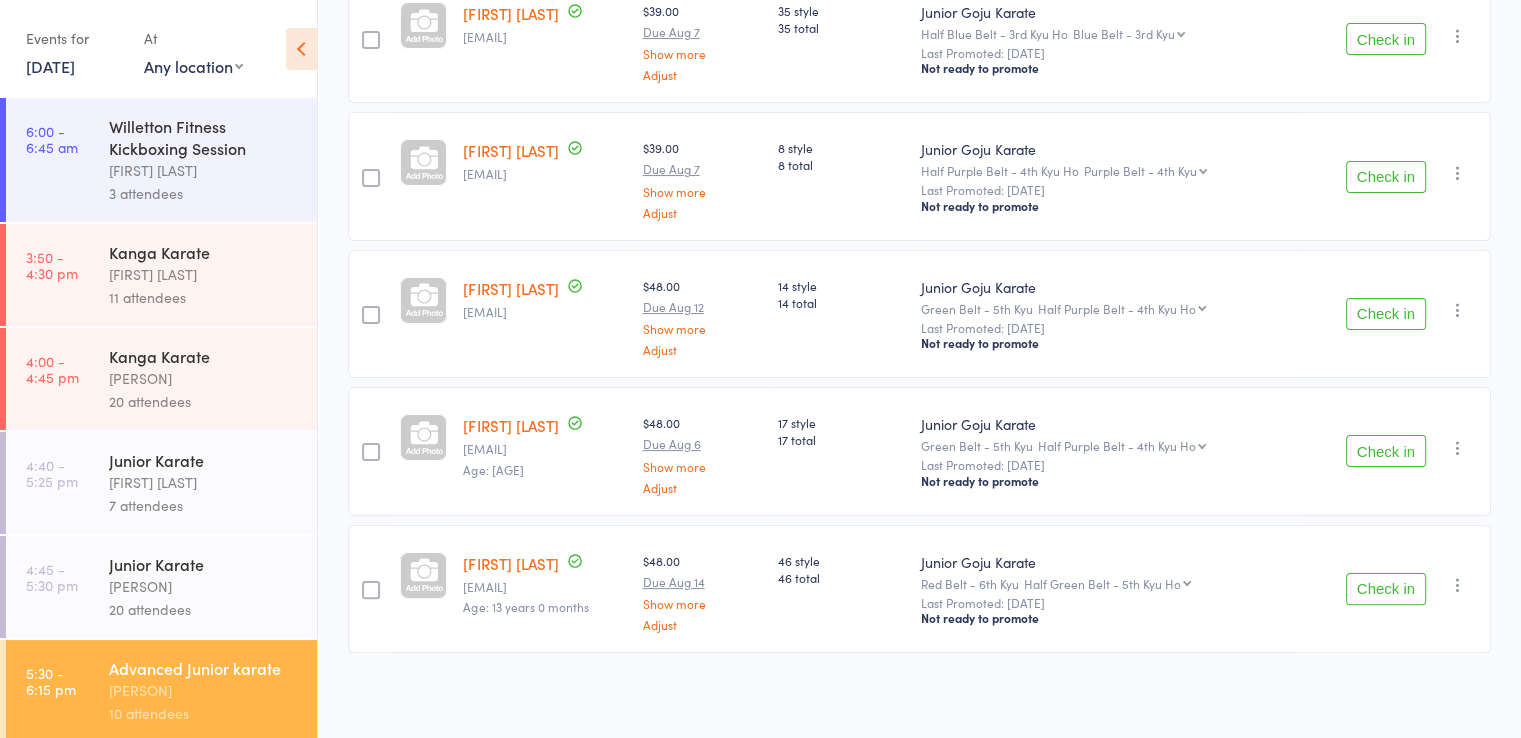 click on "Check in" at bounding box center (1386, 451) 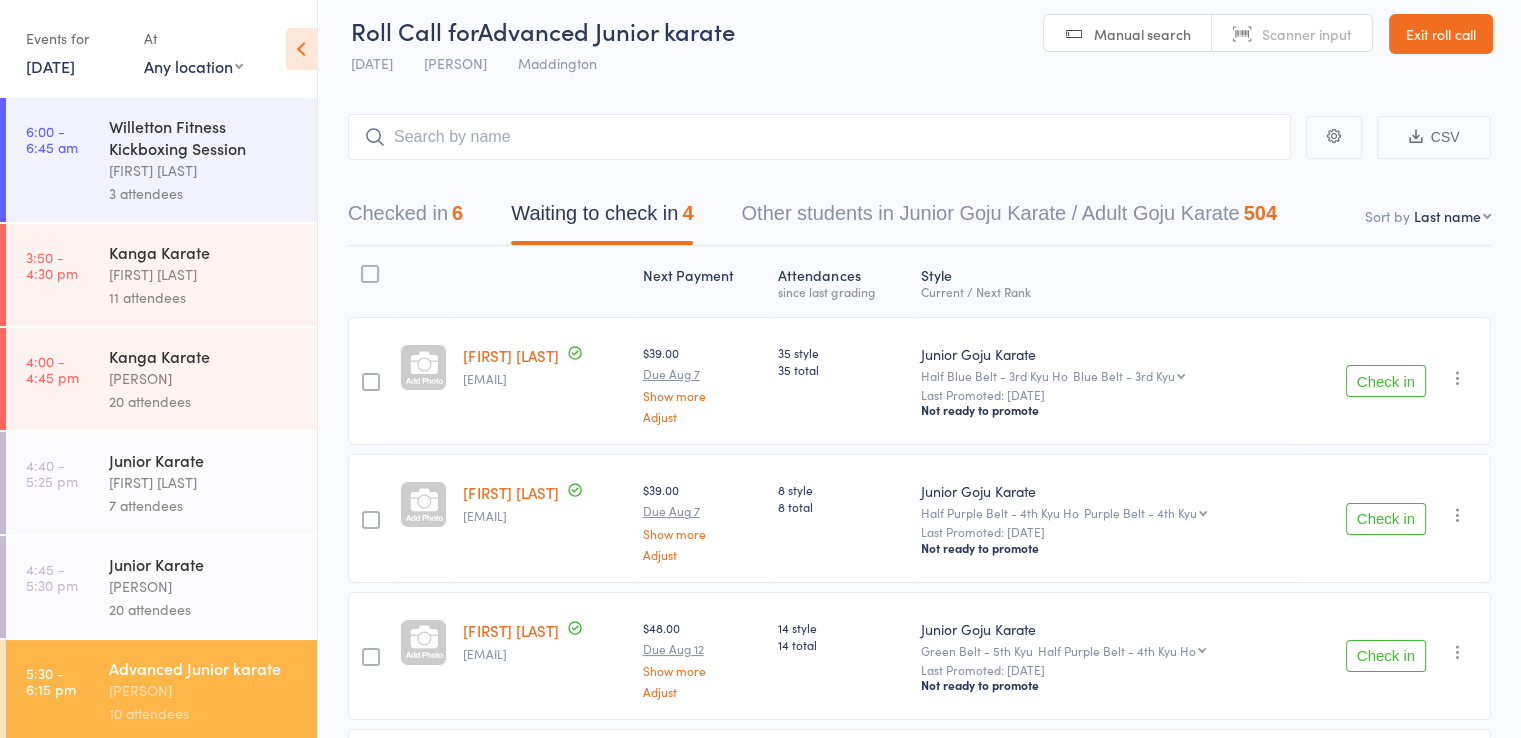 scroll, scrollTop: 0, scrollLeft: 0, axis: both 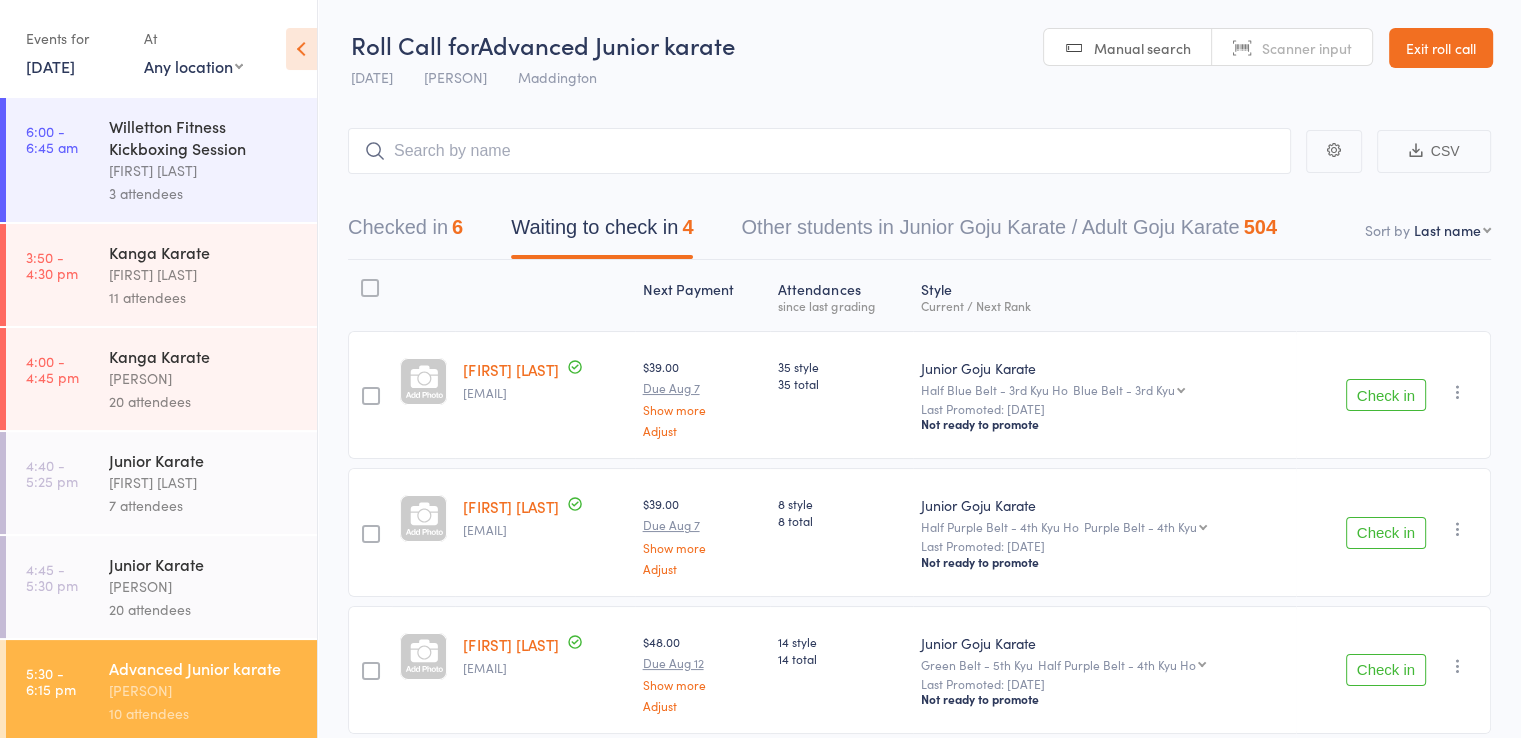 click on "Checked in  6" at bounding box center (405, 232) 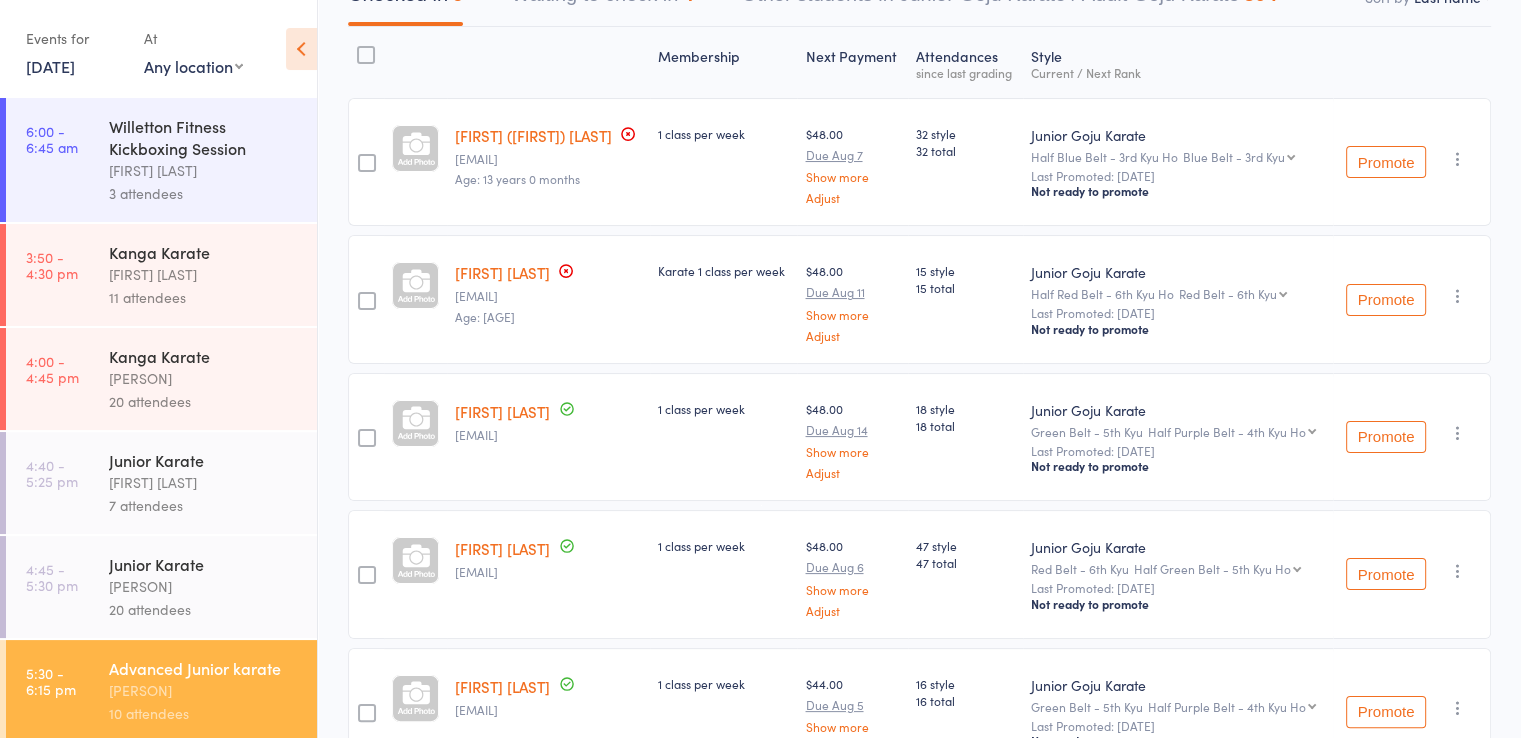 scroll, scrollTop: 0, scrollLeft: 0, axis: both 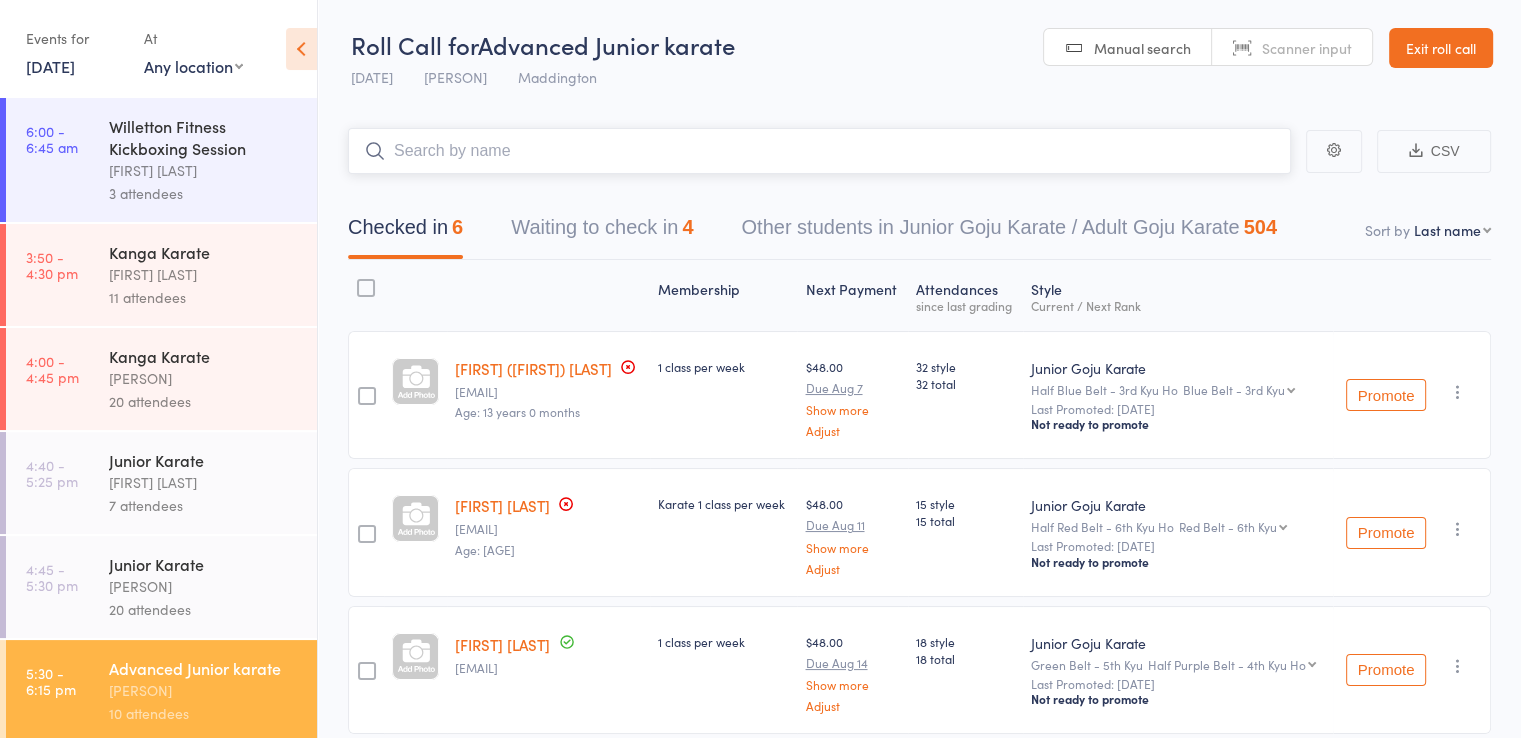 click at bounding box center (819, 151) 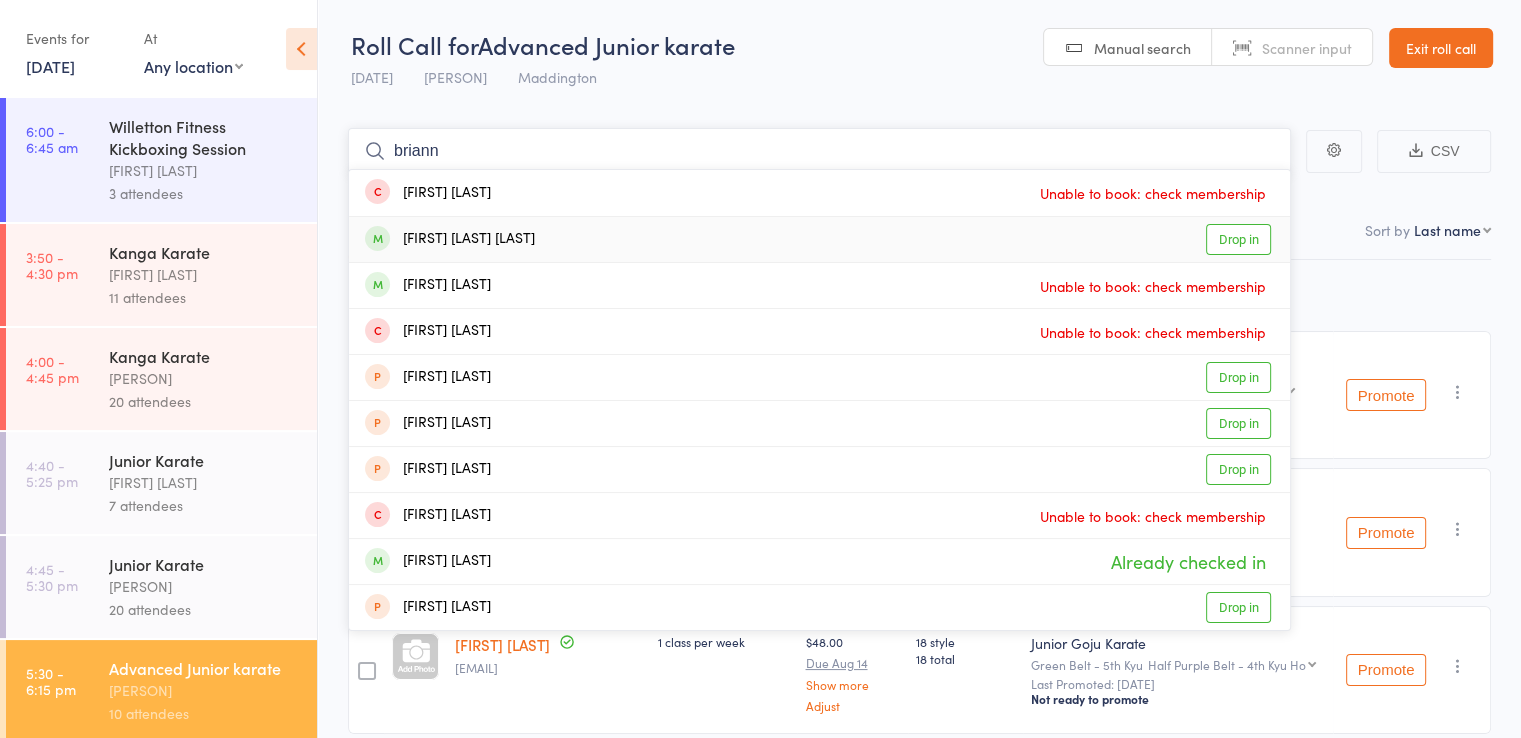 type on "briann" 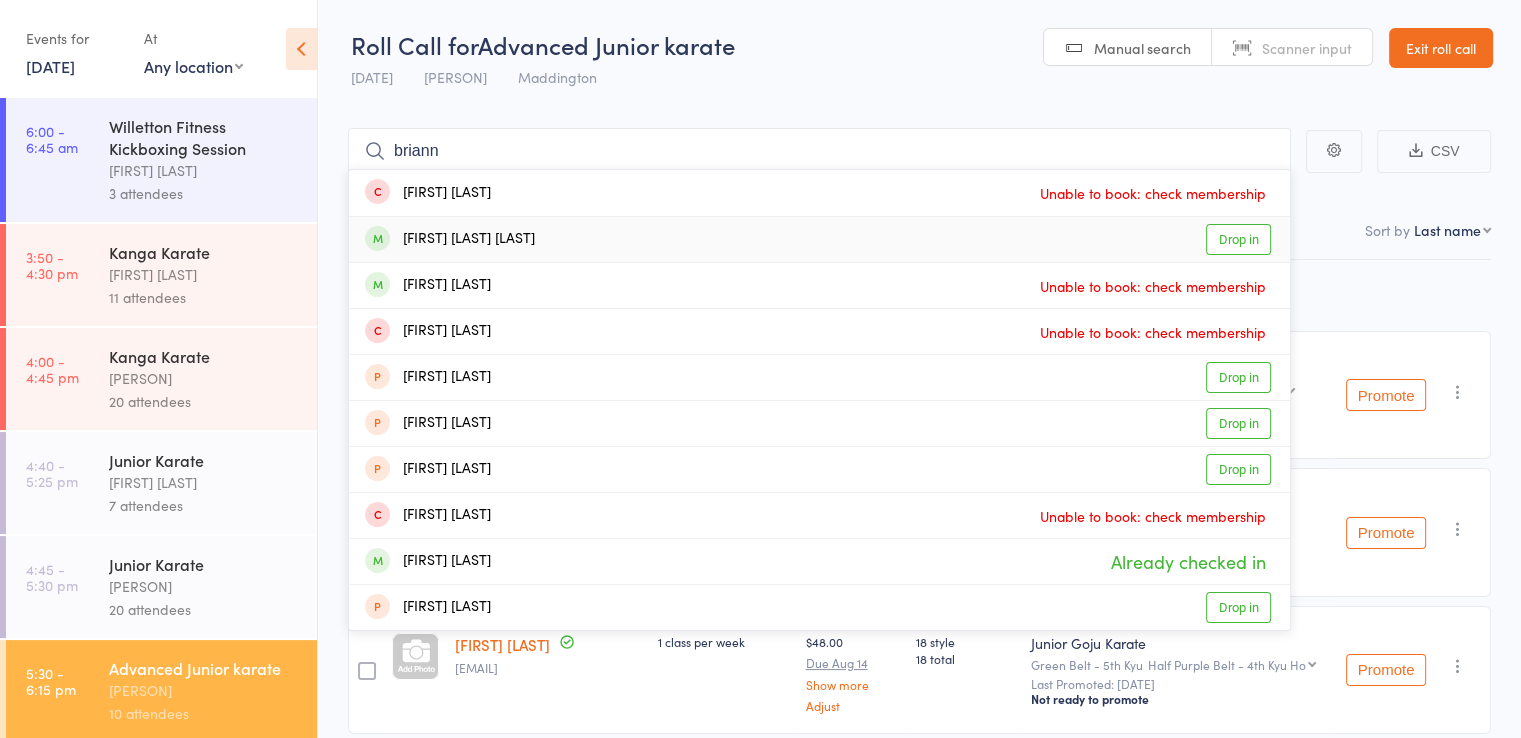 click on "Brianna amber Mason" at bounding box center (450, 239) 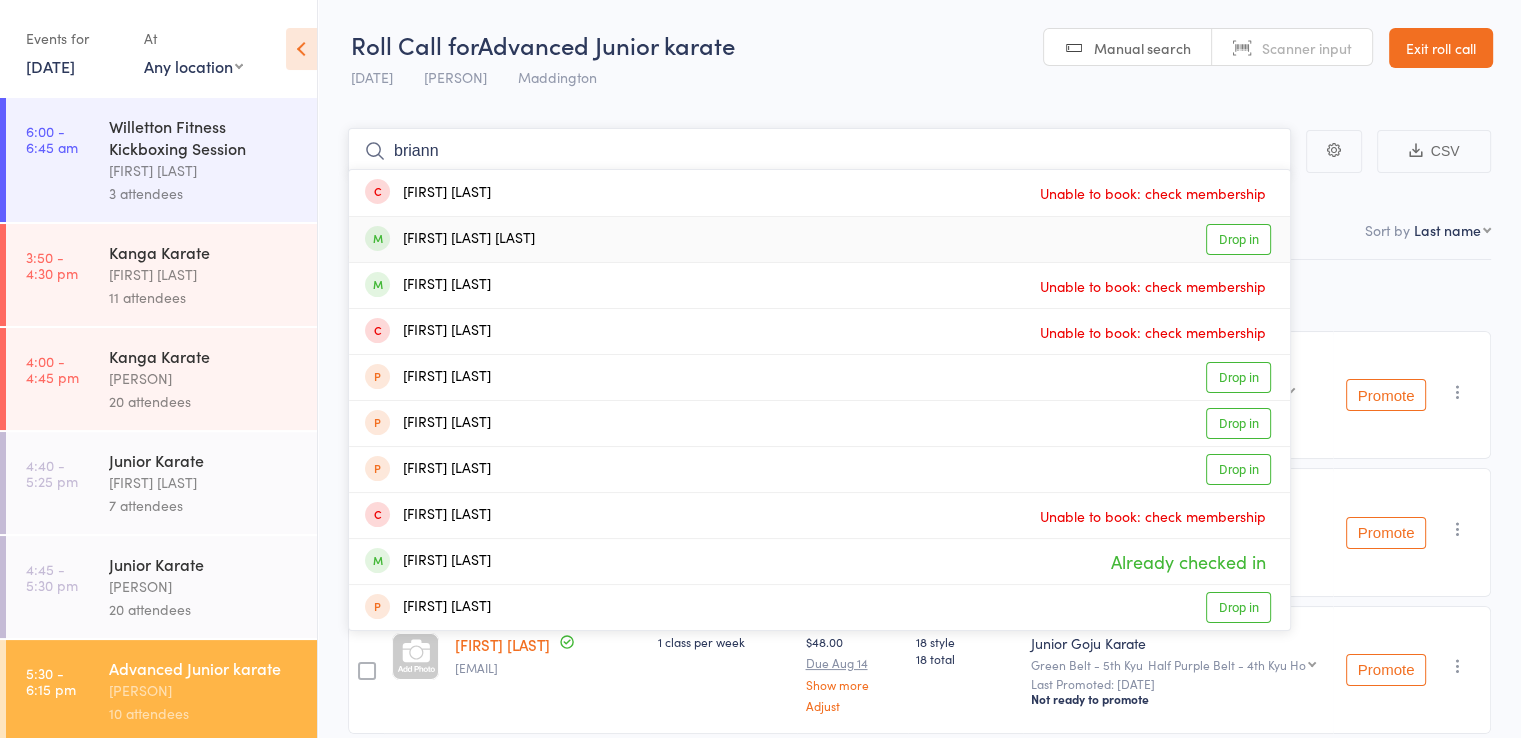 type 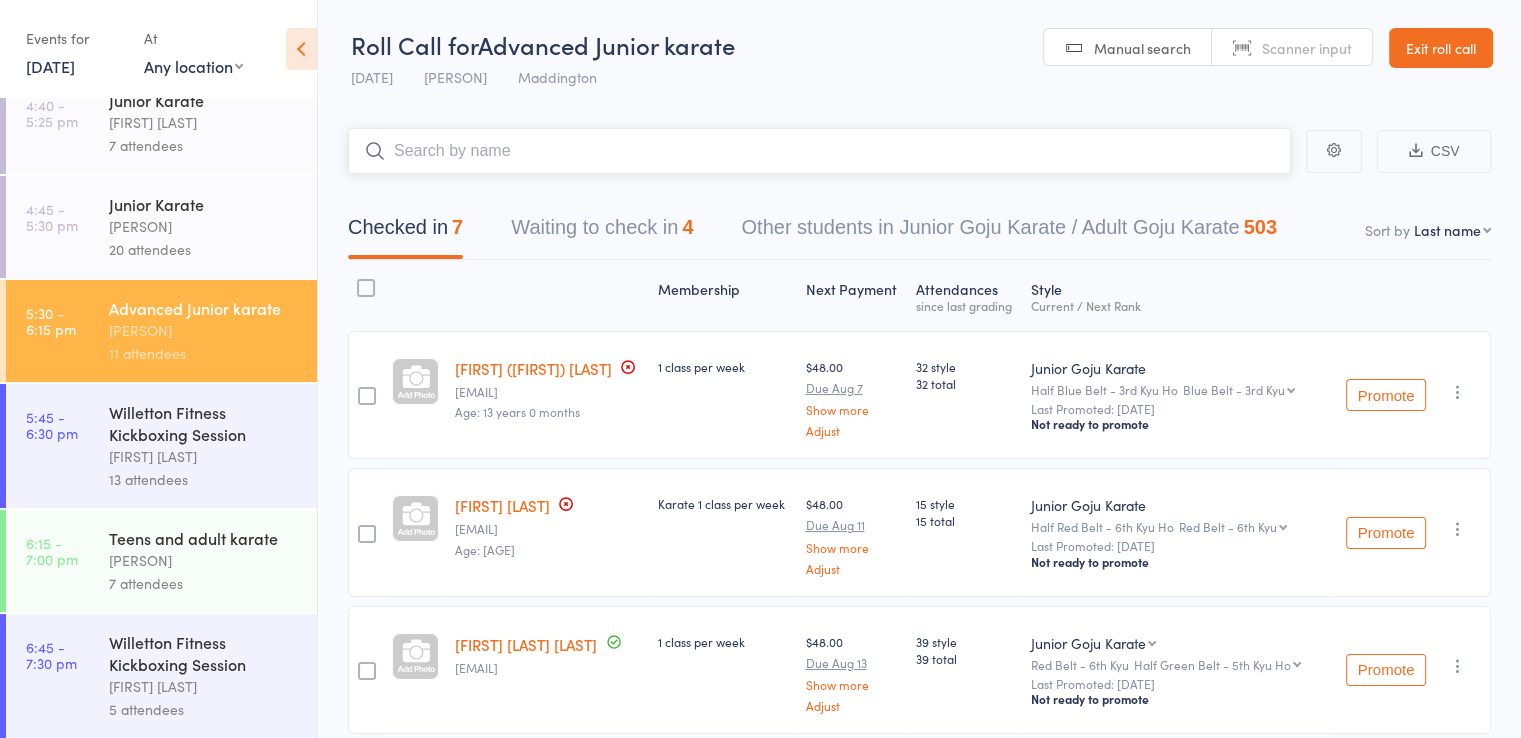scroll, scrollTop: 367, scrollLeft: 0, axis: vertical 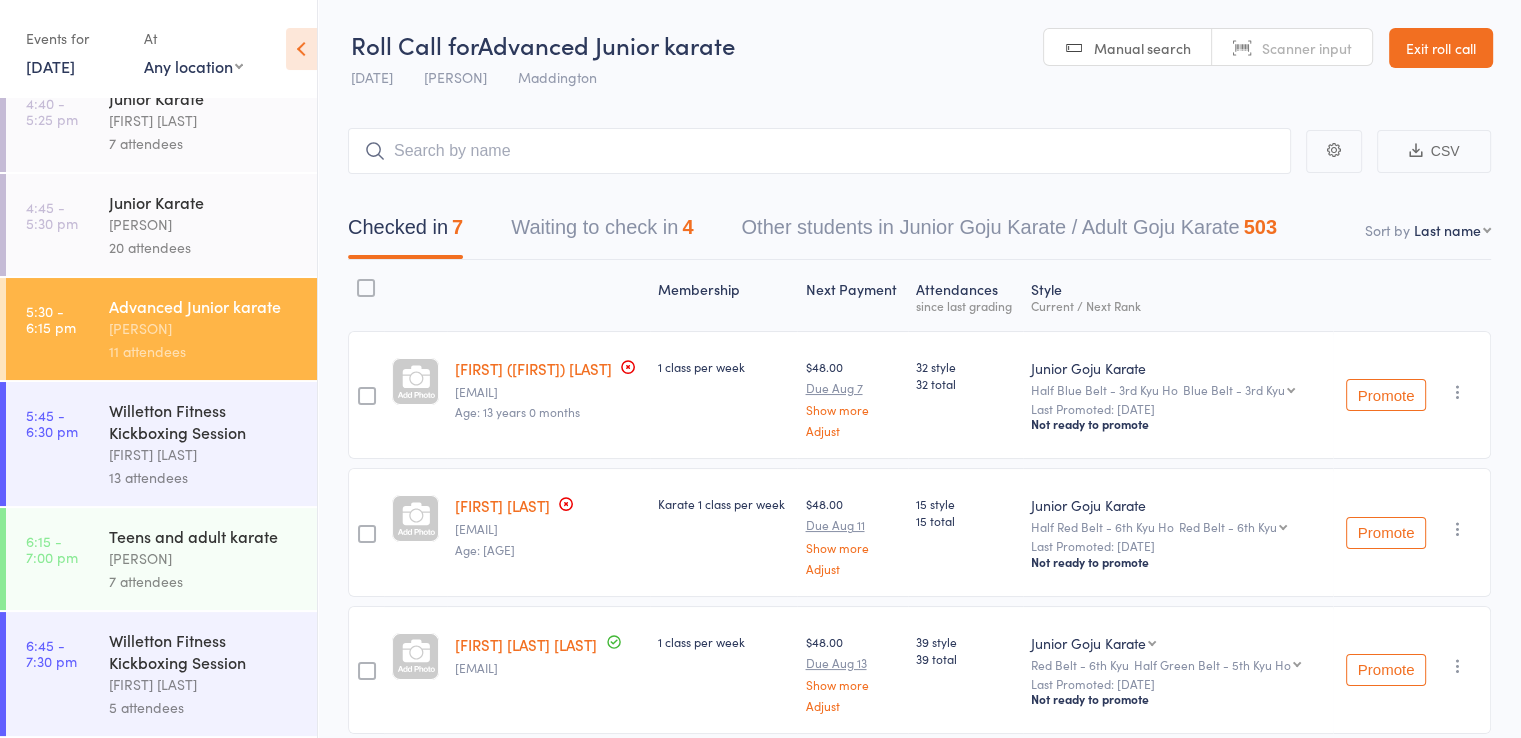 click on "7 attendees" at bounding box center [204, 581] 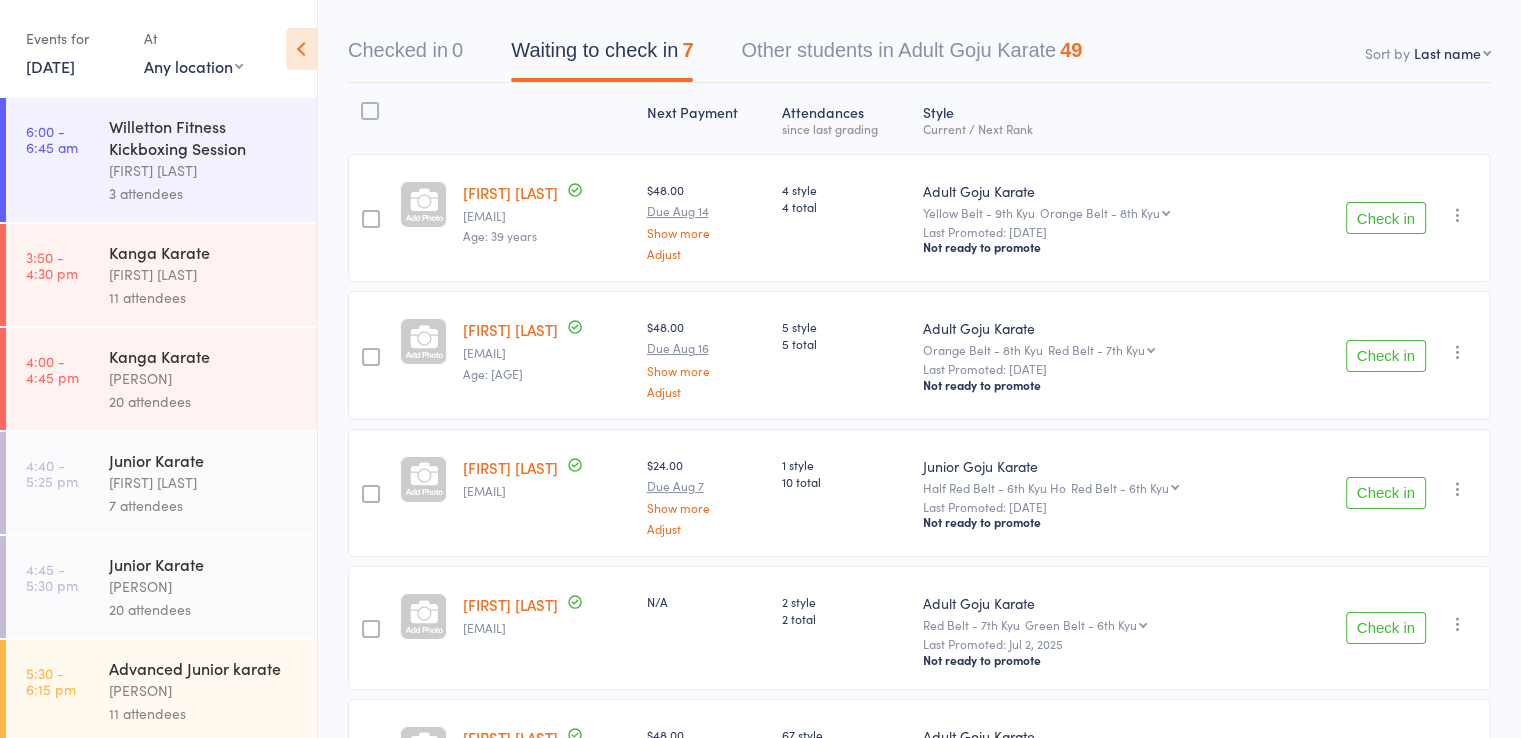 scroll, scrollTop: 200, scrollLeft: 0, axis: vertical 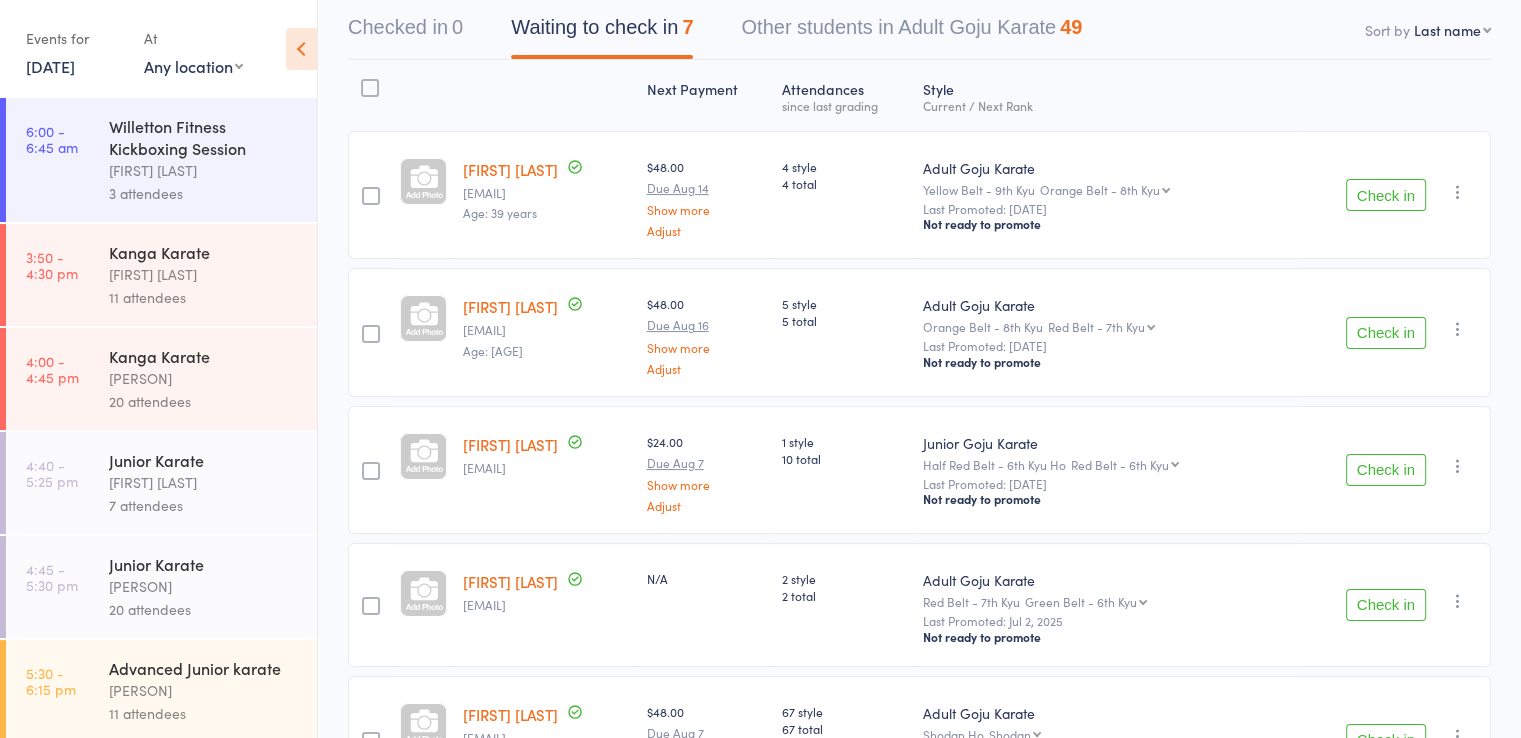 click on "Check in" at bounding box center (1386, 195) 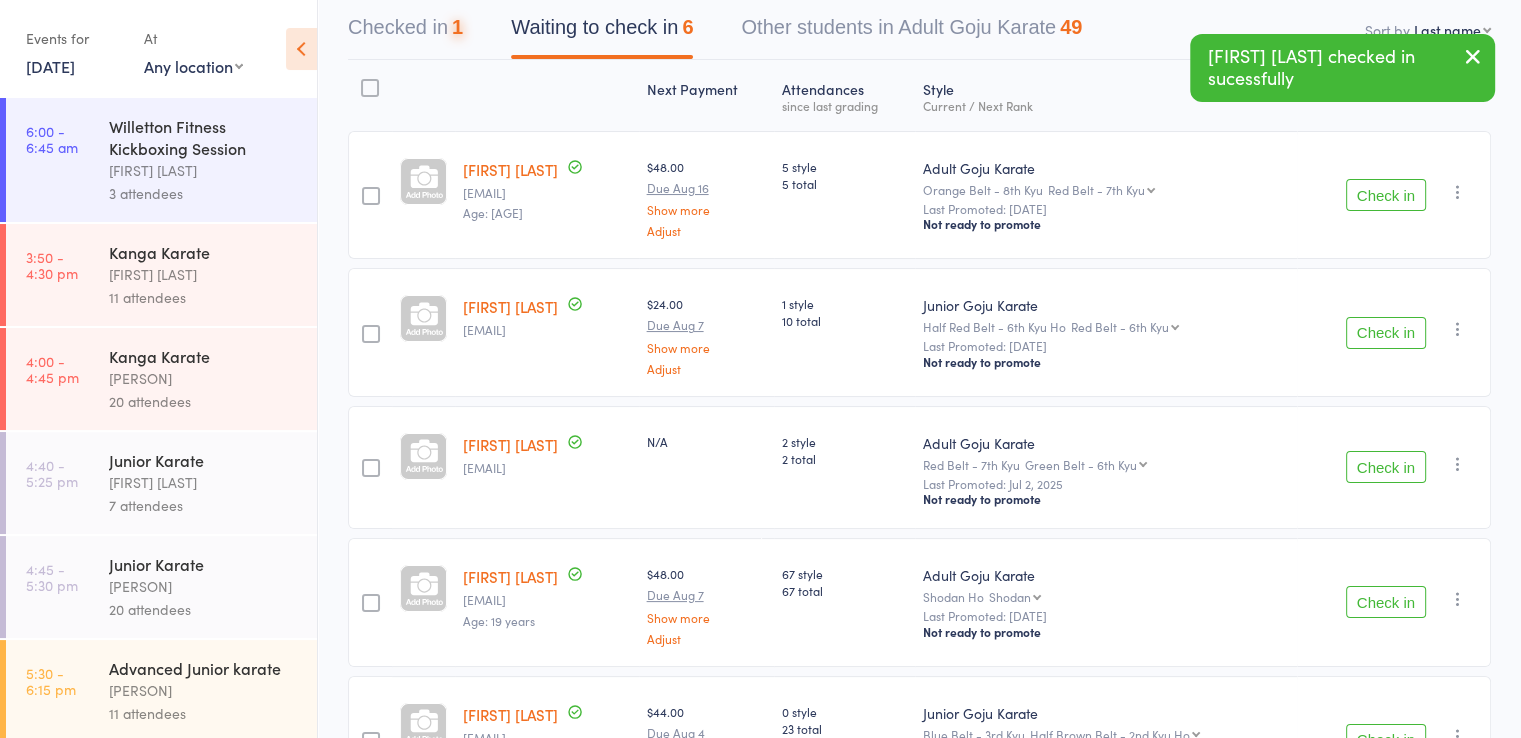 click on "Check in" at bounding box center [1386, 195] 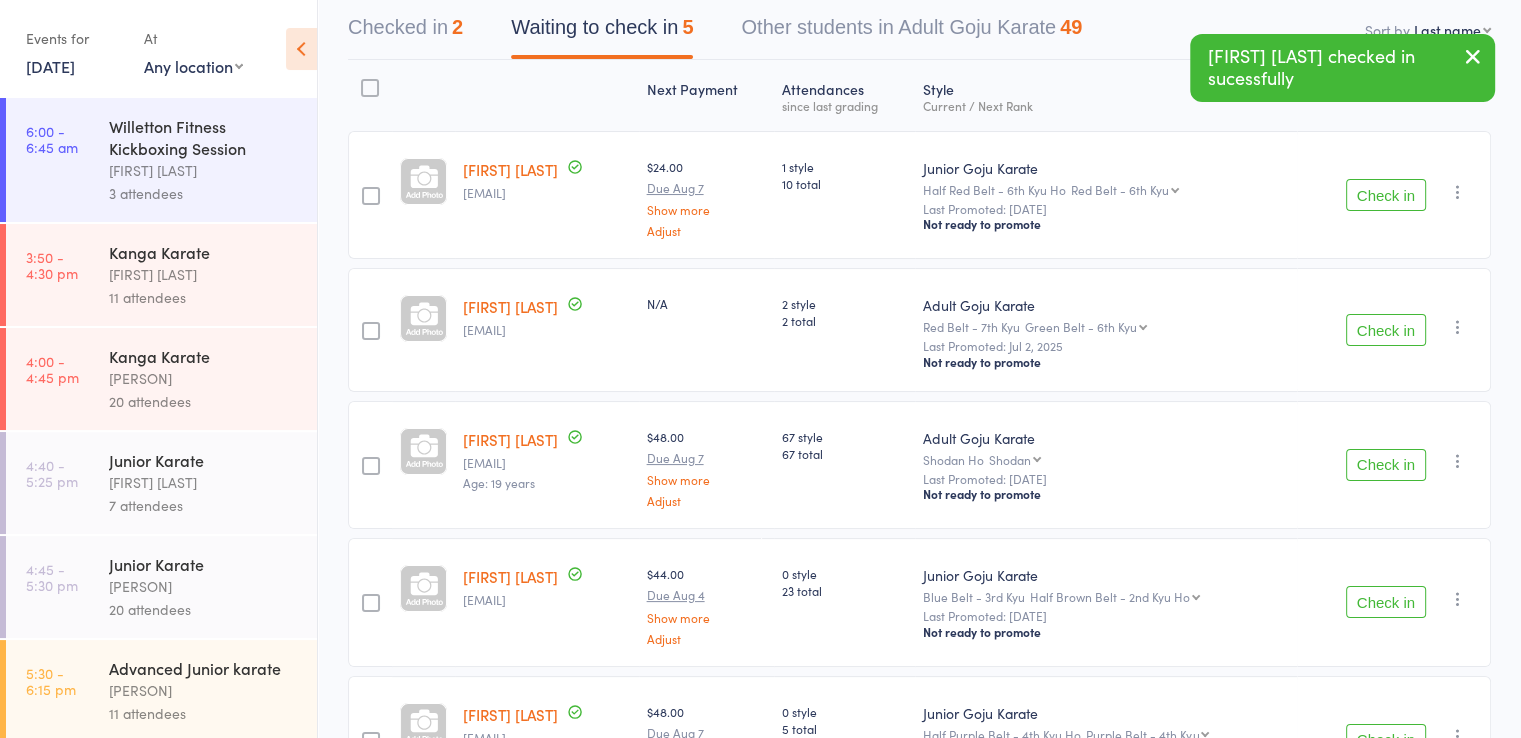click on "Check in" at bounding box center (1386, 330) 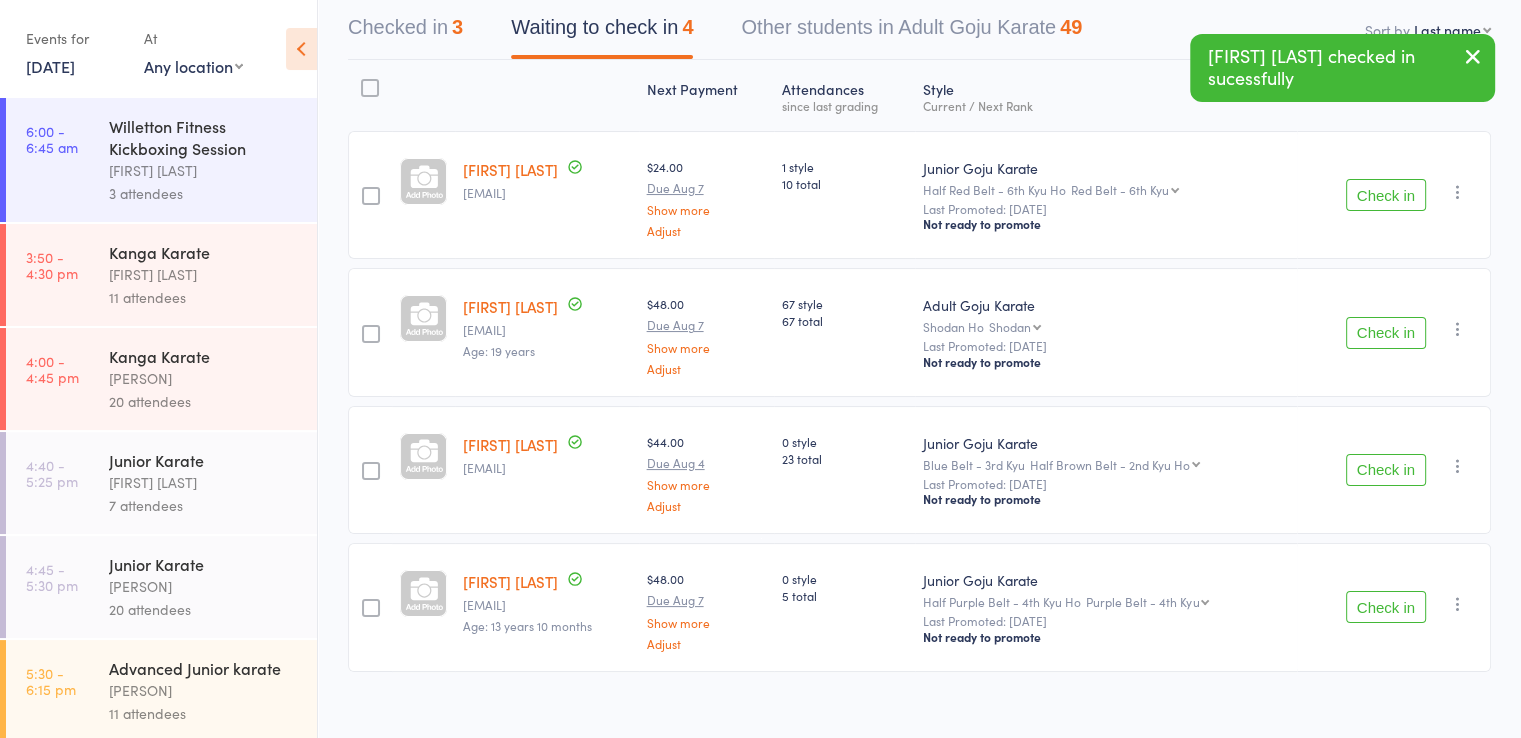 click on "Check in" at bounding box center [1386, 470] 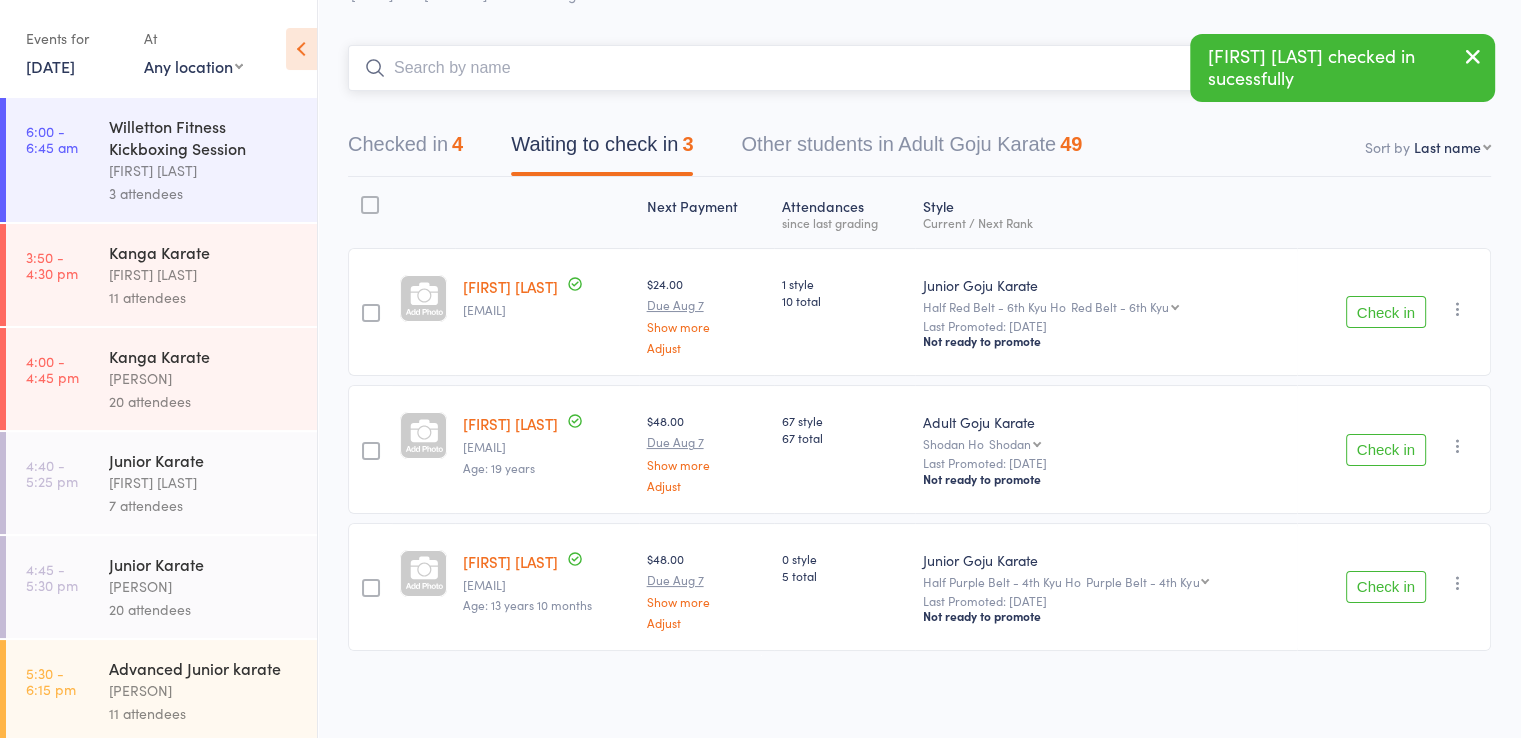 click at bounding box center (819, 68) 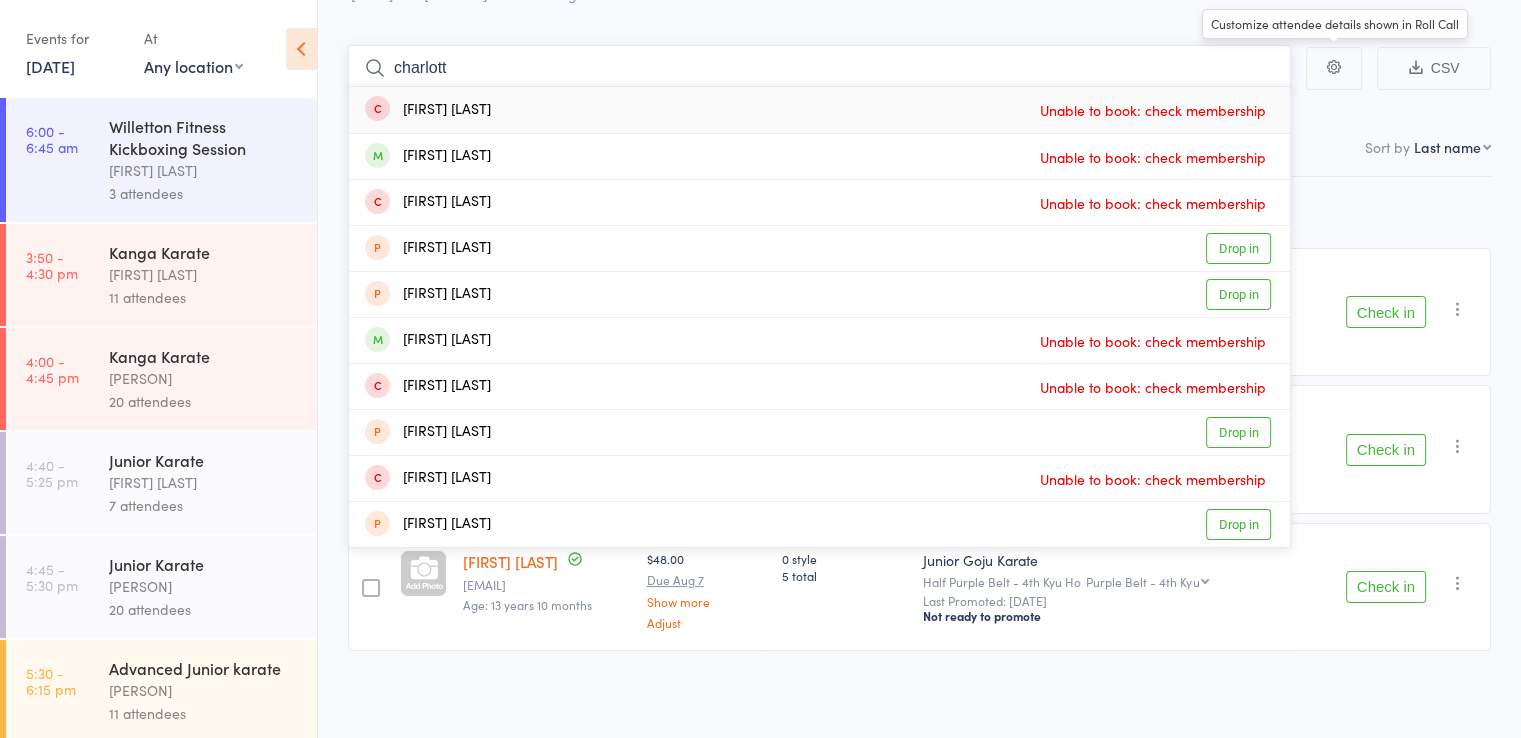 type on "charlott" 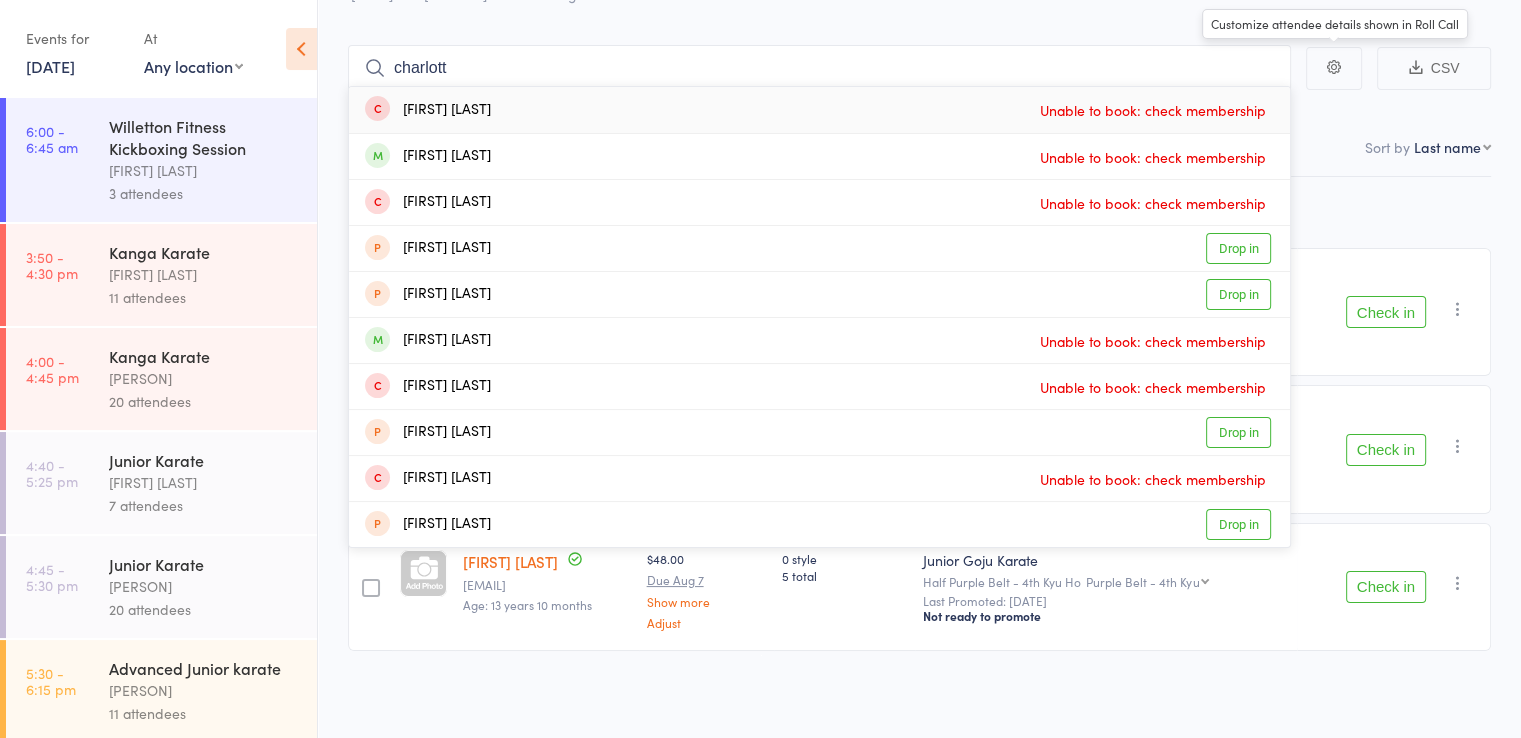 click on "Checked in  4 Waiting to check in  3 Other students in Adult Goju Karate  49" at bounding box center [919, 134] 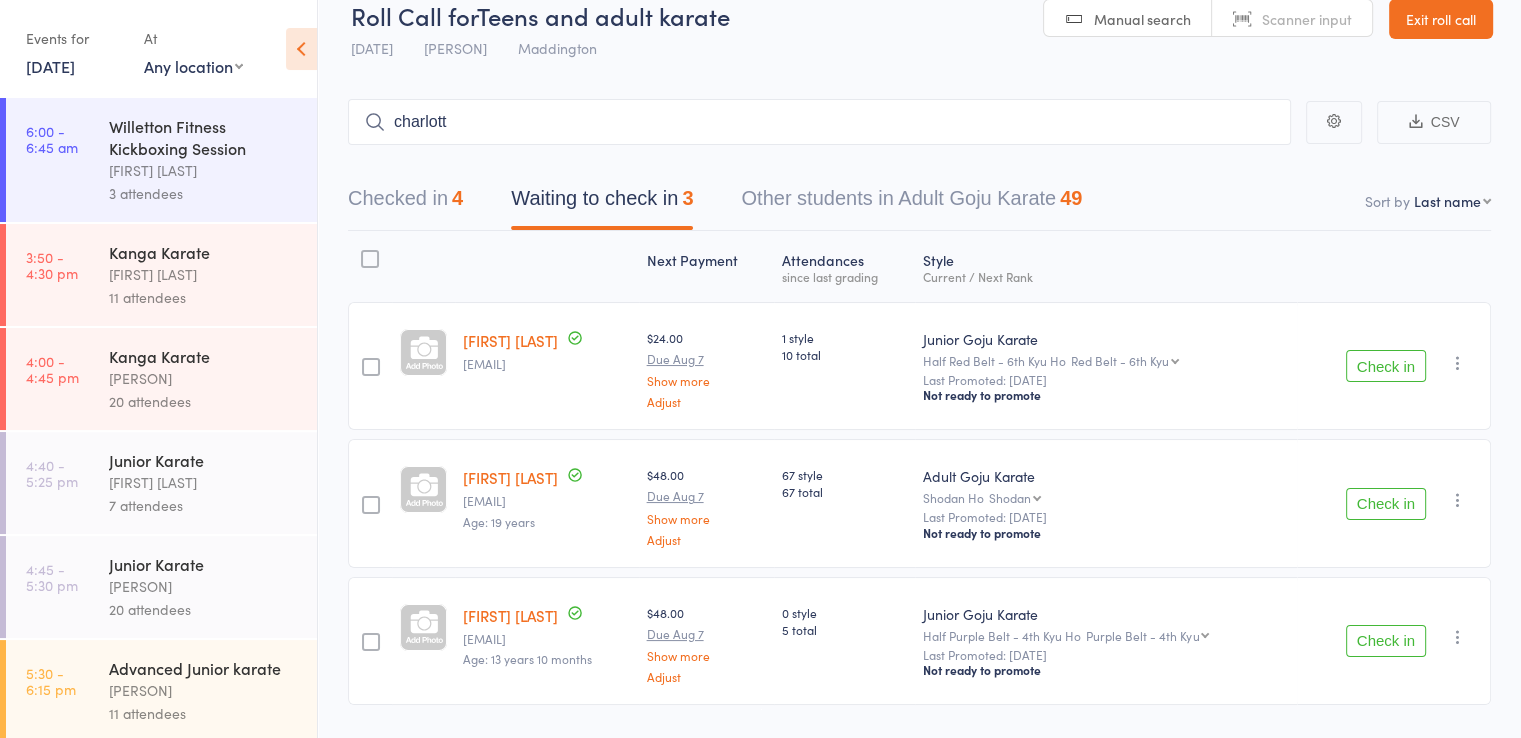 scroll, scrollTop: 0, scrollLeft: 0, axis: both 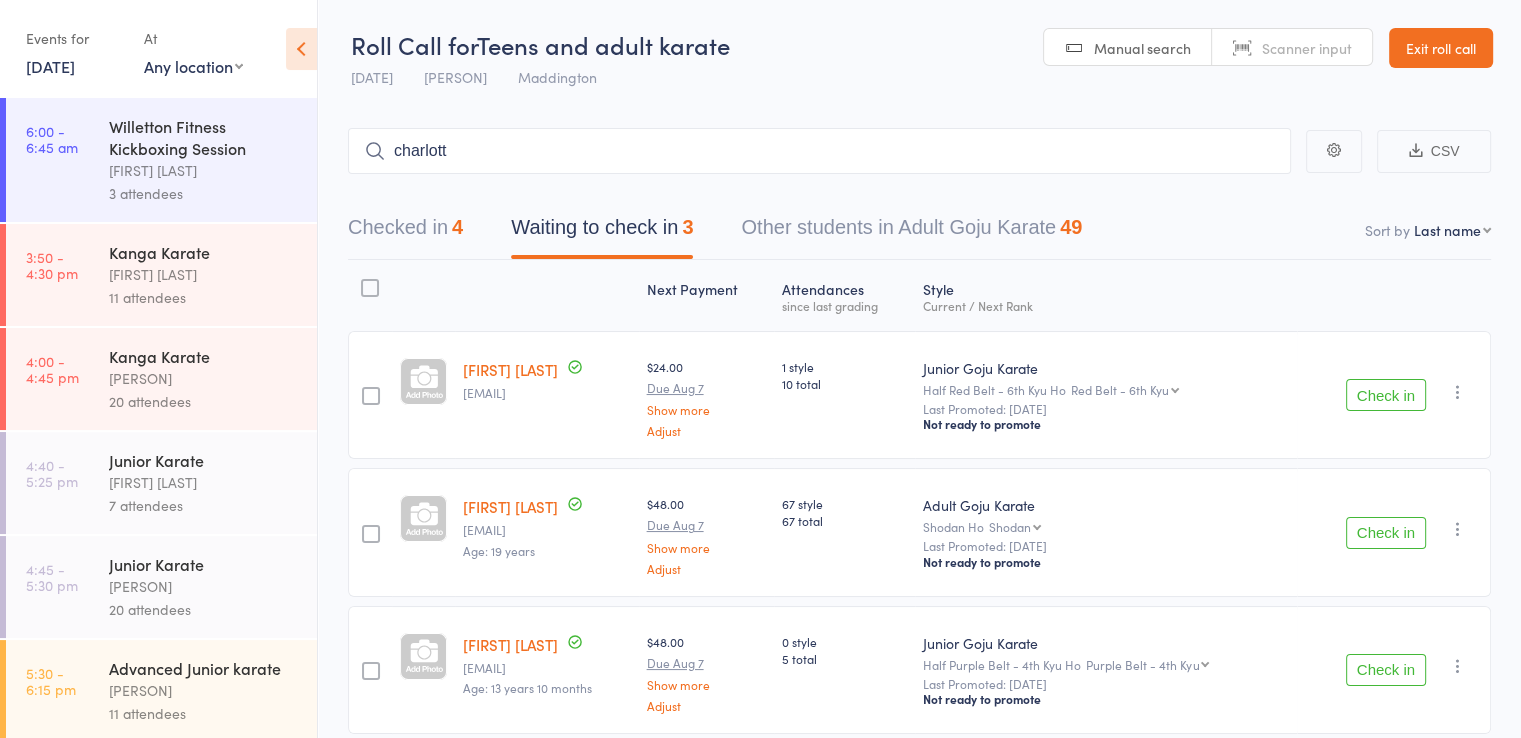 click on "Roll Call for  Teens and adult karate 31 Jul 18:15  Andy Jakobsen  Maddington  Manual search Scanner input Exit roll call" at bounding box center [919, 49] 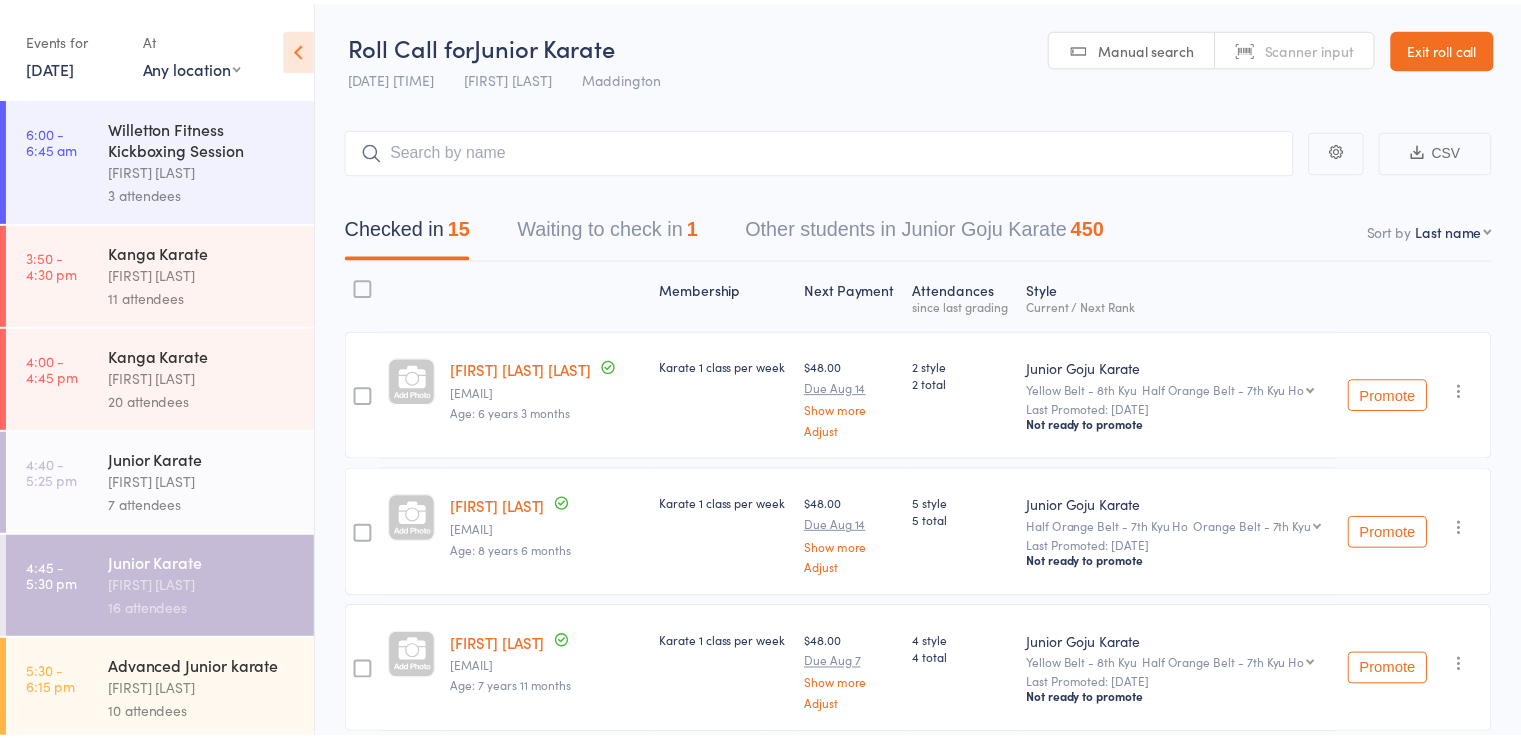 scroll, scrollTop: 0, scrollLeft: 0, axis: both 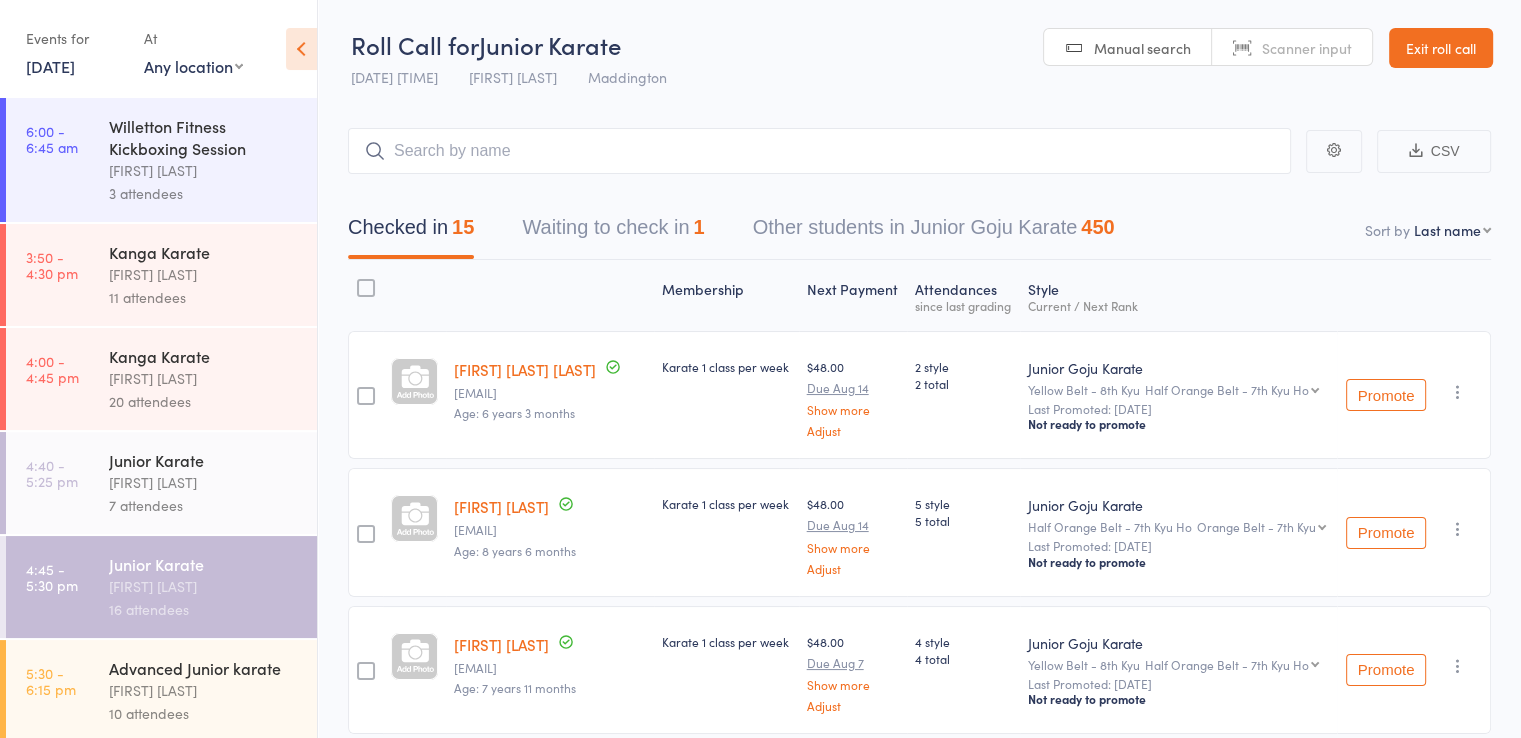 click on "Exit roll call" at bounding box center [1441, 48] 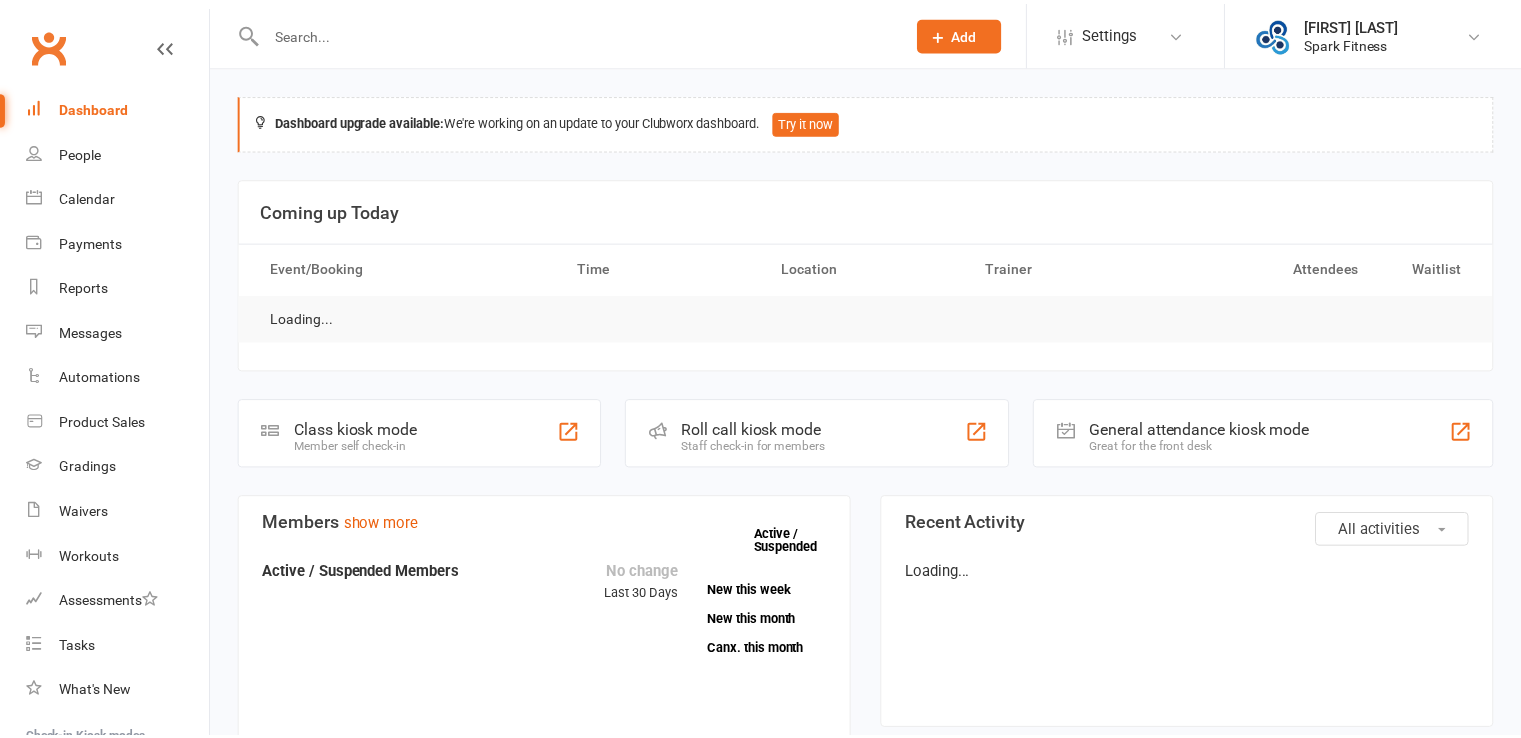scroll, scrollTop: 0, scrollLeft: 0, axis: both 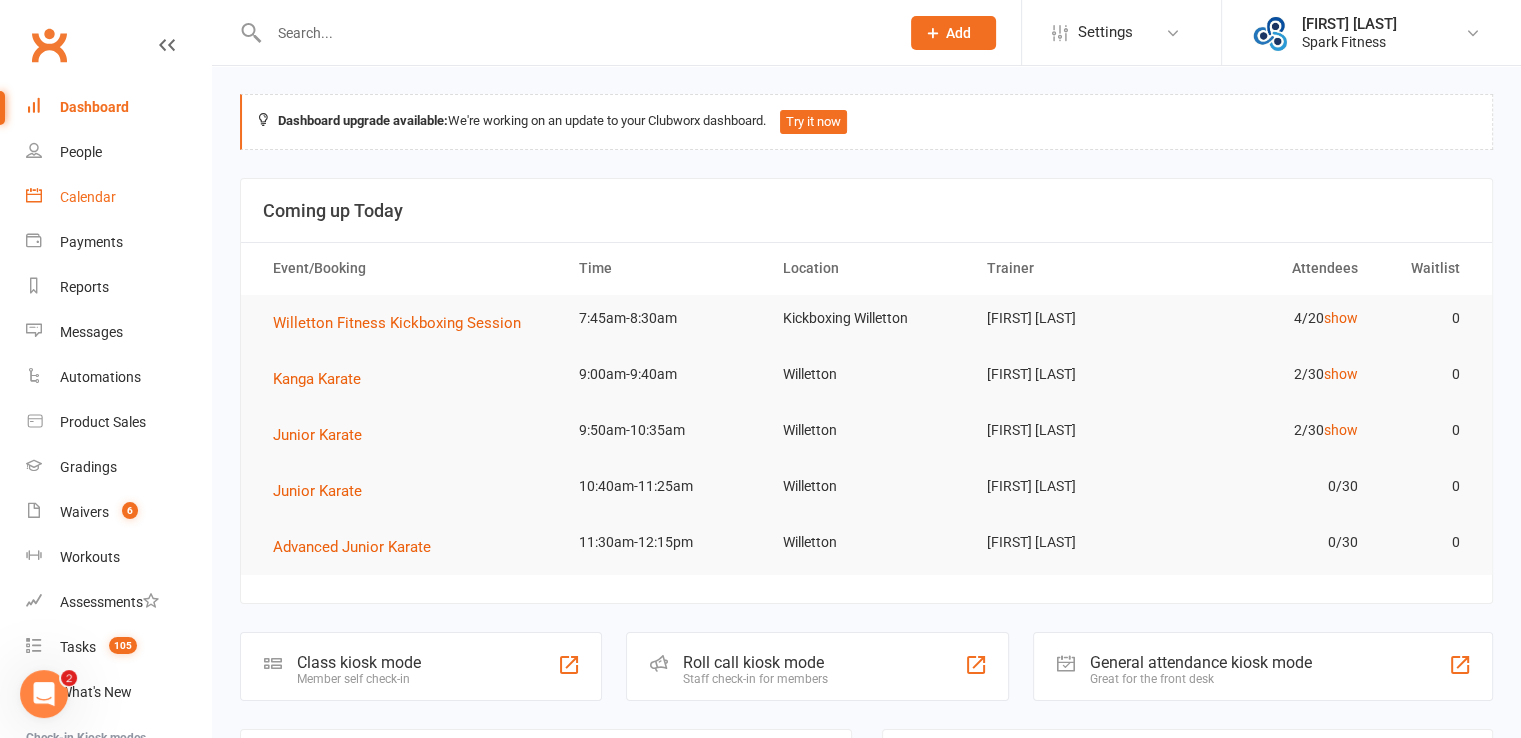 click on "Calendar" at bounding box center [88, 197] 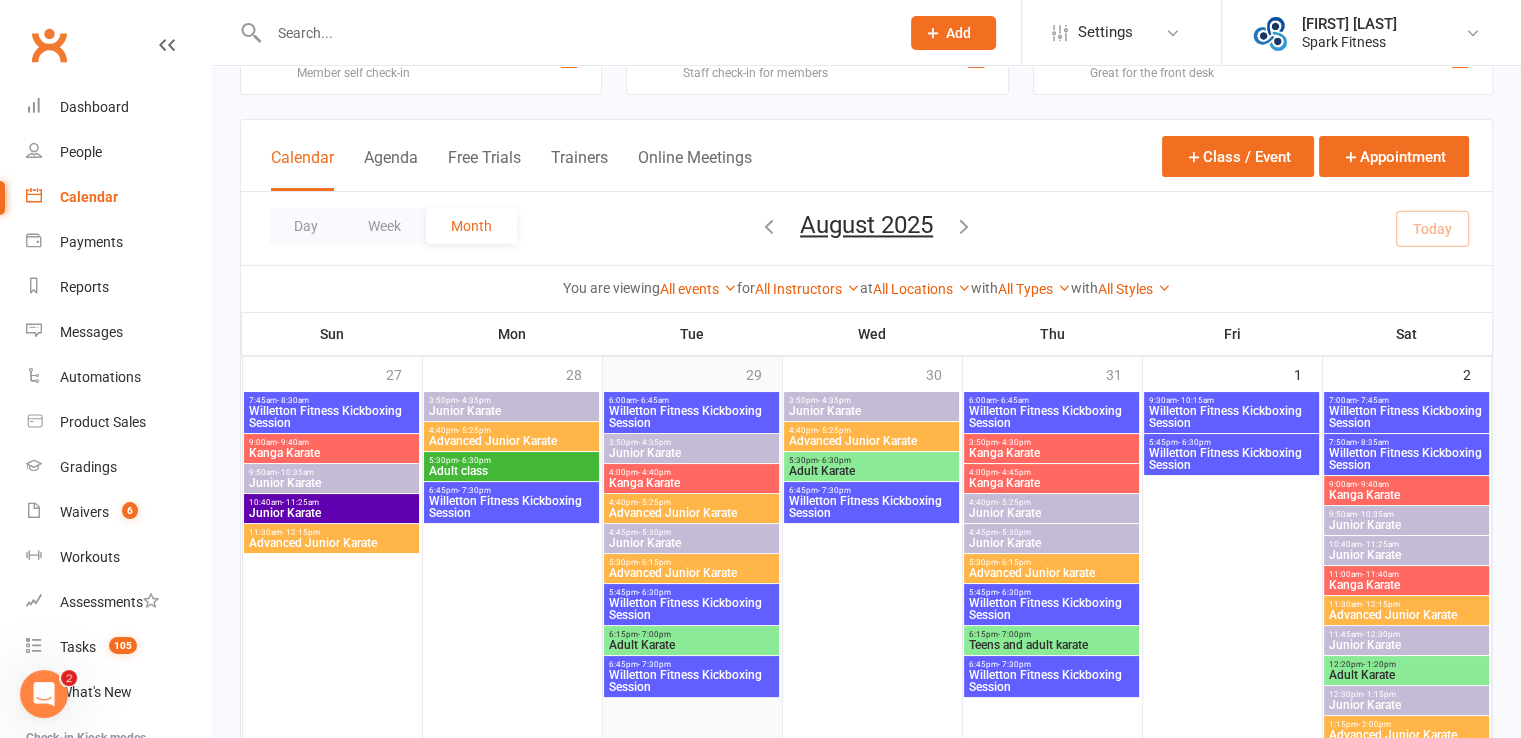 scroll, scrollTop: 100, scrollLeft: 0, axis: vertical 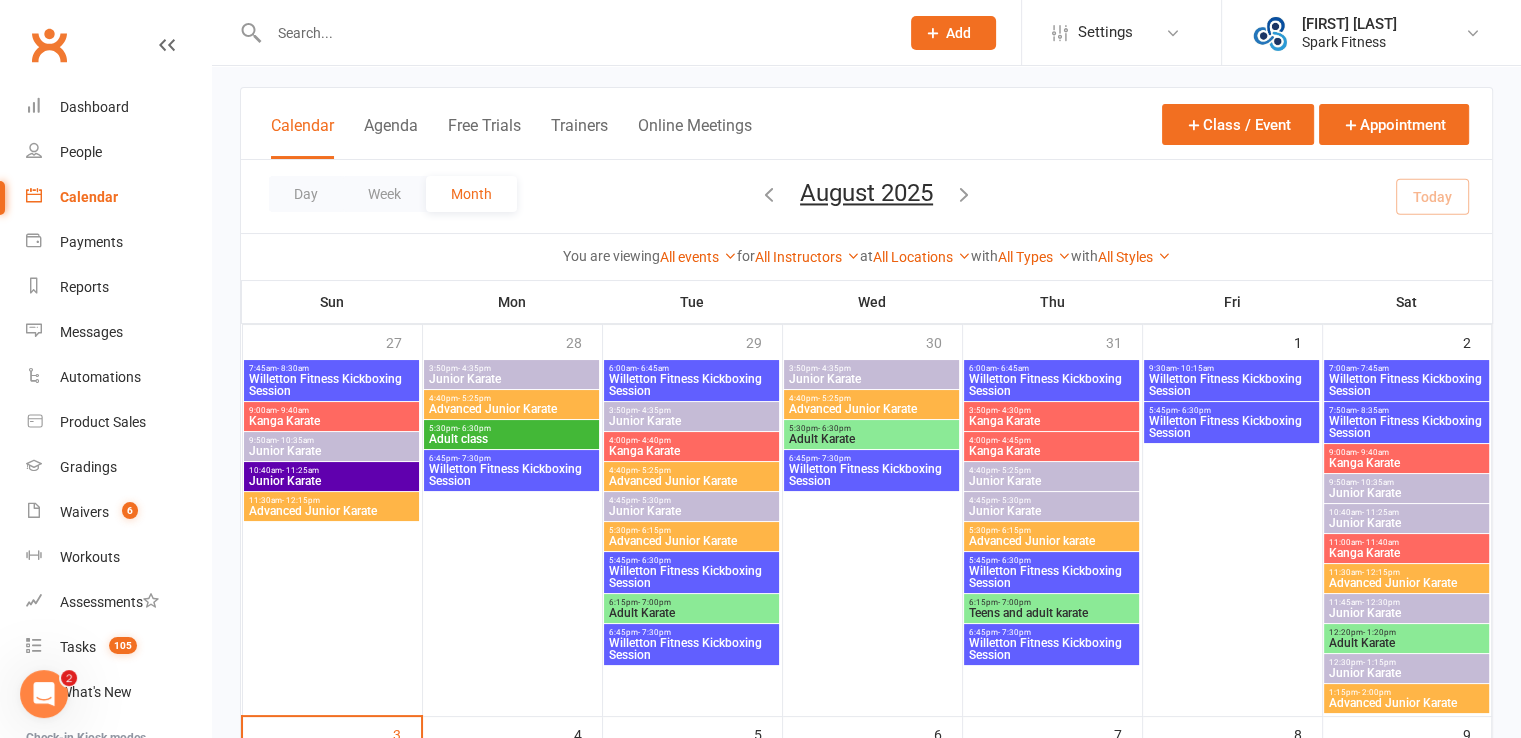 click at bounding box center (769, 194) 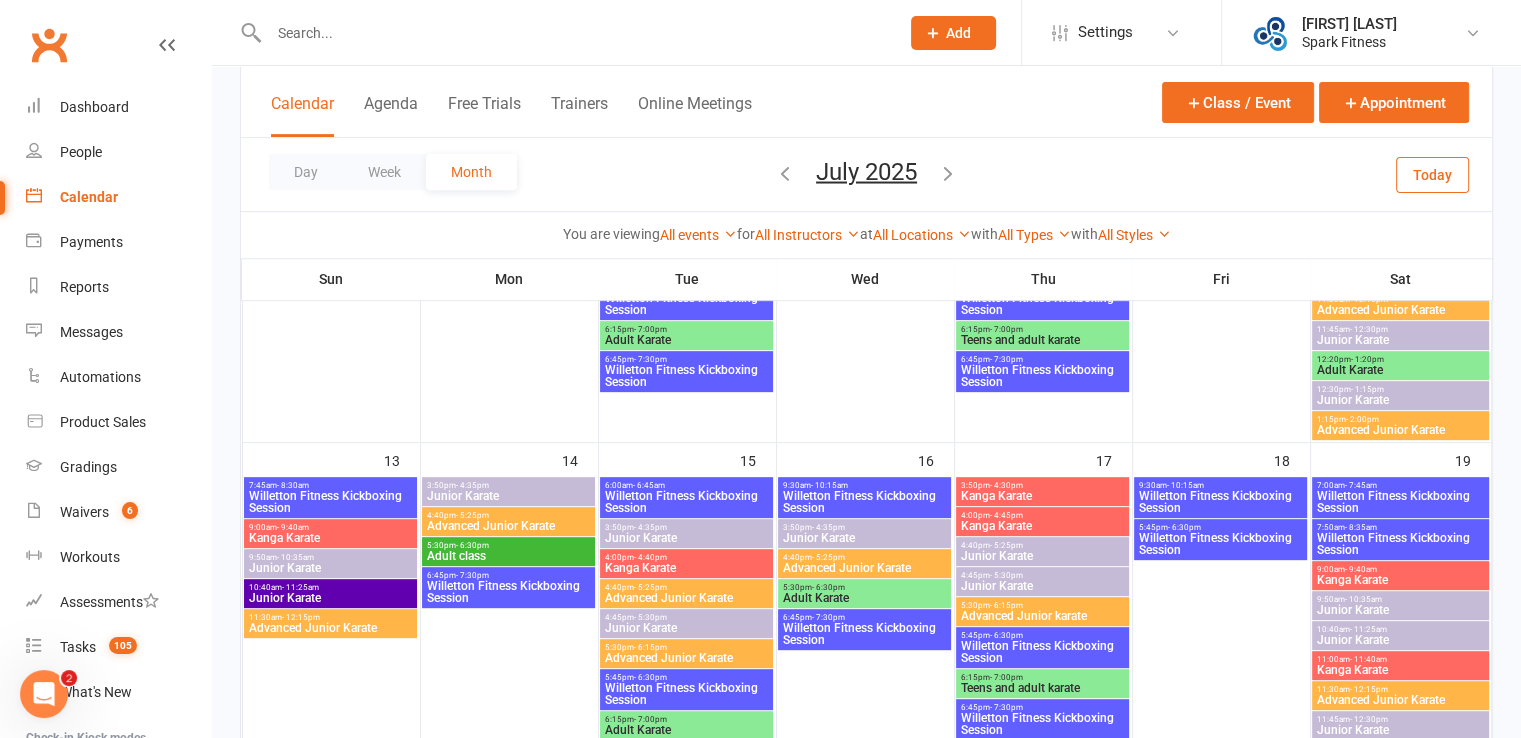 scroll, scrollTop: 800, scrollLeft: 0, axis: vertical 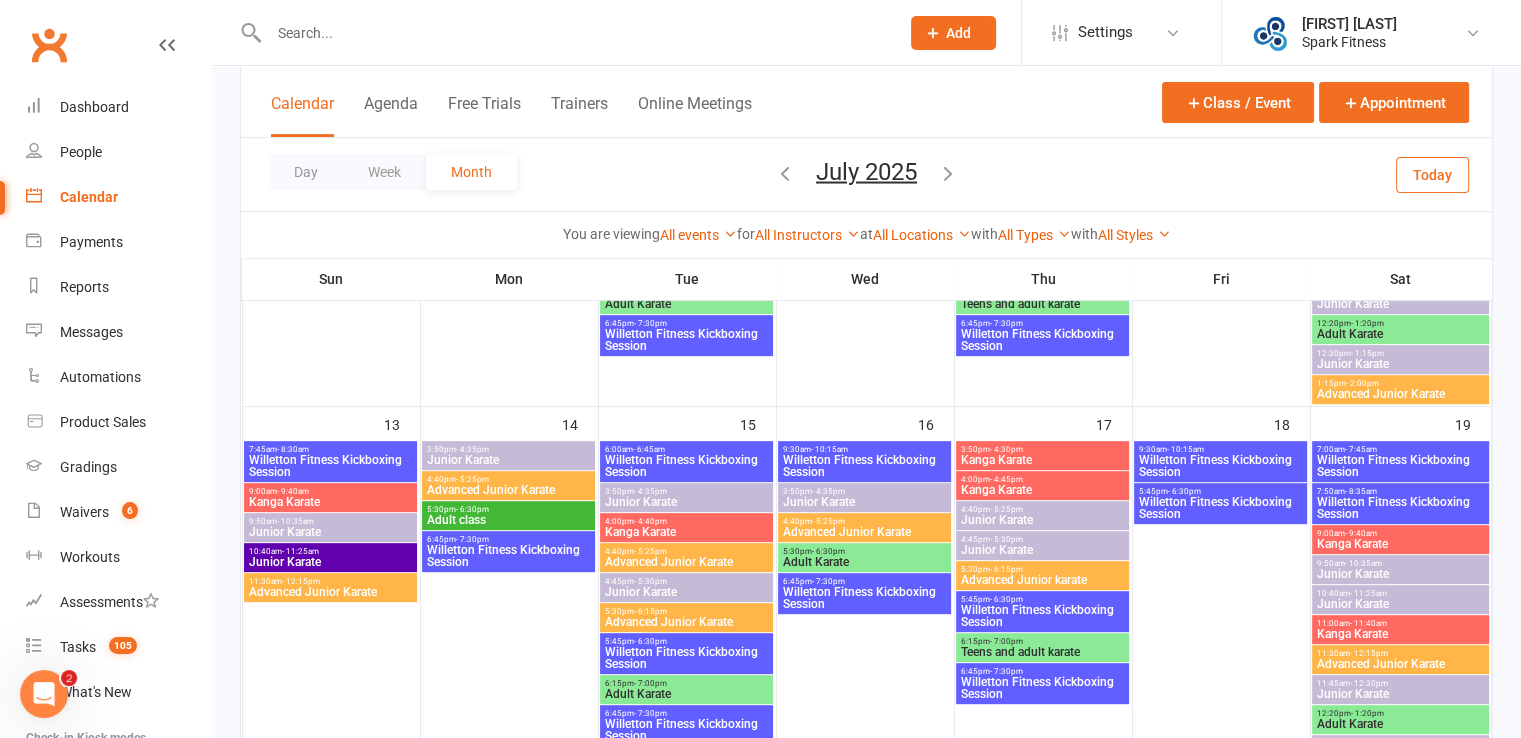 click on "Junior Karate" at bounding box center (1042, 550) 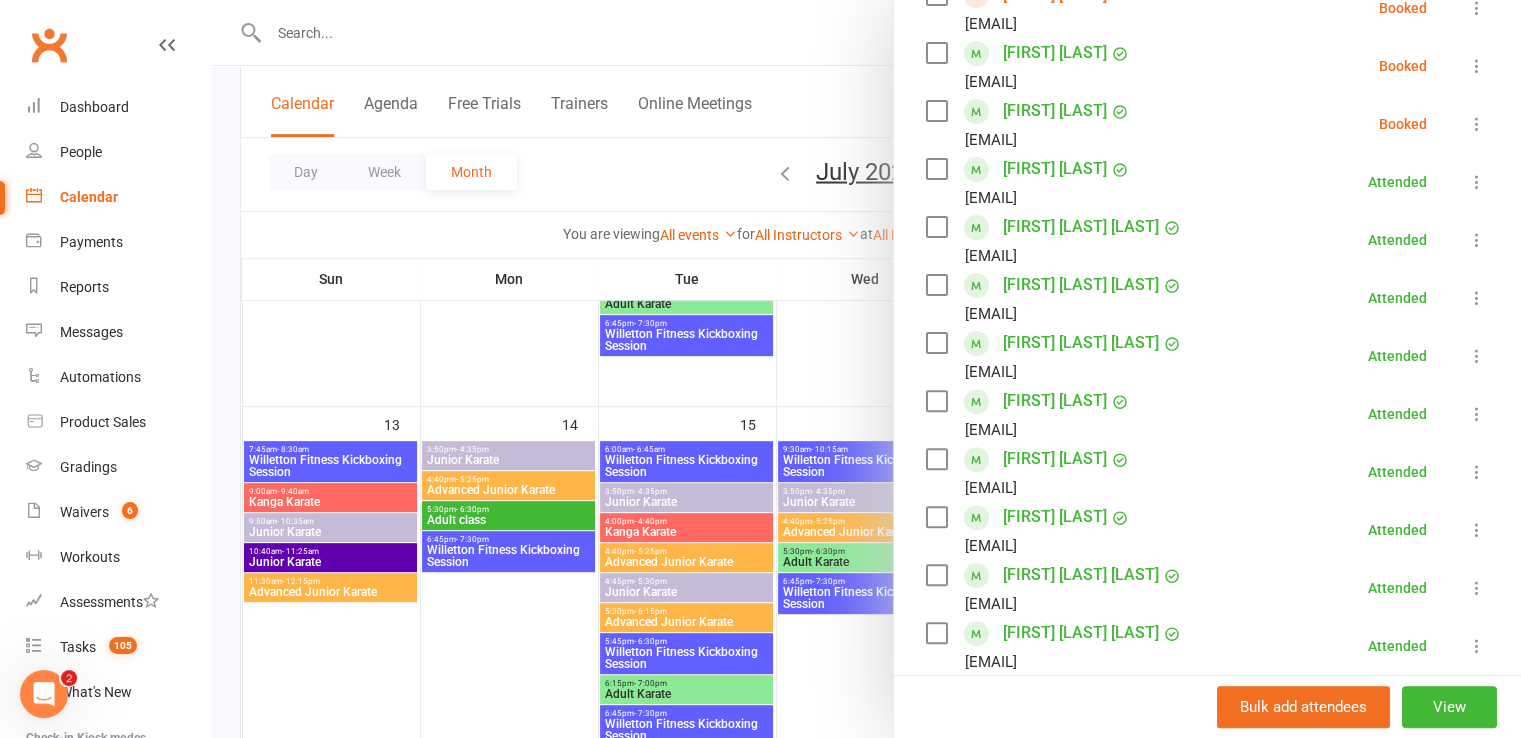 scroll, scrollTop: 600, scrollLeft: 0, axis: vertical 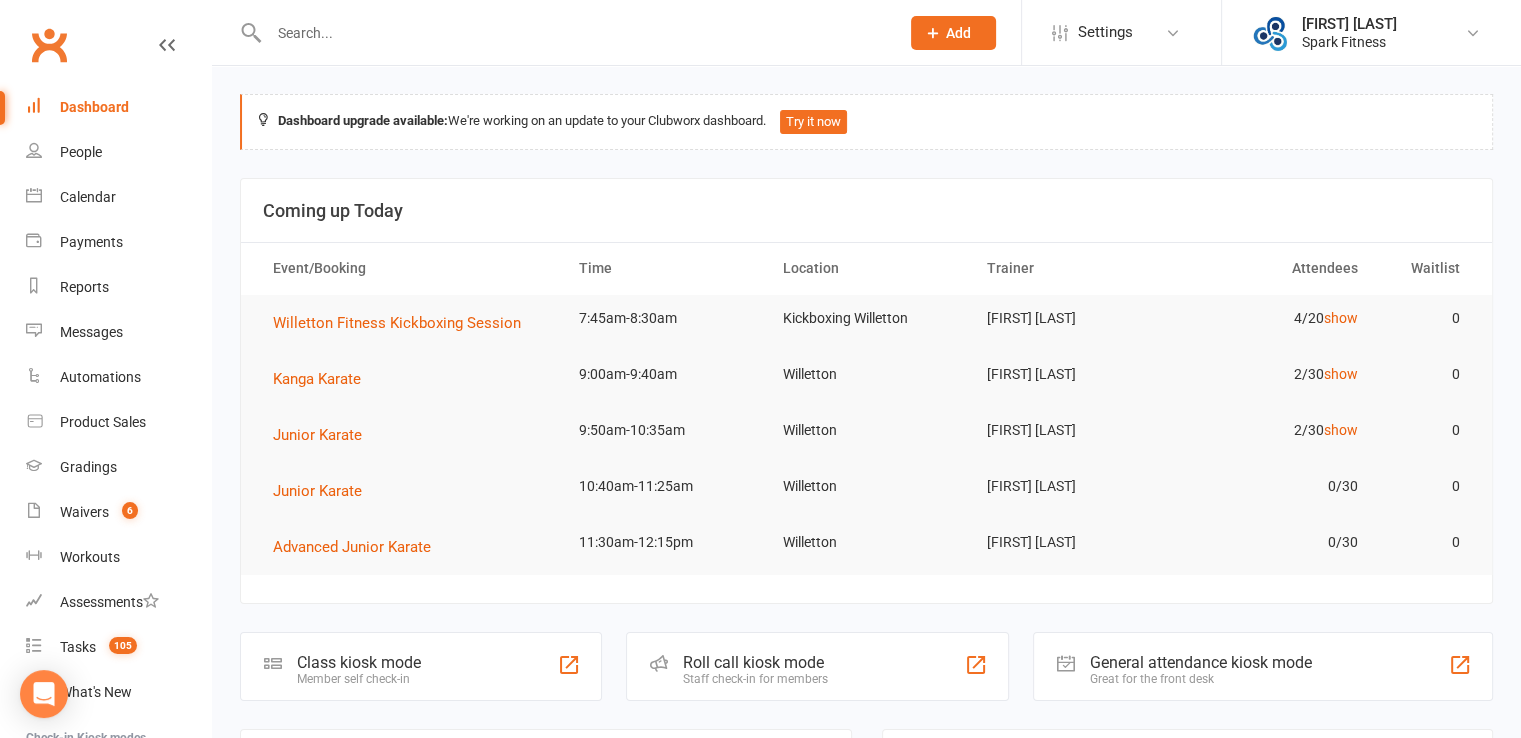 click on "Add" 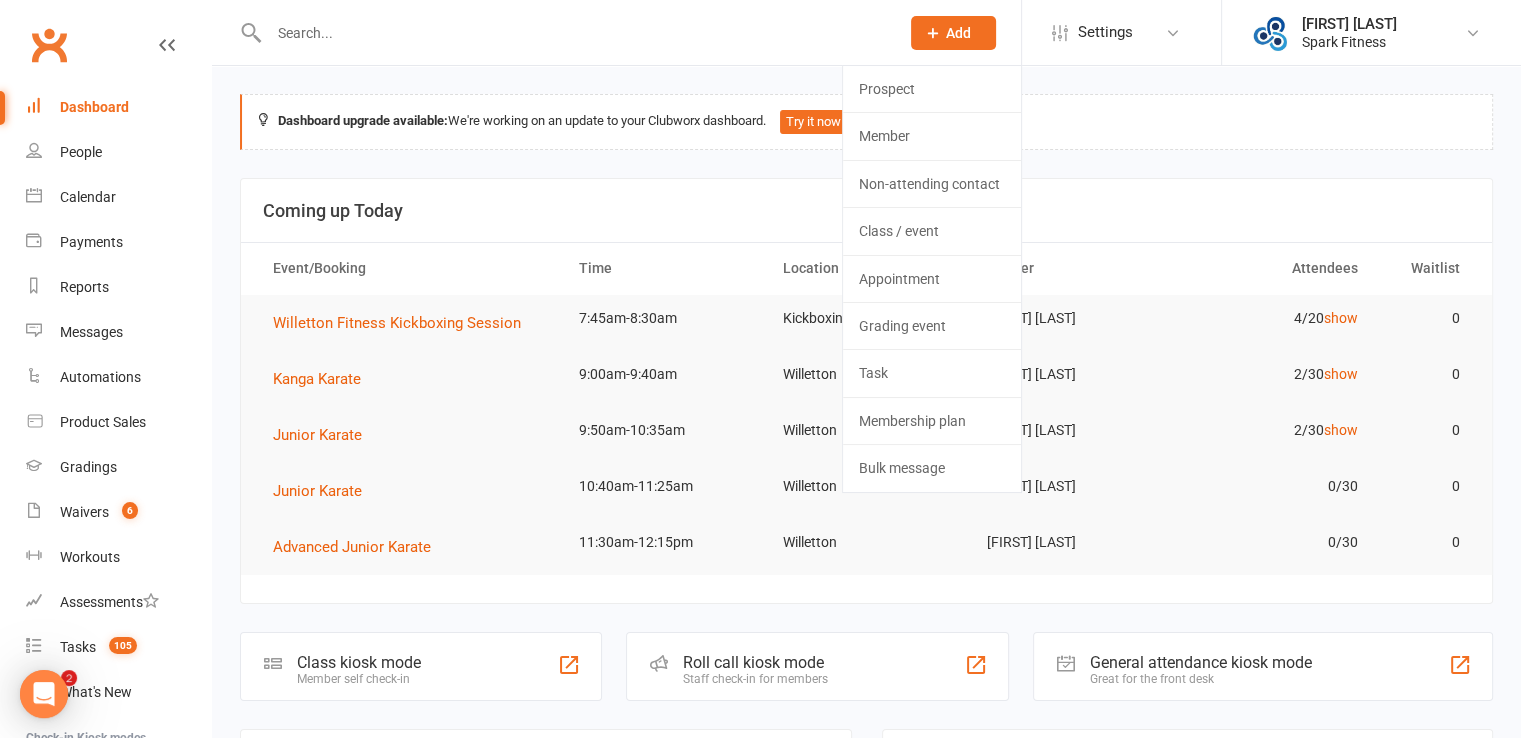 scroll, scrollTop: 0, scrollLeft: 0, axis: both 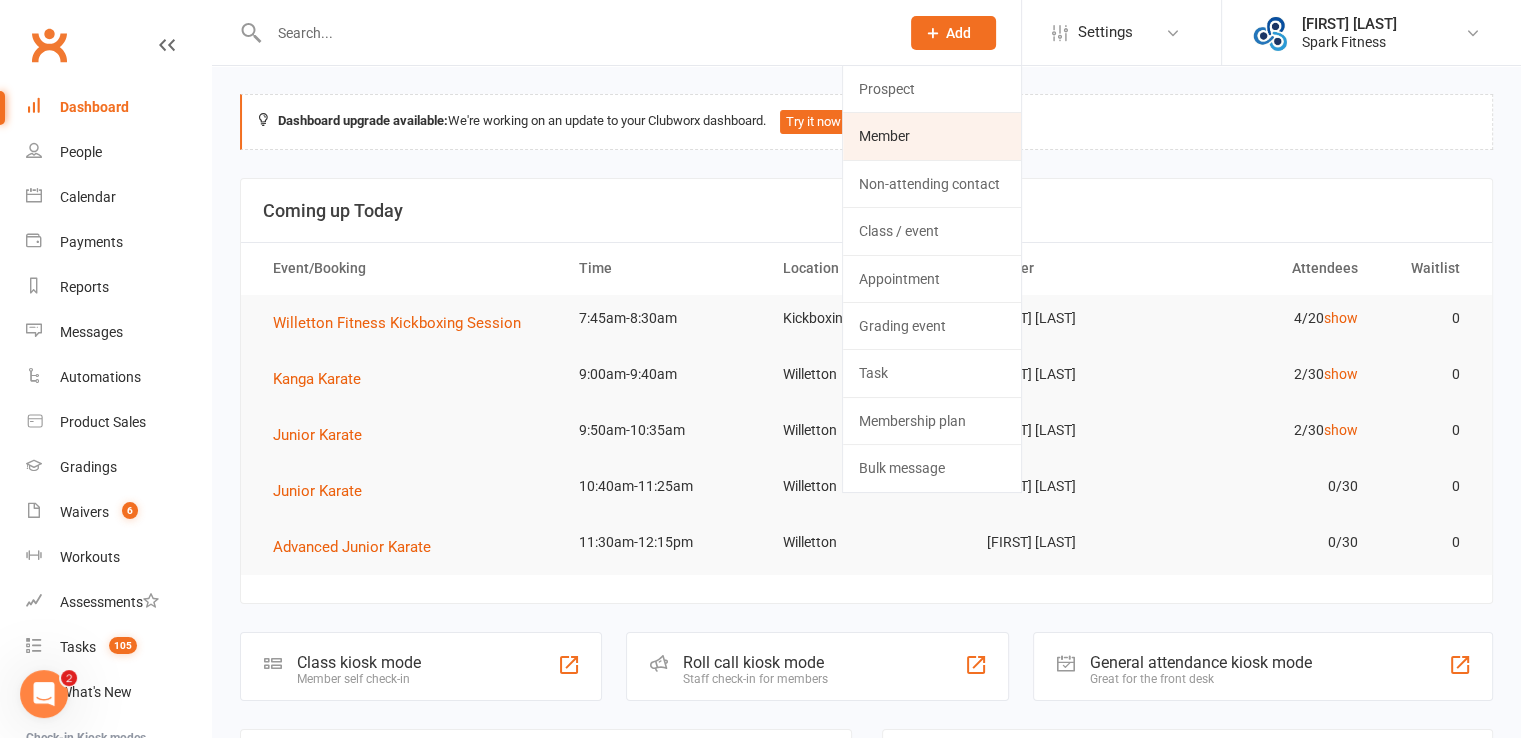 click on "Member" 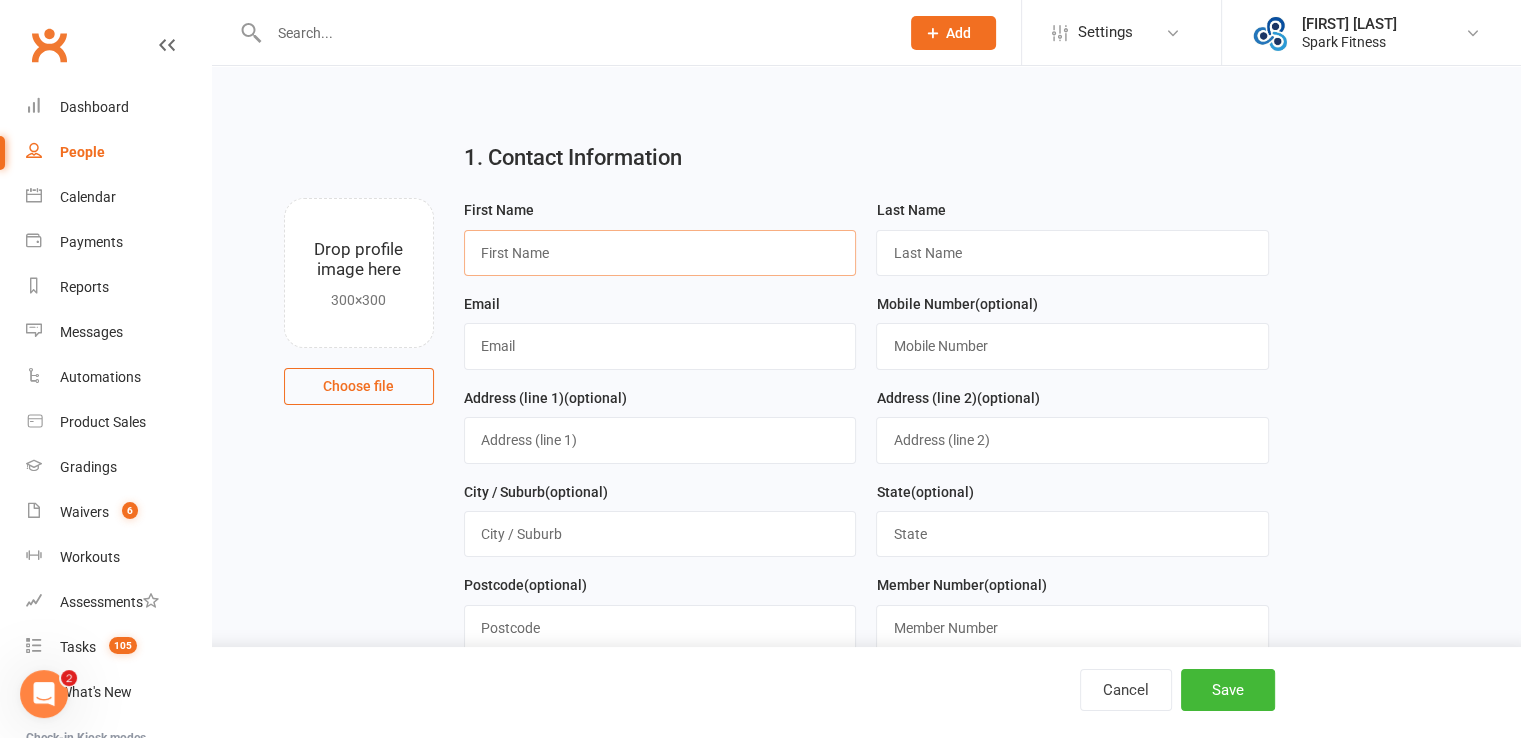 click at bounding box center (660, 253) 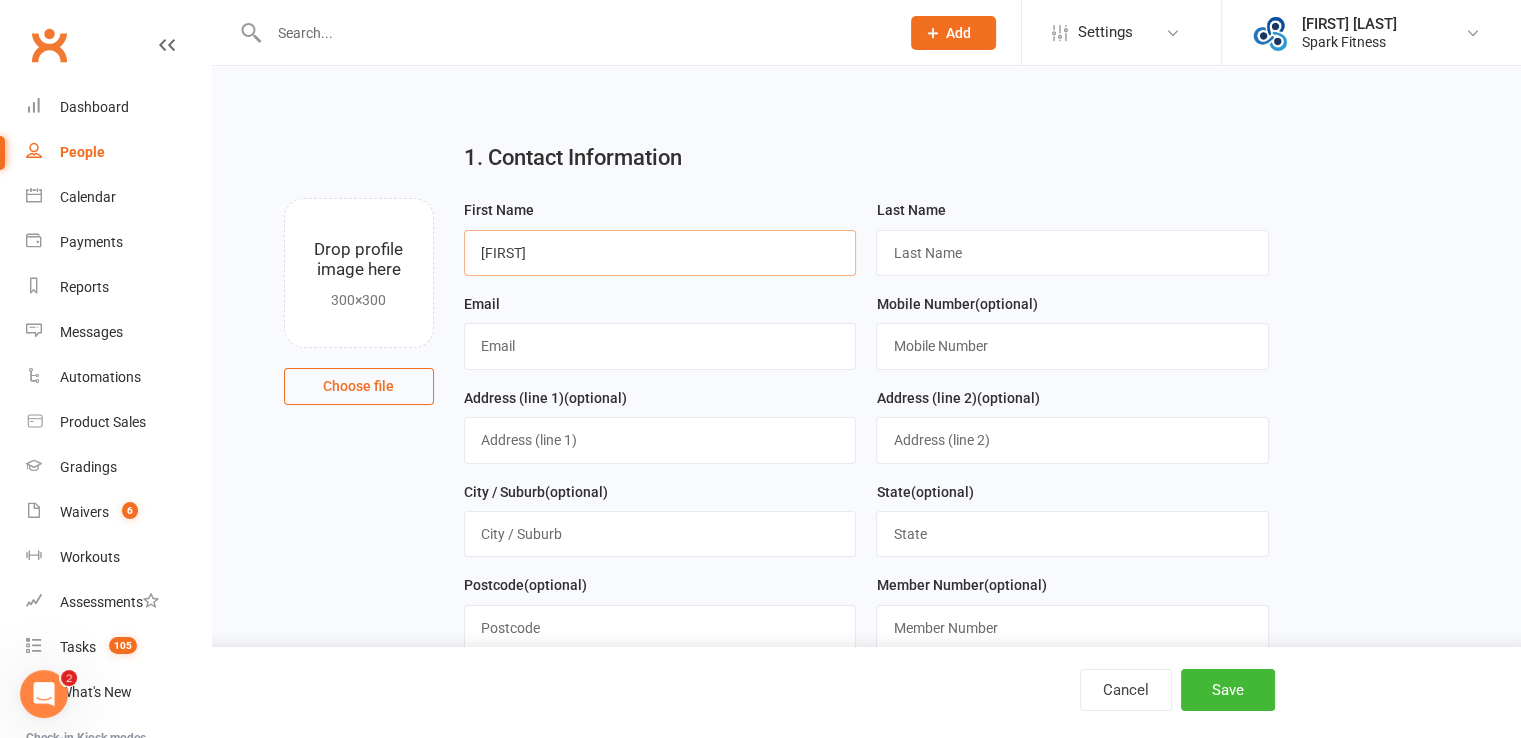 type on "[FIRST]" 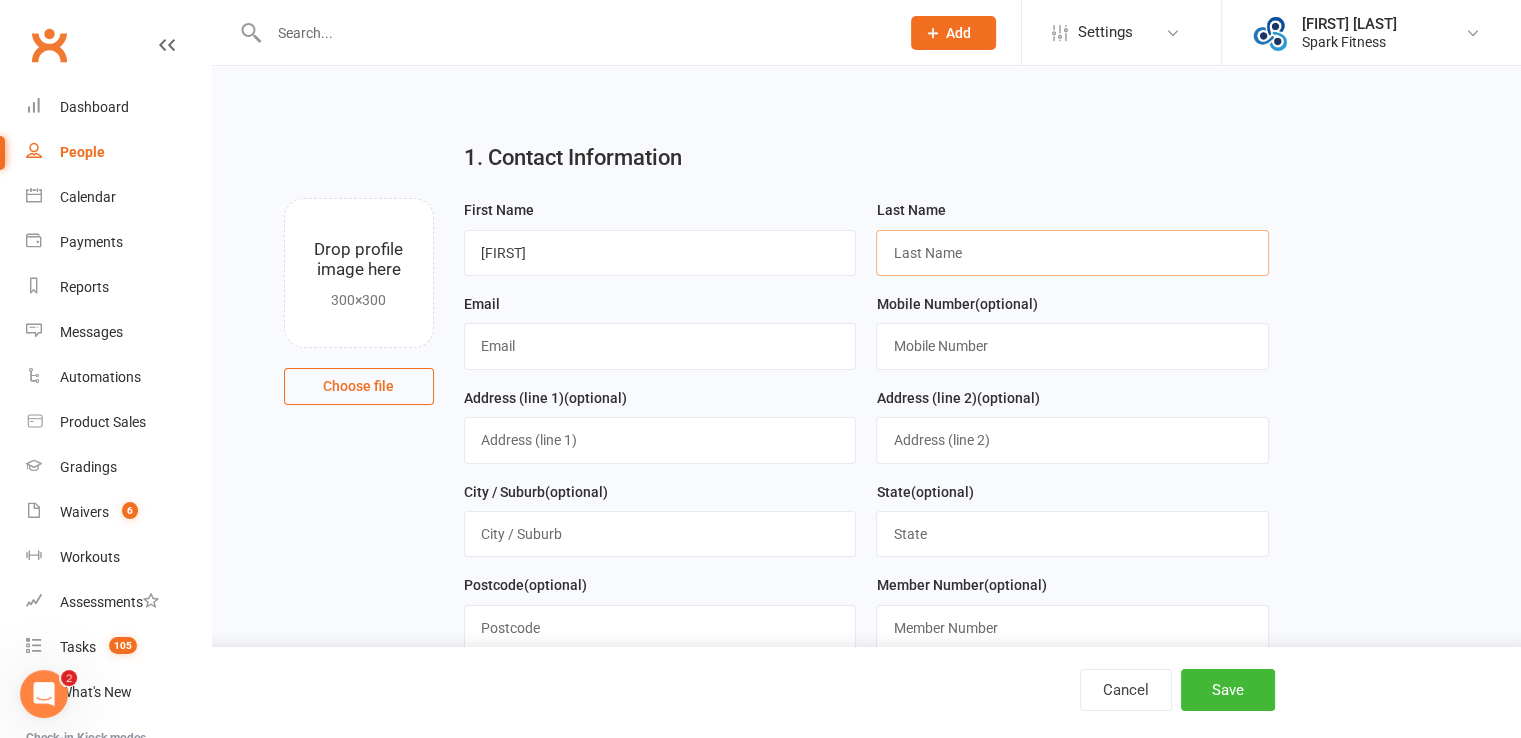 click at bounding box center [1072, 253] 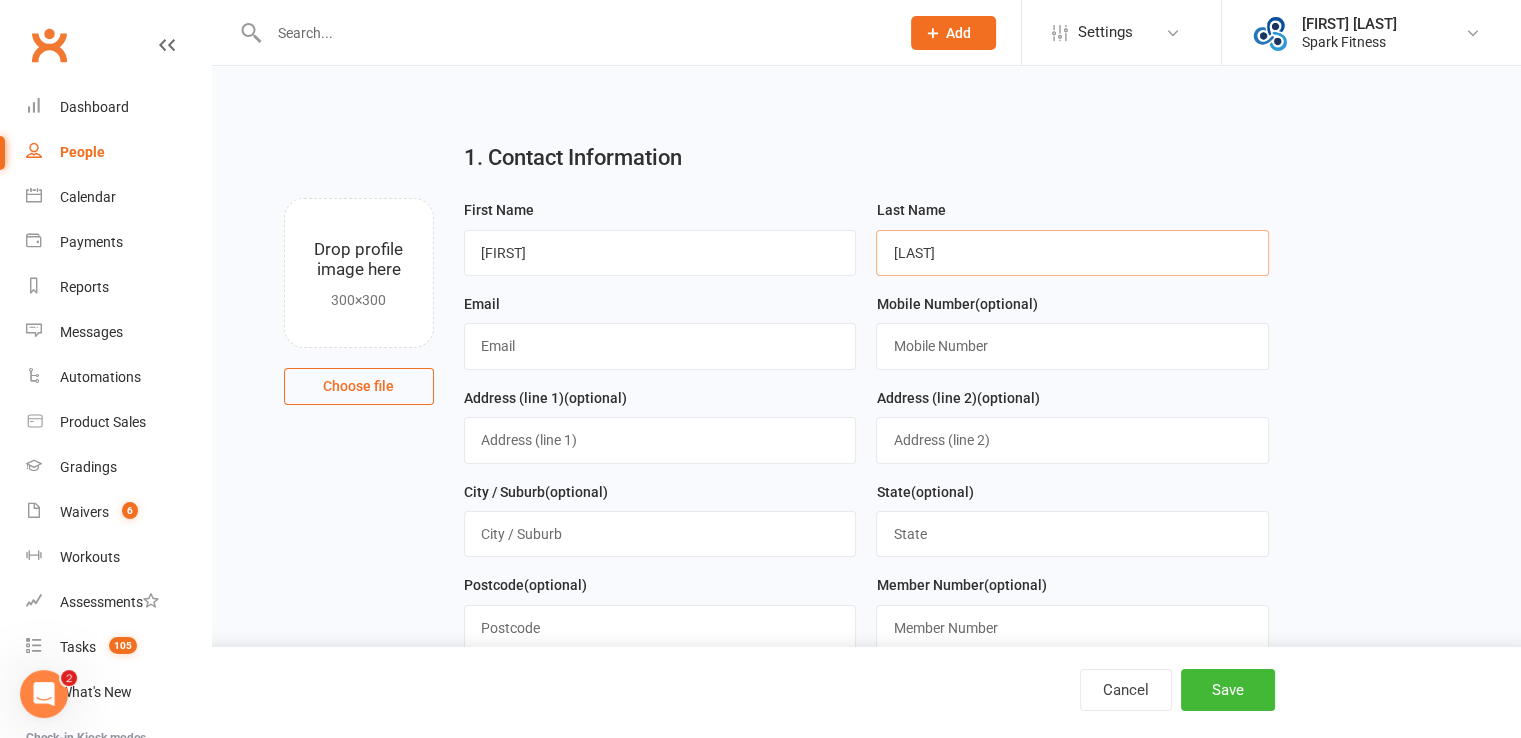 type on "[LAST]" 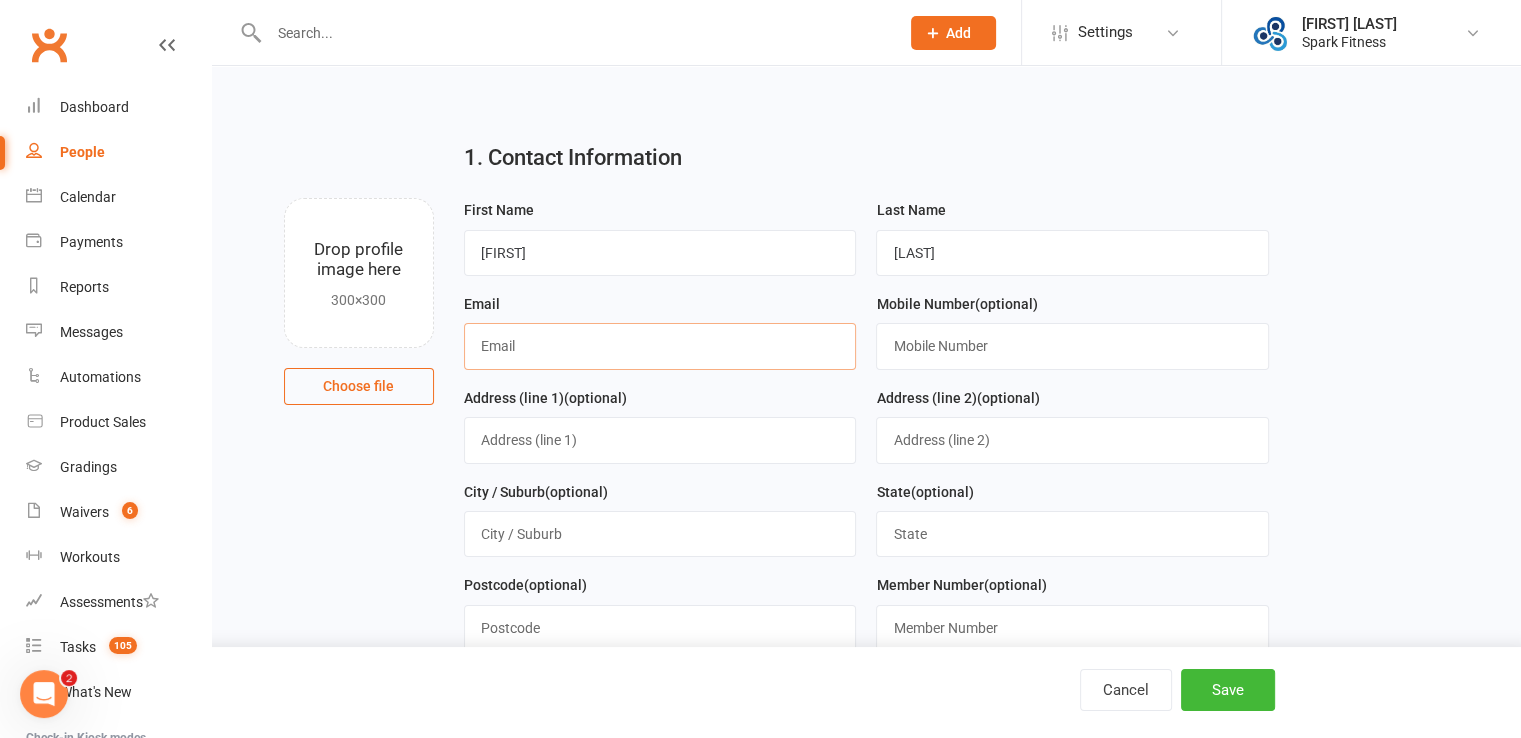 click at bounding box center [660, 346] 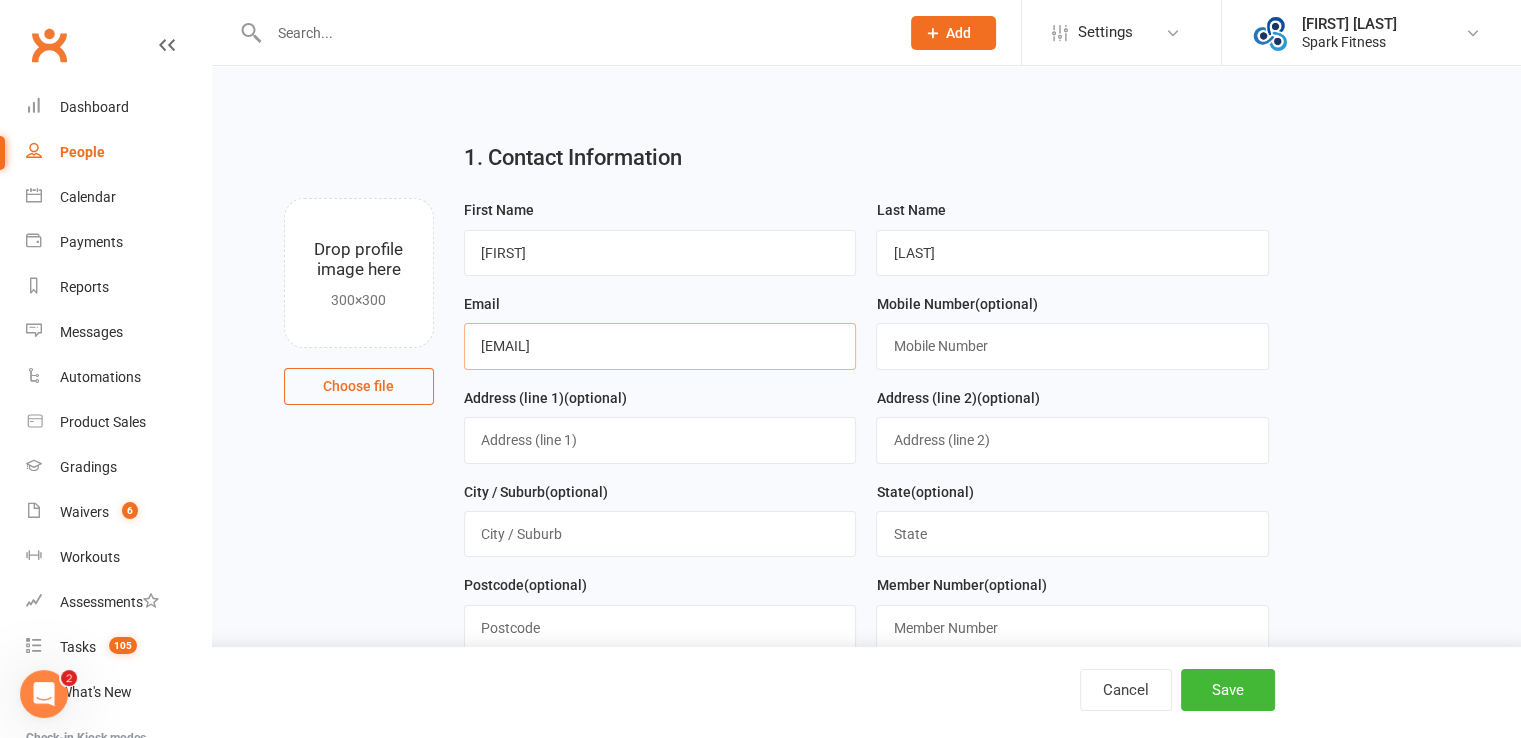 type on "[EMAIL]" 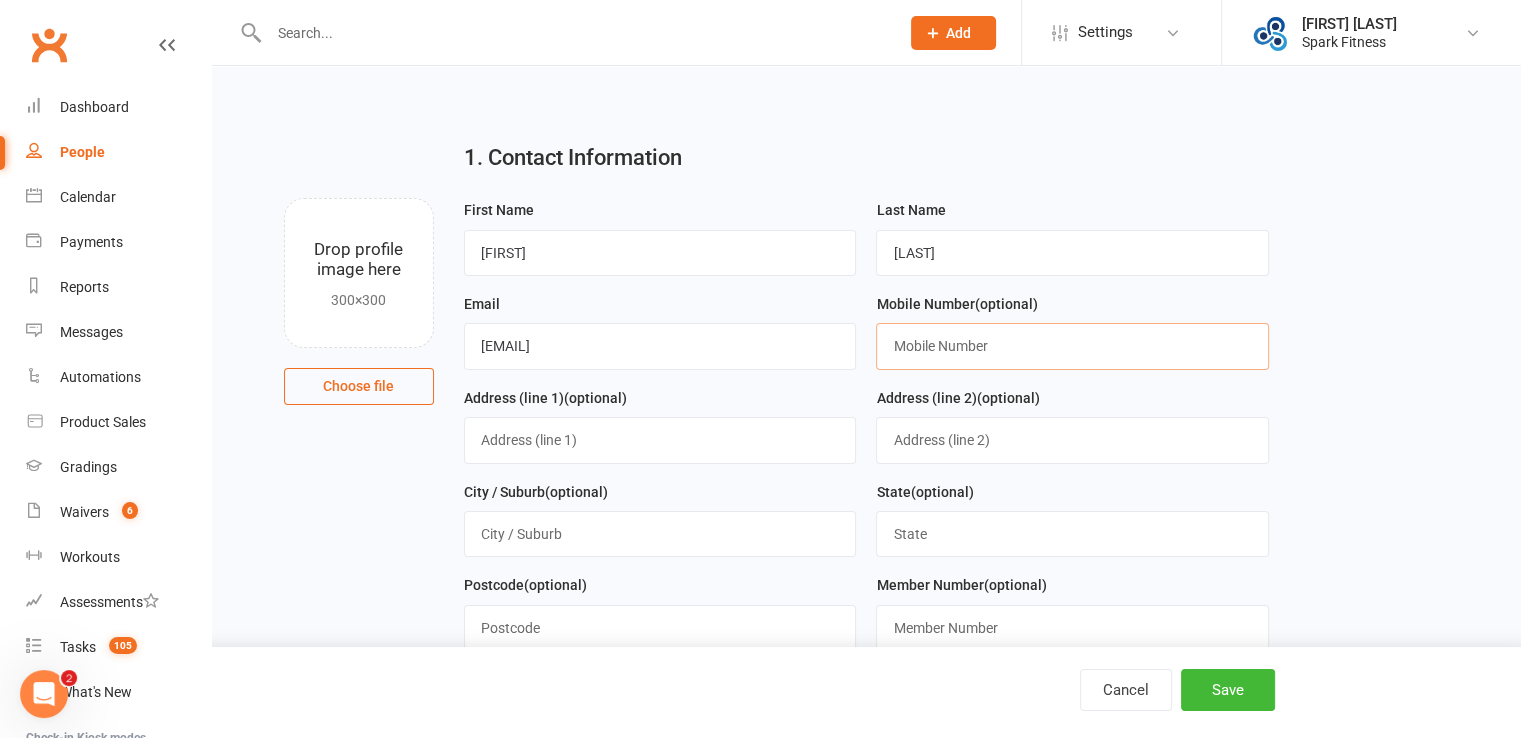 drag, startPoint x: 933, startPoint y: 362, endPoint x: 922, endPoint y: 357, distance: 12.083046 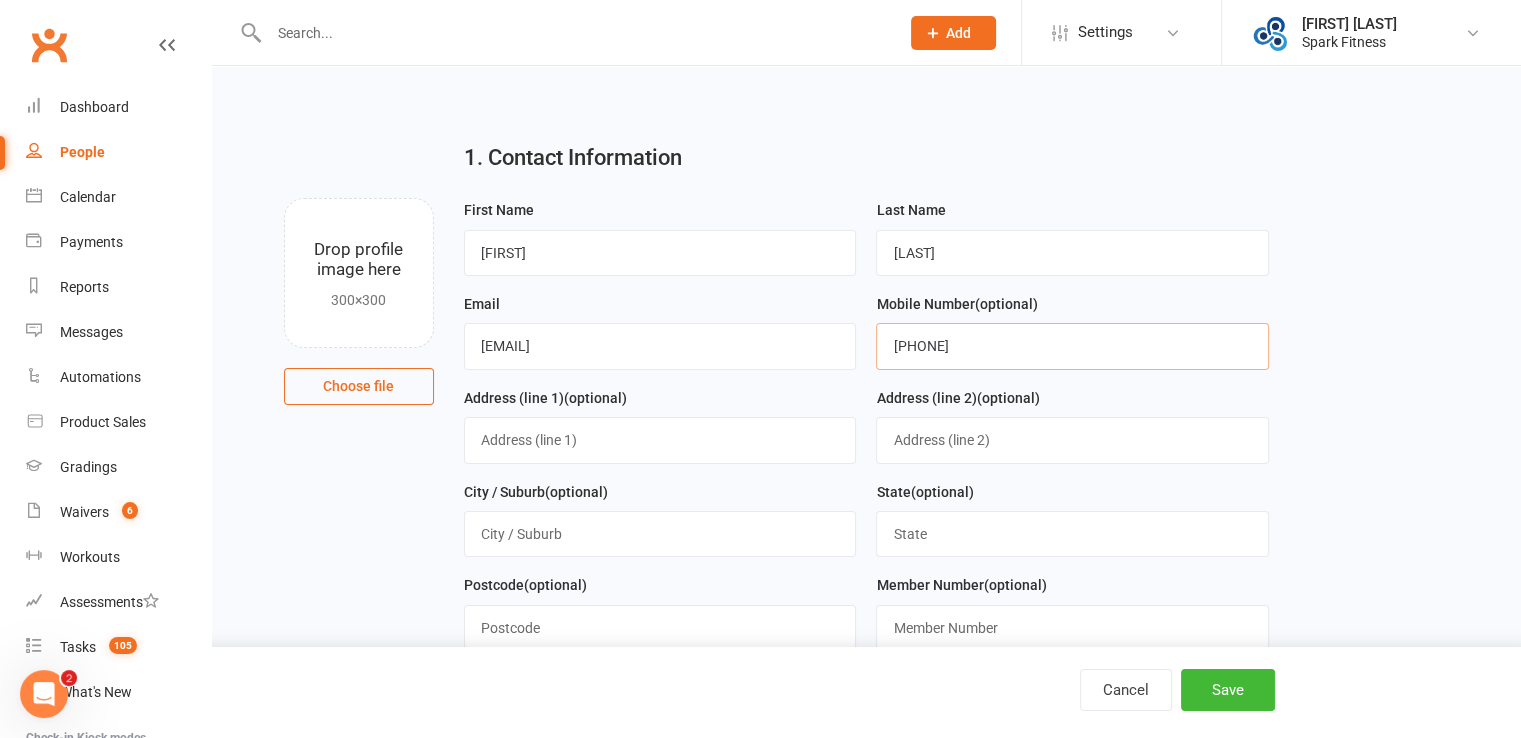 type on "[PHONE]" 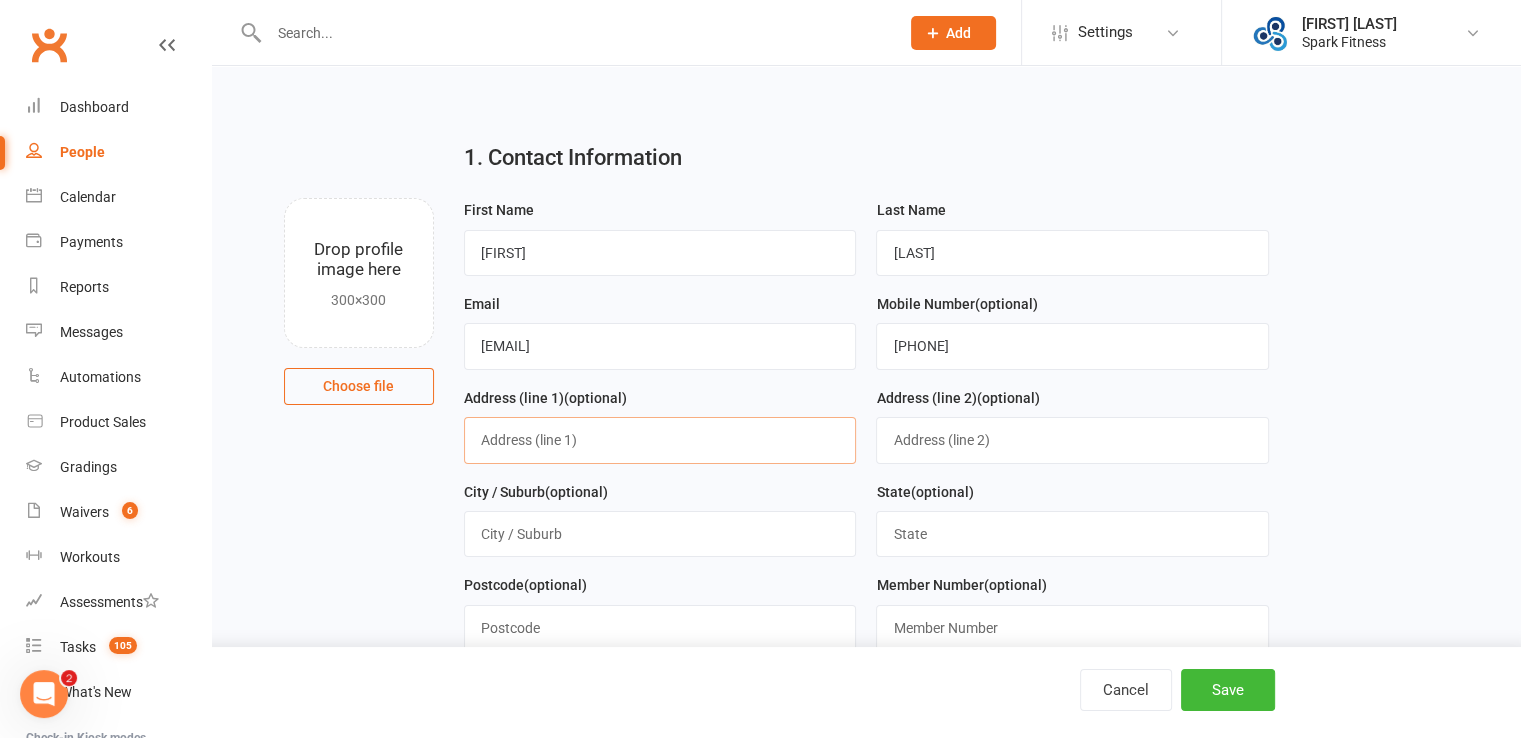 click at bounding box center (660, 440) 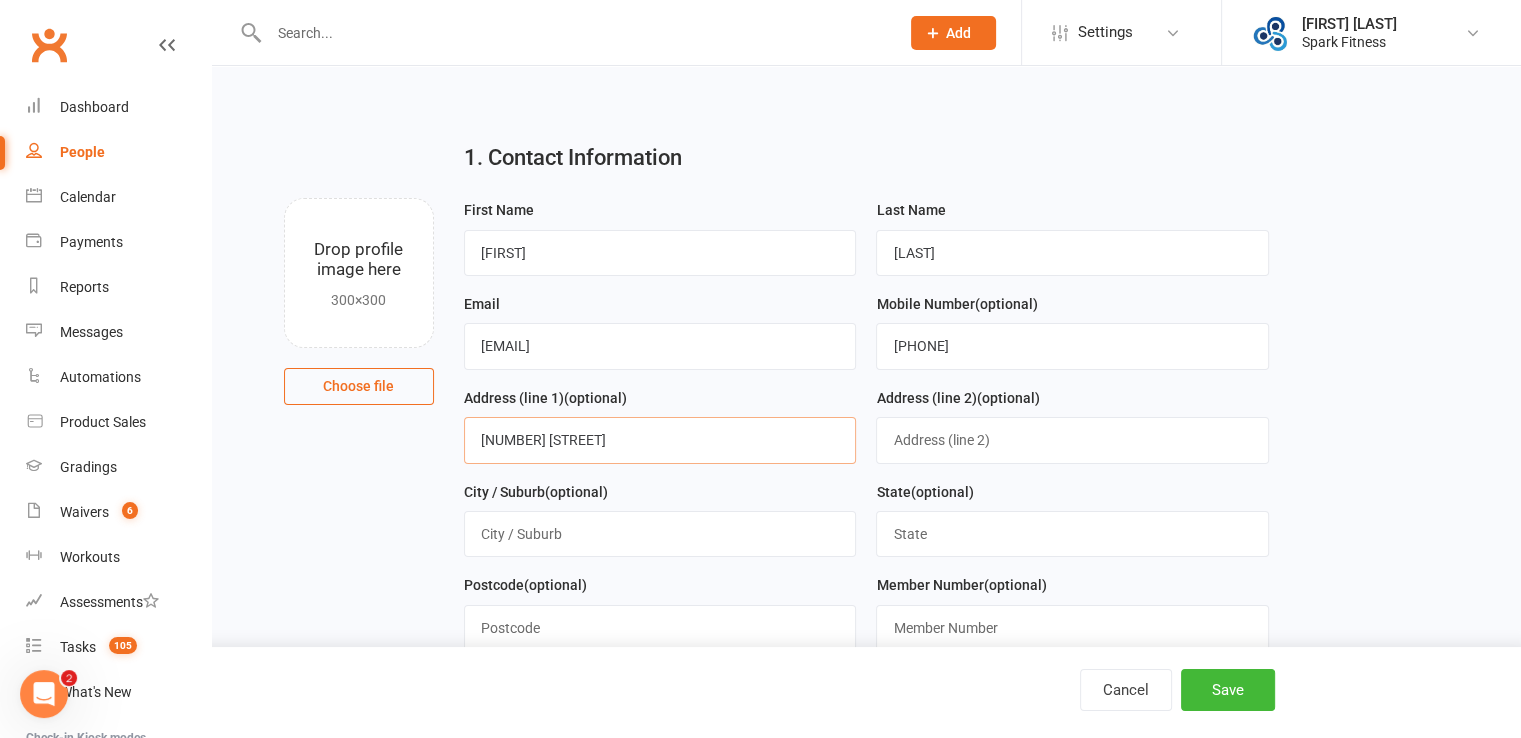 type on "[NUMBER] [STREET]" 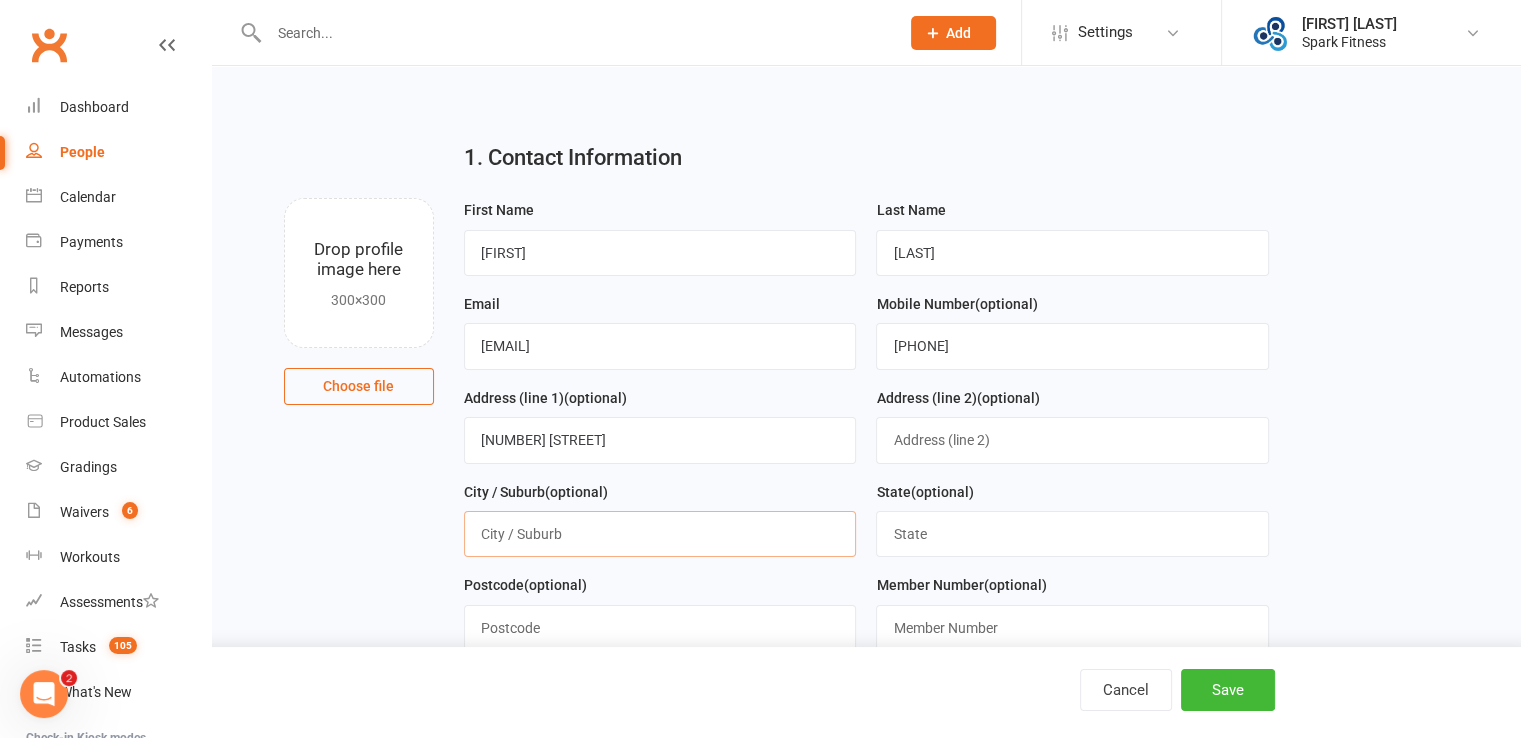 click at bounding box center (660, 534) 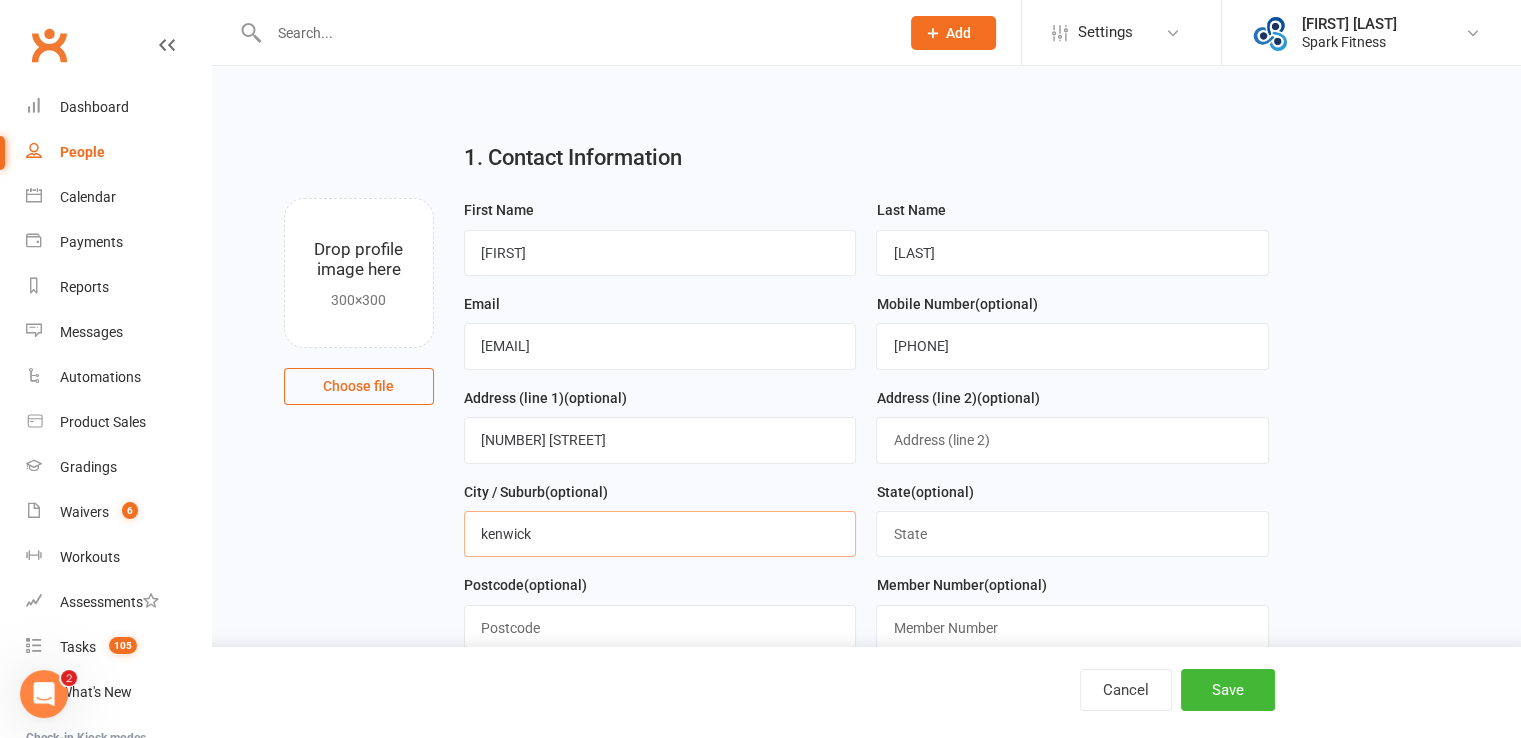 type on "kenwick" 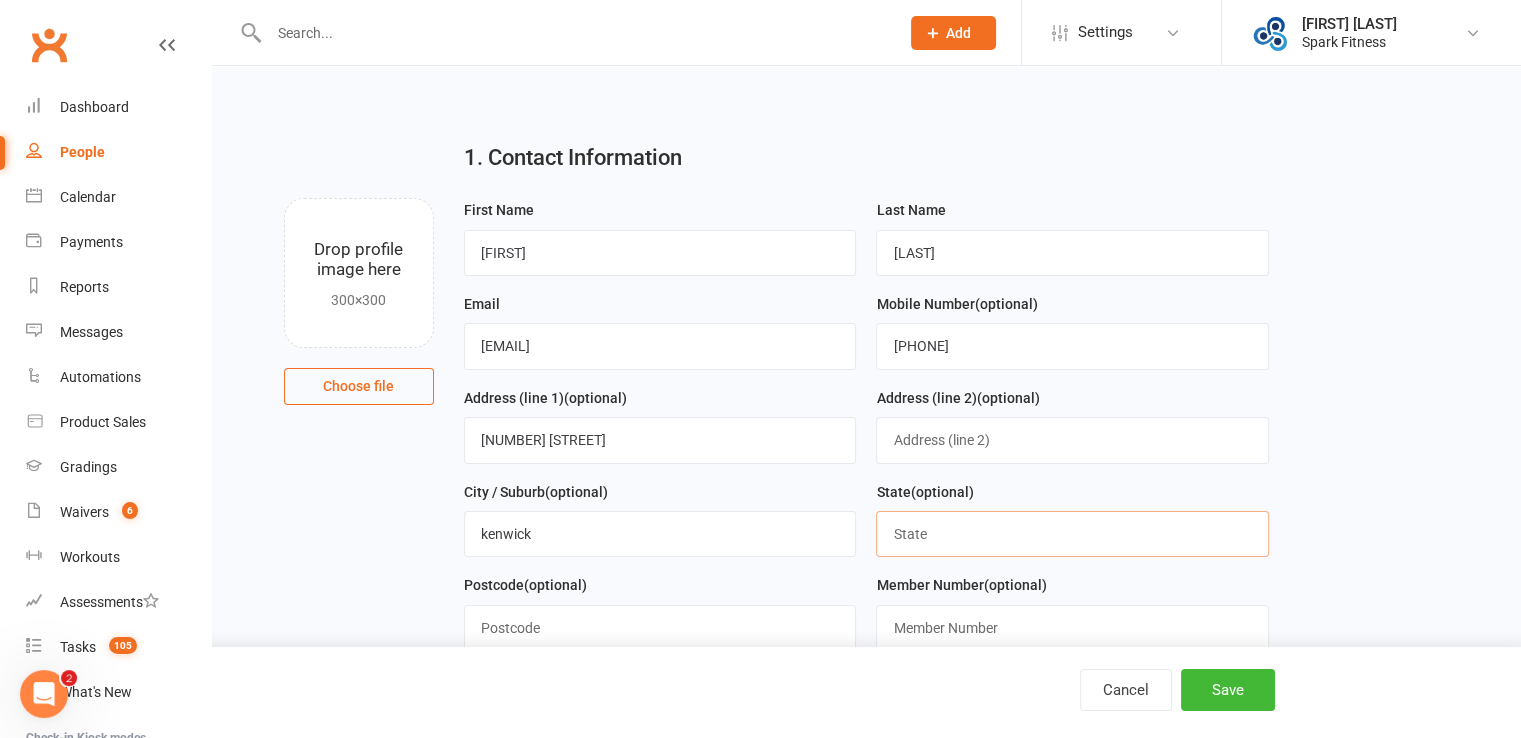 click at bounding box center (1072, 534) 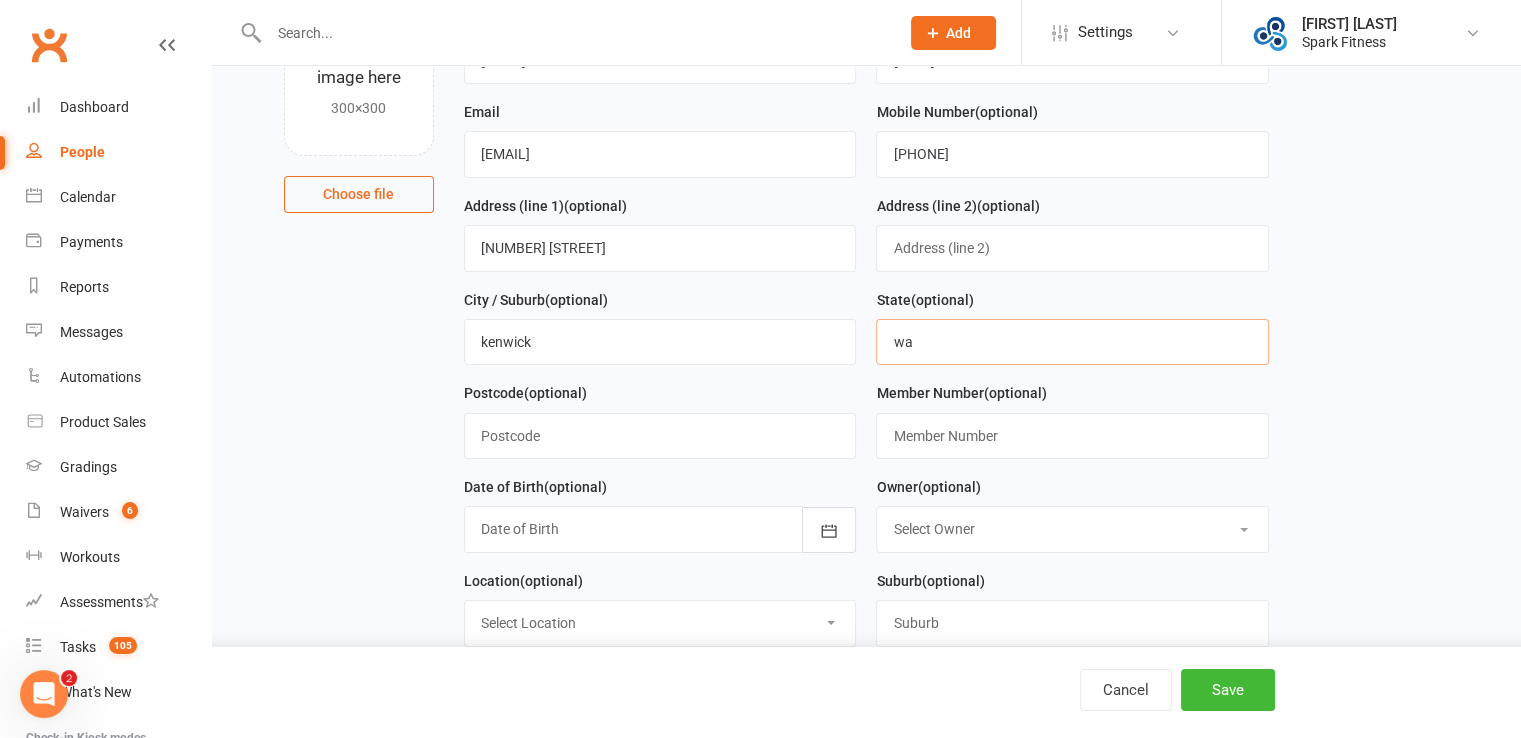 scroll, scrollTop: 200, scrollLeft: 0, axis: vertical 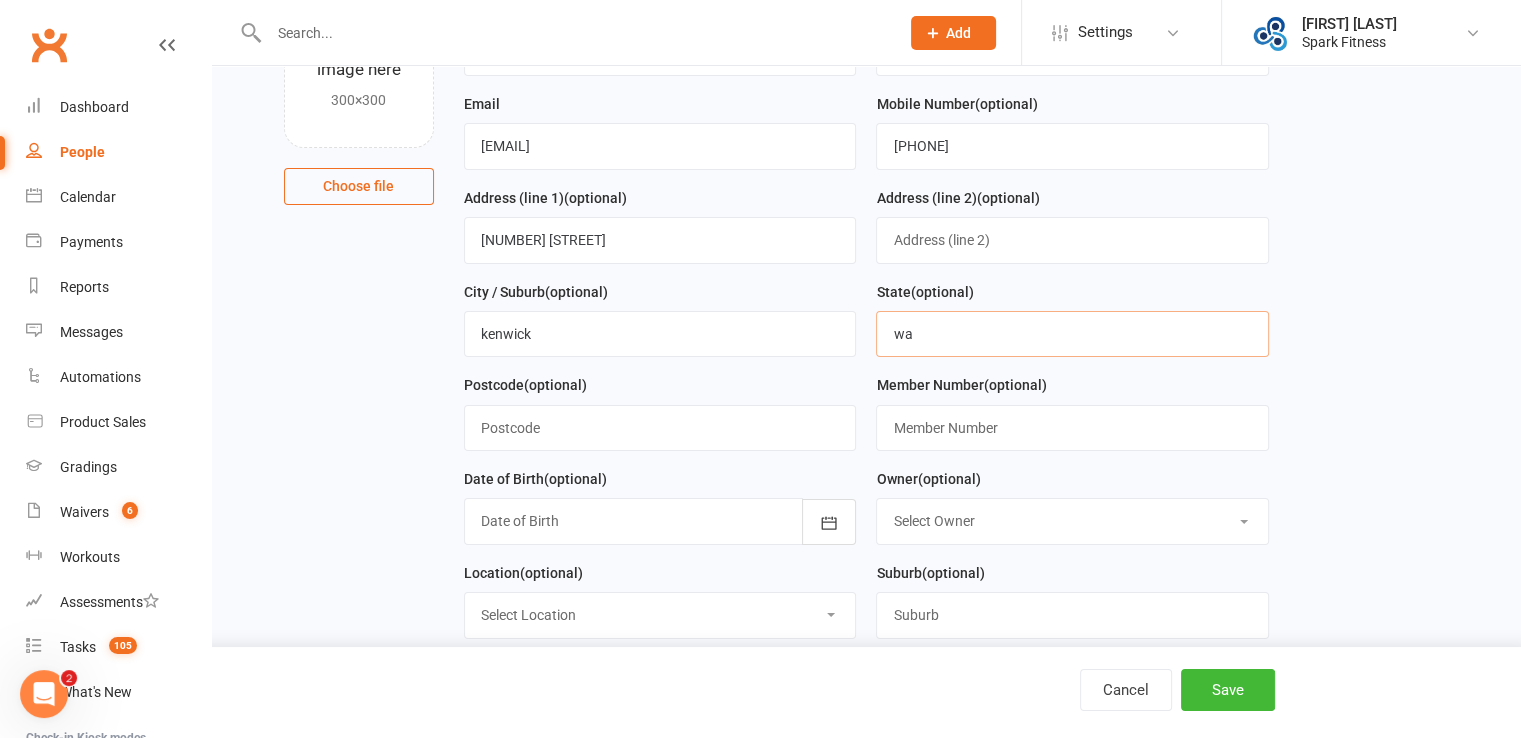 type on "wa" 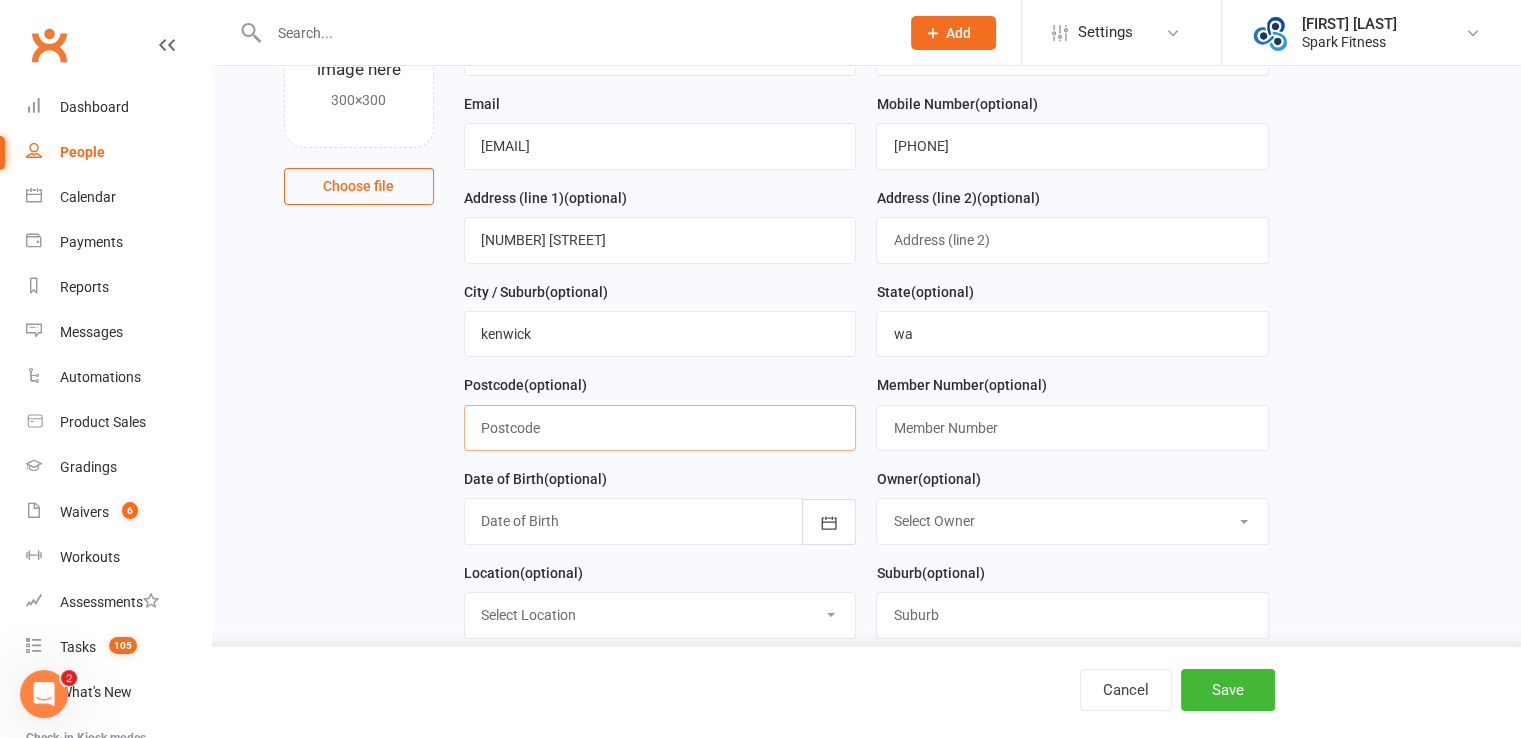 click at bounding box center [660, 428] 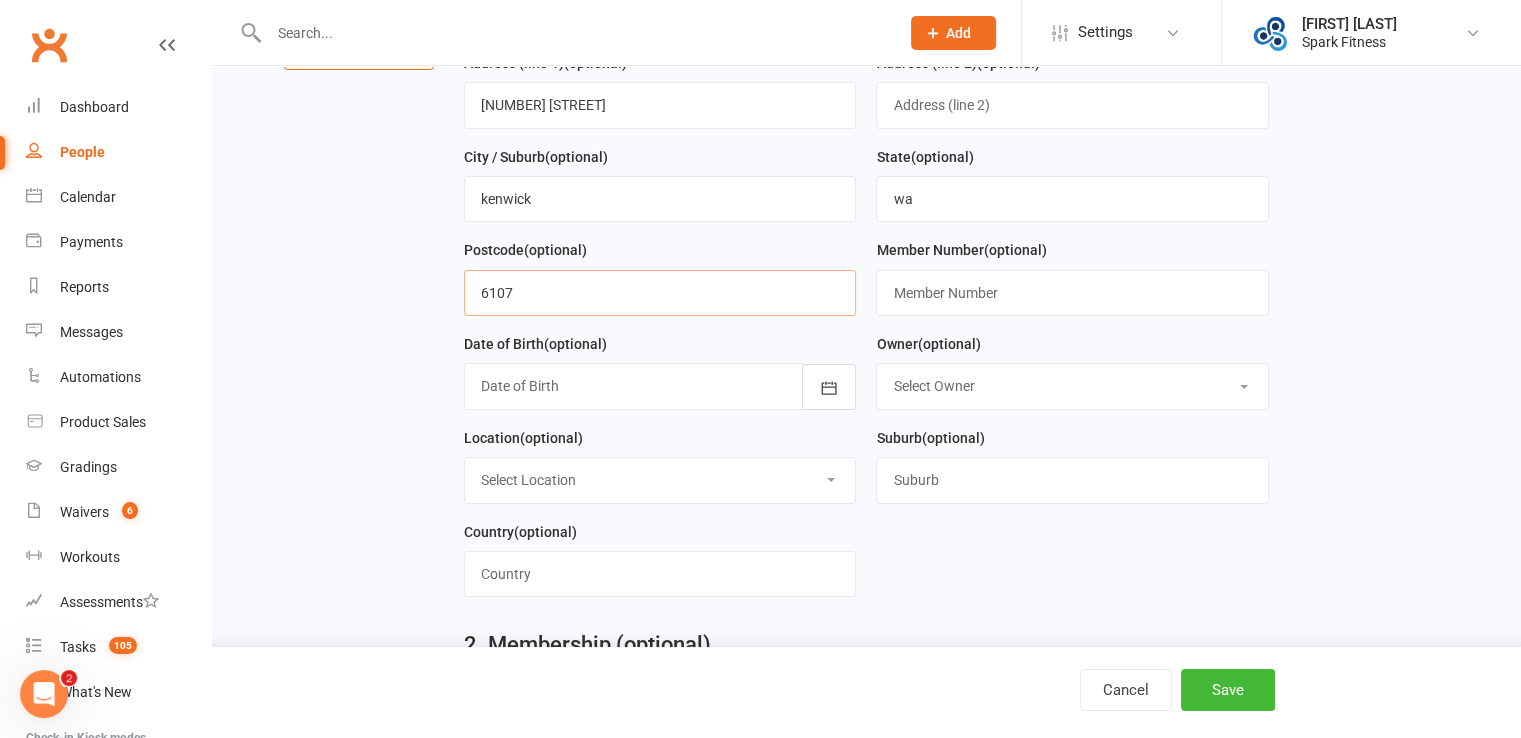 scroll, scrollTop: 400, scrollLeft: 0, axis: vertical 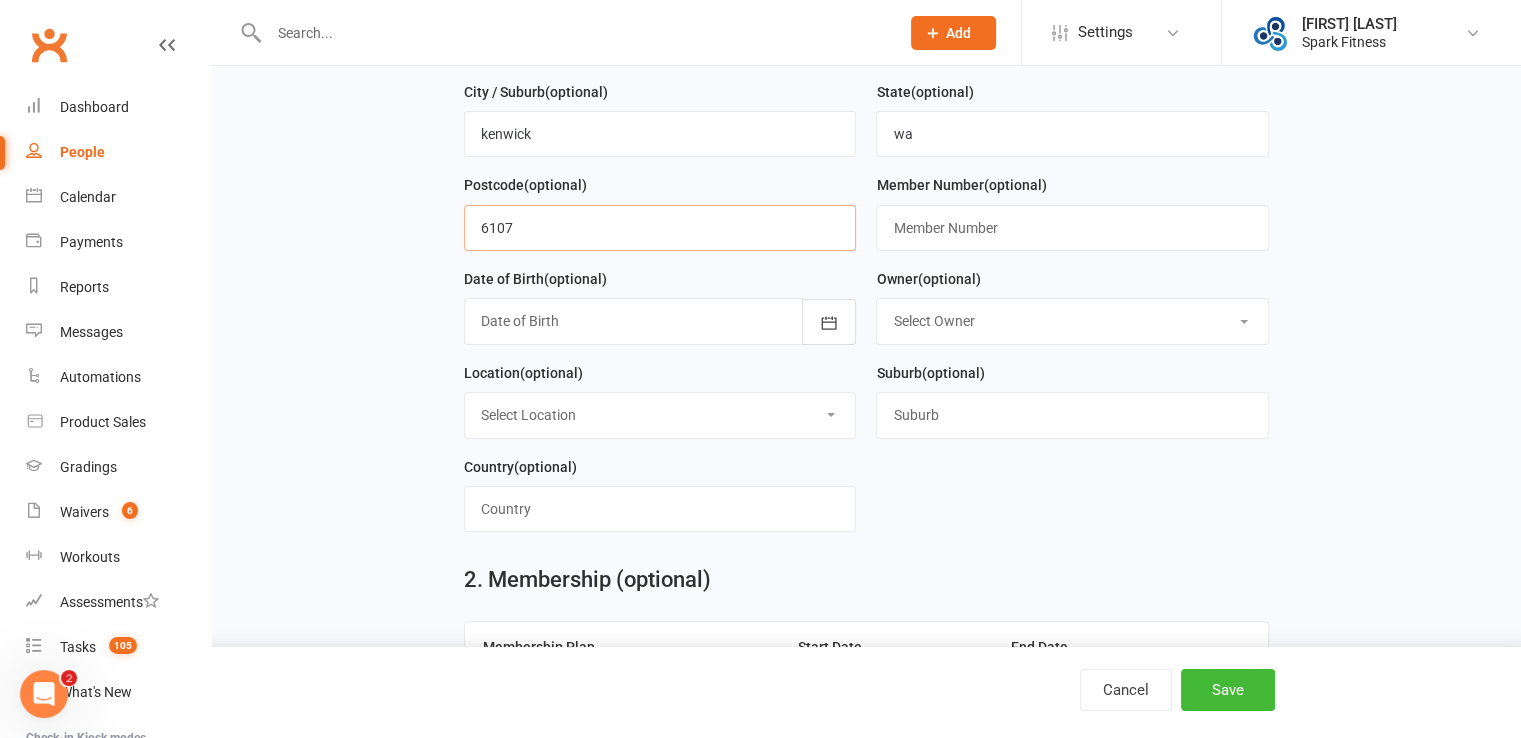 type on "6107" 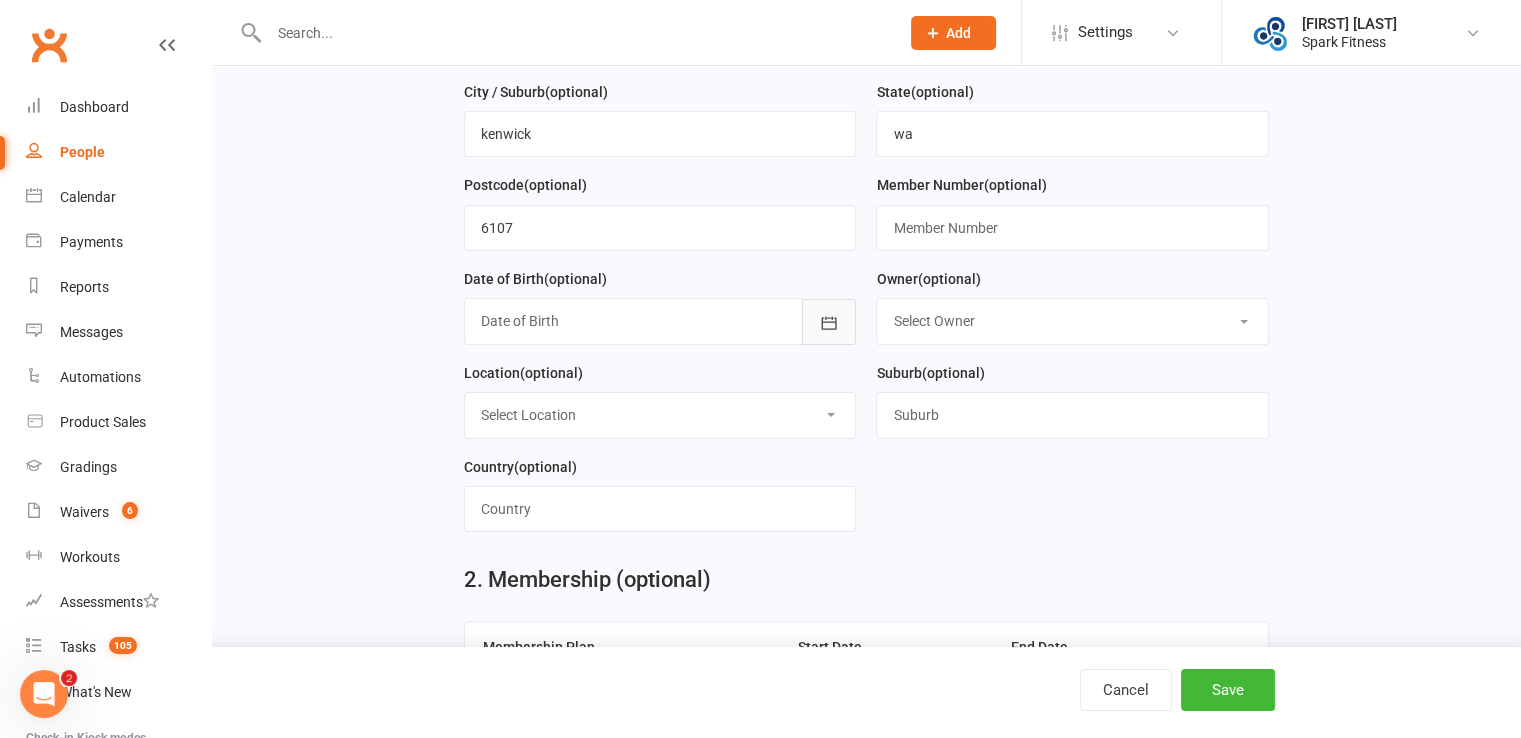 click 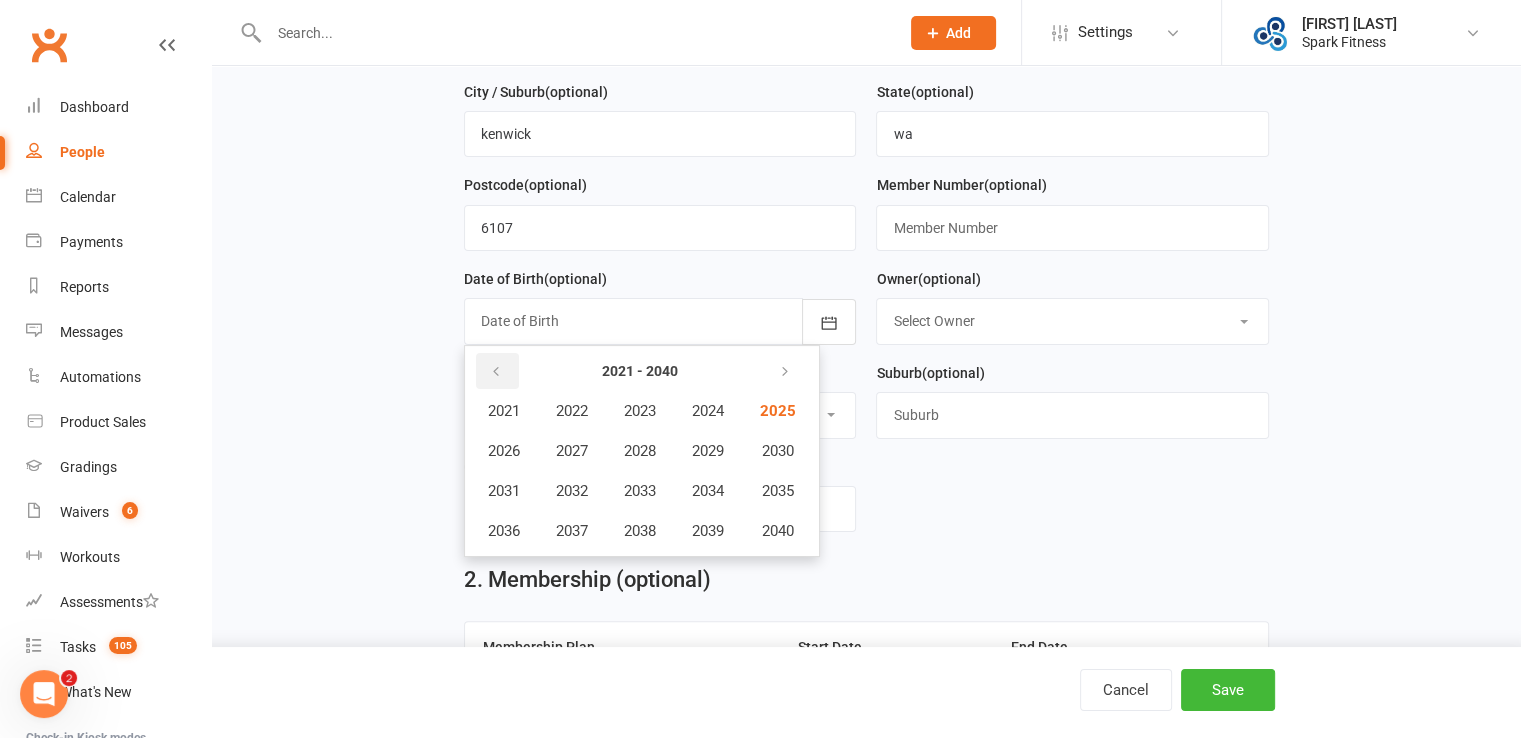 click at bounding box center [496, 372] 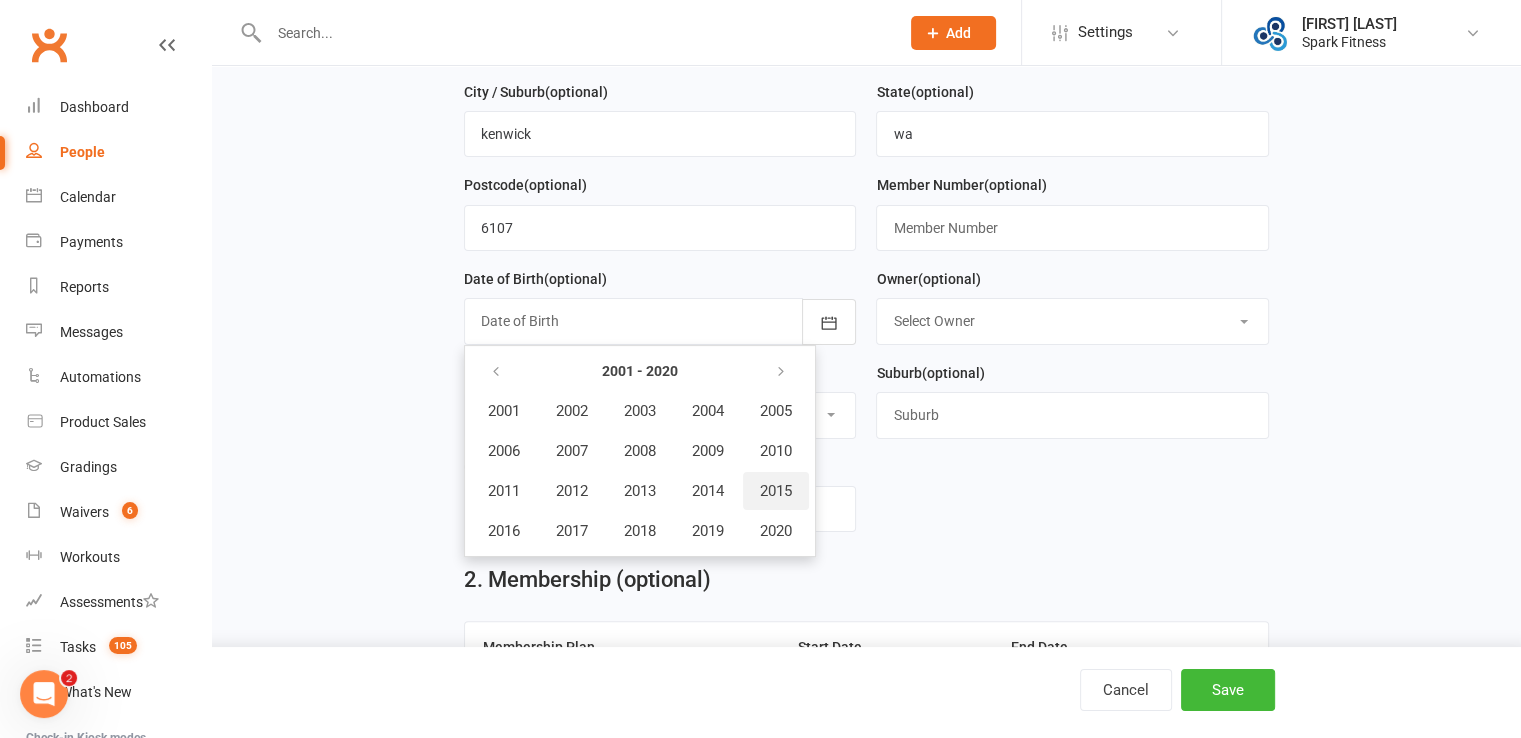 click on "2015" at bounding box center (776, 491) 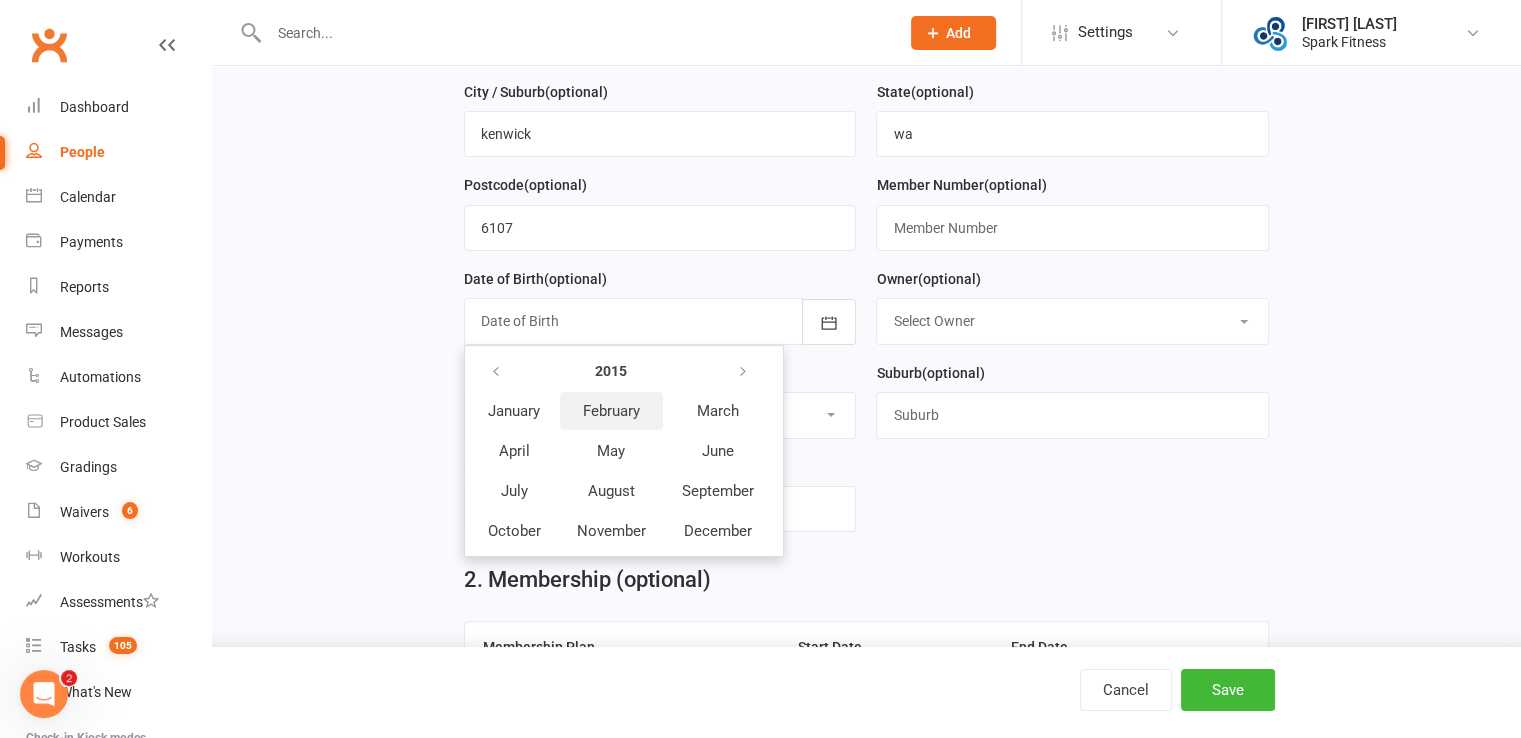 click on "February" at bounding box center [611, 411] 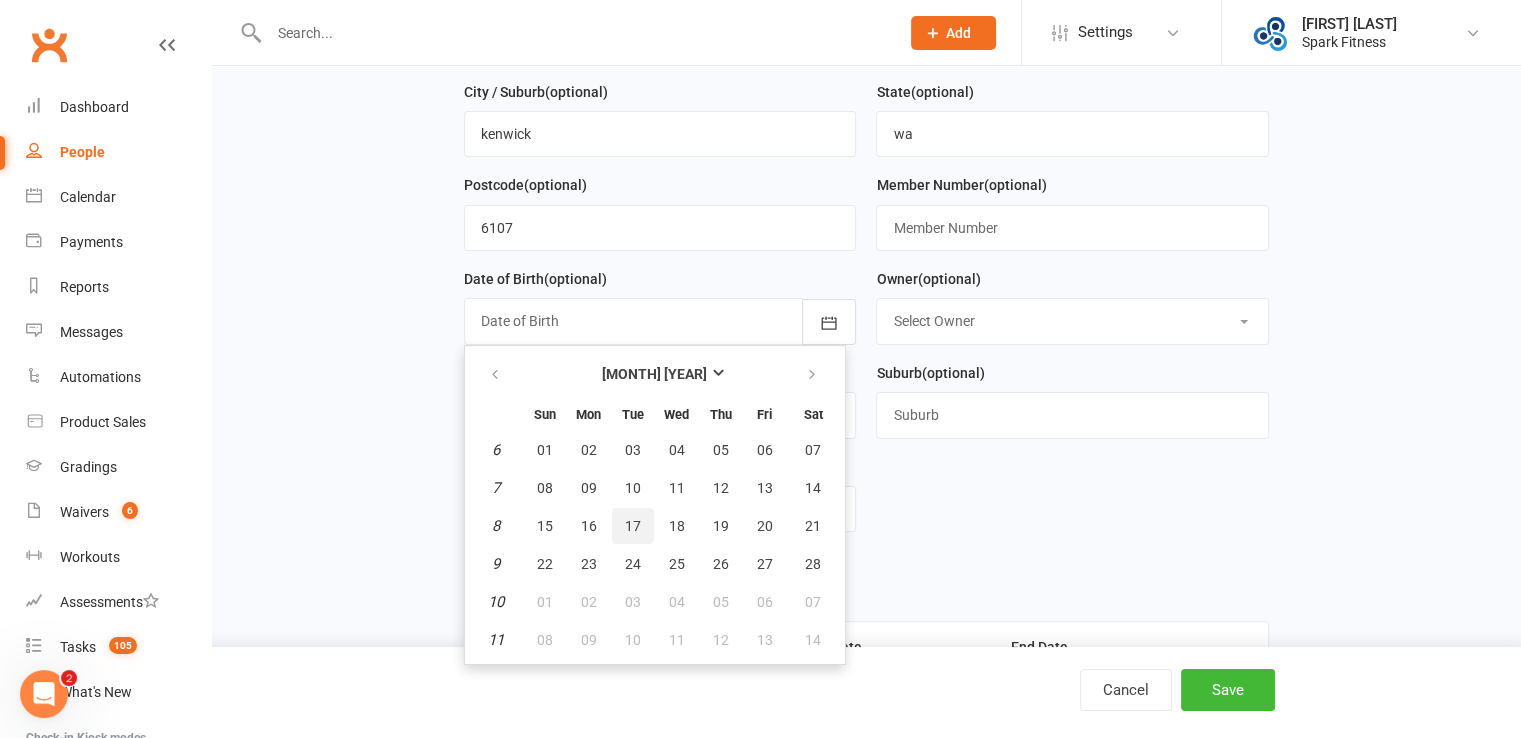 click on "17" at bounding box center (633, 526) 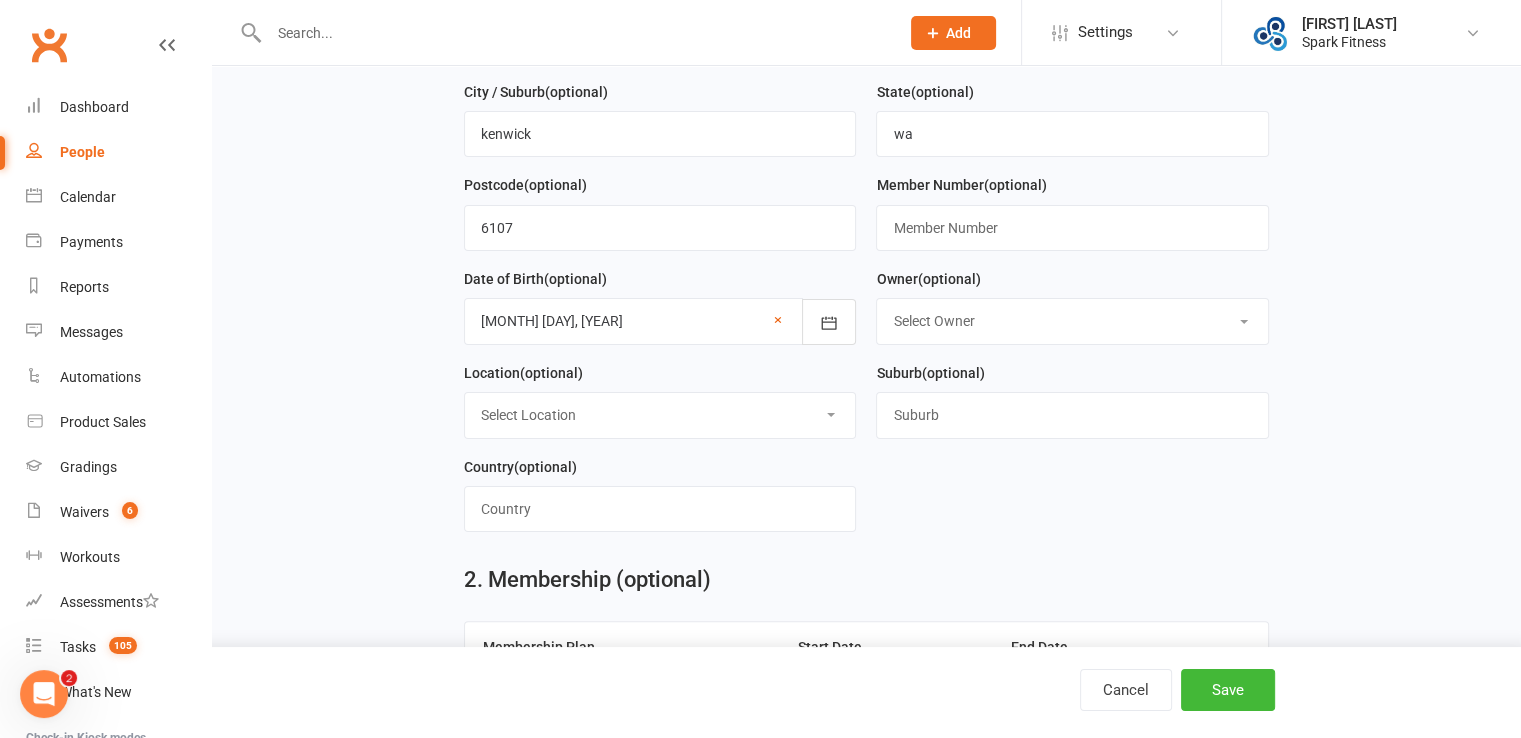 click on "[FIRST] [LAST] Fromson Scott O'Donnell Li Pan [FIRST] [LAST] Jaque Batista Andy Jakobsen Matt Krouzecky Aimee B Paris Patman Jack Lilley Lucas Burch Wesley Groome Jasmine Manolas Emplify Admin Juleen Abel Flin Rozario Jamieson Maria Andrzejeski Mark Neveri" at bounding box center (1072, 321) 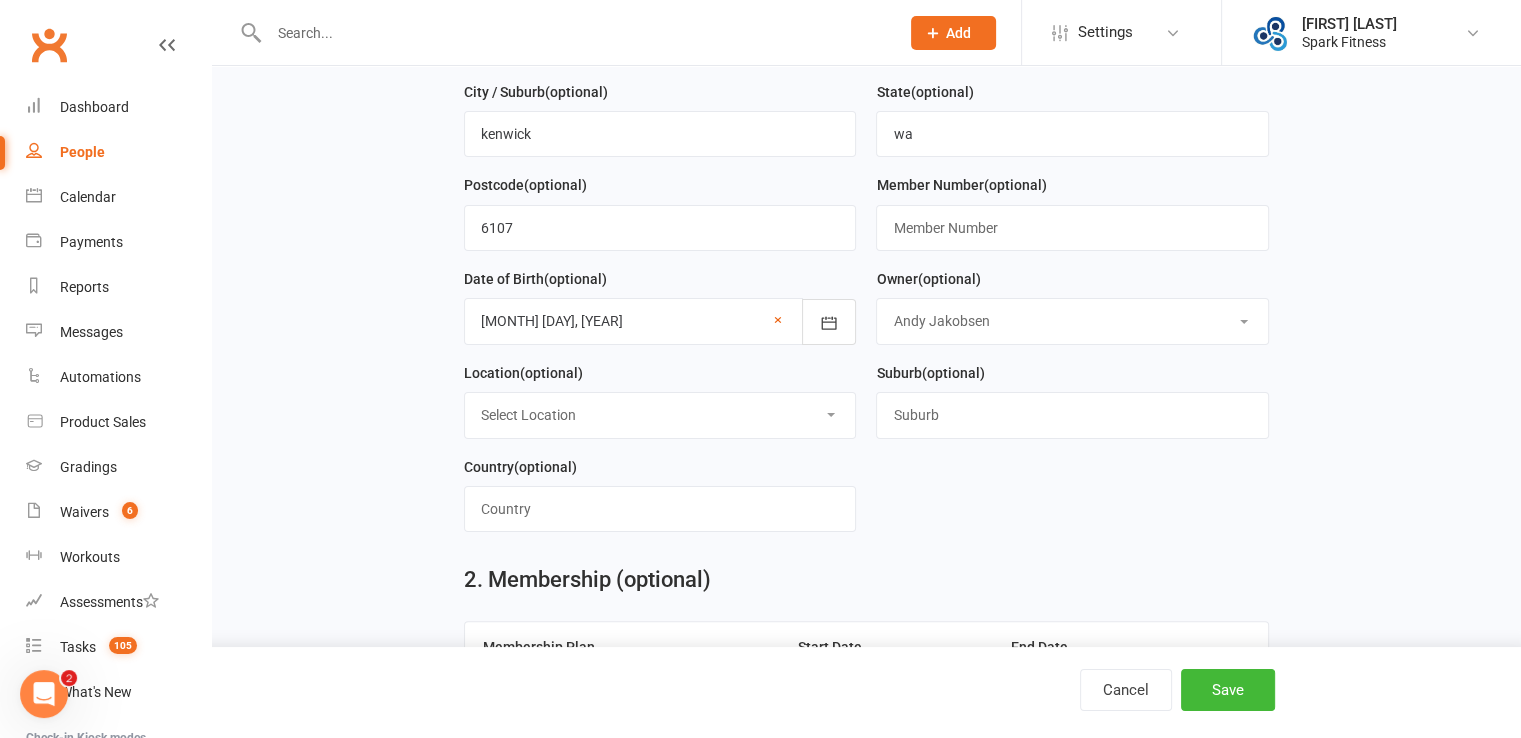 click on "[FIRST] [LAST] Fromson Scott O'Donnell Li Pan [FIRST] [LAST] Jaque Batista Andy Jakobsen Matt Krouzecky Aimee B Paris Patman Jack Lilley Lucas Burch Wesley Groome Jasmine Manolas Emplify Admin Juleen Abel Flin Rozario Jamieson Maria Andrzejeski Mark Neveri" at bounding box center [1072, 321] 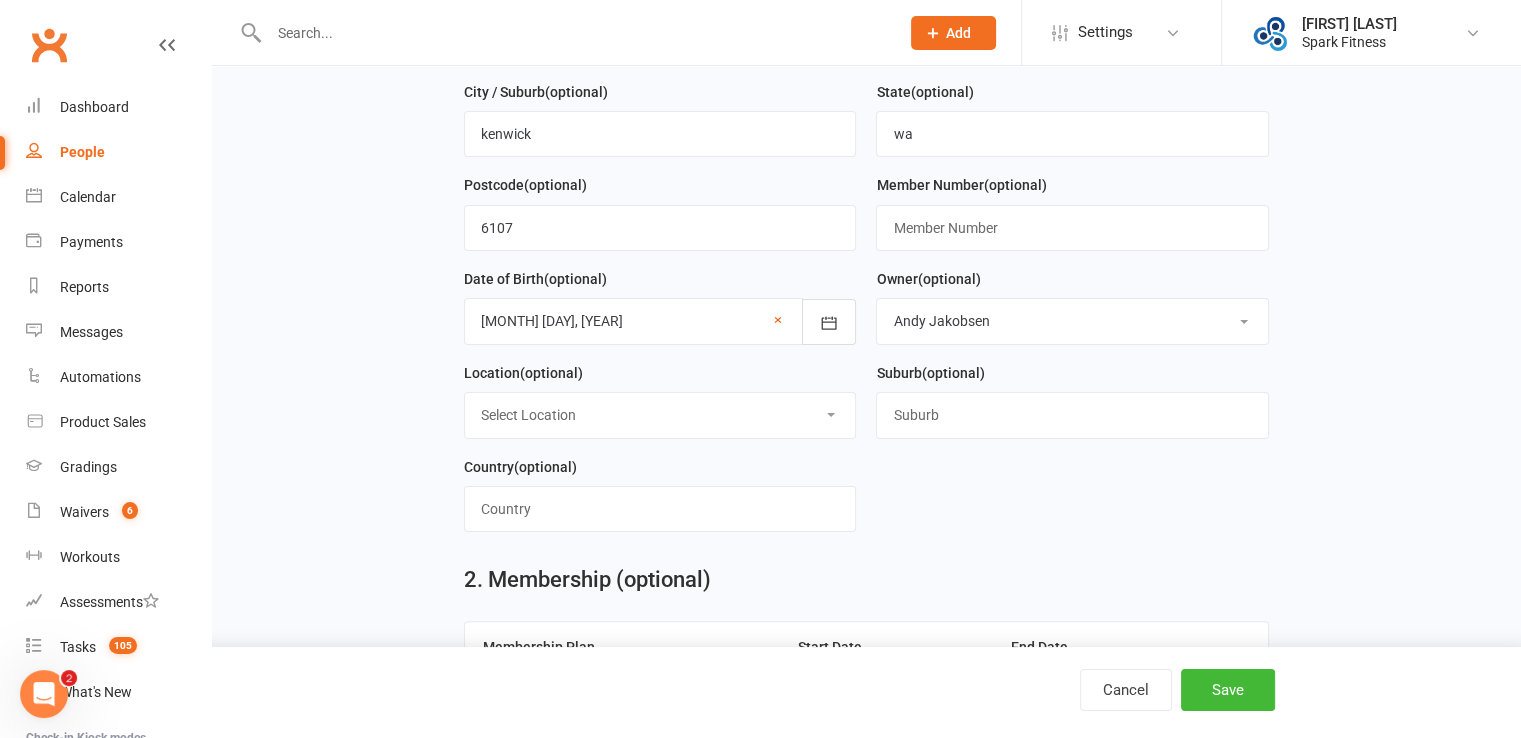 click on "Select Location Kickboxing Willetton Maddington South Perth Victoria Park Willetton" at bounding box center [660, 415] 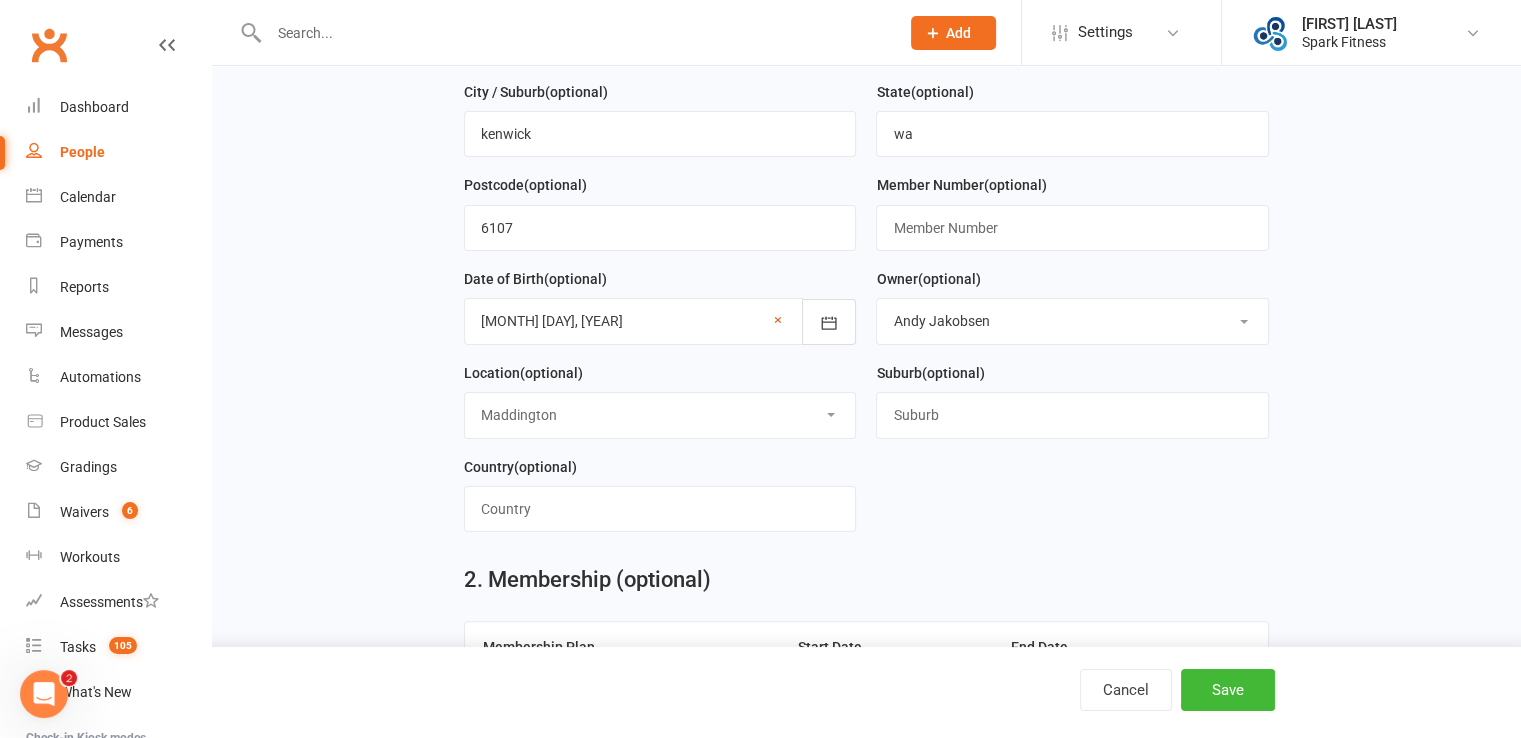 click on "Select Location Kickboxing Willetton Maddington South Perth Victoria Park Willetton" at bounding box center (660, 415) 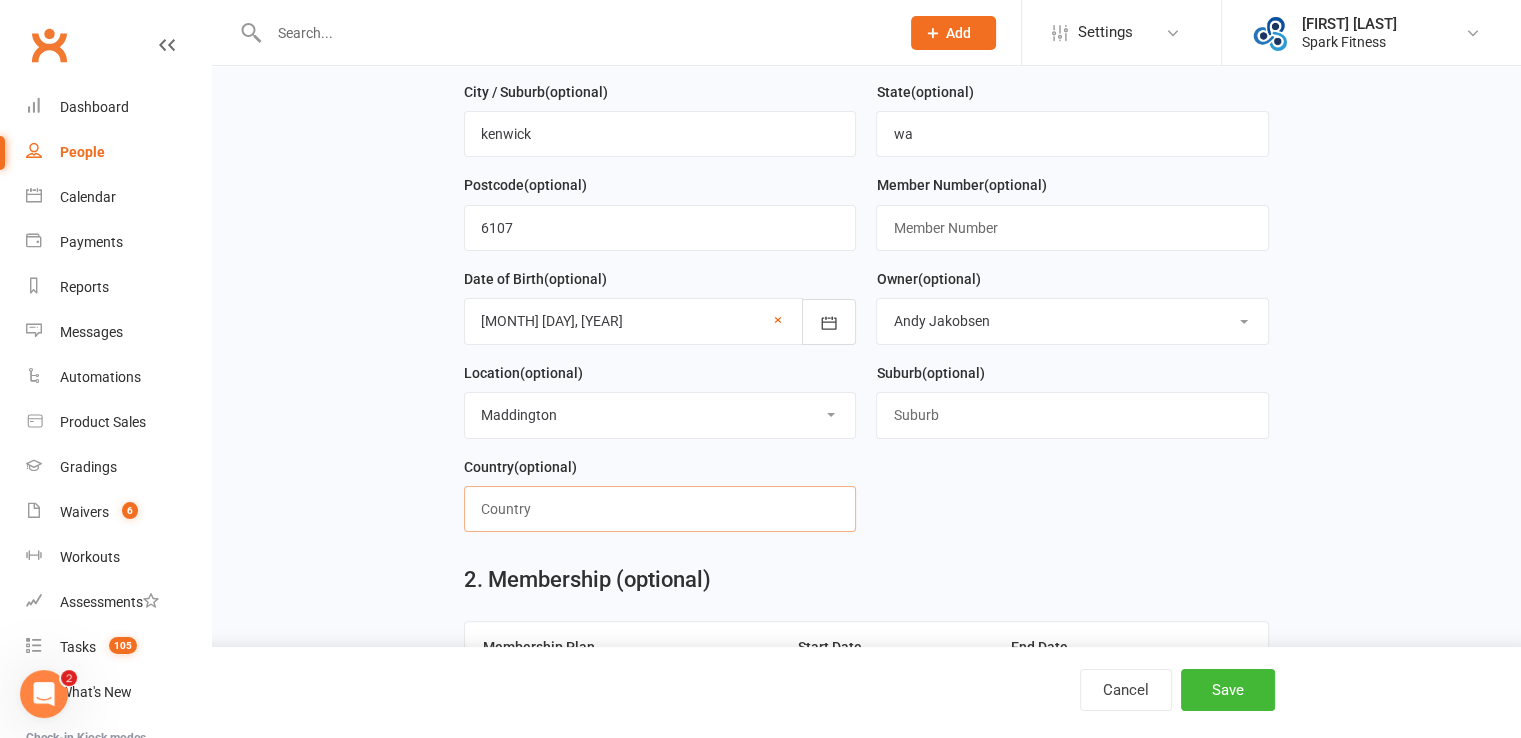 click at bounding box center (660, 509) 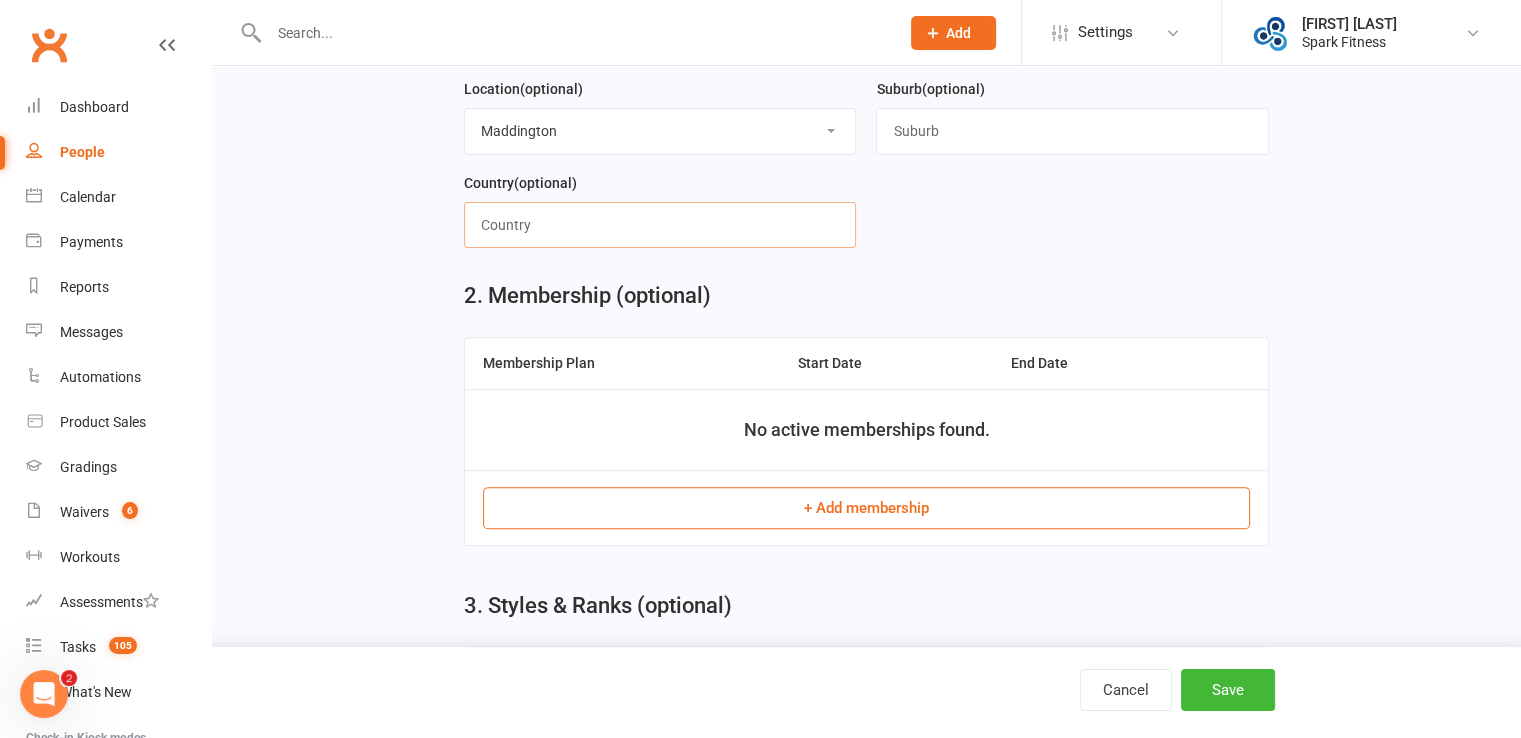 scroll, scrollTop: 700, scrollLeft: 0, axis: vertical 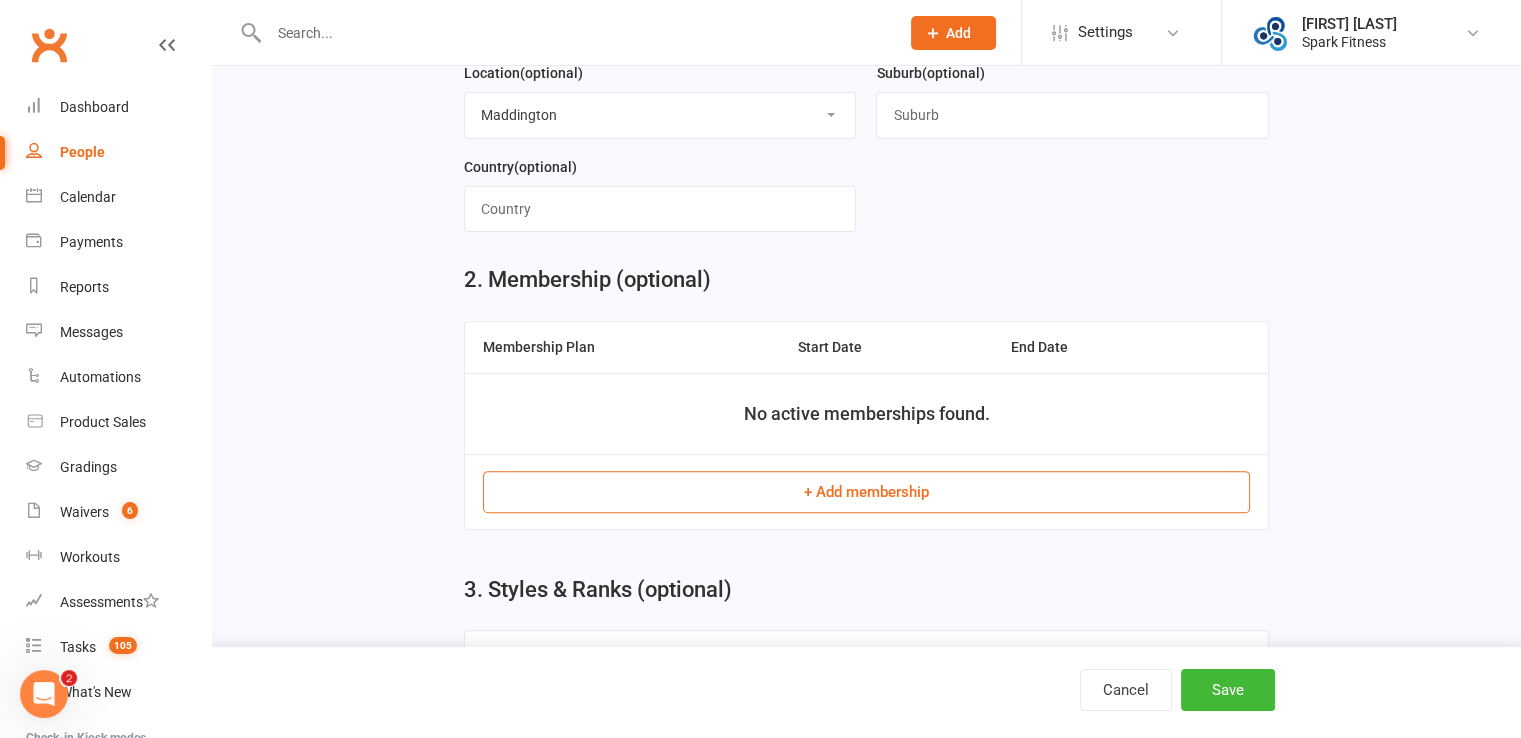 click on "+ Add membership" at bounding box center (866, 492) 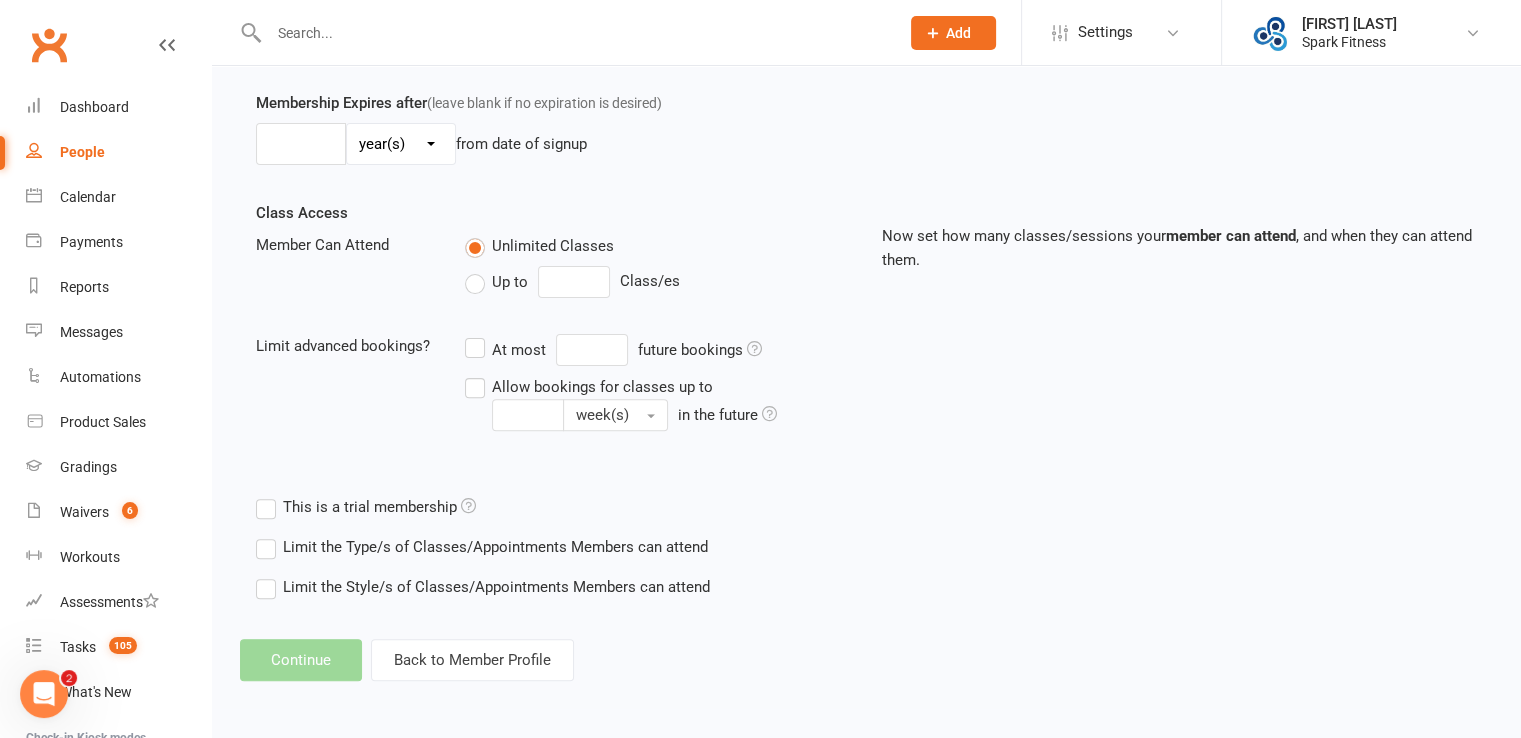 scroll, scrollTop: 0, scrollLeft: 0, axis: both 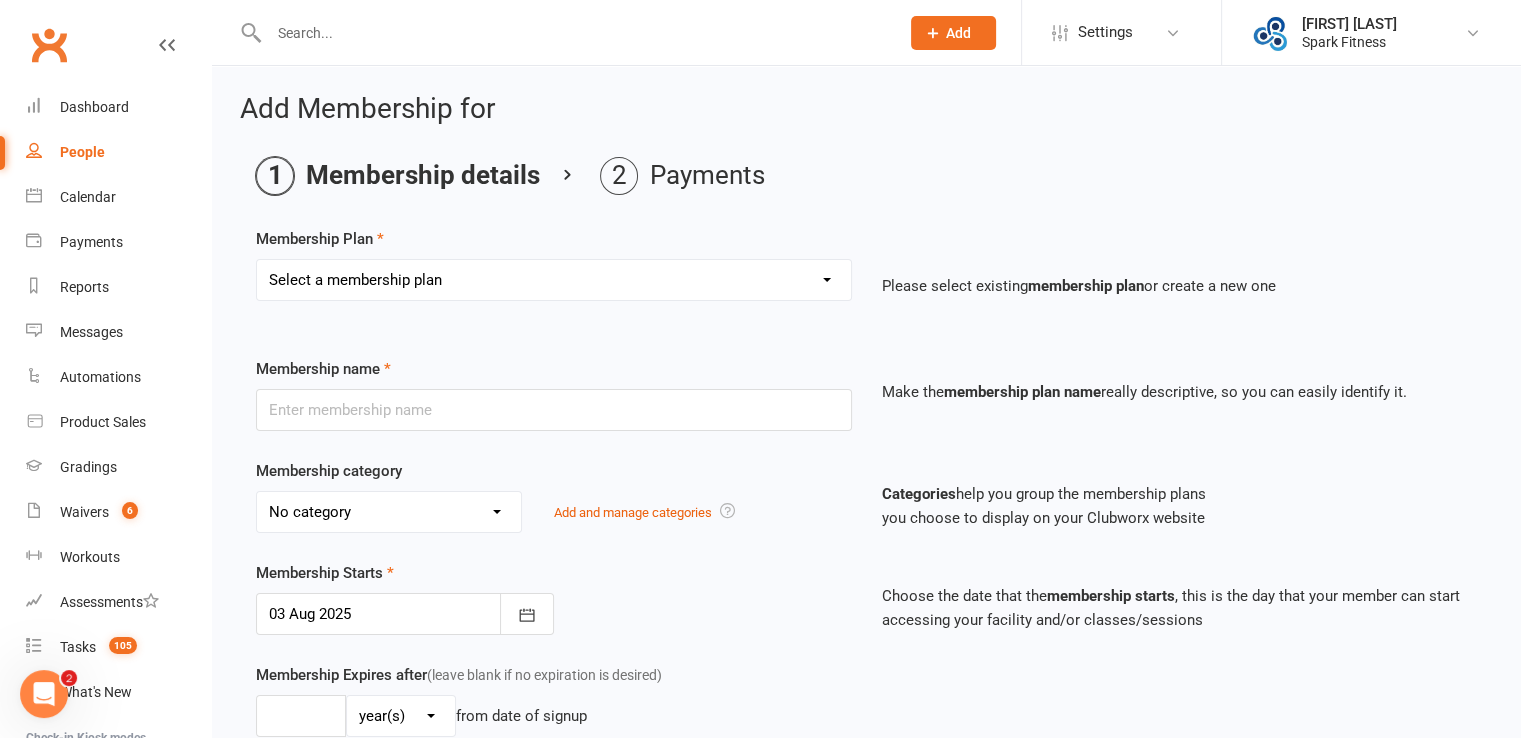 click on "Select a membership plan Create new Membership Plan Karate 1 class per week Karate 2 classes per week Fitness Kickboxing Unlimited Classes Karate 3 members training 1 class per week Fitness Kickboxing Class Packs Fitness Kickboxing 1 class per week Fitness Kickboxing 2 classes per week 3 Session Trial + FREE Gloves Fitness Kickboxing Casual Class Fitness Kickboxing Other Studio Unlimited Unlimited classes 5 karate classes plus uniform trial Karate 1 class per week - (Payments made through sibling)" at bounding box center (554, 280) 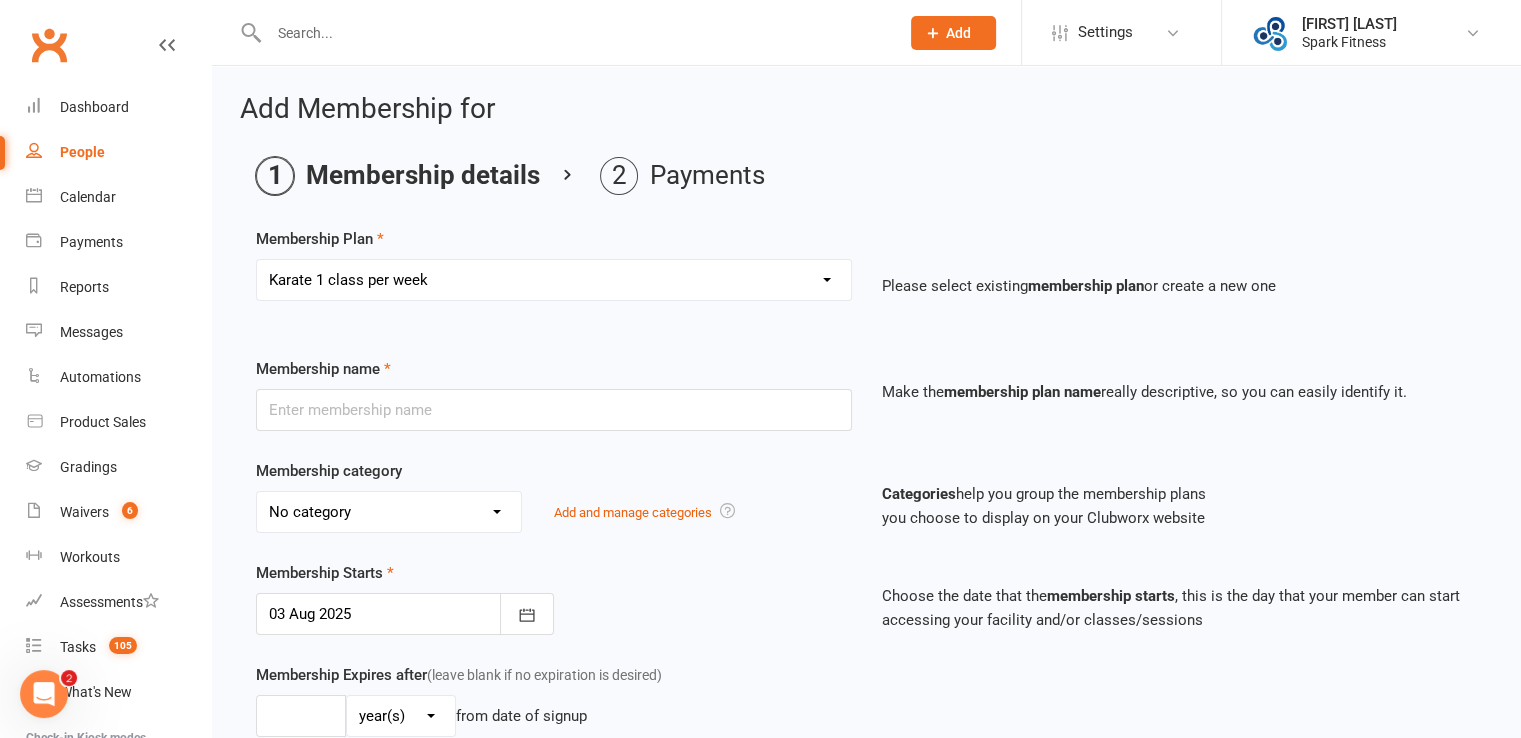 click on "Select a membership plan Create new Membership Plan Karate 1 class per week Karate 2 classes per week Fitness Kickboxing Unlimited Classes Karate 3 members training 1 class per week Fitness Kickboxing Class Packs Fitness Kickboxing 1 class per week Fitness Kickboxing 2 classes per week 3 Session Trial + FREE Gloves Fitness Kickboxing Casual Class Fitness Kickboxing Other Studio Unlimited Unlimited classes 5 karate classes plus uniform trial Karate 1 class per week - (Payments made through sibling)" at bounding box center (554, 280) 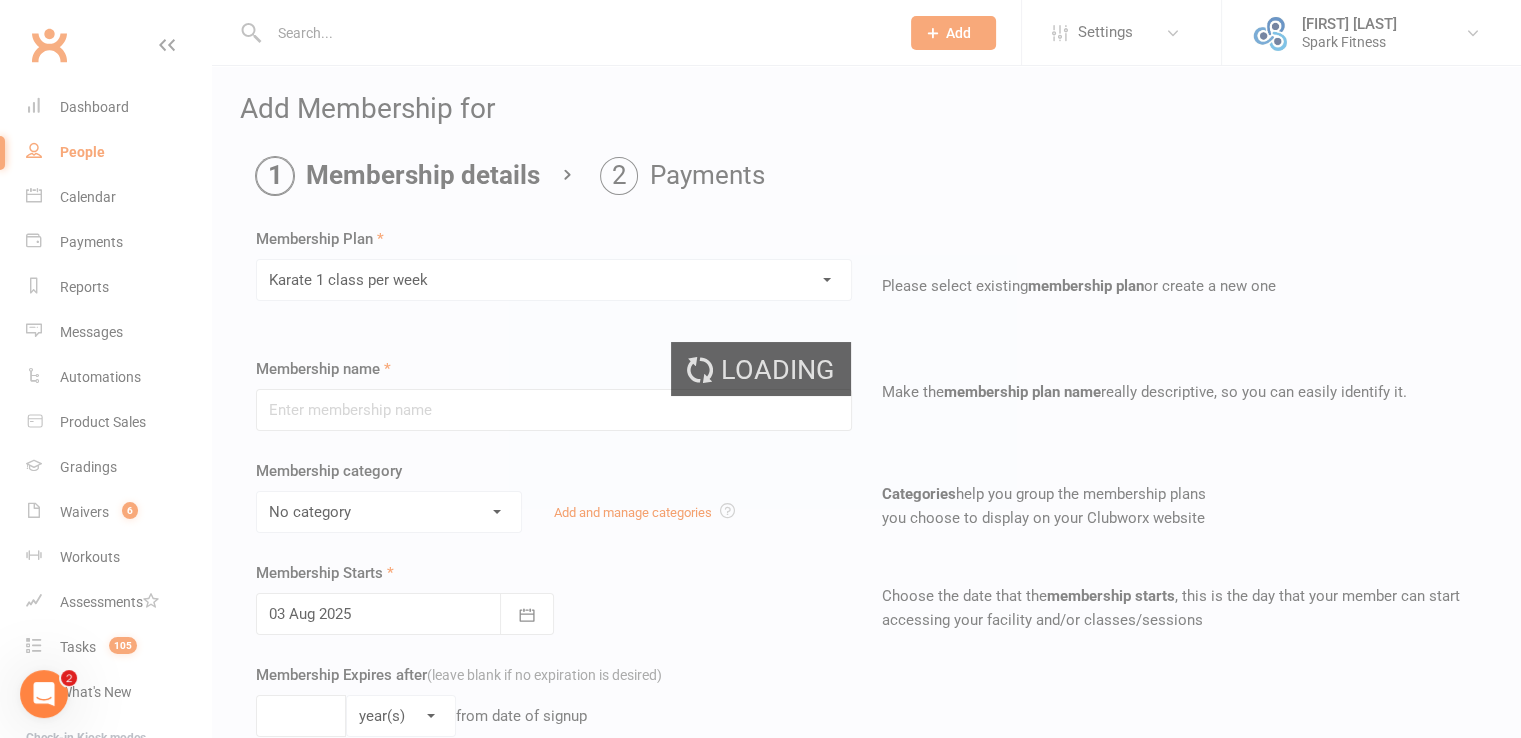 type on "Karate 1 class per week" 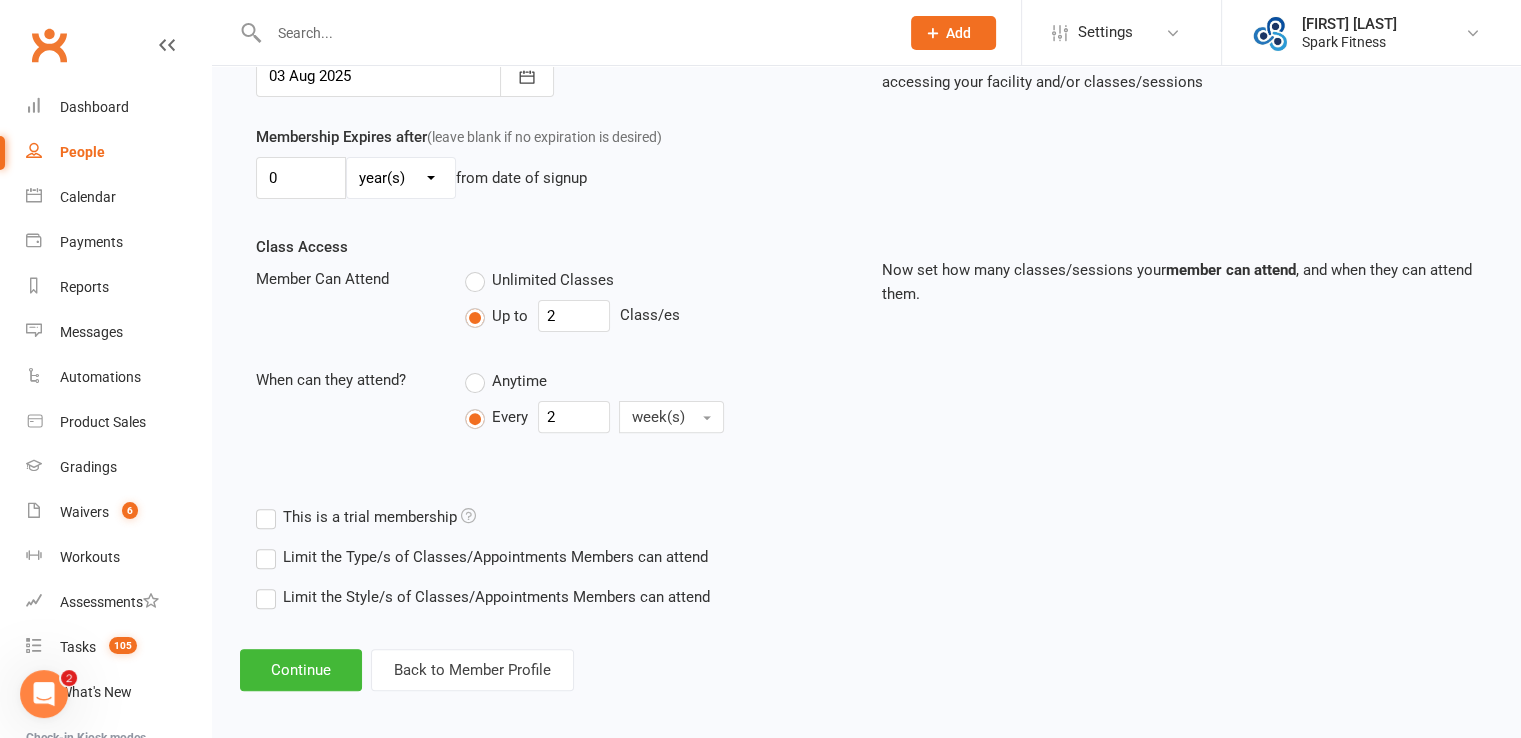 scroll, scrollTop: 544, scrollLeft: 0, axis: vertical 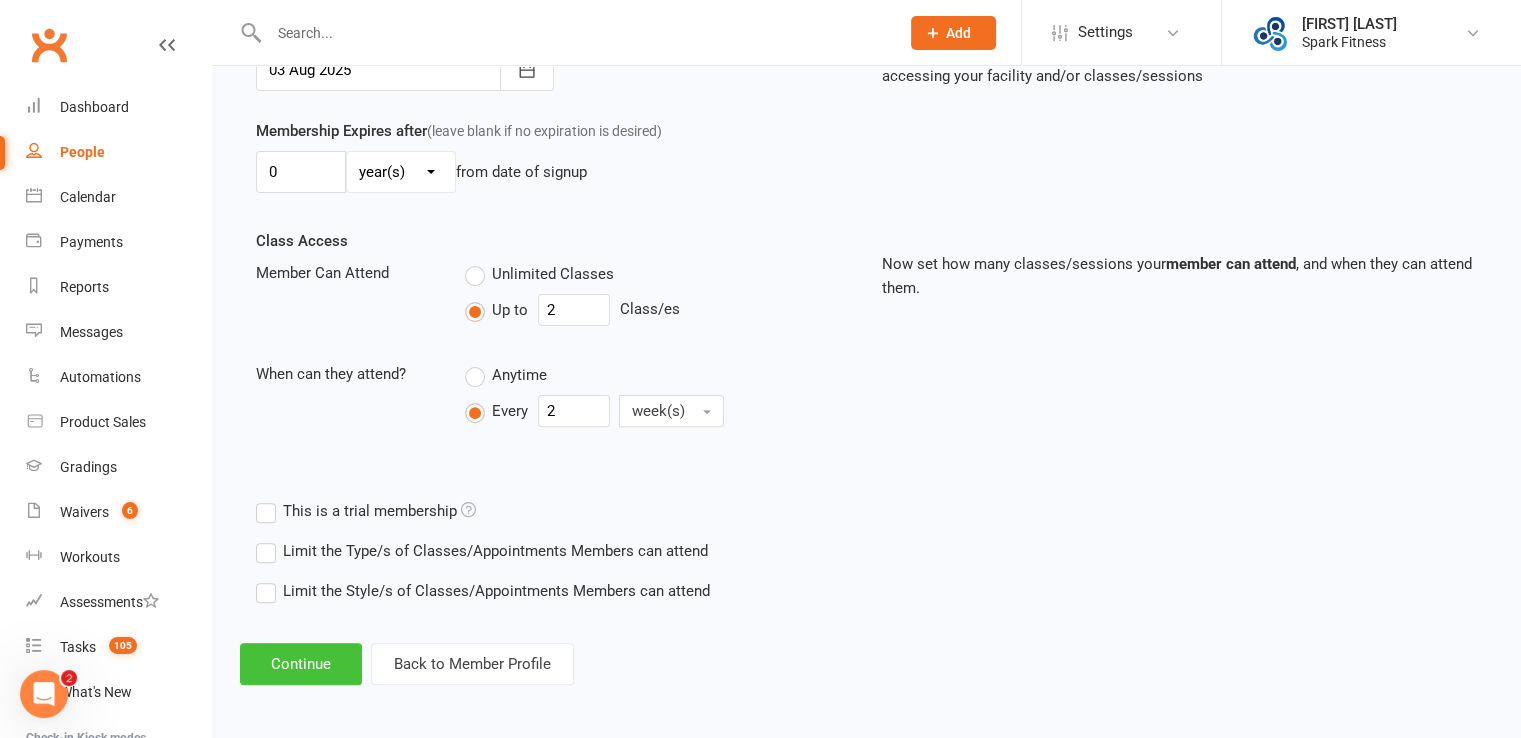 click on "Continue" at bounding box center (301, 664) 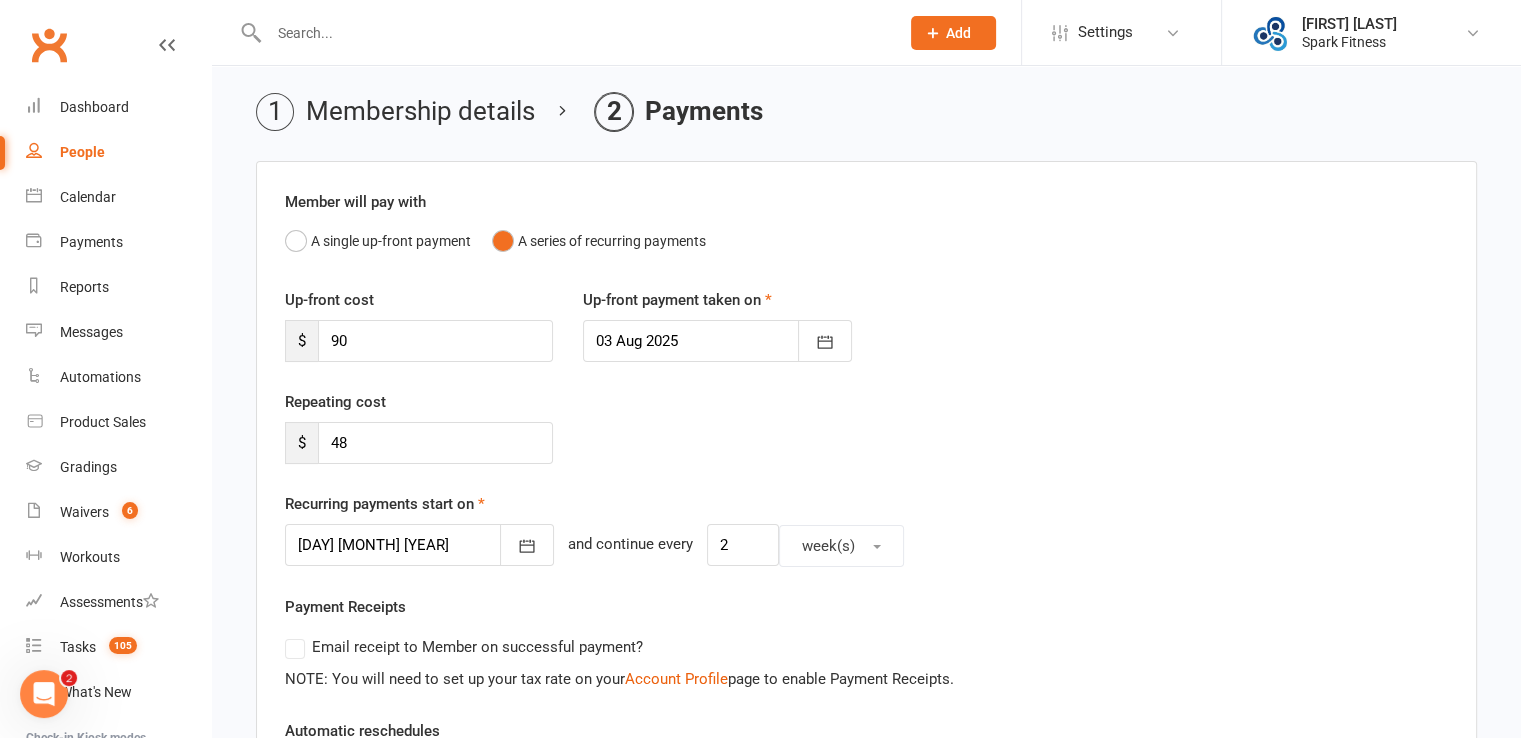 scroll, scrollTop: 100, scrollLeft: 0, axis: vertical 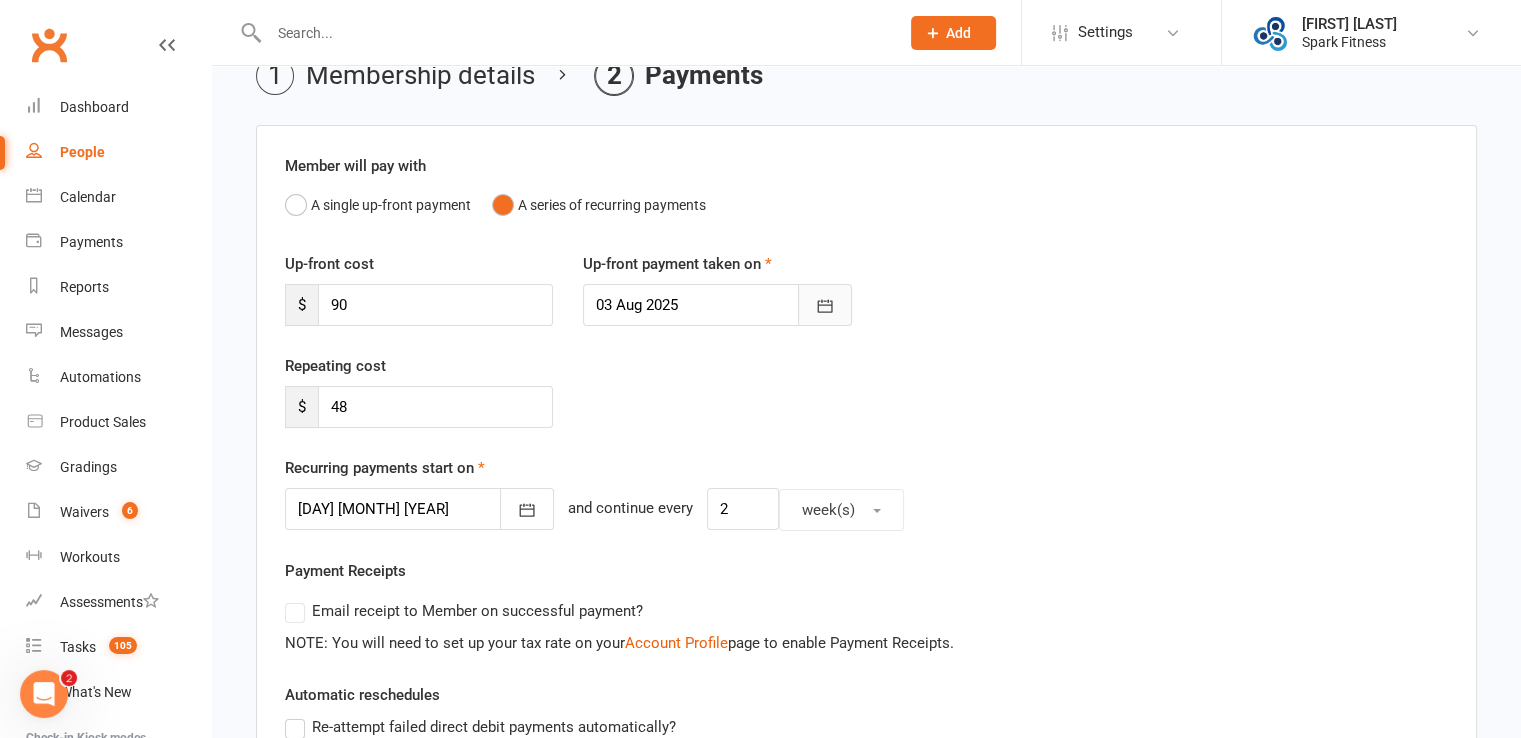 click 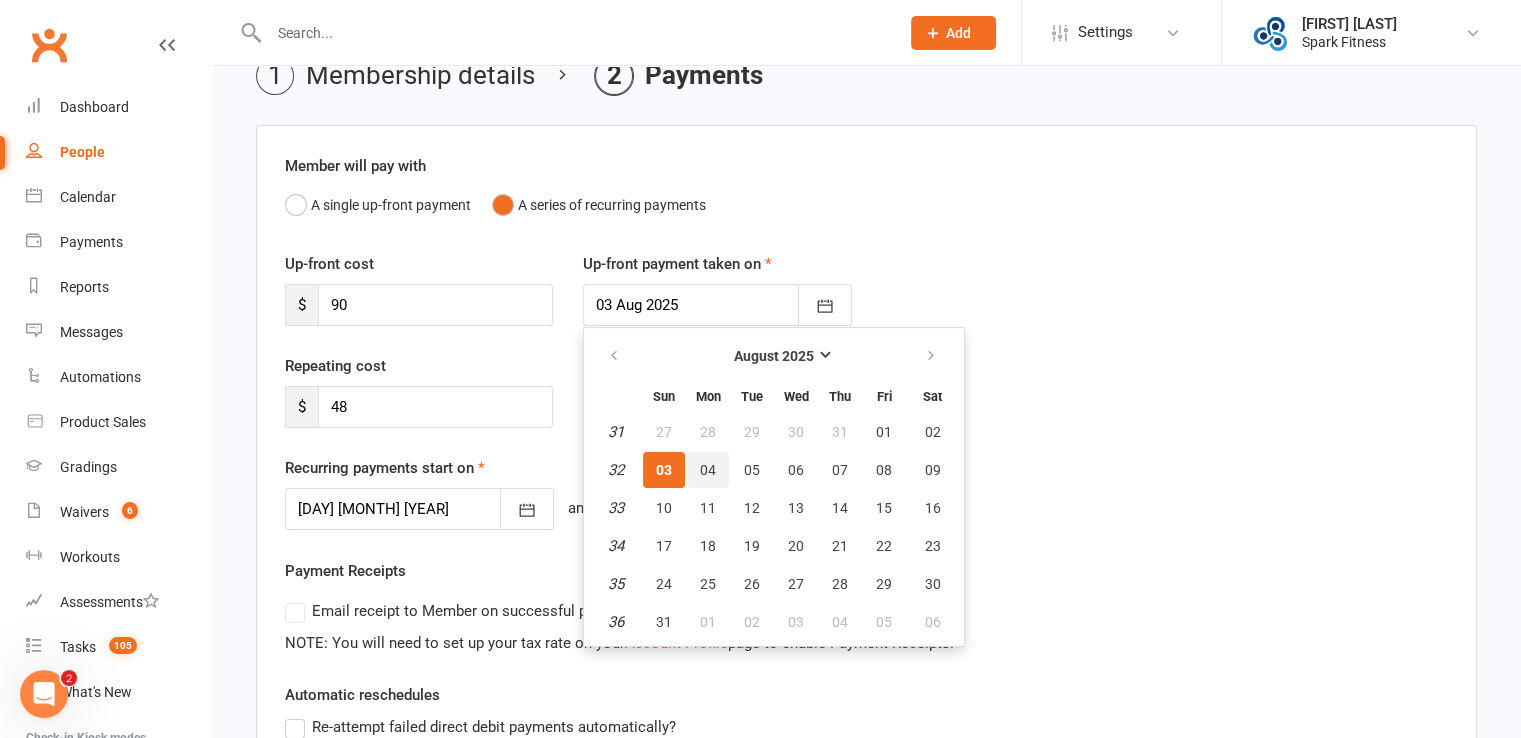 click on "04" at bounding box center (708, 470) 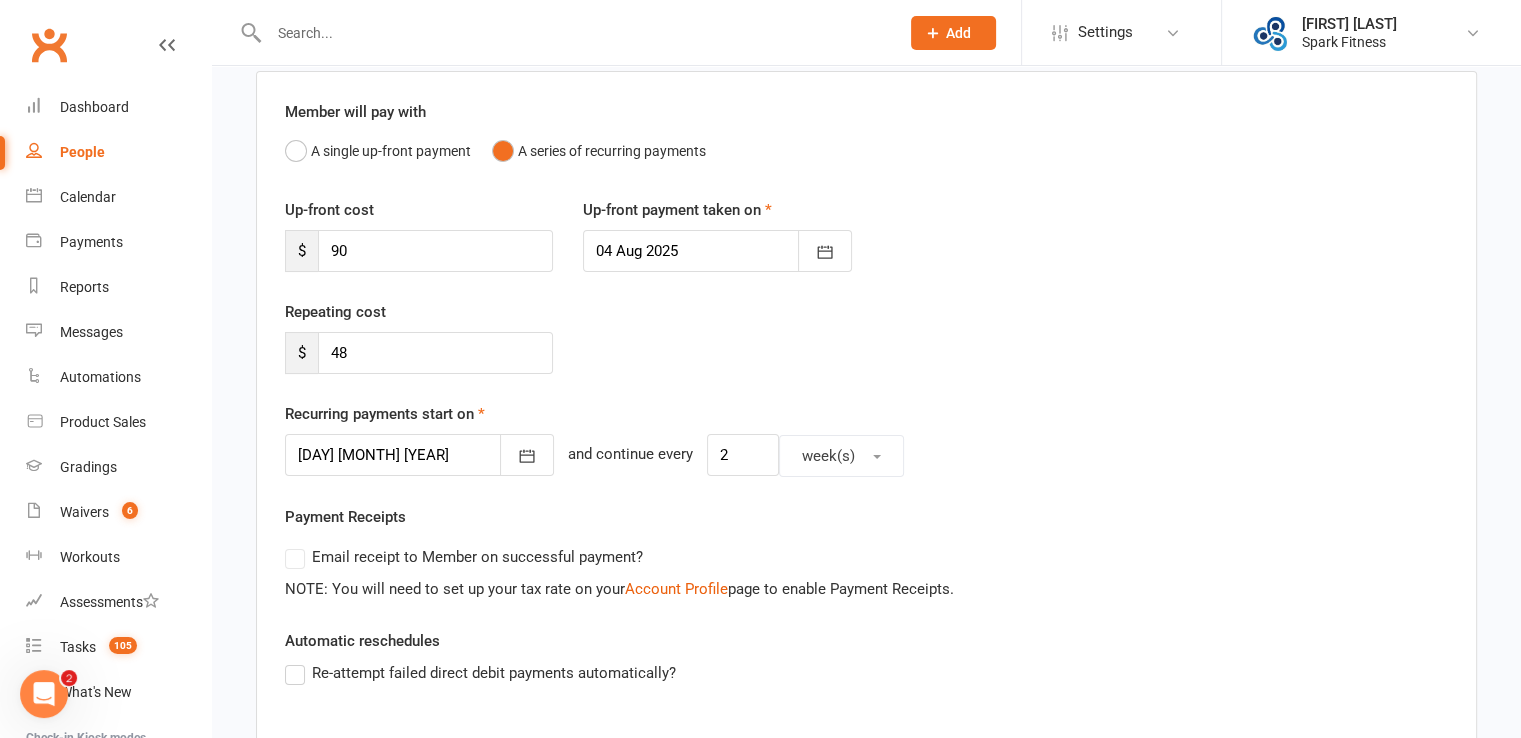 scroll, scrollTop: 200, scrollLeft: 0, axis: vertical 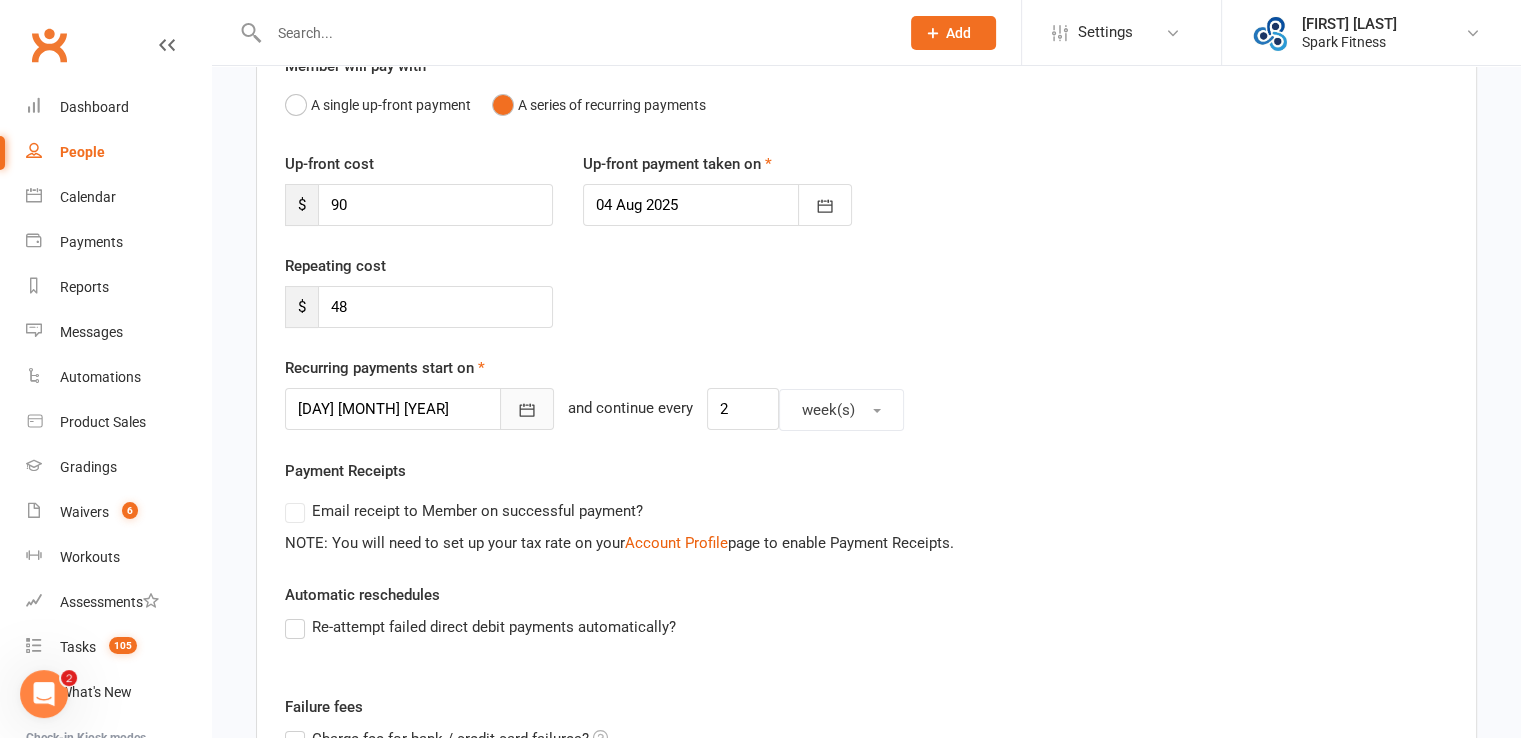 click 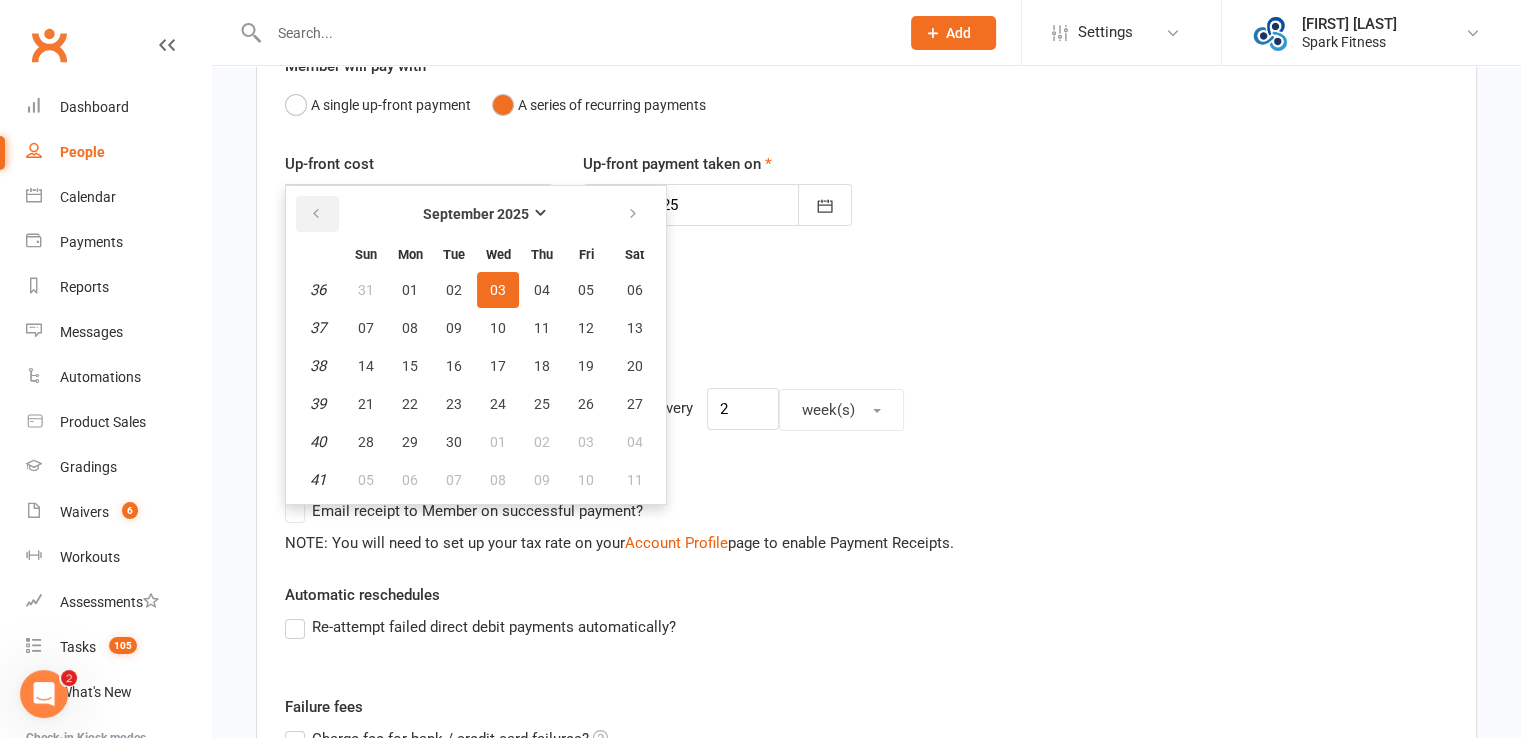 click at bounding box center (317, 214) 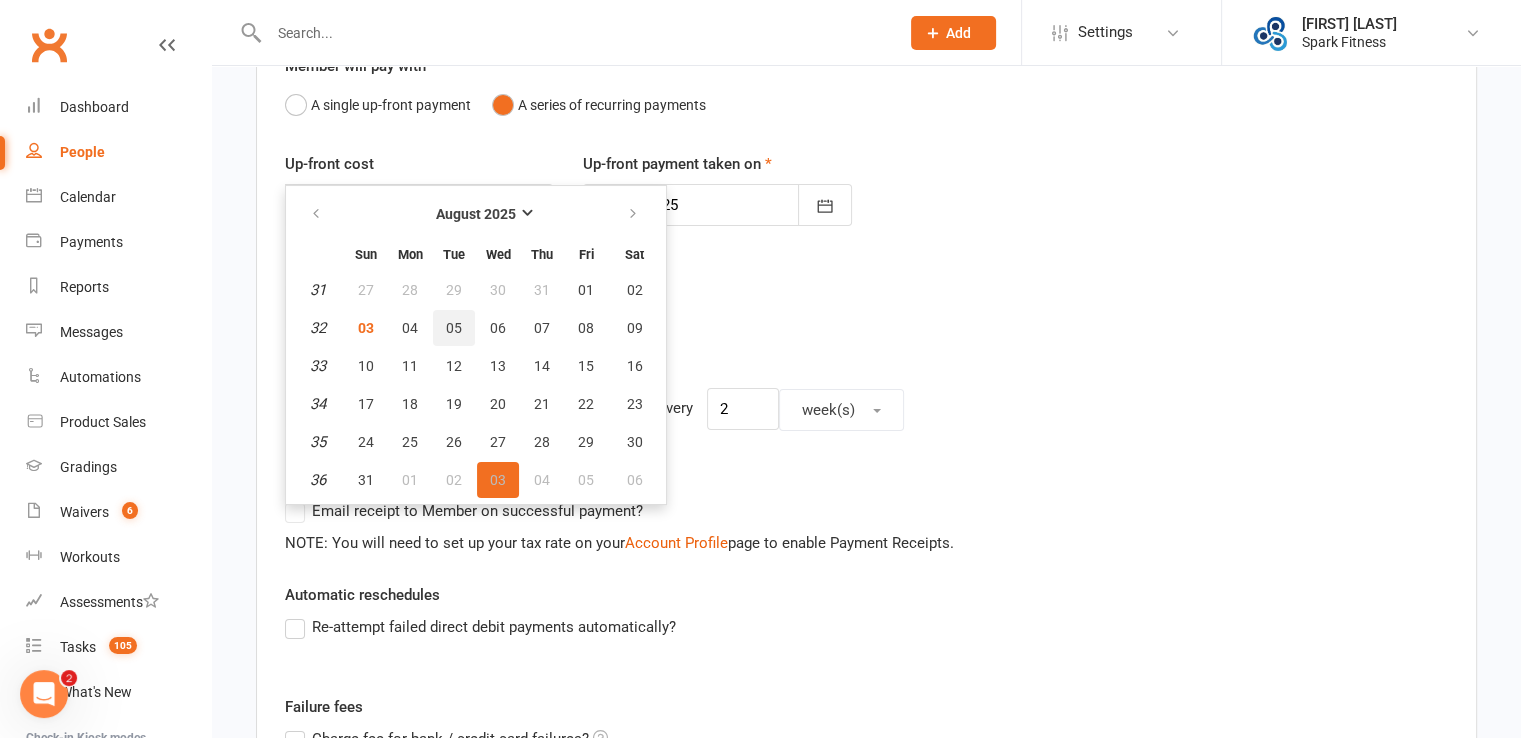 click on "05" at bounding box center (454, 328) 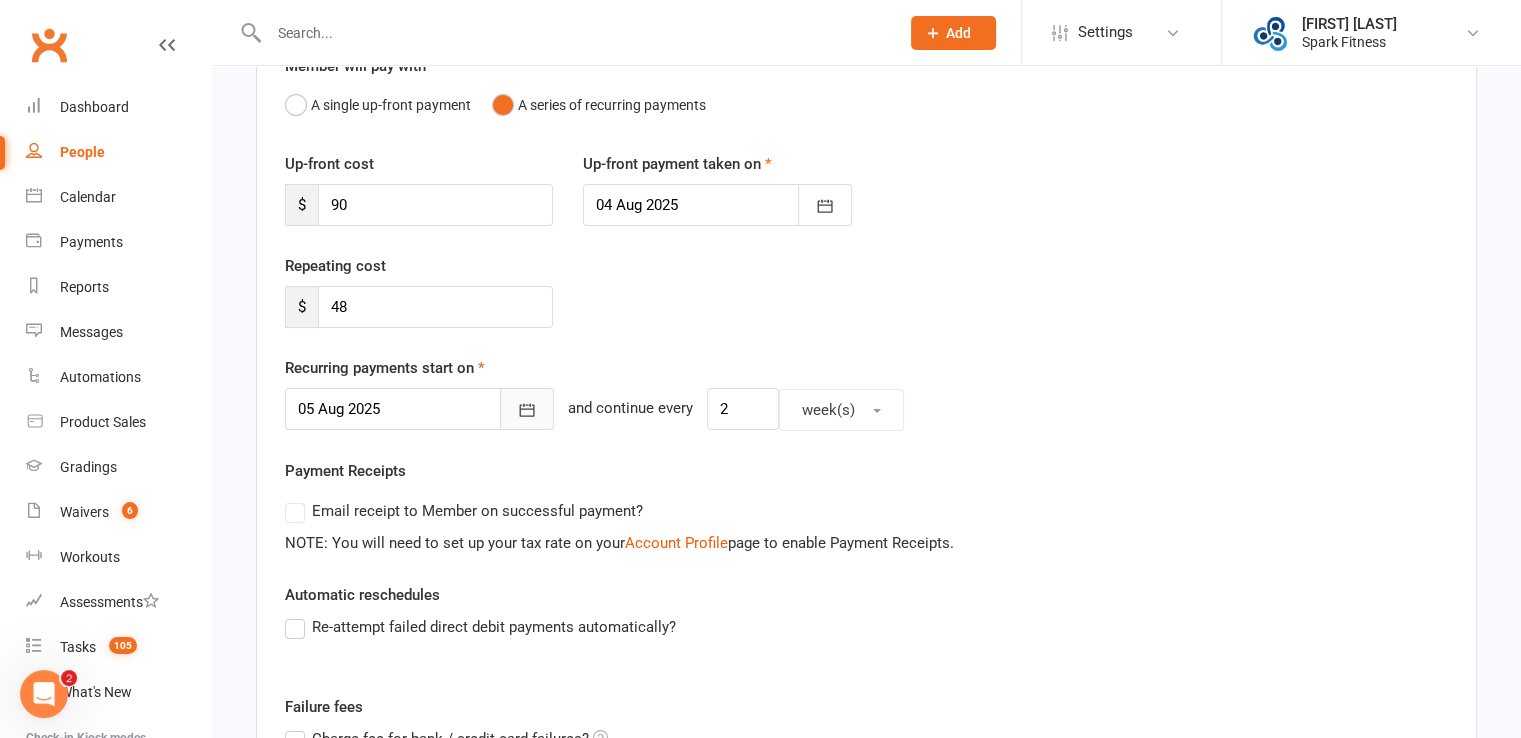 click 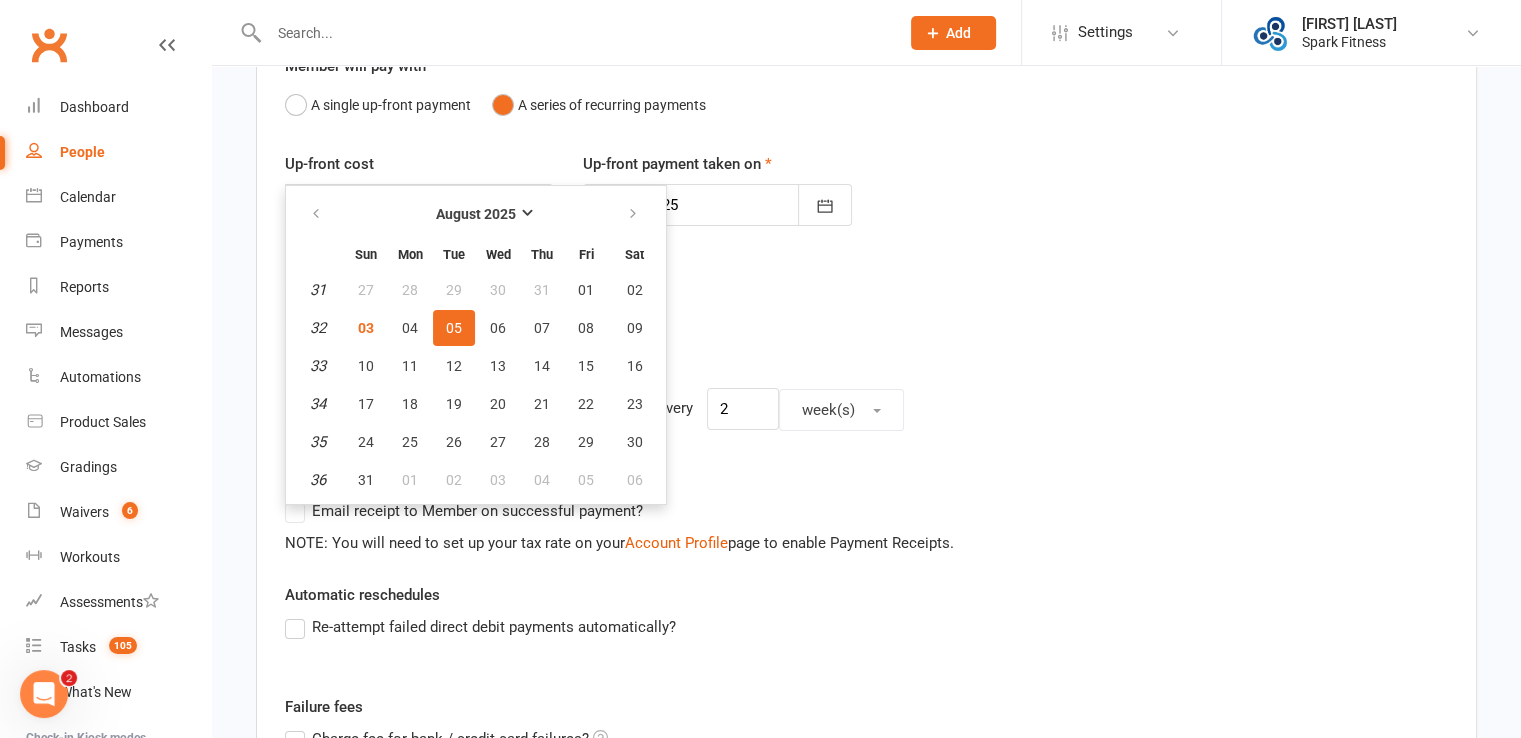 click on "Repeating cost  $ 48" at bounding box center [866, 305] 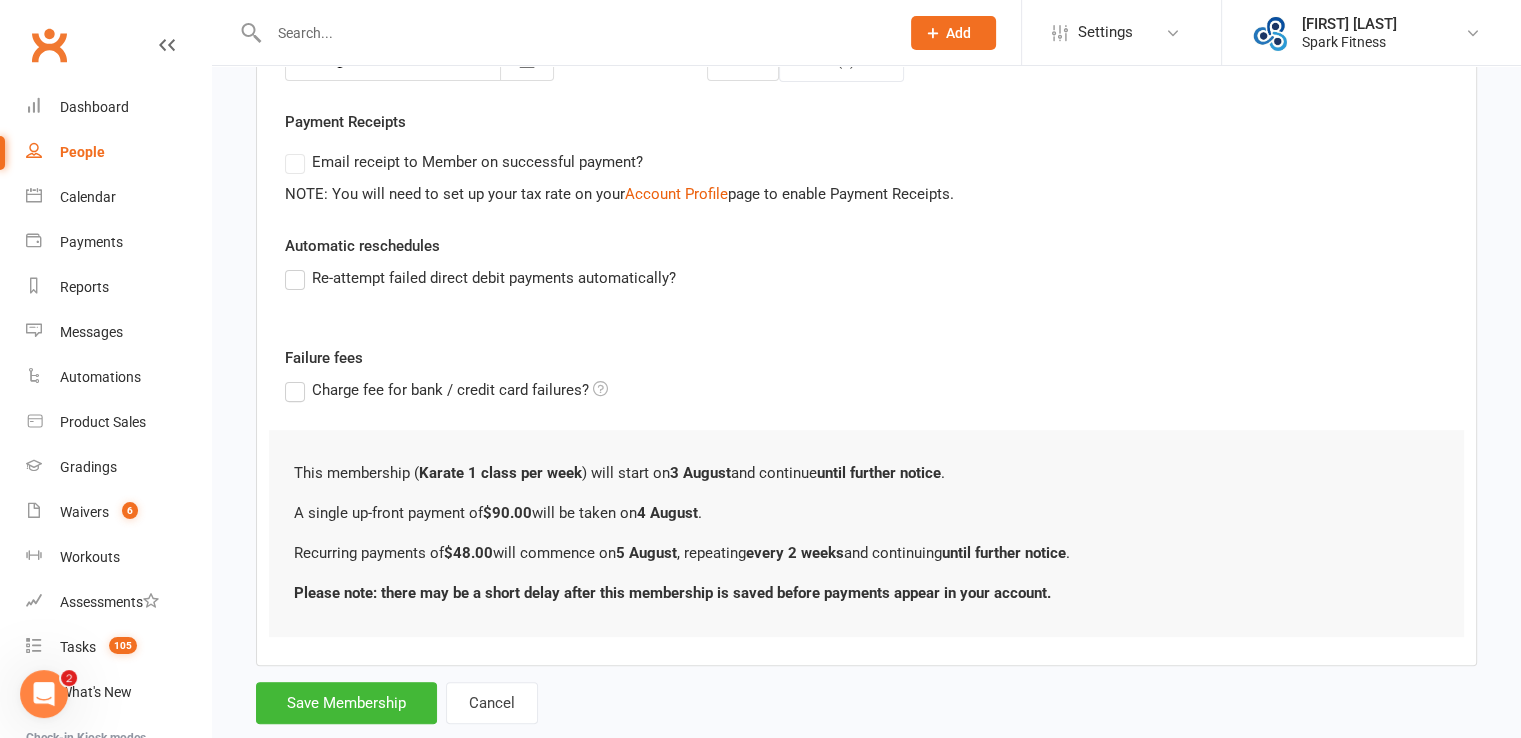 scroll, scrollTop: 594, scrollLeft: 0, axis: vertical 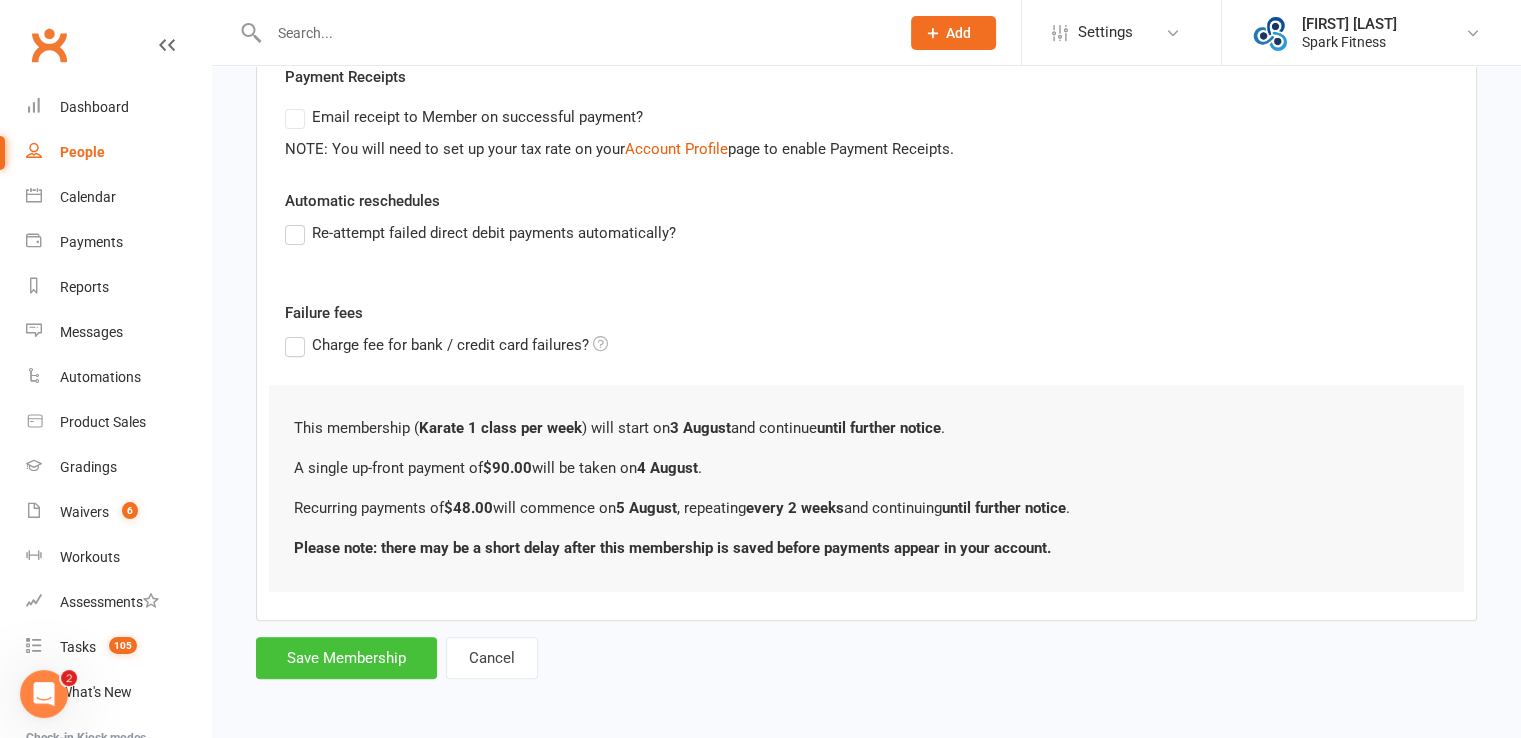 click on "Save Membership" at bounding box center (346, 658) 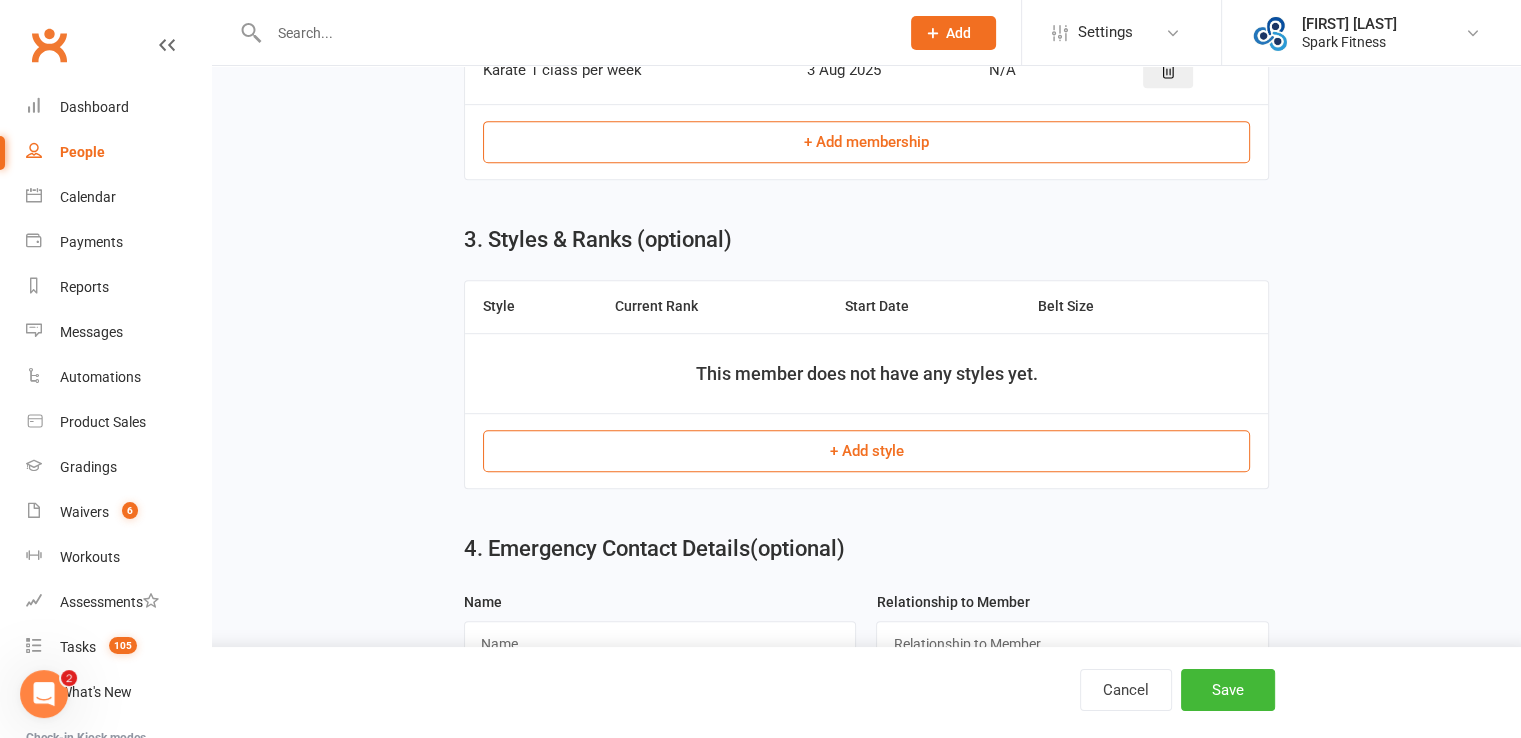 scroll, scrollTop: 1044, scrollLeft: 0, axis: vertical 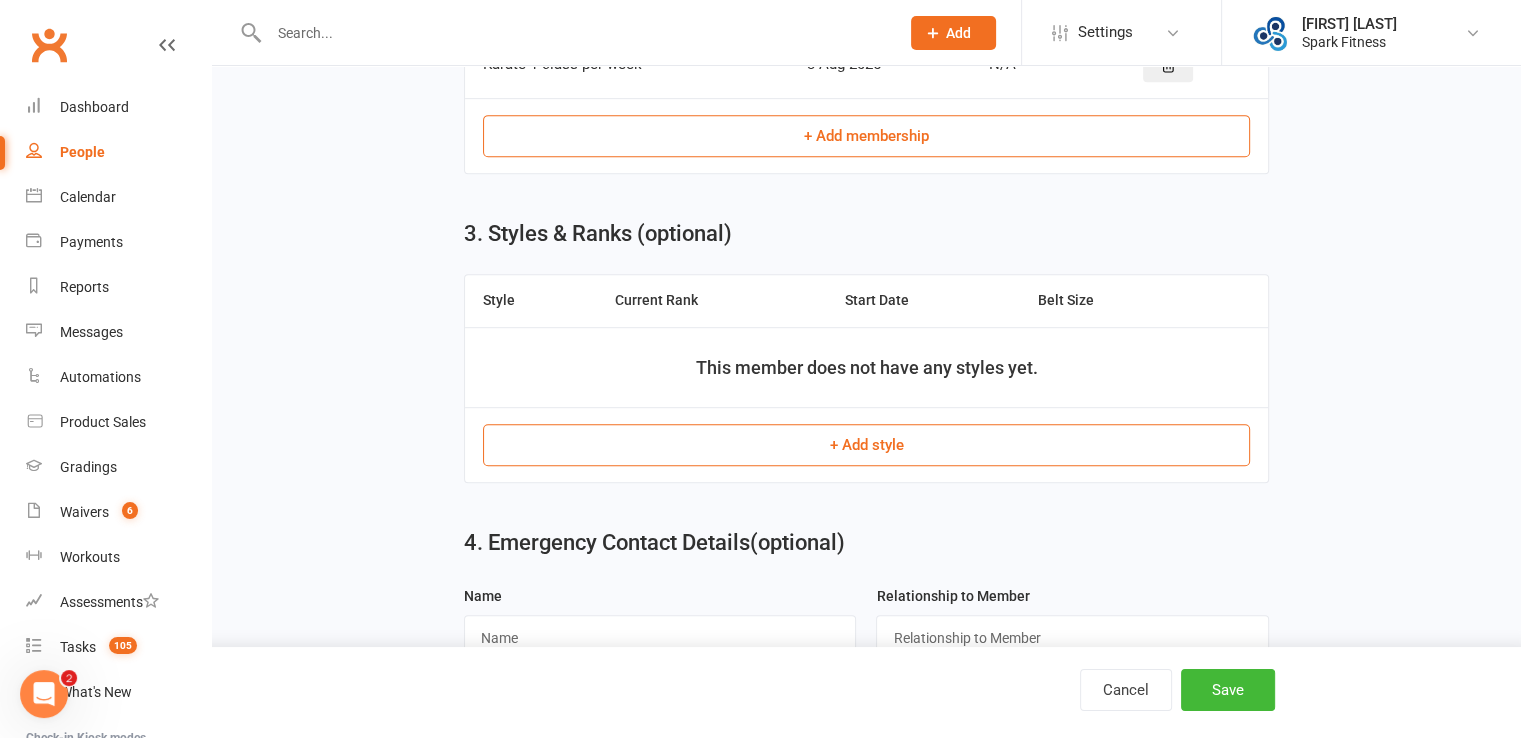 click on "+ Add style" at bounding box center [866, 445] 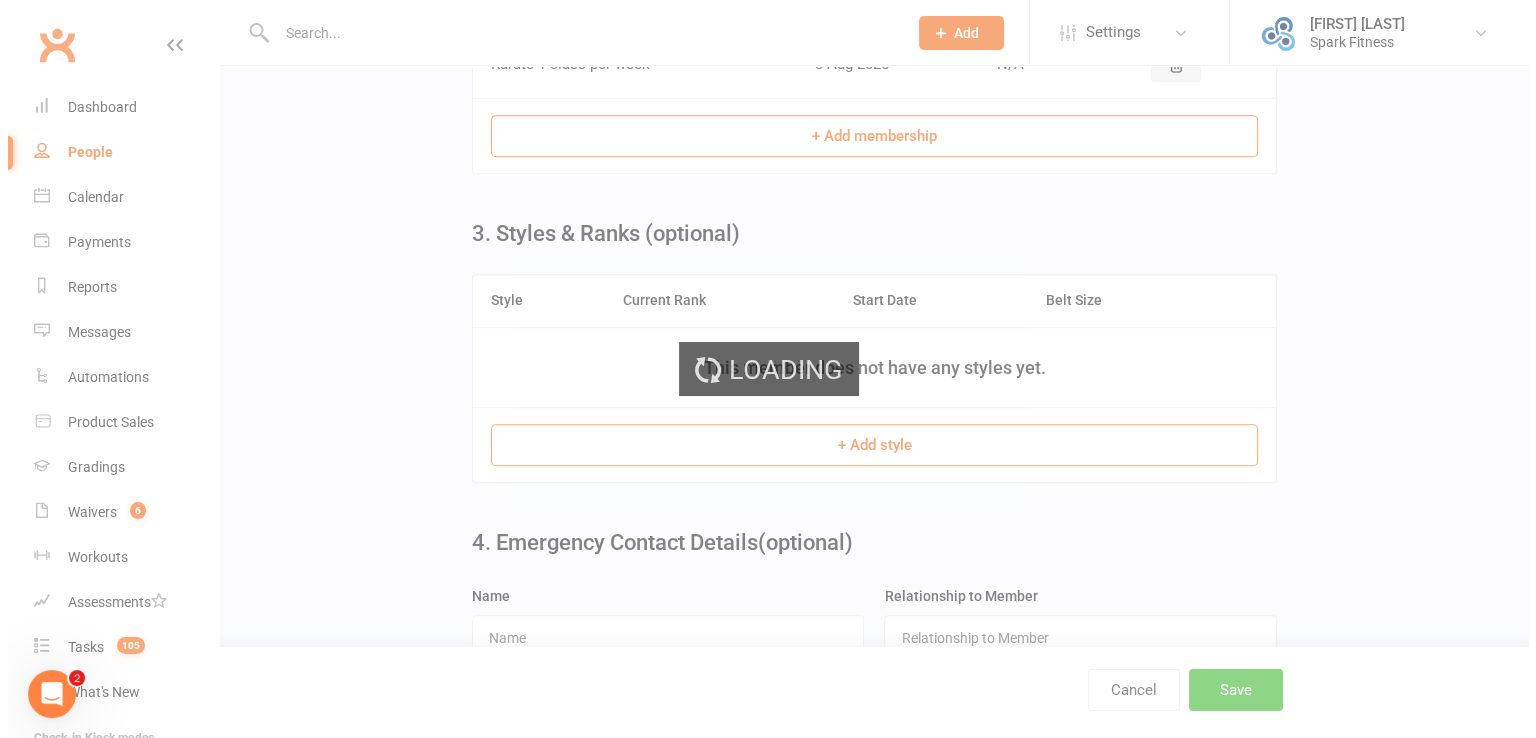scroll, scrollTop: 0, scrollLeft: 0, axis: both 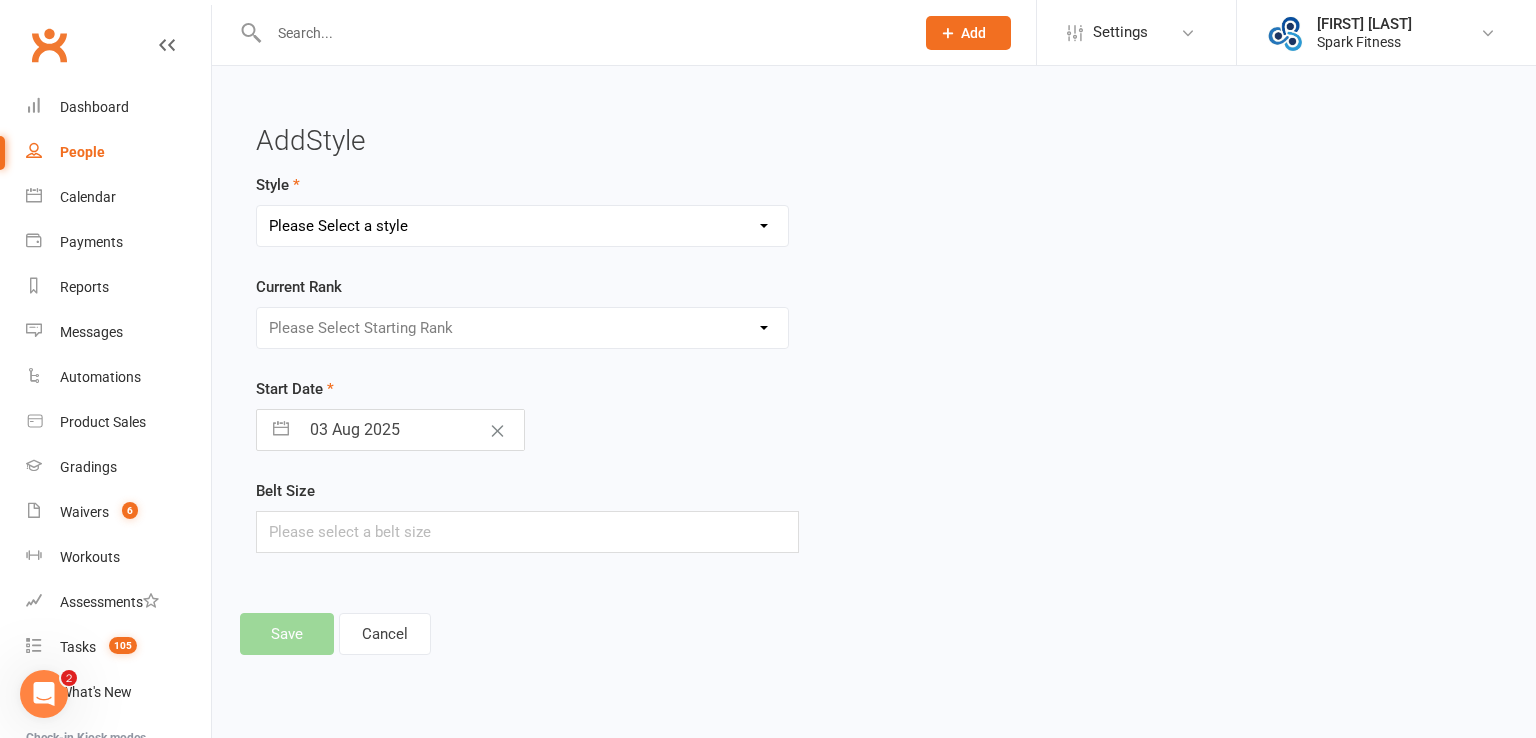 click on "Please Select a style Adult Goju Karate Junior Goju Karate Junior Leadership Program Kanga Karate" at bounding box center (522, 226) 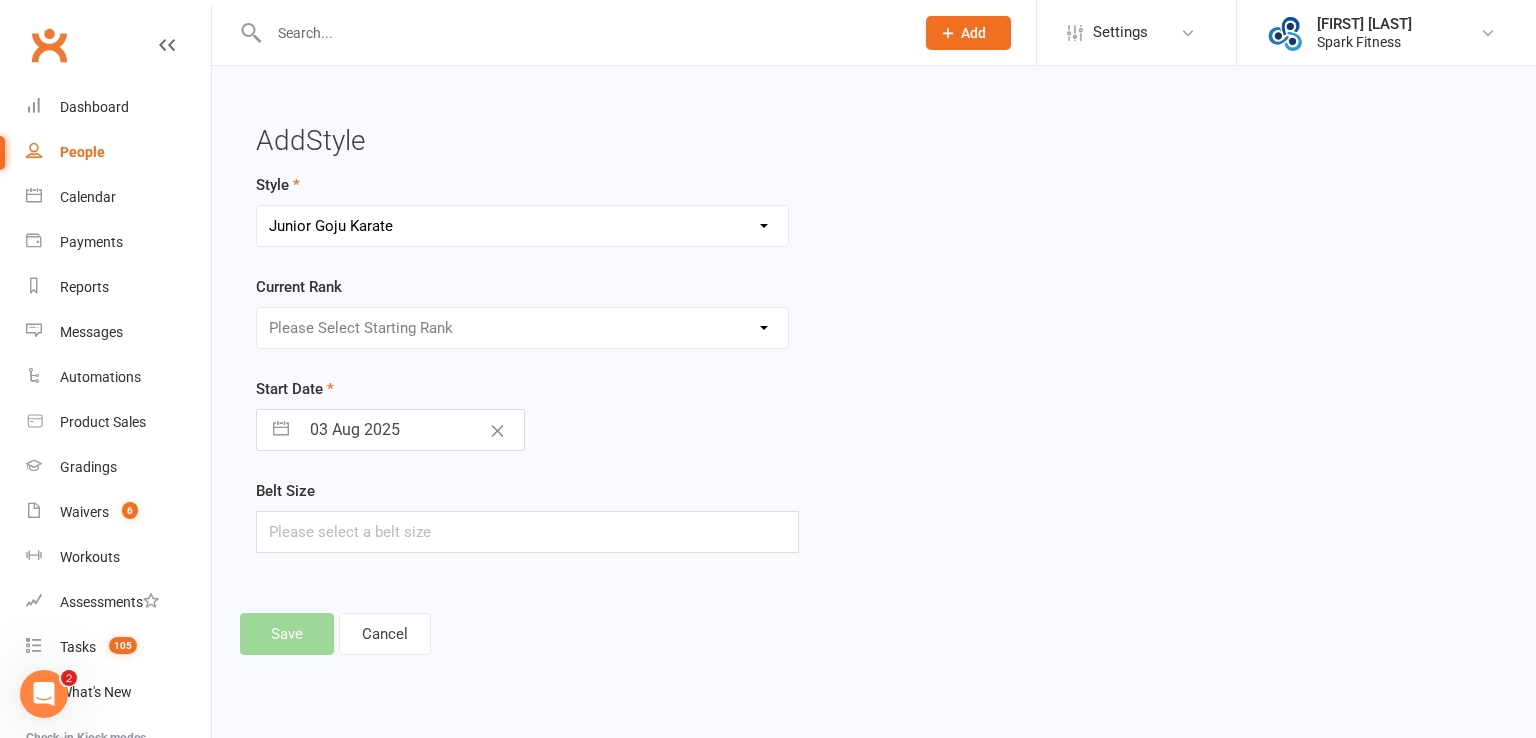 click on "Please Select a style Adult Goju Karate Junior Goju Karate Junior Leadership Program Kanga Karate" at bounding box center (522, 226) 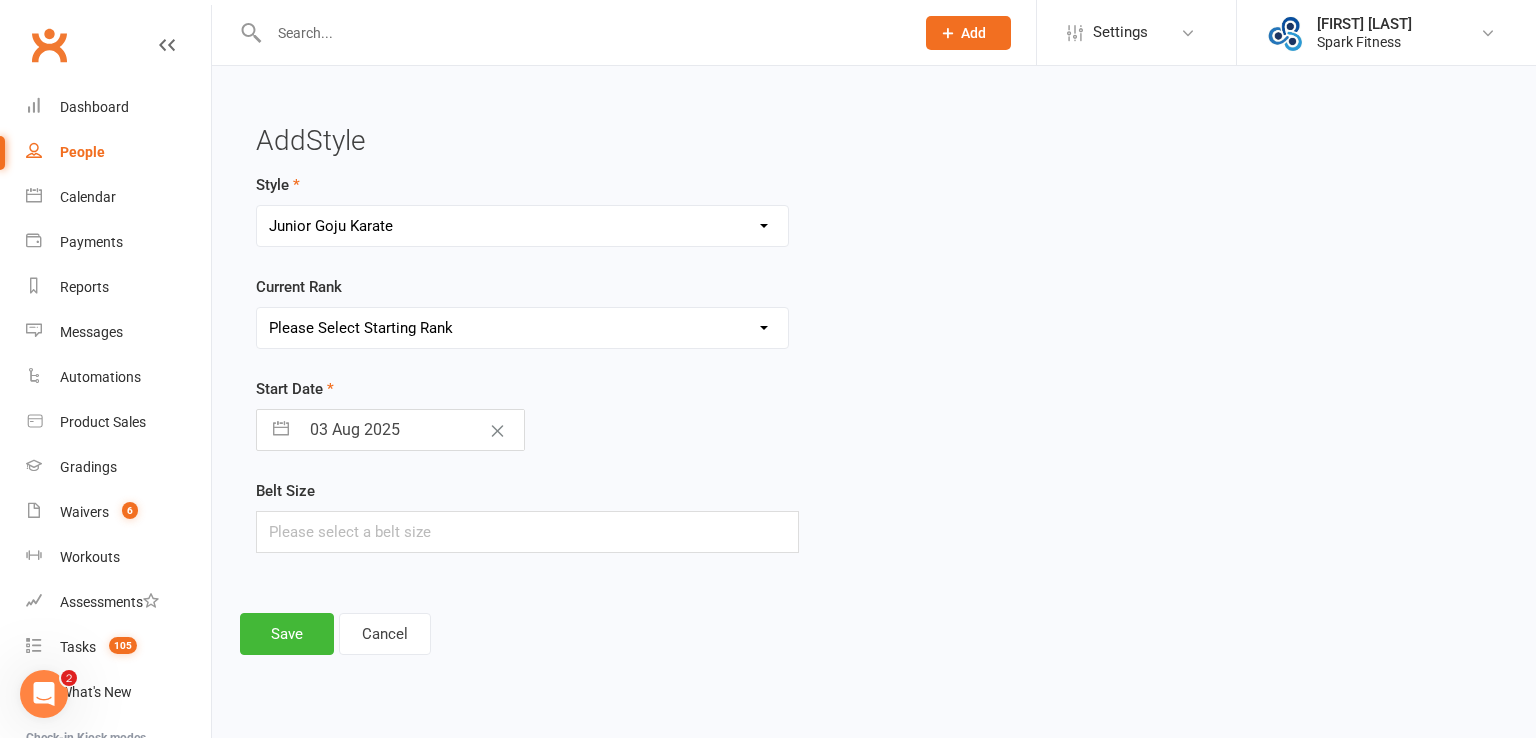 click on "Please Select Starting Rank White Belt - 10th Kyu Half Yellow Belt - 9th Kyu Yellow Belt - 8th Kyu Half Orange Belt - 7th Kyu Ho Orange Belt - 7th Kyu Half Red Belt - 6th Kyu Ho Red Belt - 6th Kyu Half Green Belt - 5th Kyu Ho Green Belt - 5th Kyu Half Purple Belt - 4th Kyu Ho Purple Belt - 4th Kyu Half Blue Belt - 3rd Kyu Ho Blue Belt - 3rd Kyu Half Brown Belt - 2nd Kyu Ho Brown Belt - 2nd Kyu Brown Belt 1 White Tip - 1st Kyu Ho Brown Belt 2 White Tips - 1st Kyu Junior Shodan Ho Junior Shodan" at bounding box center [522, 328] 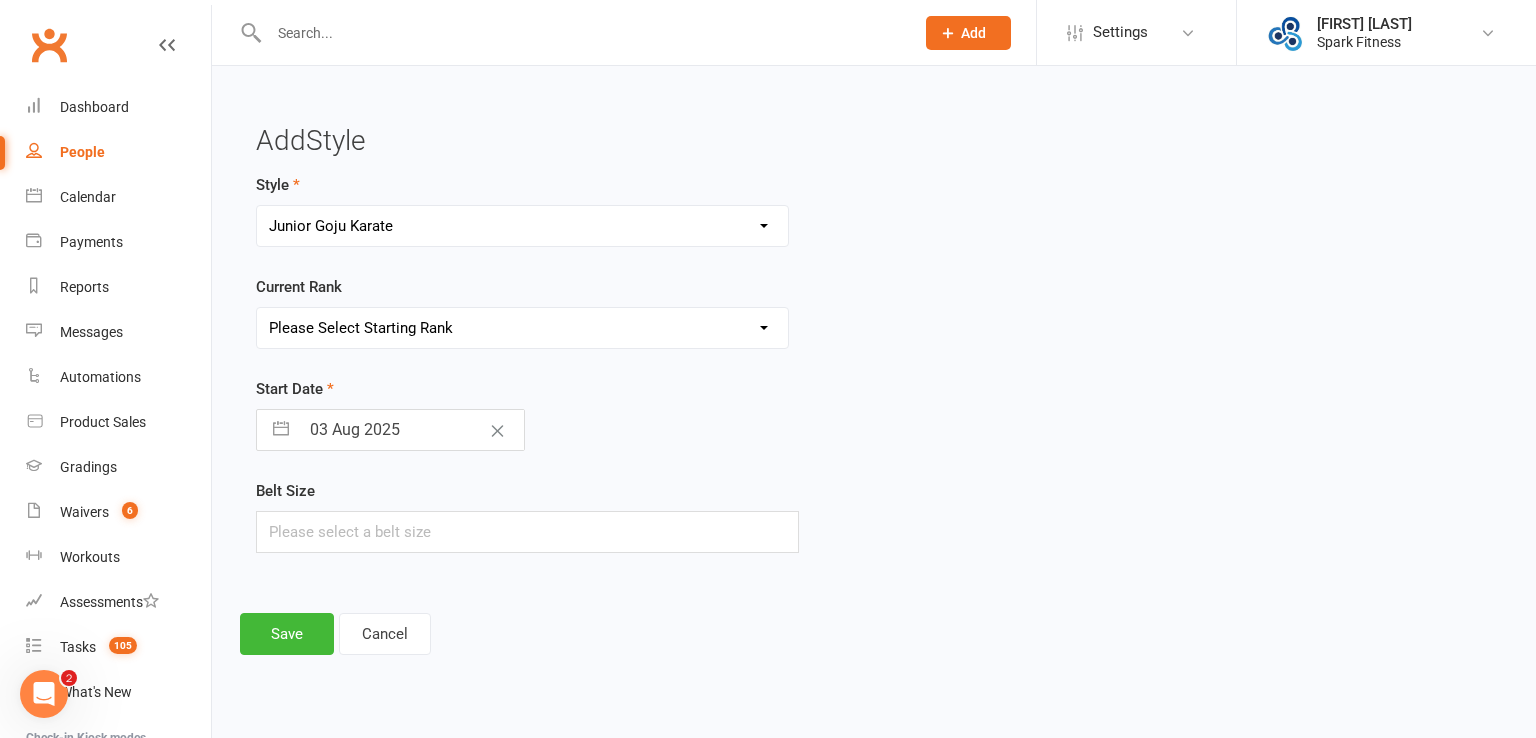 select on "22057" 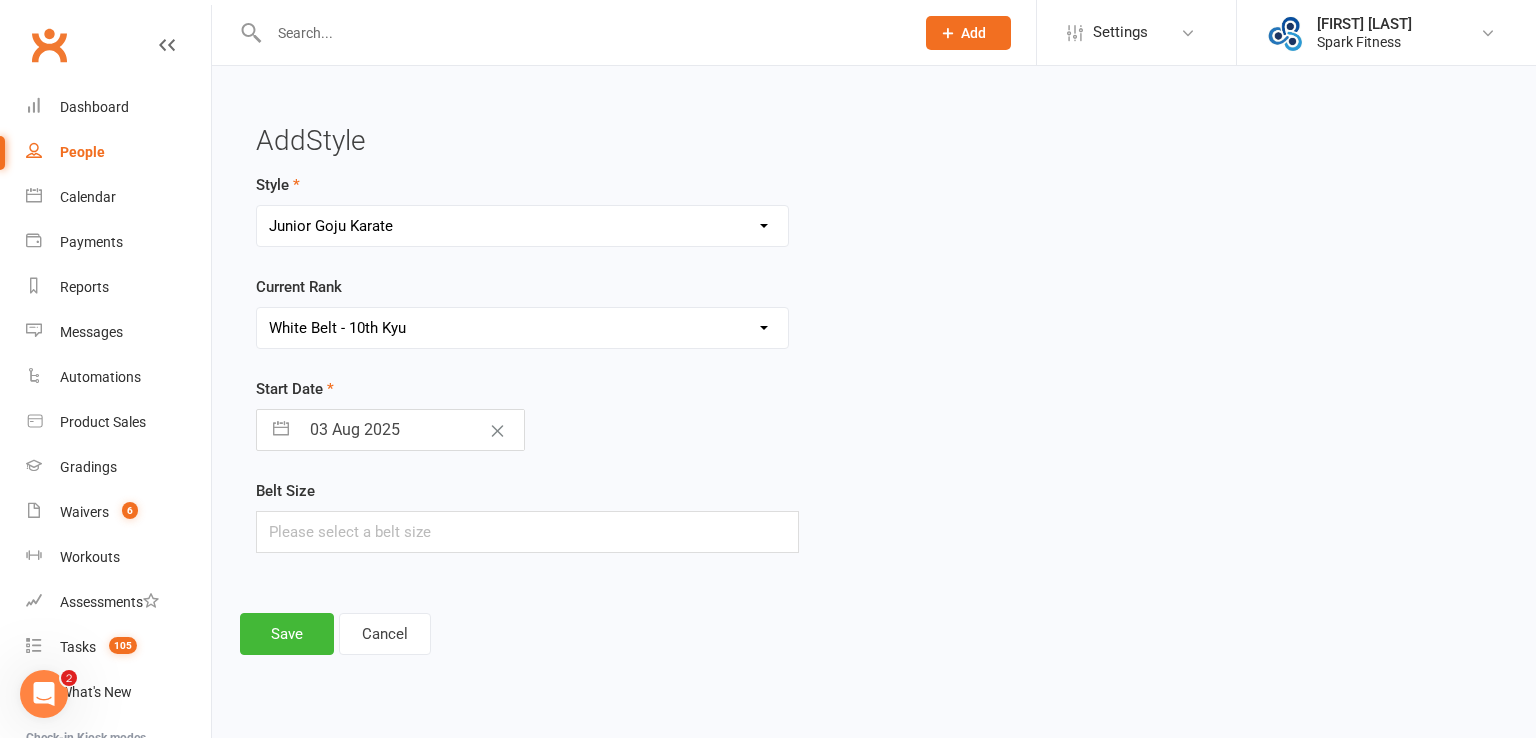 click on "Please Select Starting Rank White Belt - 10th Kyu Half Yellow Belt - 9th Kyu Yellow Belt - 8th Kyu Half Orange Belt - 7th Kyu Ho Orange Belt - 7th Kyu Half Red Belt - 6th Kyu Ho Red Belt - 6th Kyu Half Green Belt - 5th Kyu Ho Green Belt - 5th Kyu Half Purple Belt - 4th Kyu Ho Purple Belt - 4th Kyu Half Blue Belt - 3rd Kyu Ho Blue Belt - 3rd Kyu Half Brown Belt - 2nd Kyu Ho Brown Belt - 2nd Kyu Brown Belt 1 White Tip - 1st Kyu Ho Brown Belt 2 White Tips - 1st Kyu Junior Shodan Ho Junior Shodan" at bounding box center (522, 328) 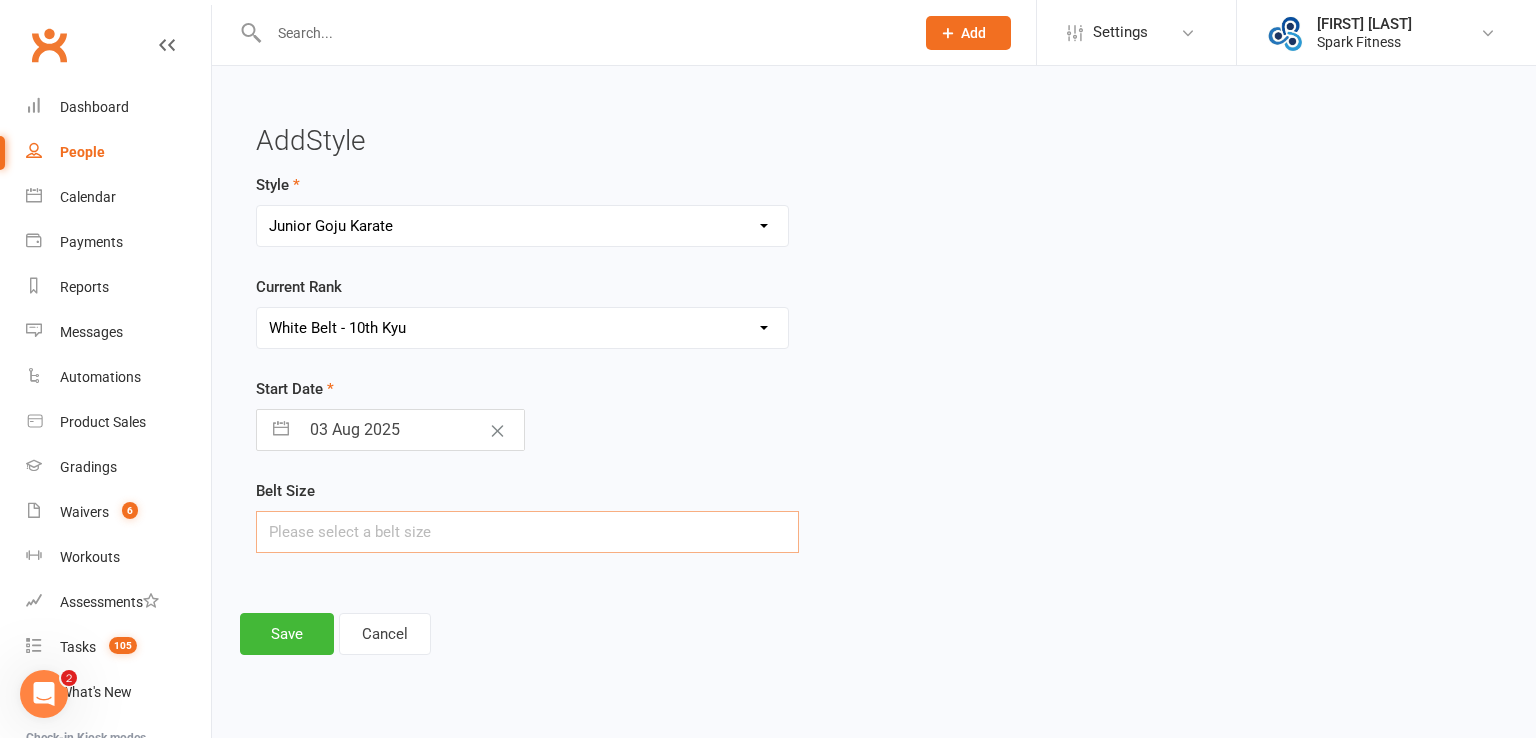 click at bounding box center [527, 532] 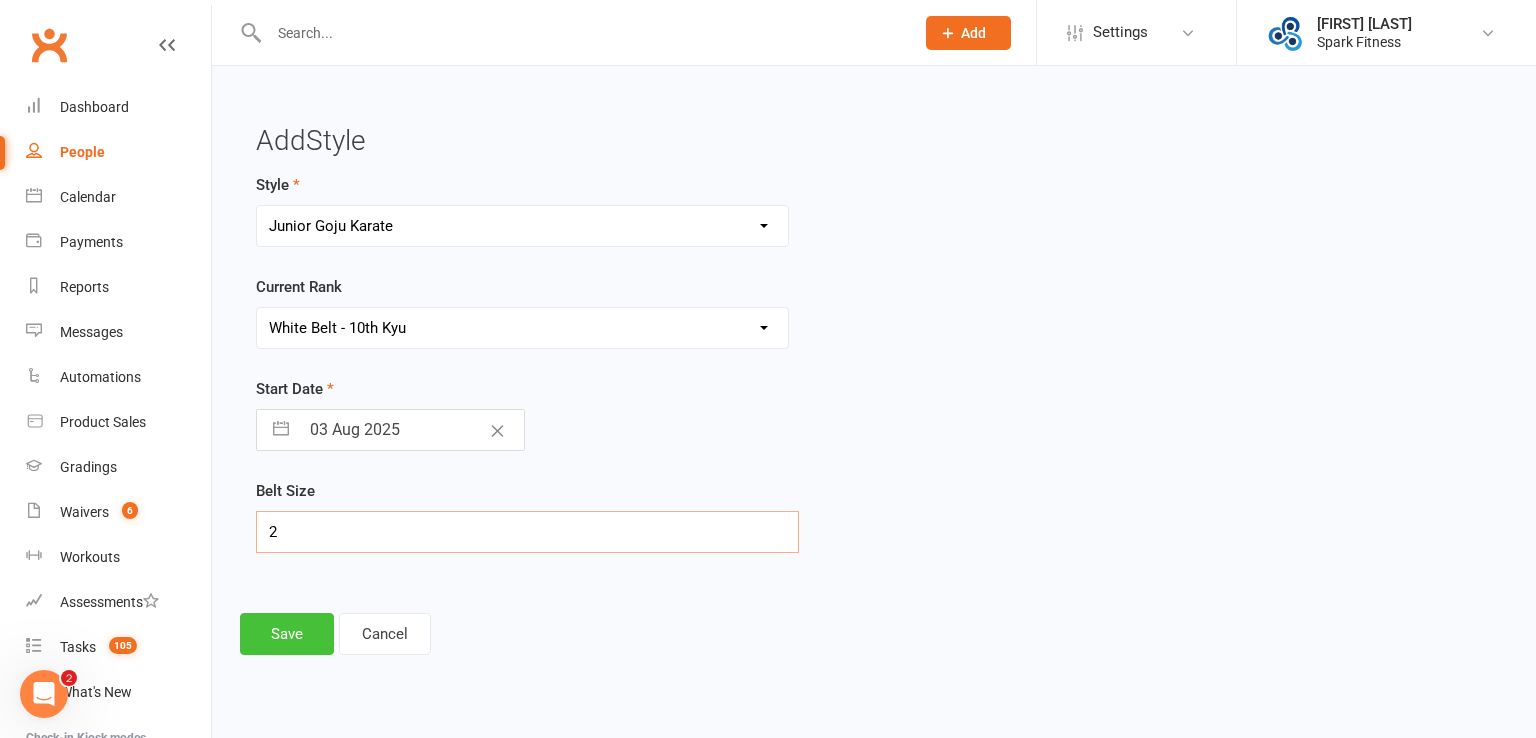 type on "2" 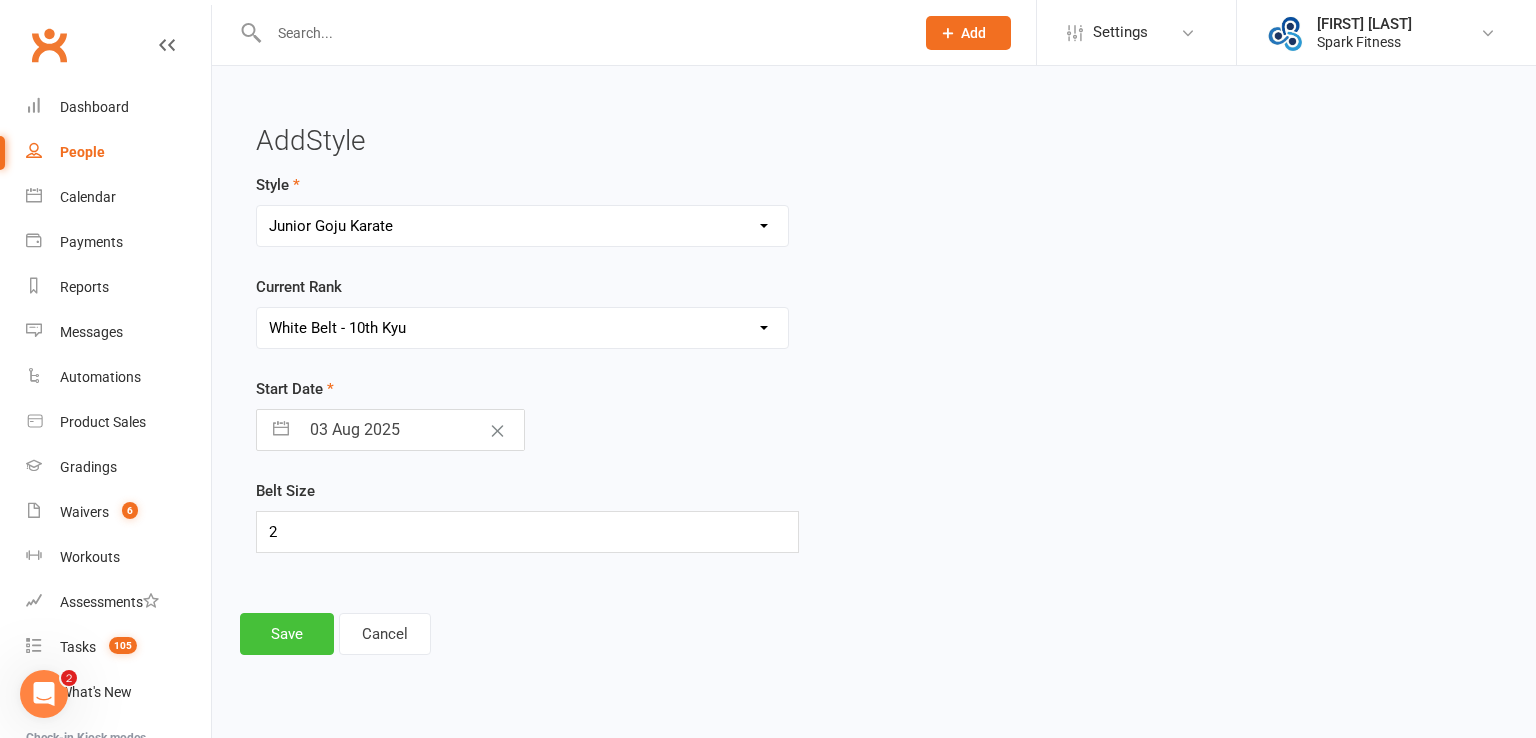 click on "Save" at bounding box center [287, 634] 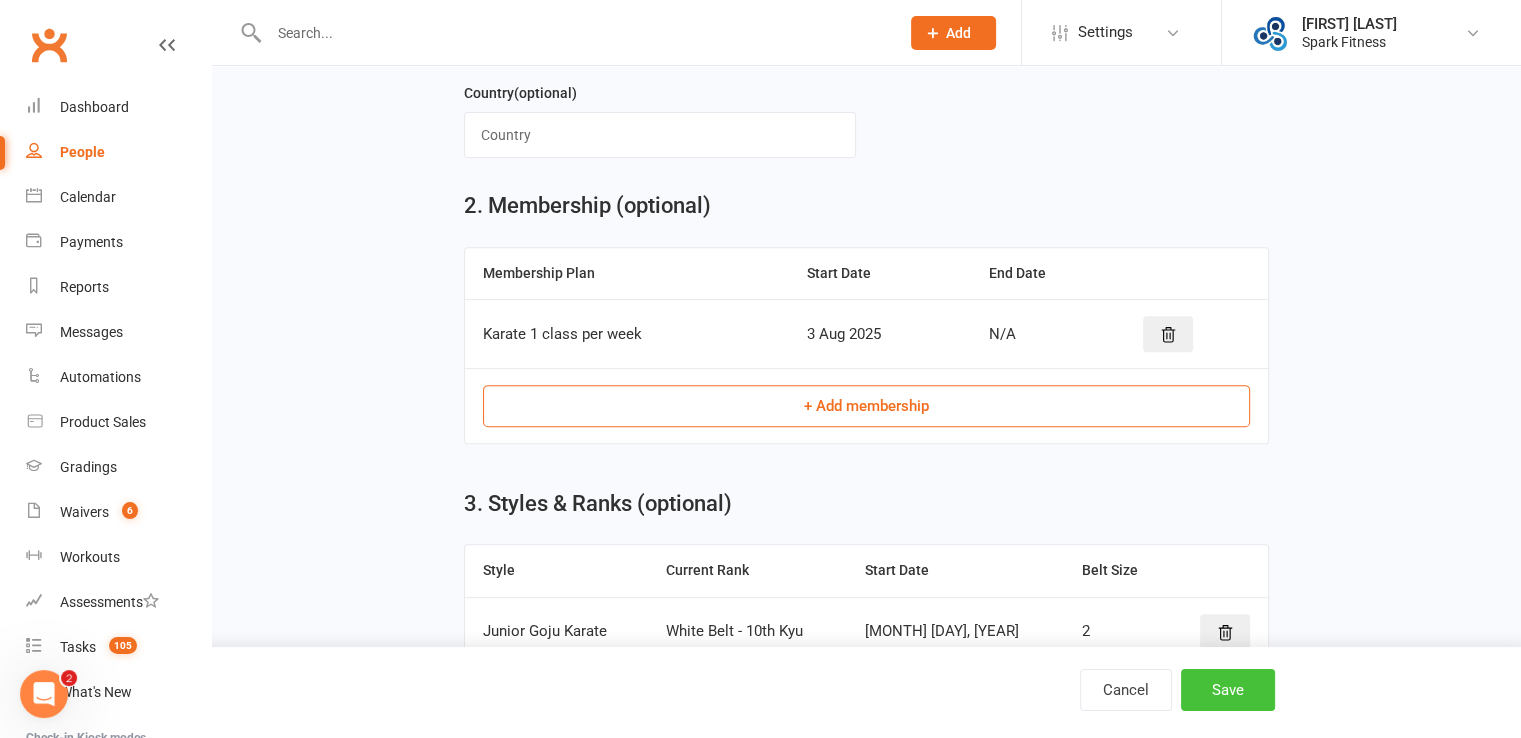scroll, scrollTop: 800, scrollLeft: 0, axis: vertical 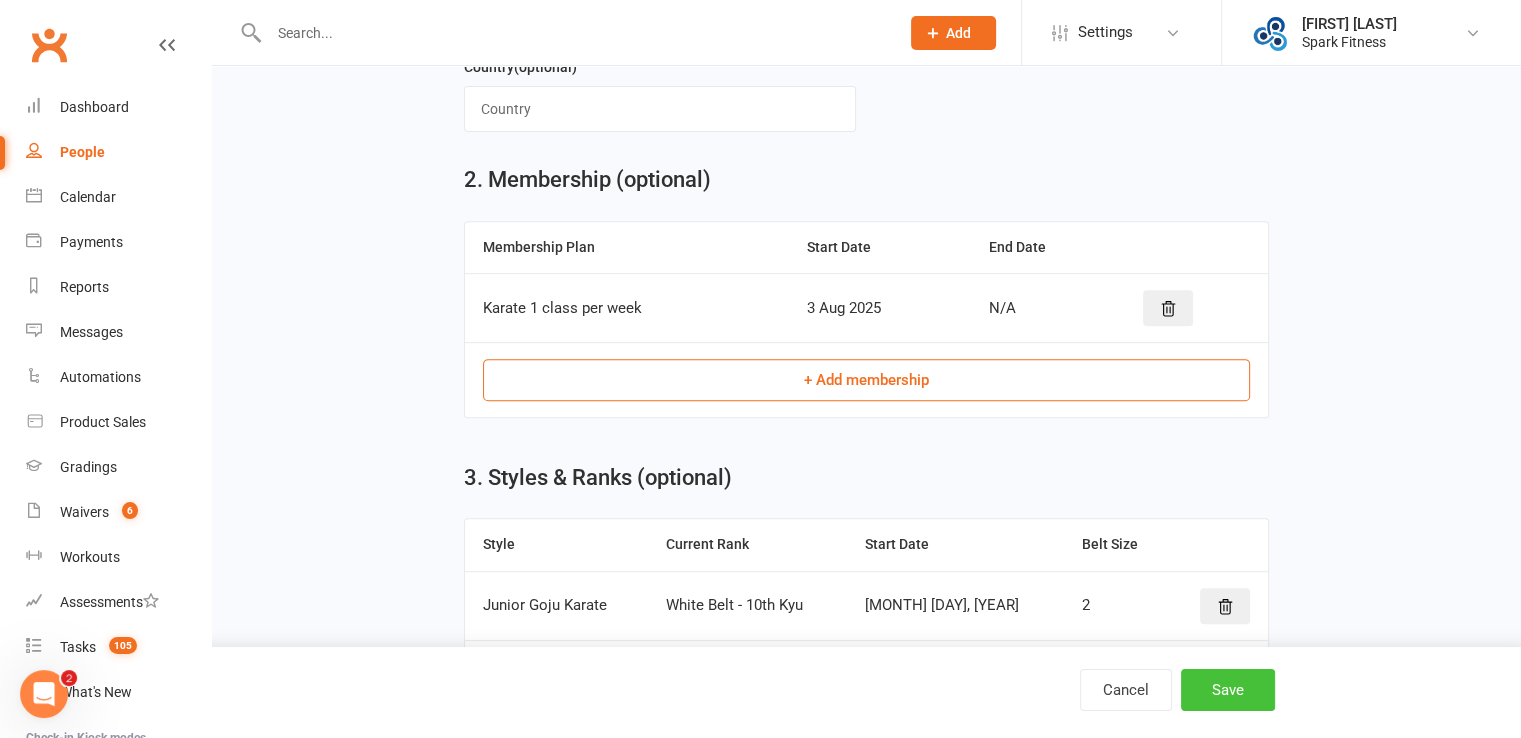 click on "Save" at bounding box center [1228, 690] 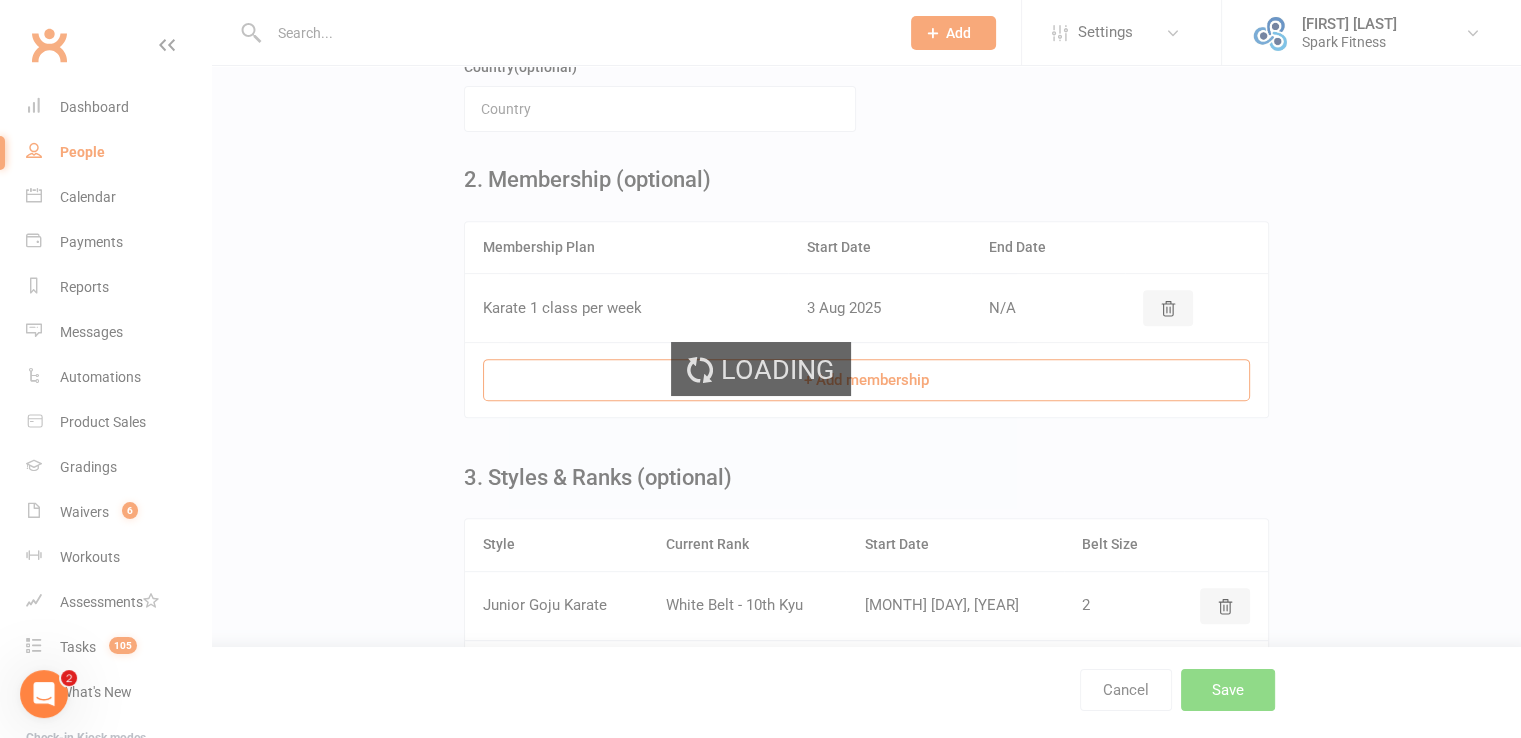 scroll, scrollTop: 0, scrollLeft: 0, axis: both 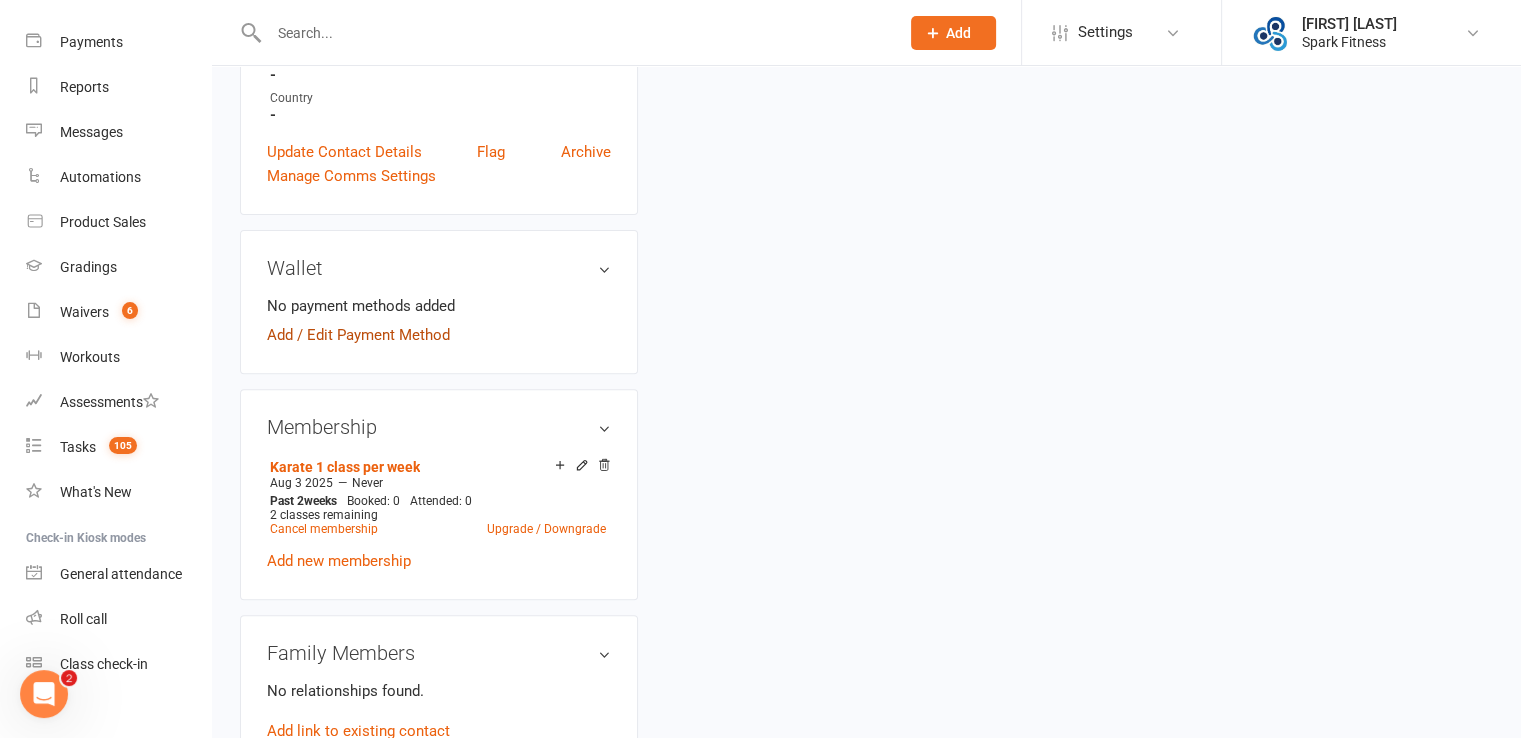 click on "Add / Edit Payment Method" at bounding box center [358, 335] 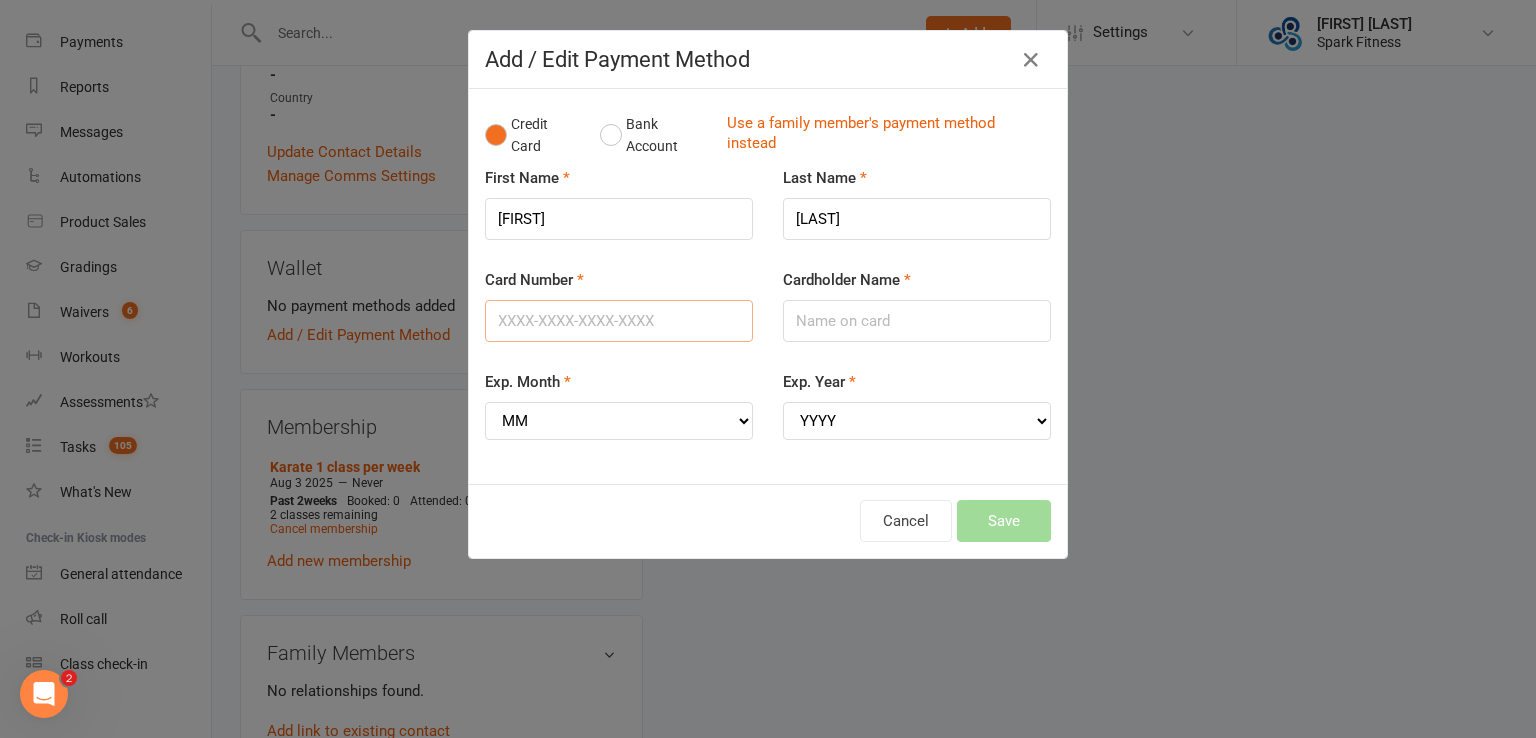 click on "Card Number" at bounding box center (619, 321) 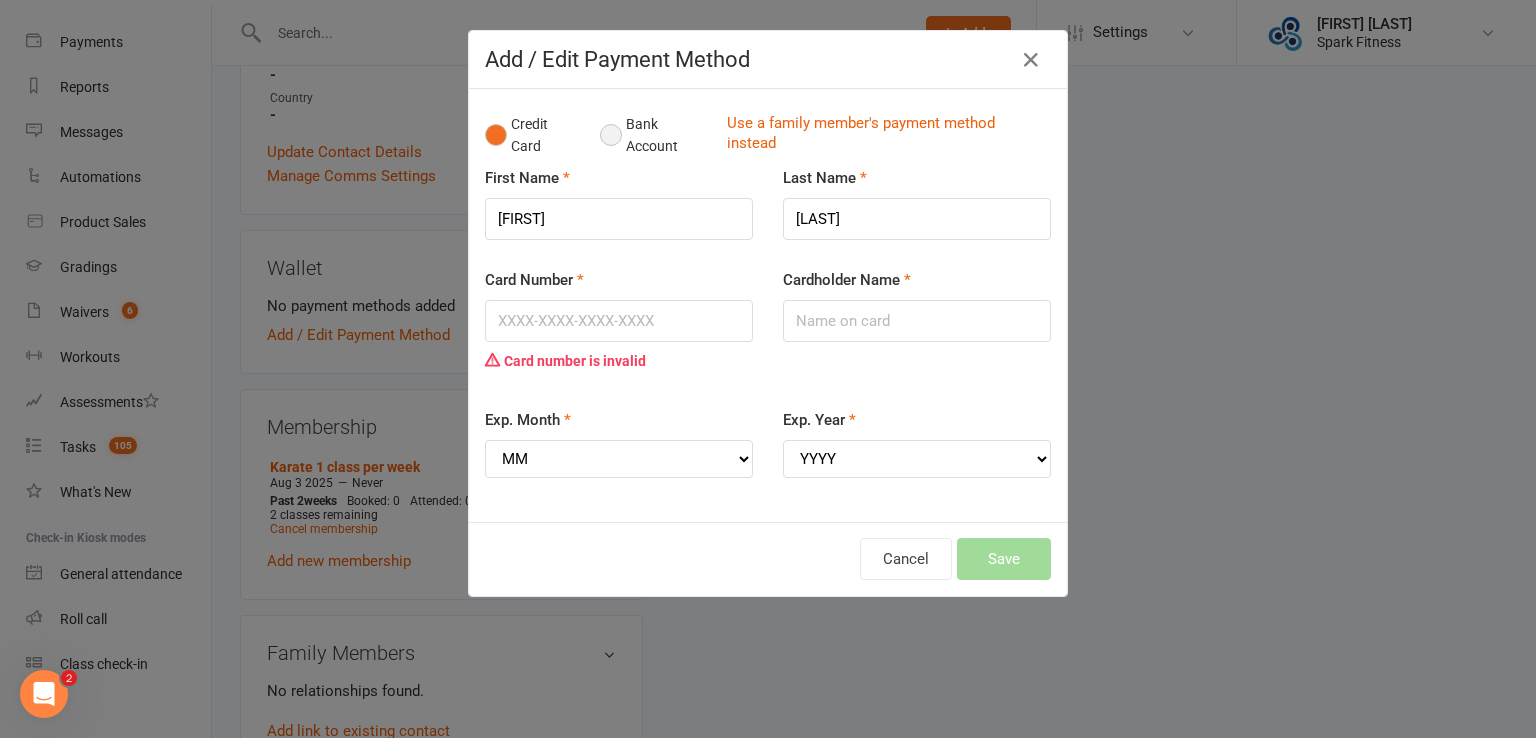 click on "Bank Account" at bounding box center [655, 135] 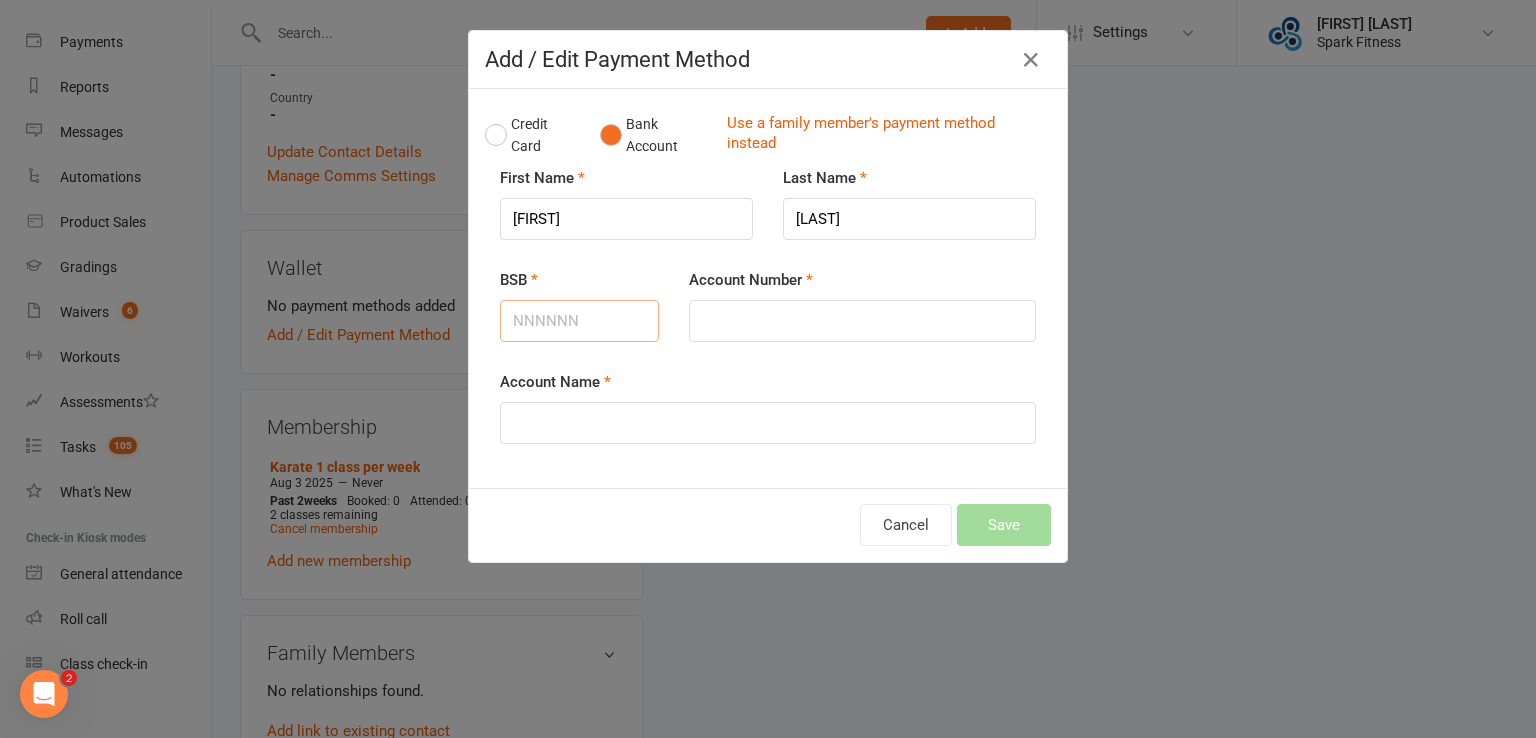 click on "BSB" at bounding box center [579, 321] 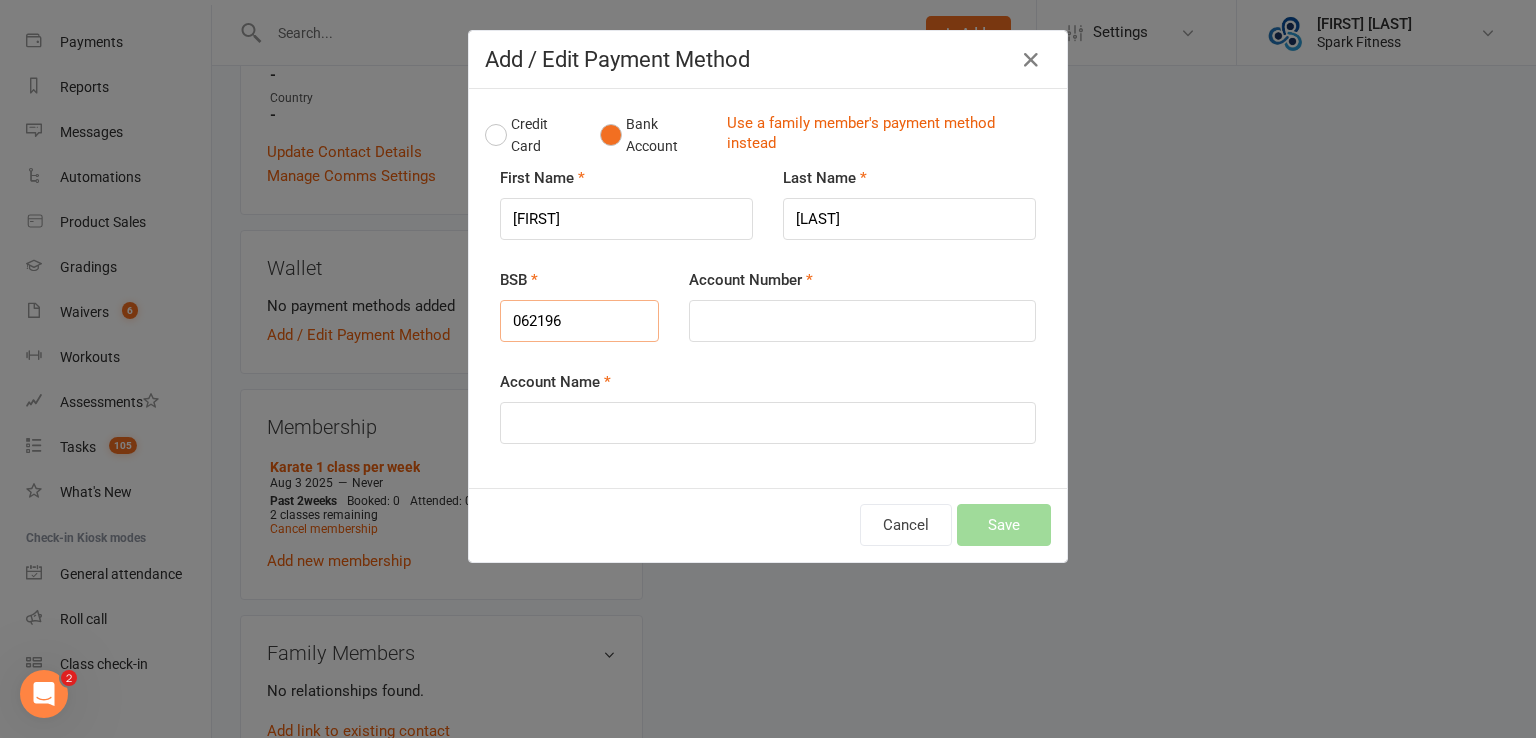 type on "062196" 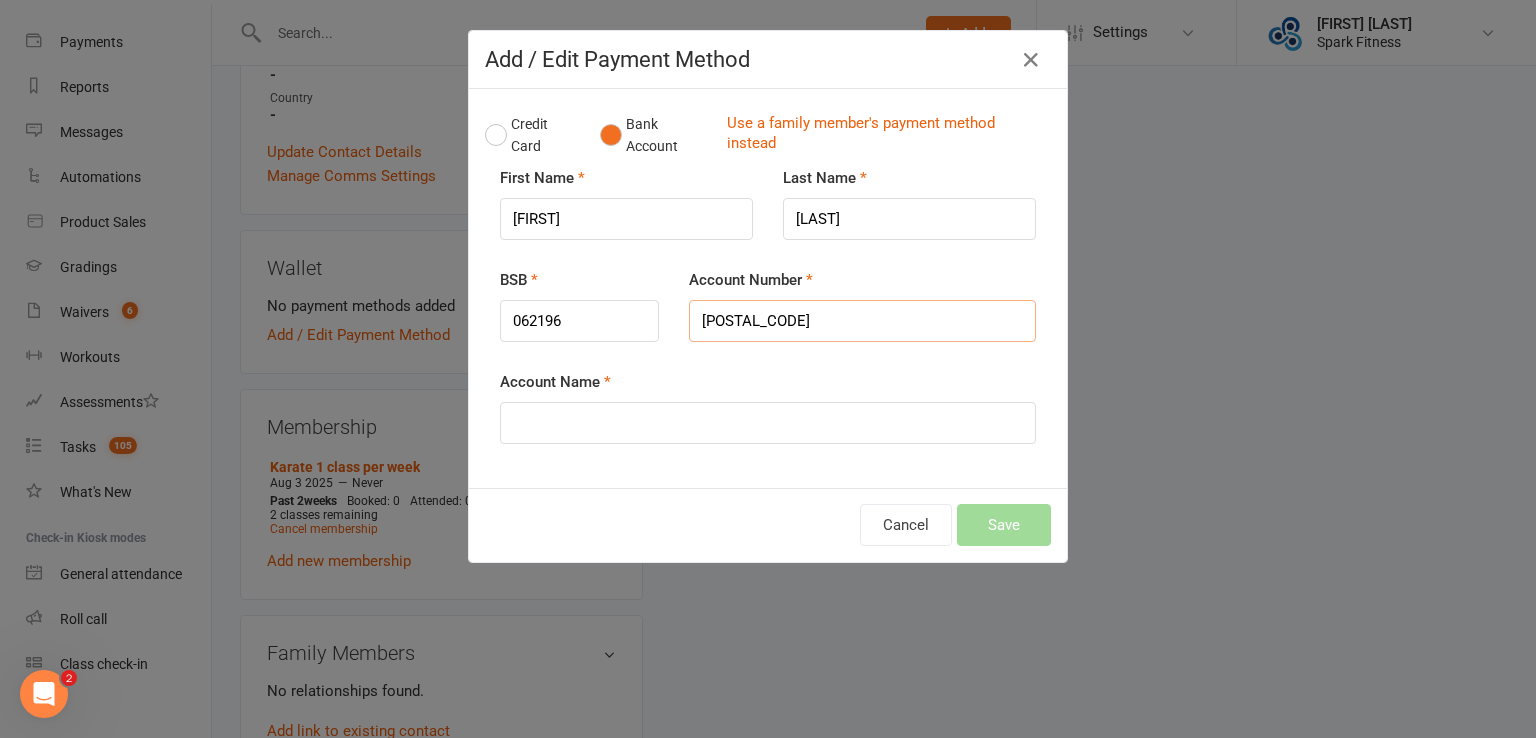 type on "10966044" 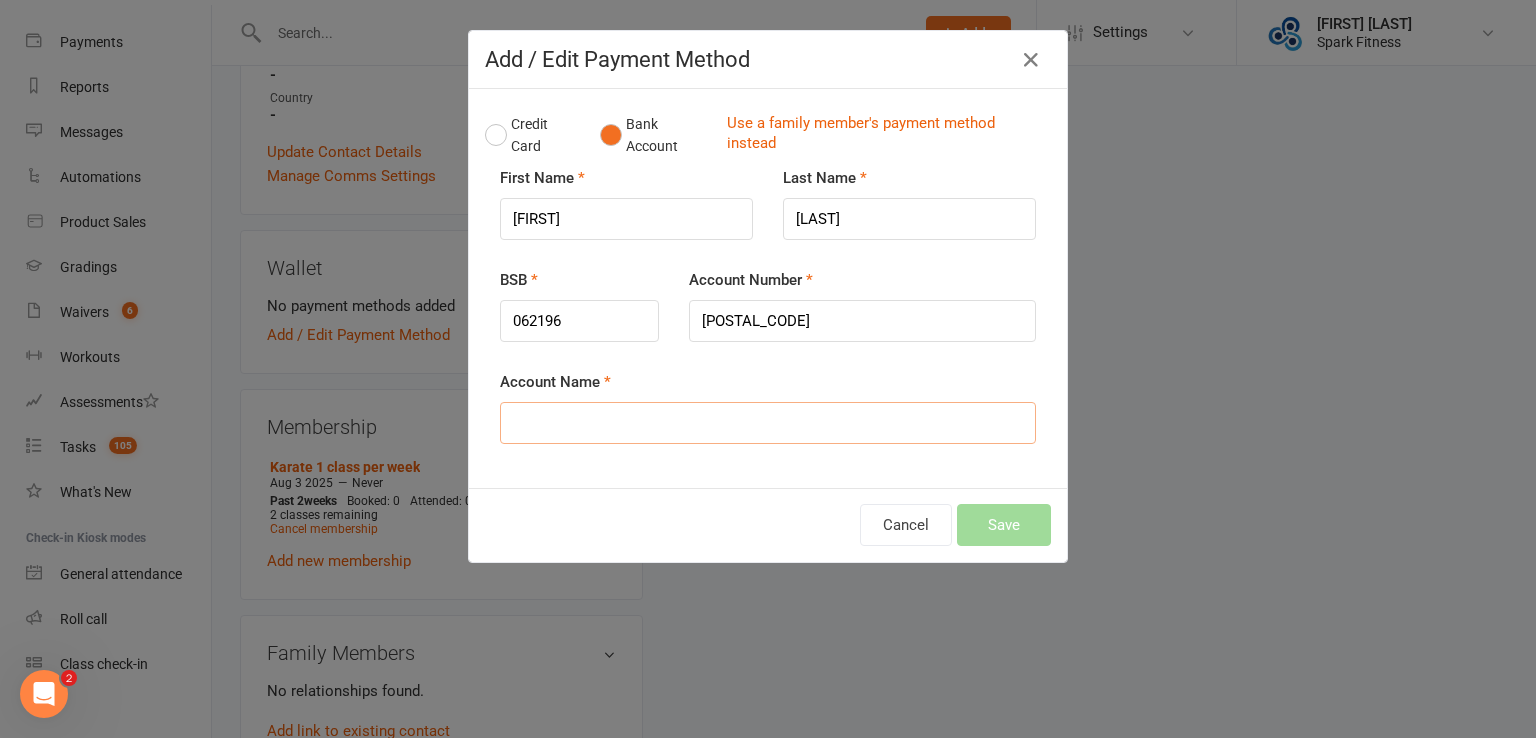 click on "Account Name" at bounding box center (768, 423) 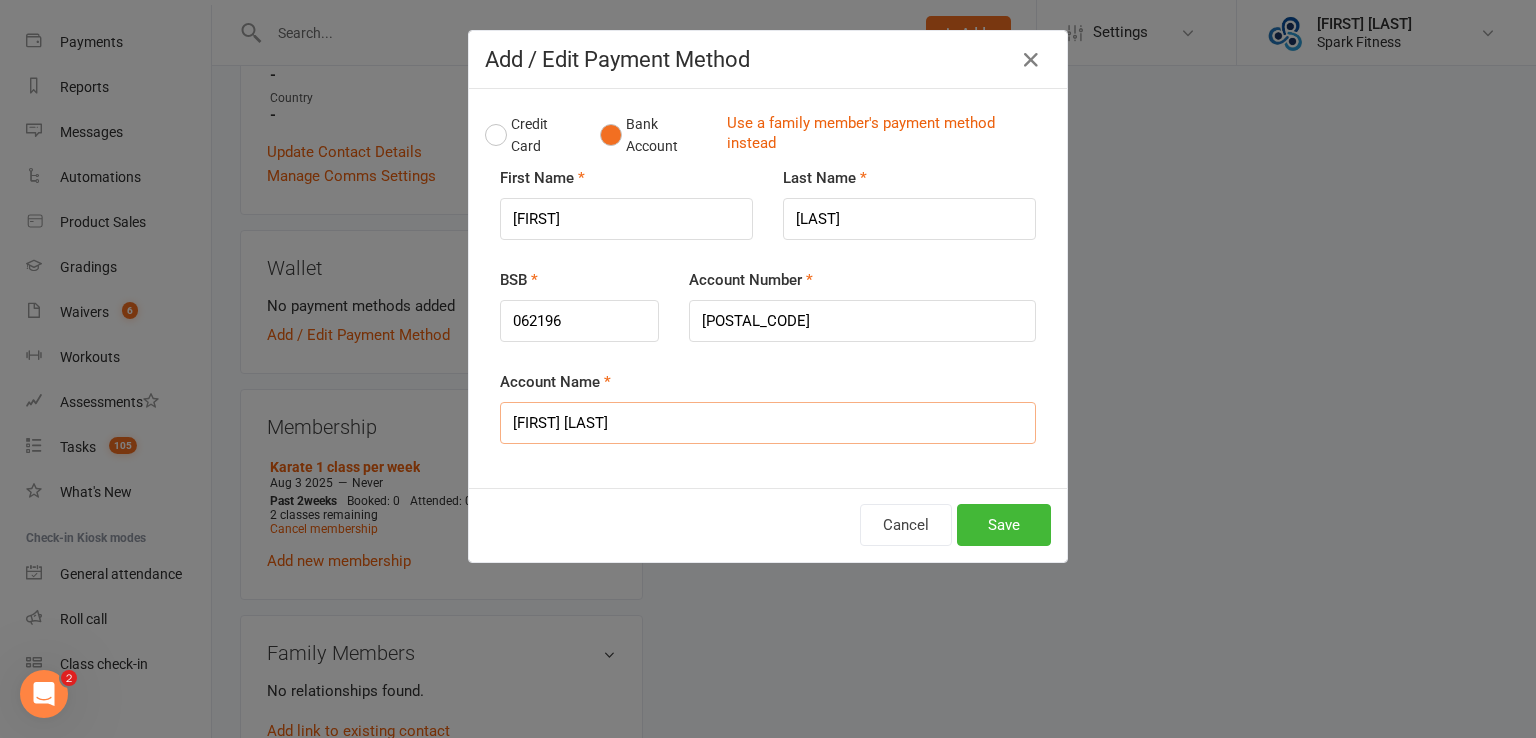 click on "Azed Denekko" at bounding box center [768, 423] 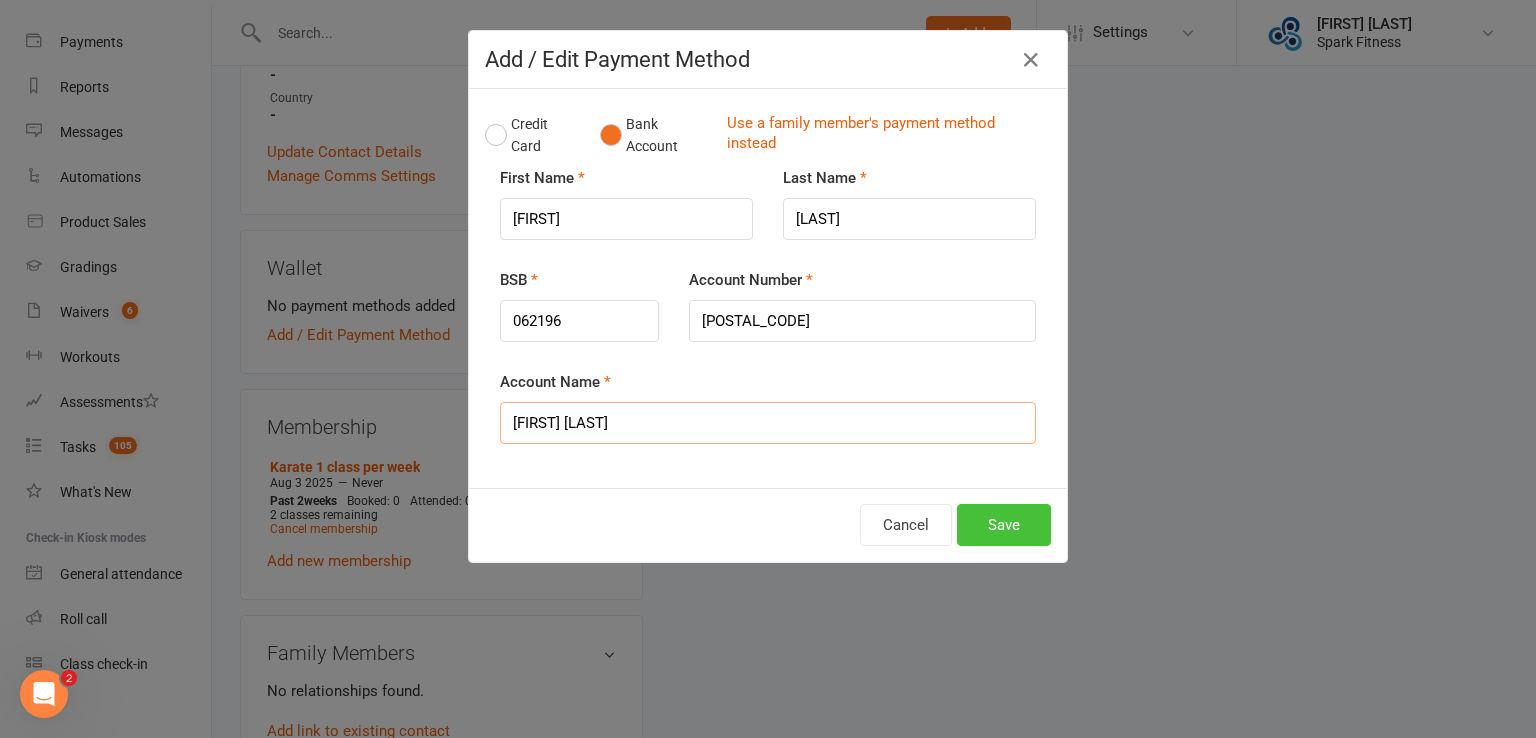 type on "[FIRST] [LAST]" 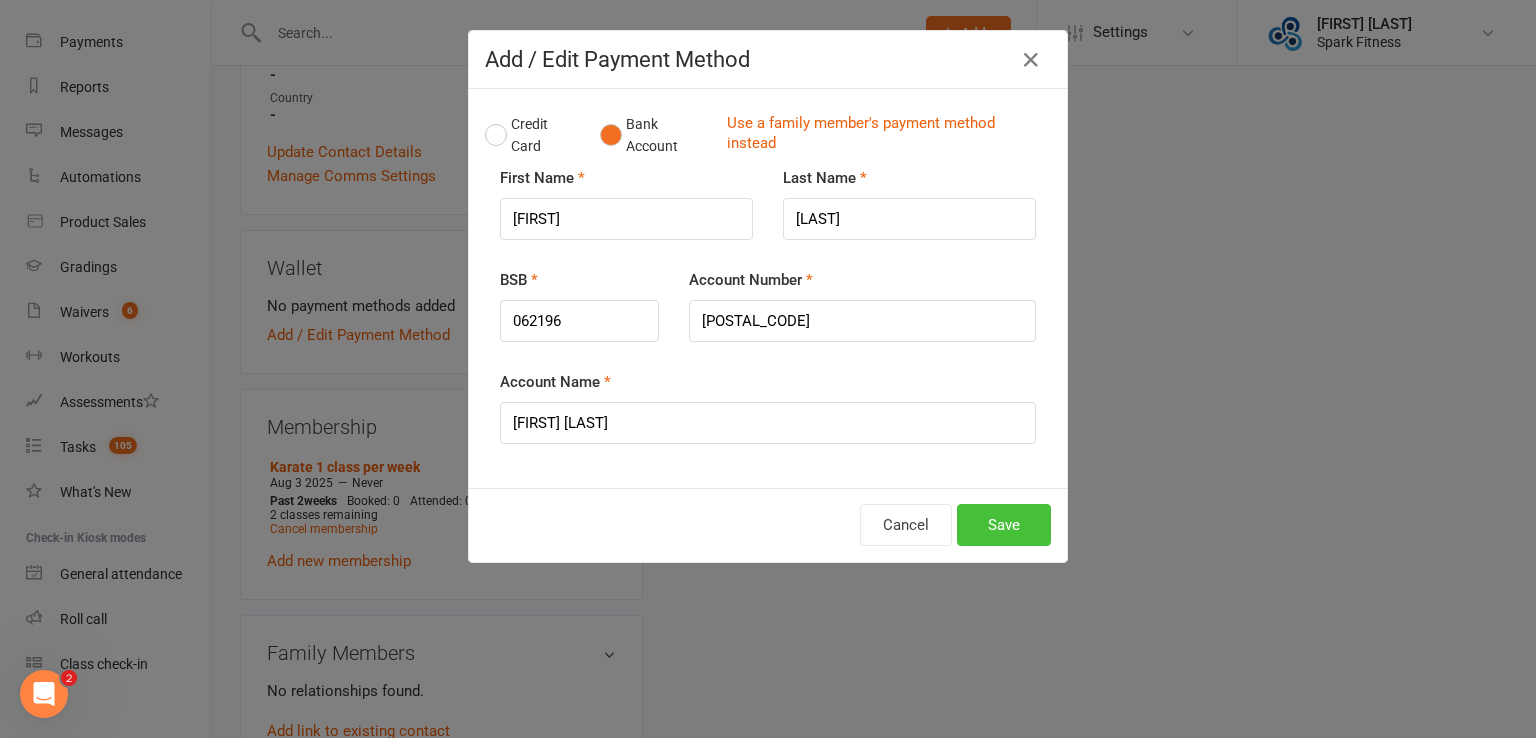 click on "Save" at bounding box center [1004, 525] 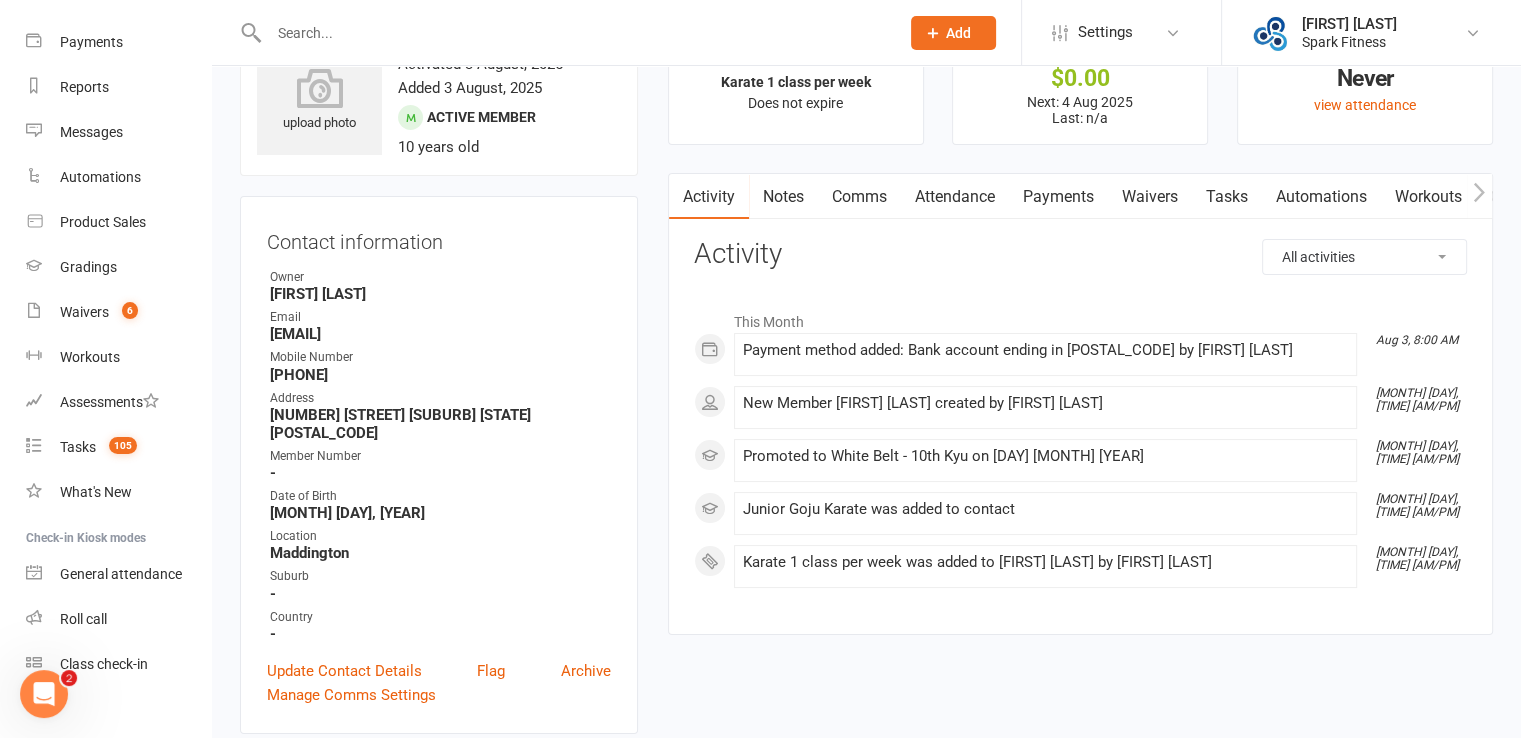 scroll, scrollTop: 0, scrollLeft: 0, axis: both 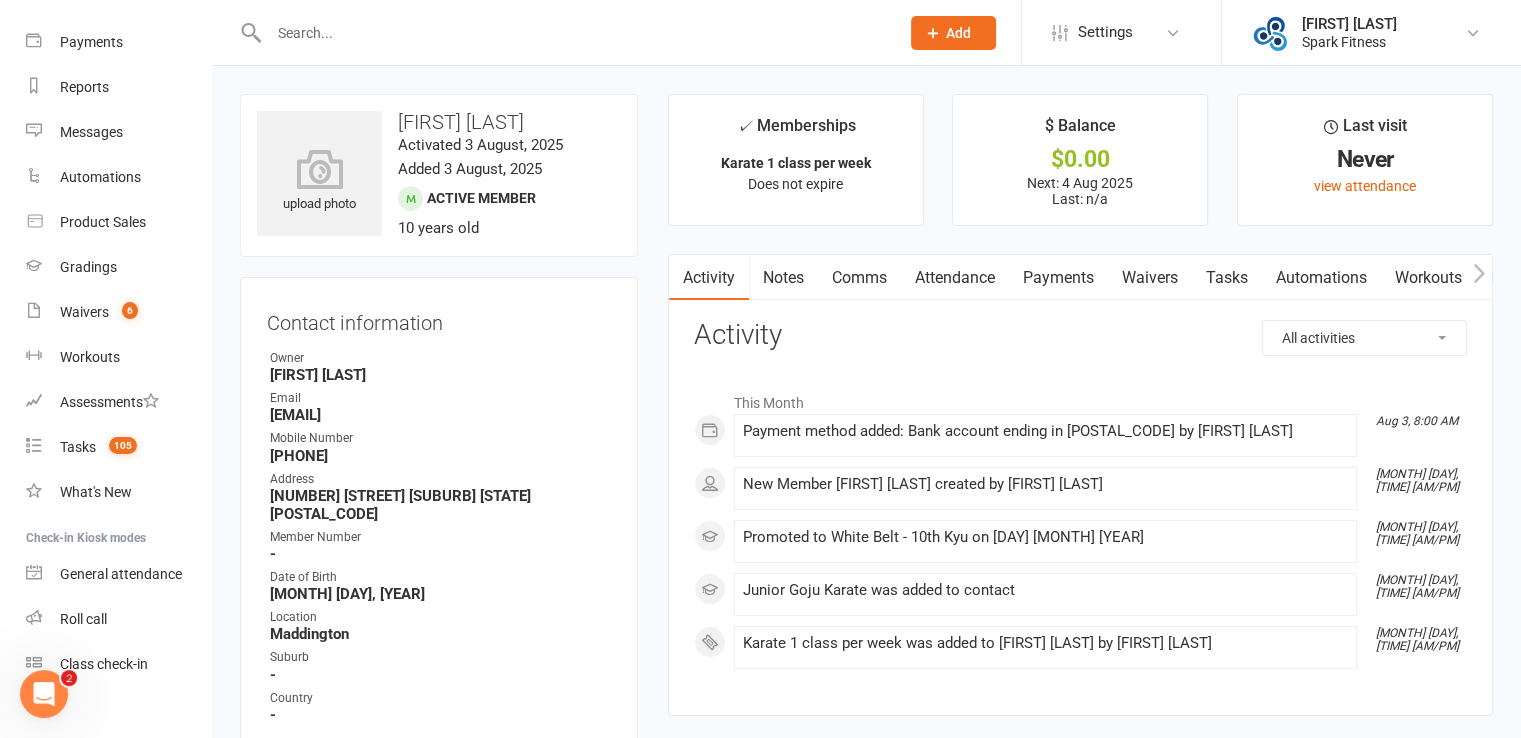 click on "Add" 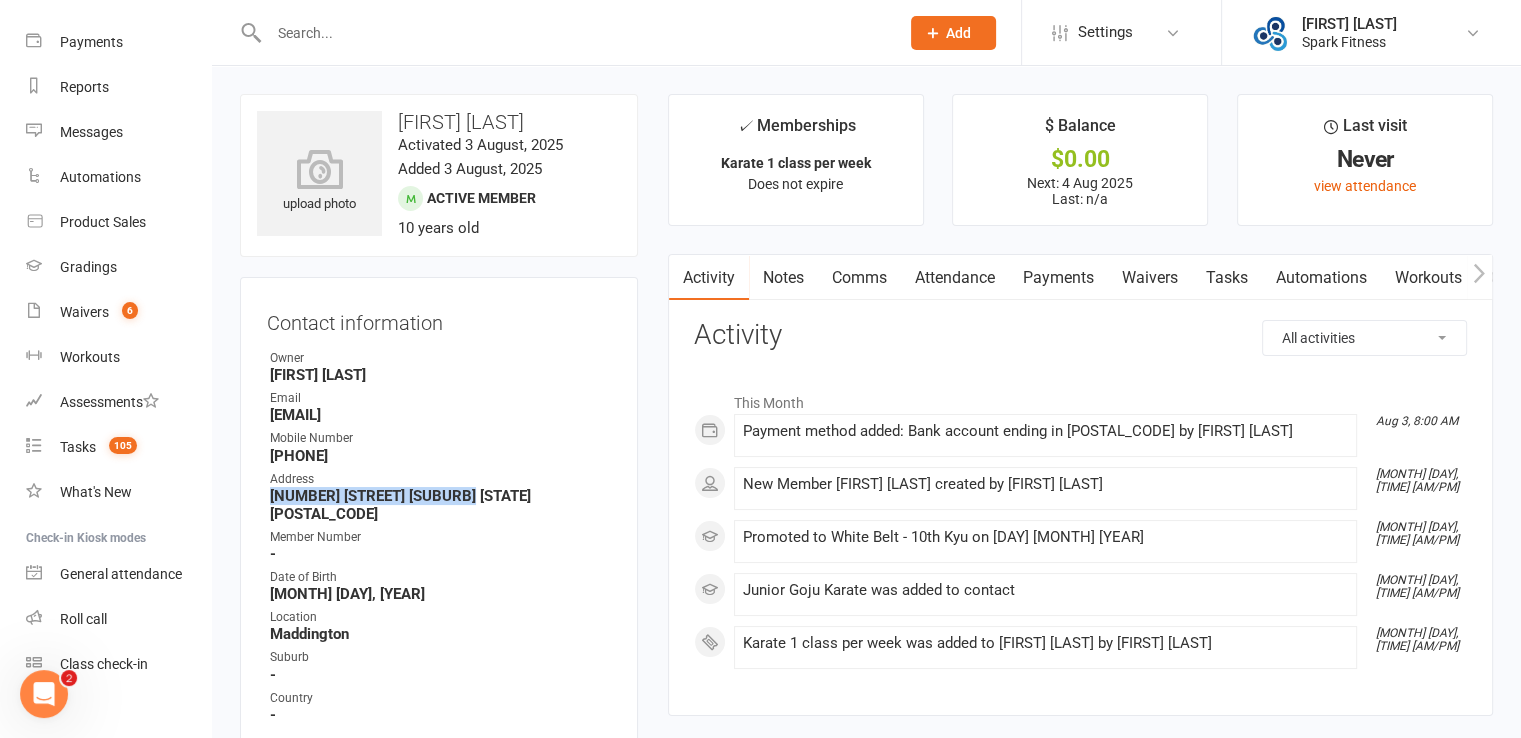 drag, startPoint x: 273, startPoint y: 491, endPoint x: 461, endPoint y: 500, distance: 188.2153 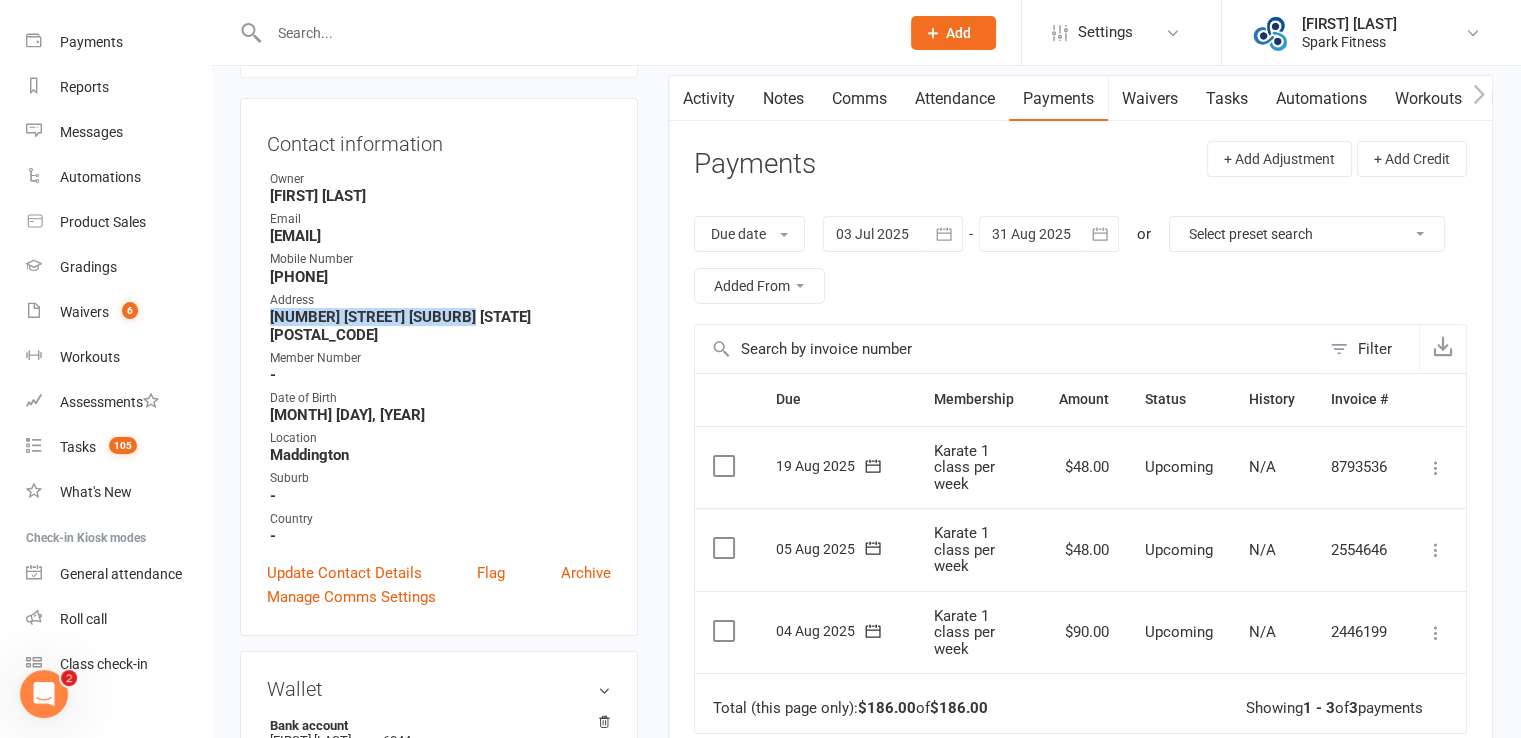 scroll, scrollTop: 200, scrollLeft: 0, axis: vertical 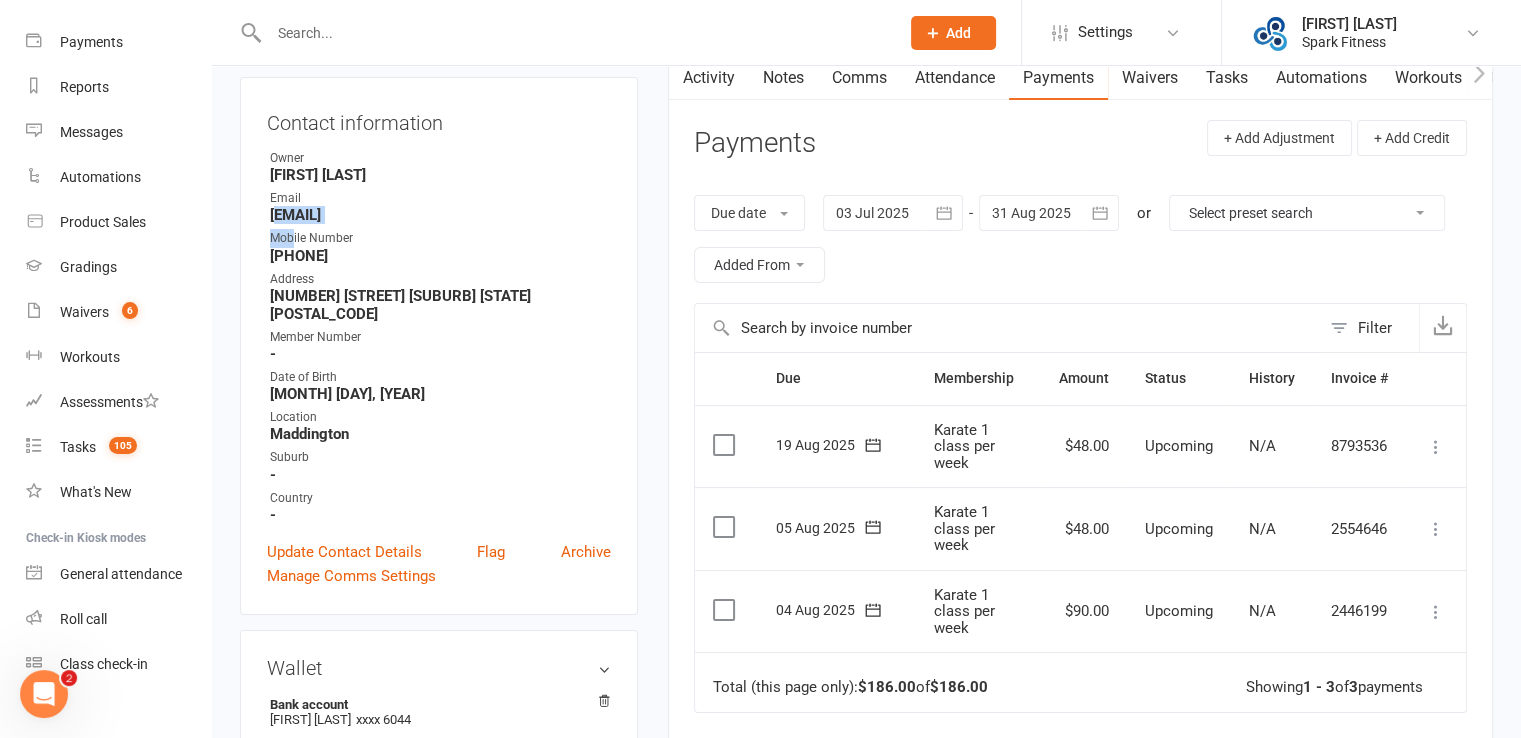 click on "Owner   Andy Jakobsen Email  azeddemekk123@gmail.com
Mobile Number  0403413385
Address  2 brill st kenwick wa 6107
Member Number  -
Date of Birth  February 17, 2015
Location  Maddington
Suburb  -
Country  -" at bounding box center (439, 336) 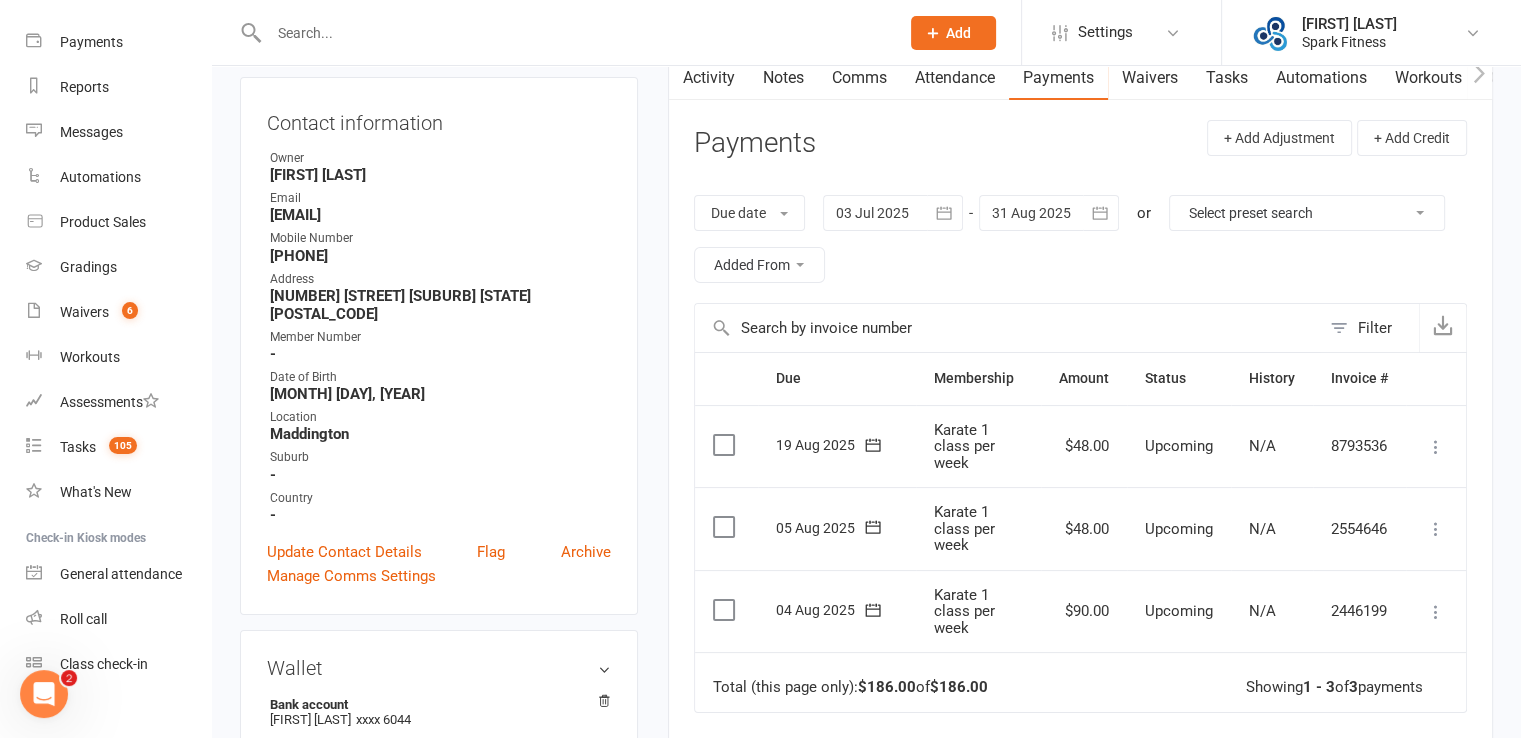 drag, startPoint x: 270, startPoint y: 218, endPoint x: 471, endPoint y: 220, distance: 201.00995 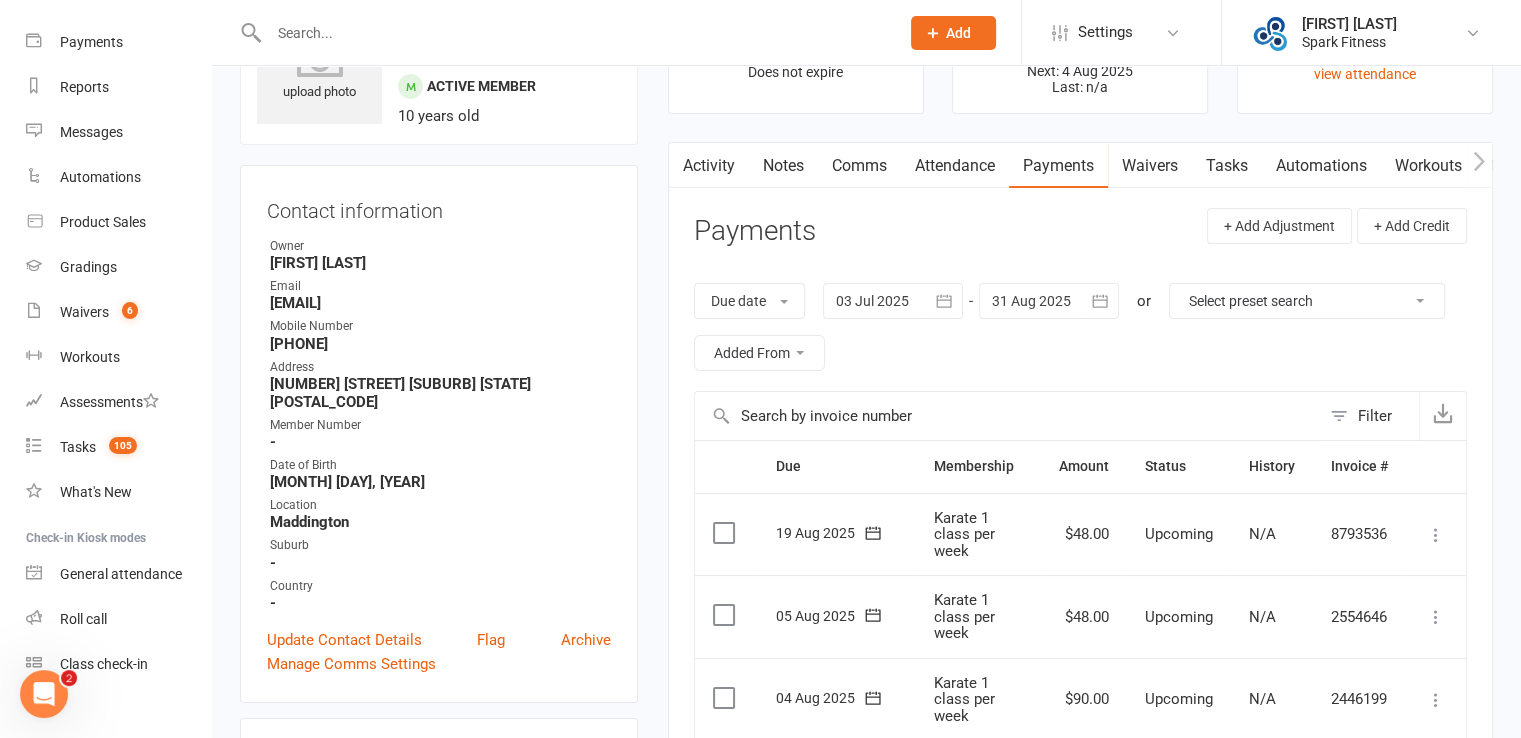 scroll, scrollTop: 0, scrollLeft: 0, axis: both 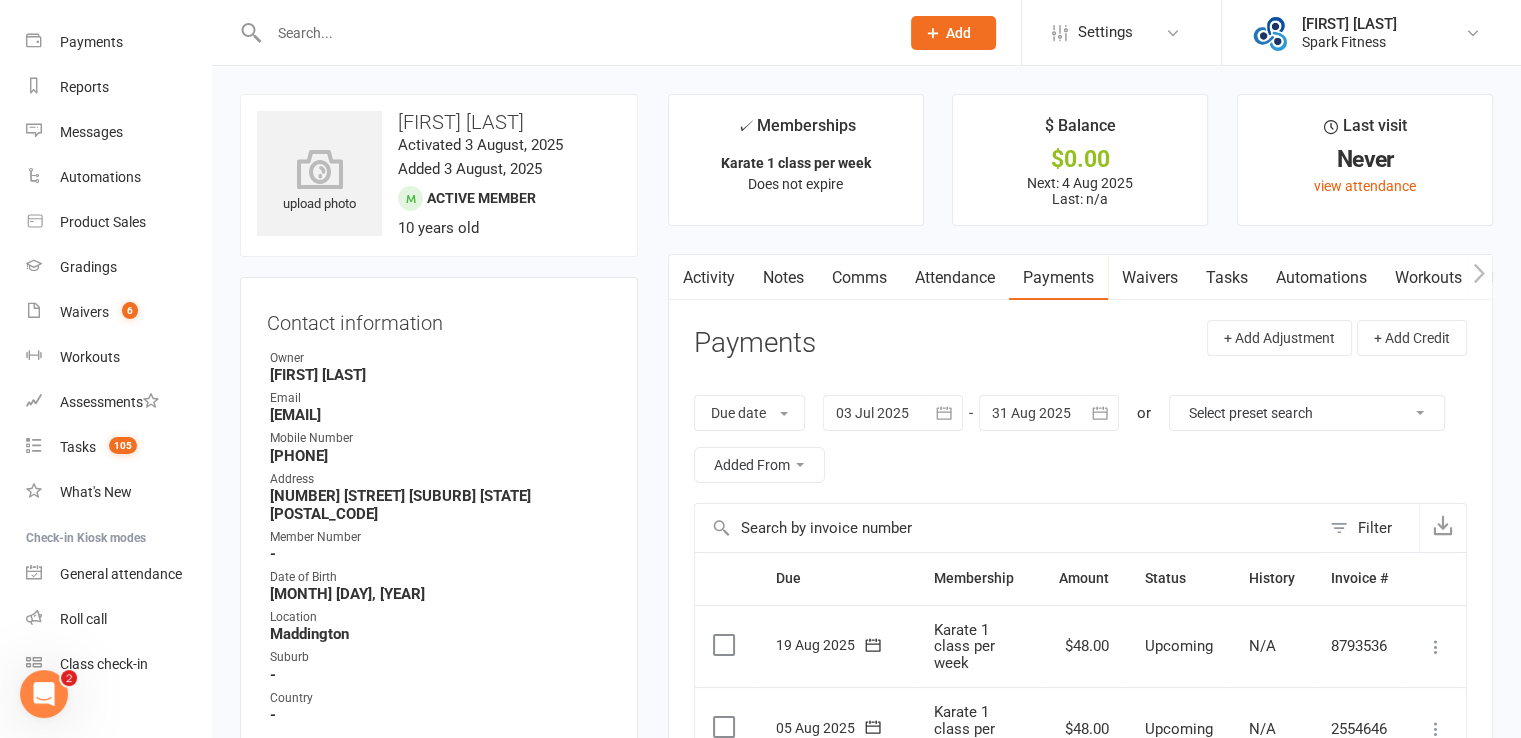 click at bounding box center (574, 33) 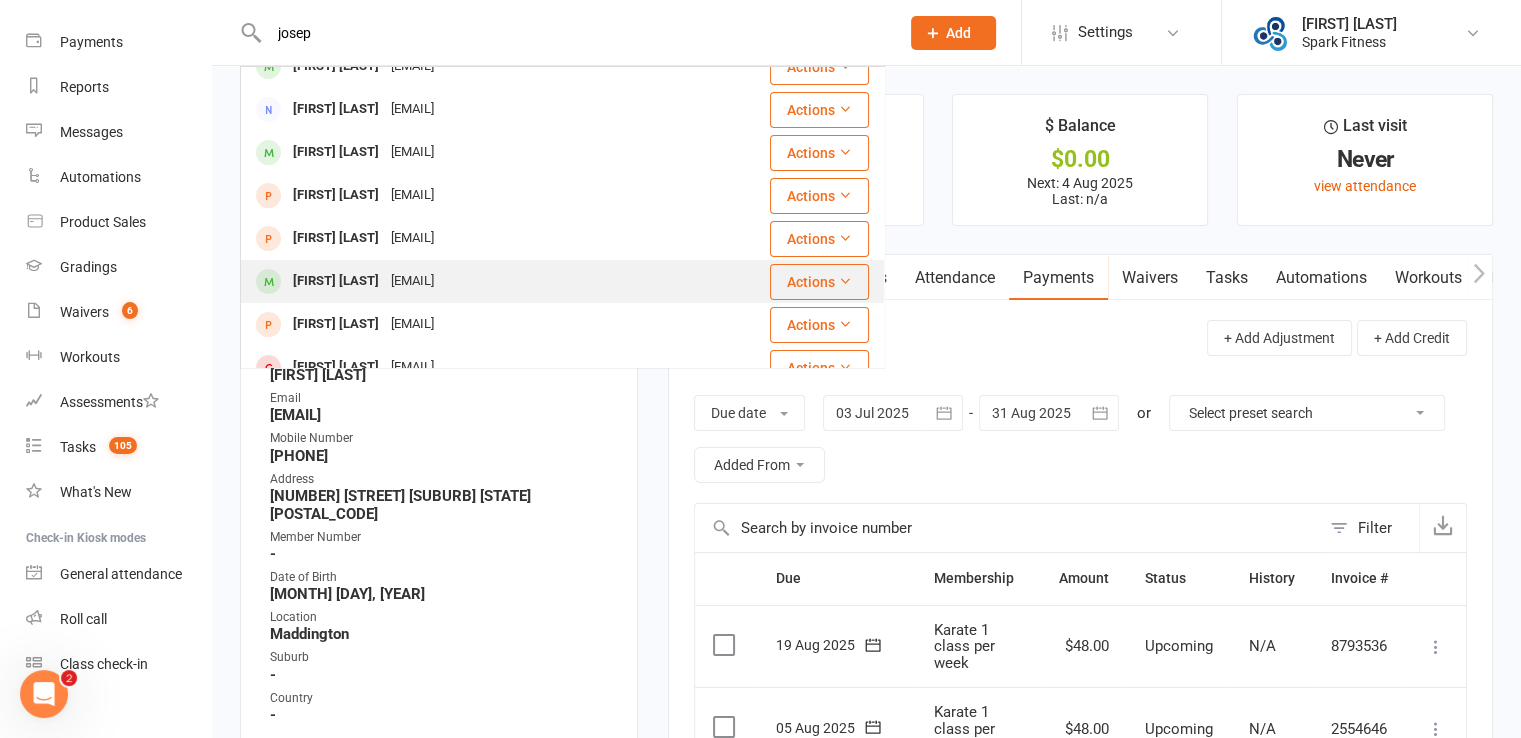 scroll, scrollTop: 559, scrollLeft: 0, axis: vertical 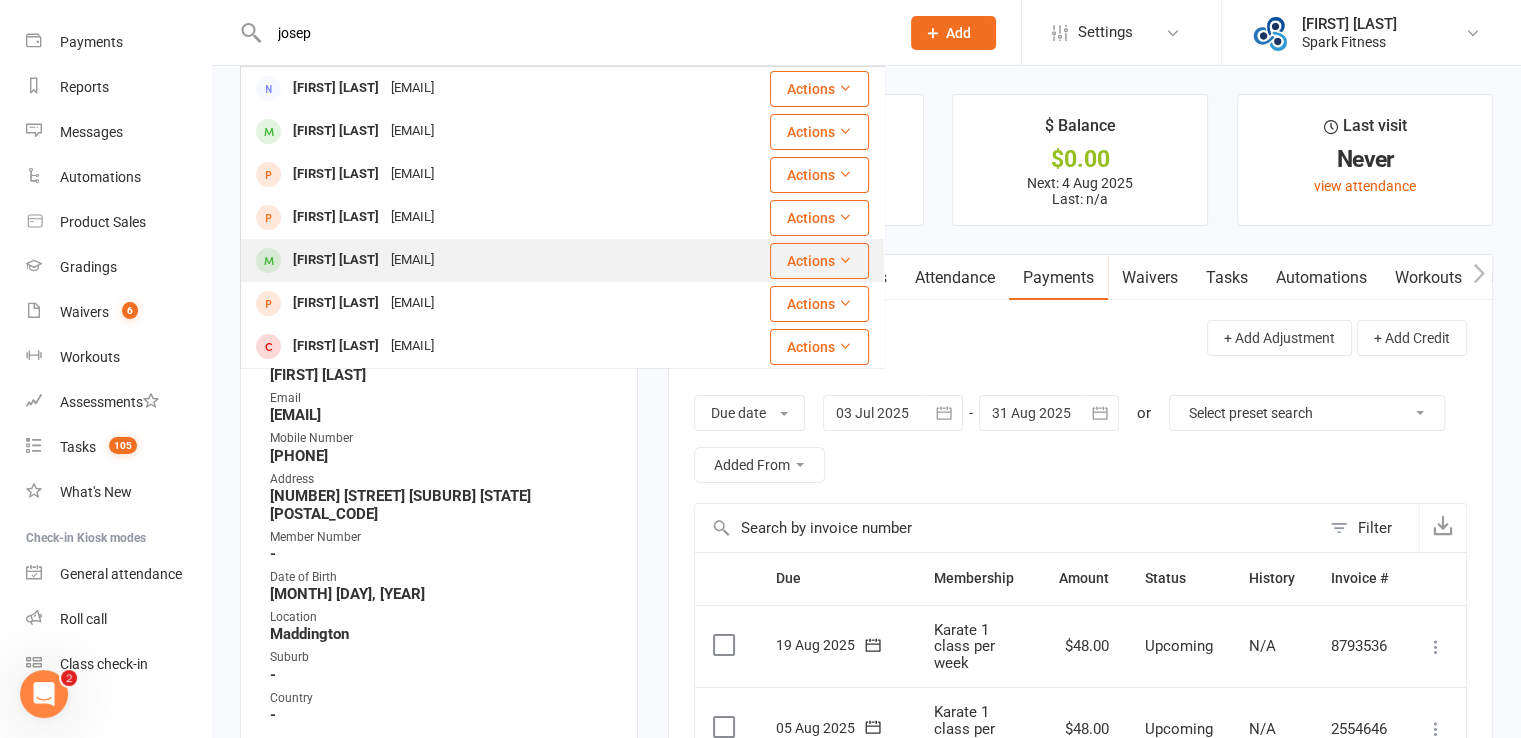 type on "josep" 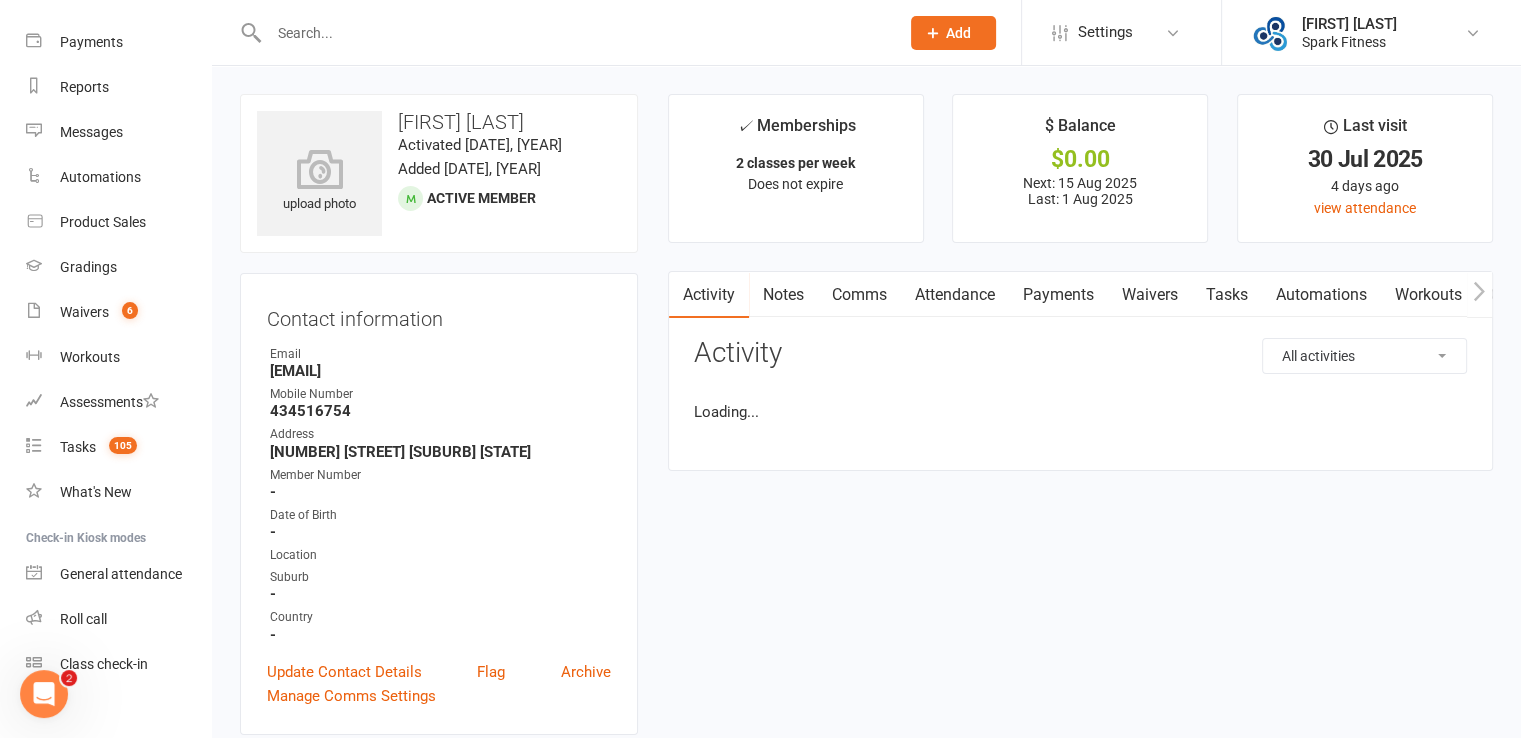 click on "Payments" at bounding box center (1058, 295) 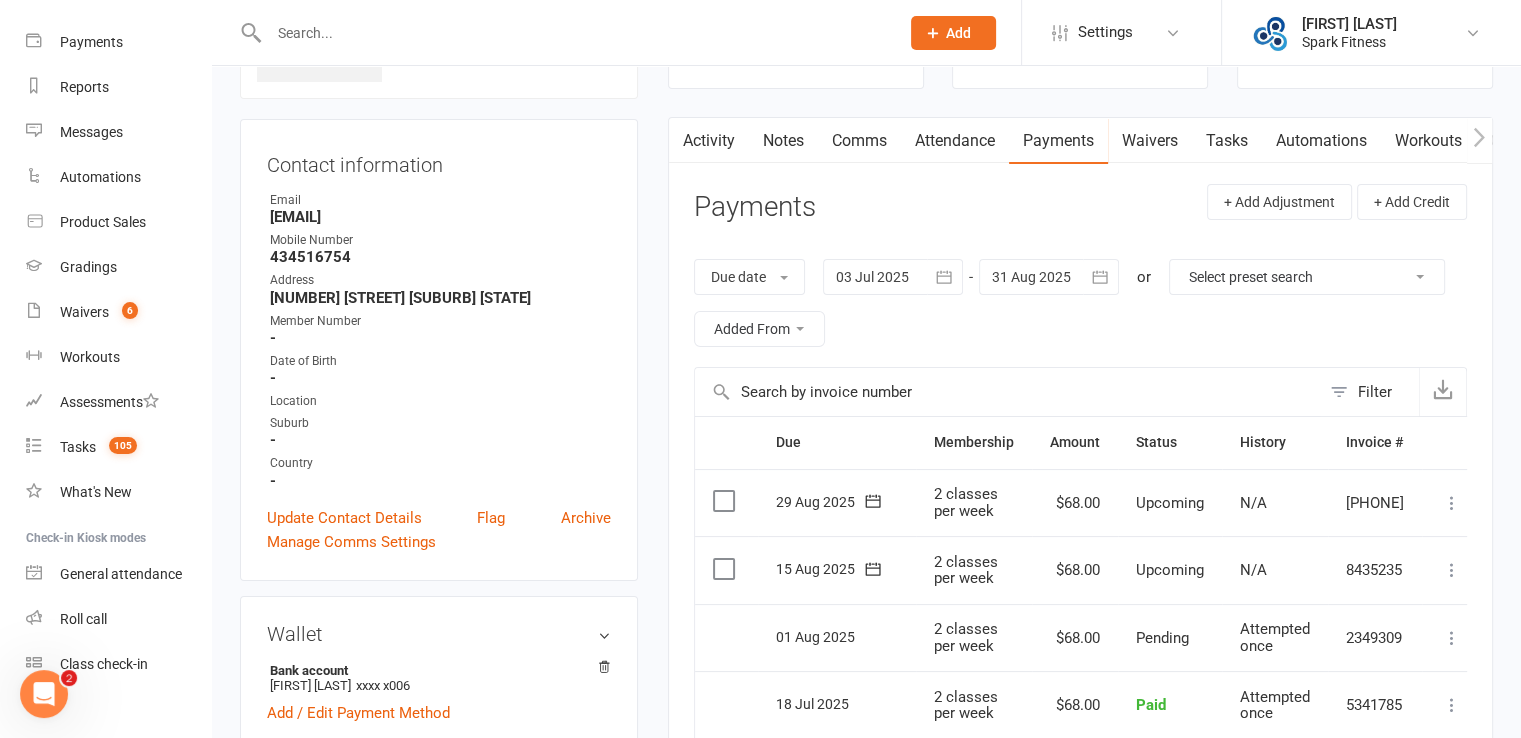 scroll, scrollTop: 200, scrollLeft: 0, axis: vertical 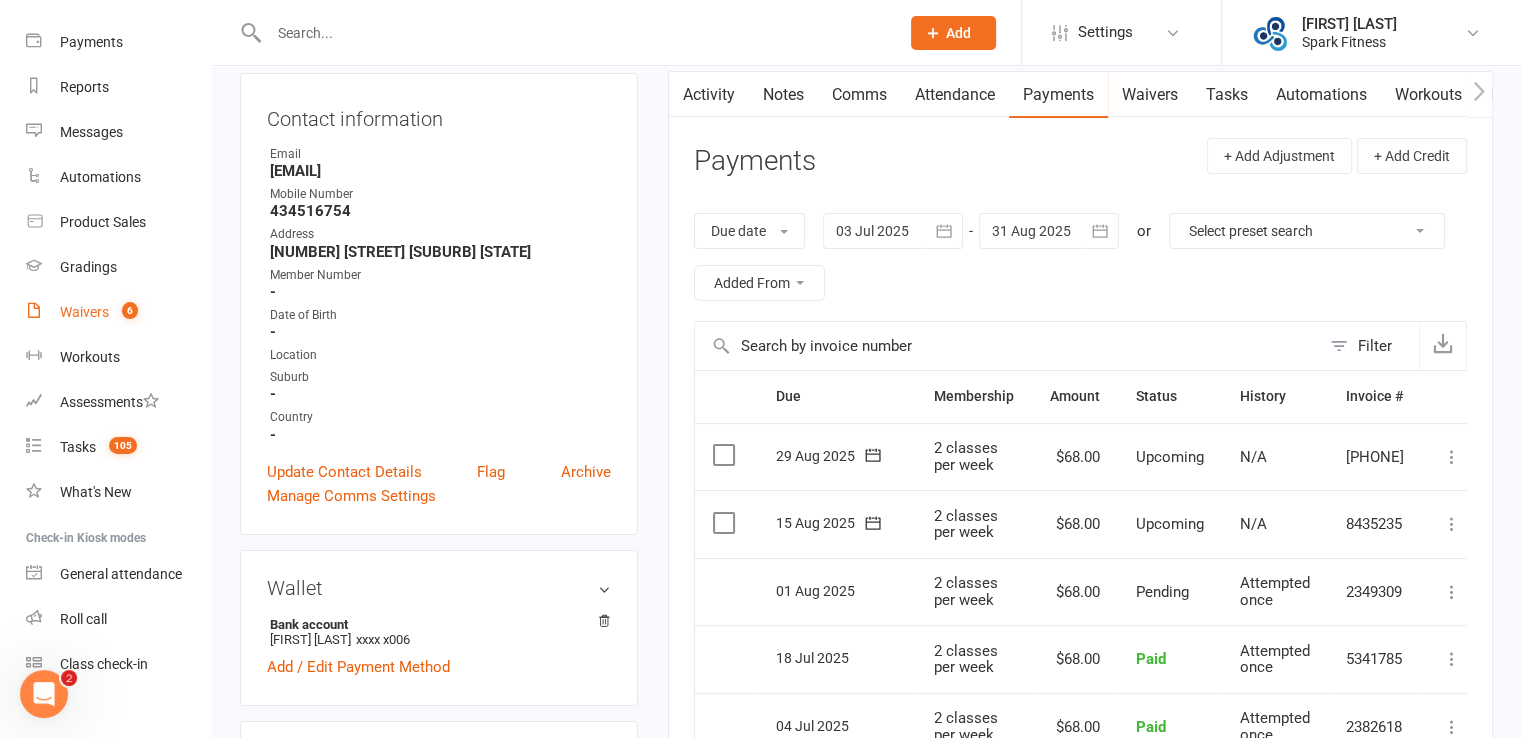 click on "Waivers" at bounding box center (84, 312) 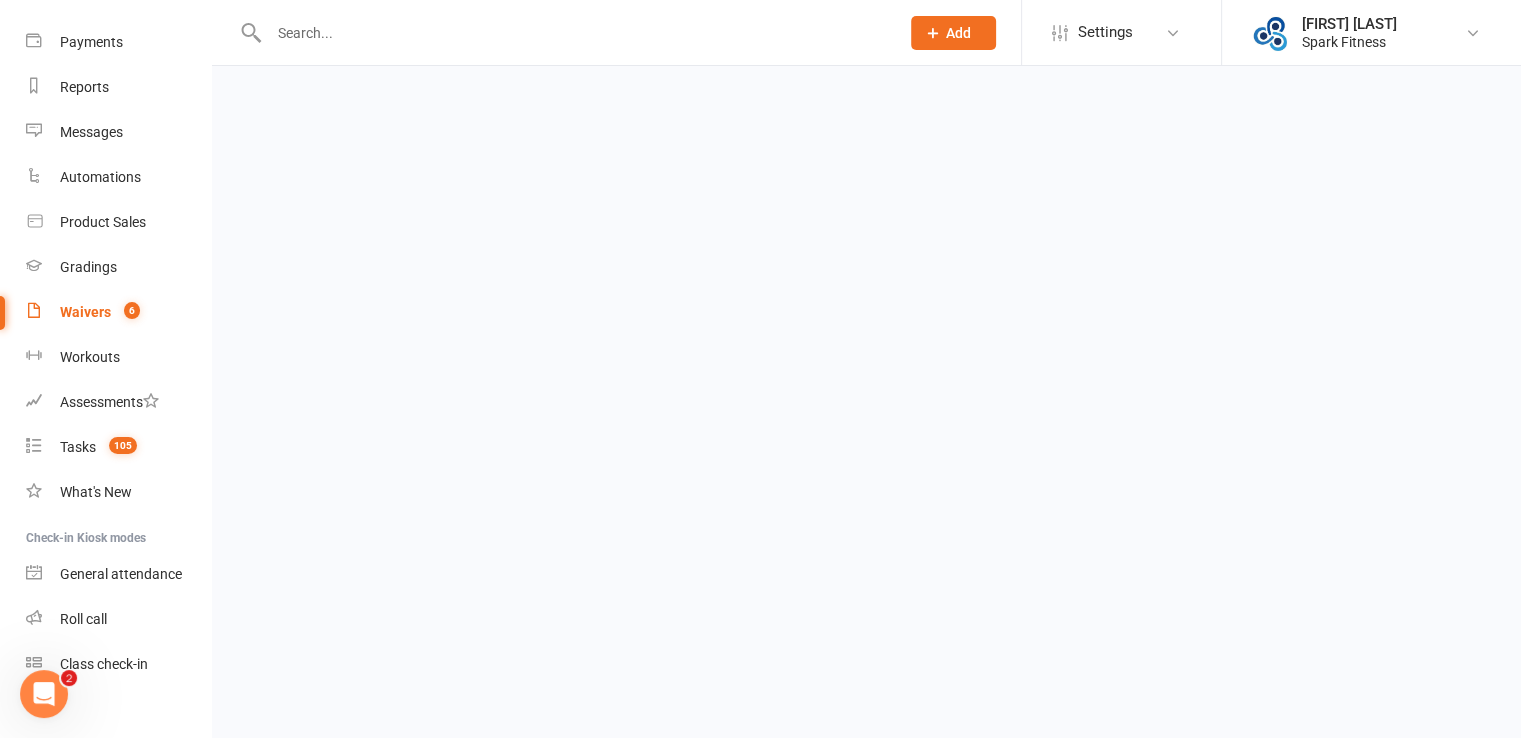 scroll, scrollTop: 0, scrollLeft: 0, axis: both 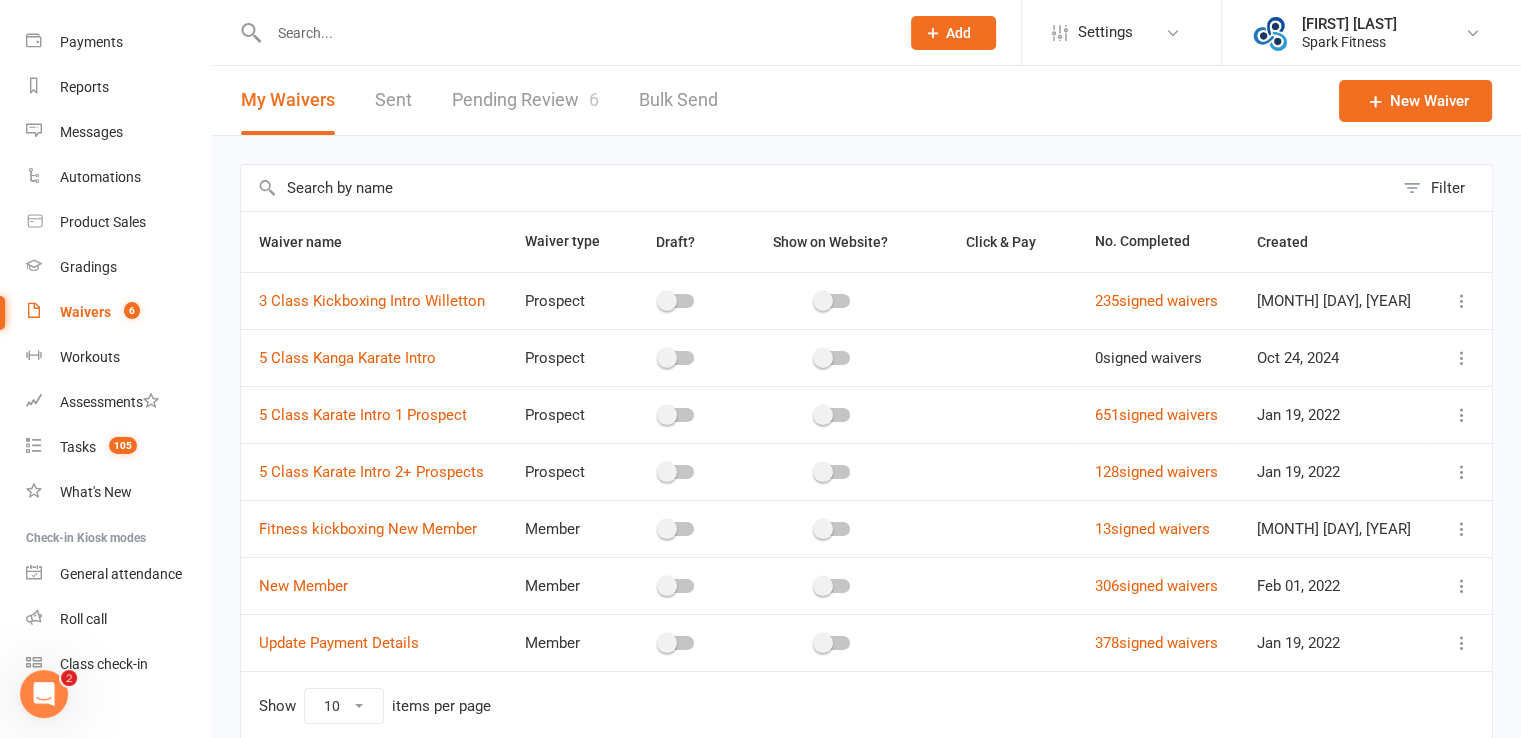 click on "Pending Review 6" at bounding box center (525, 100) 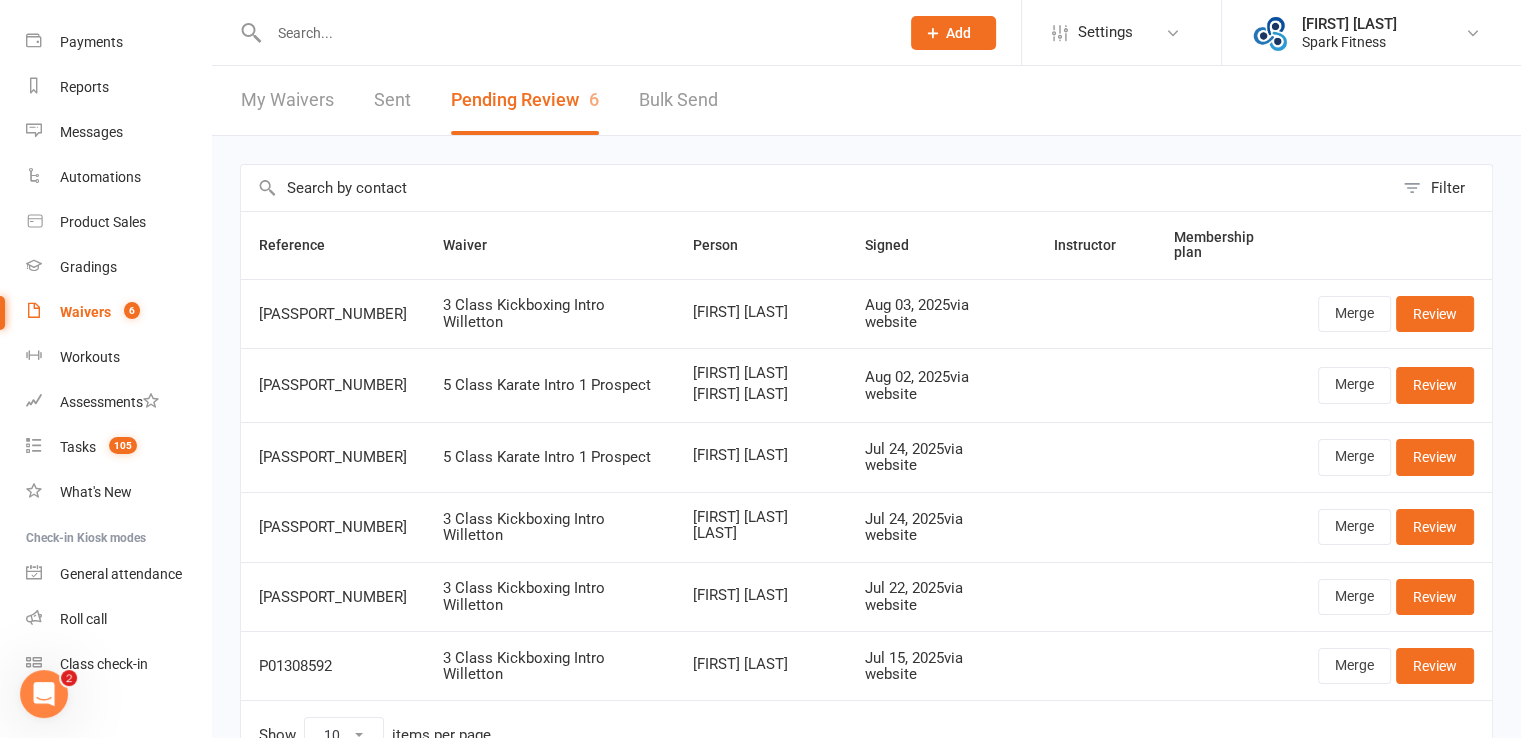 click at bounding box center [574, 33] 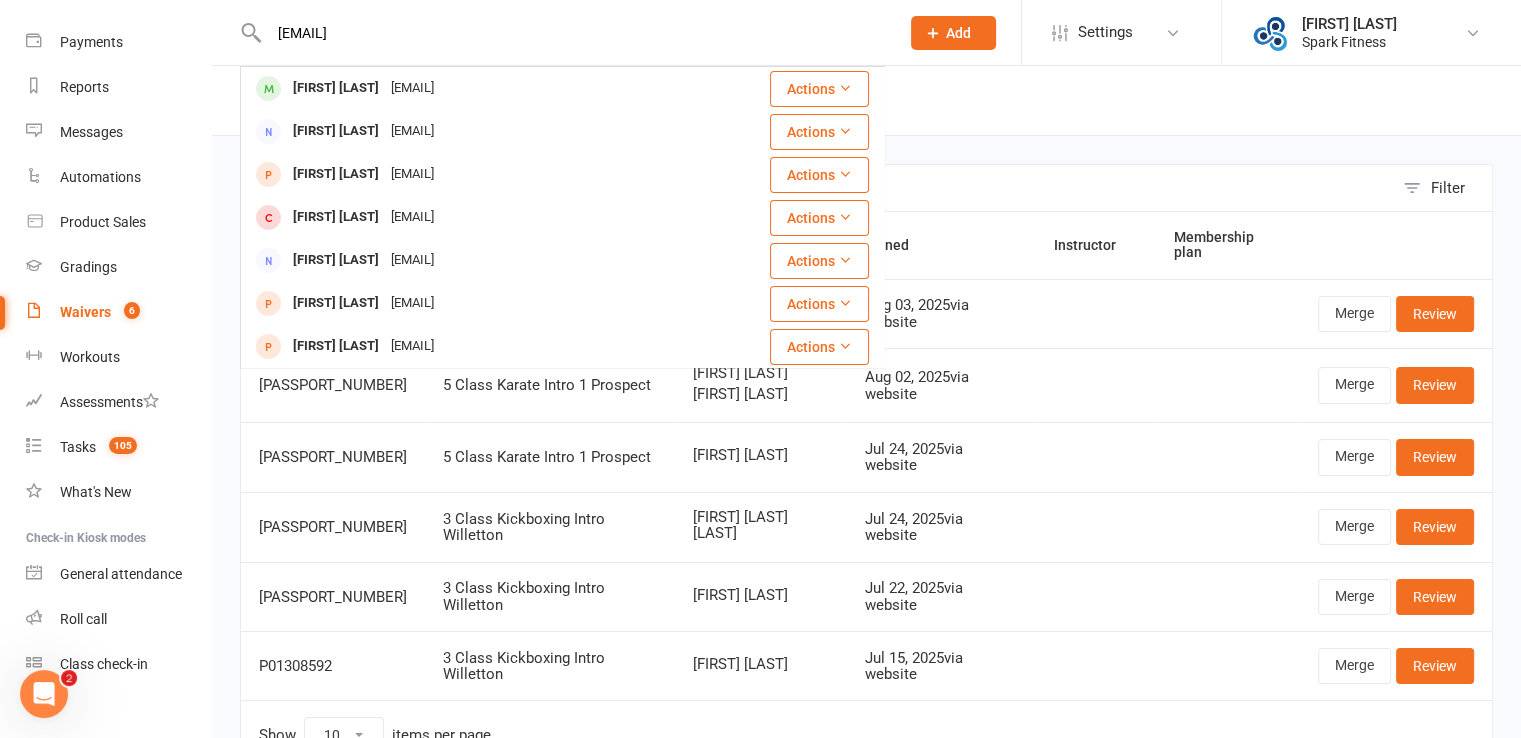 type on "varora21@ymail.com" 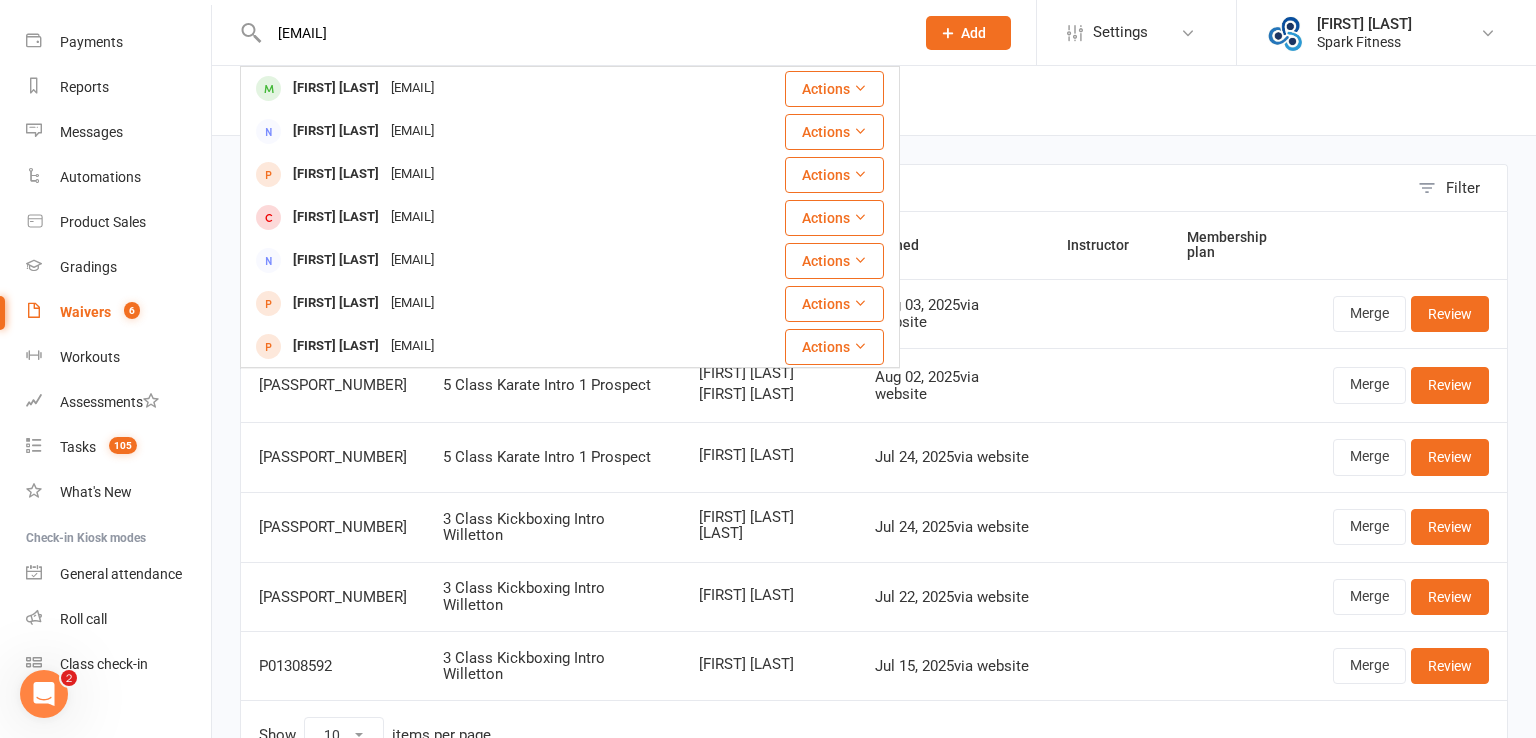 type 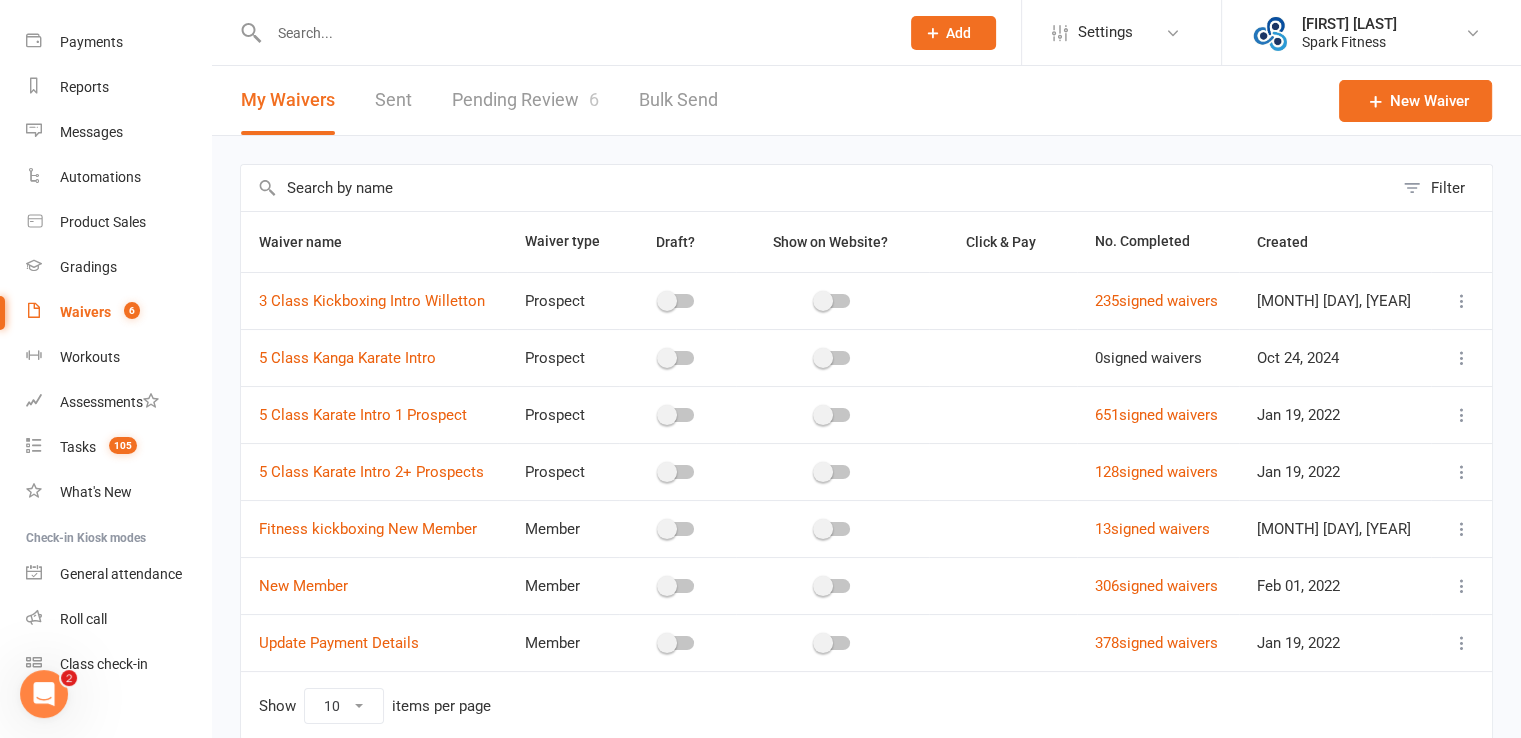 click at bounding box center [1462, 415] 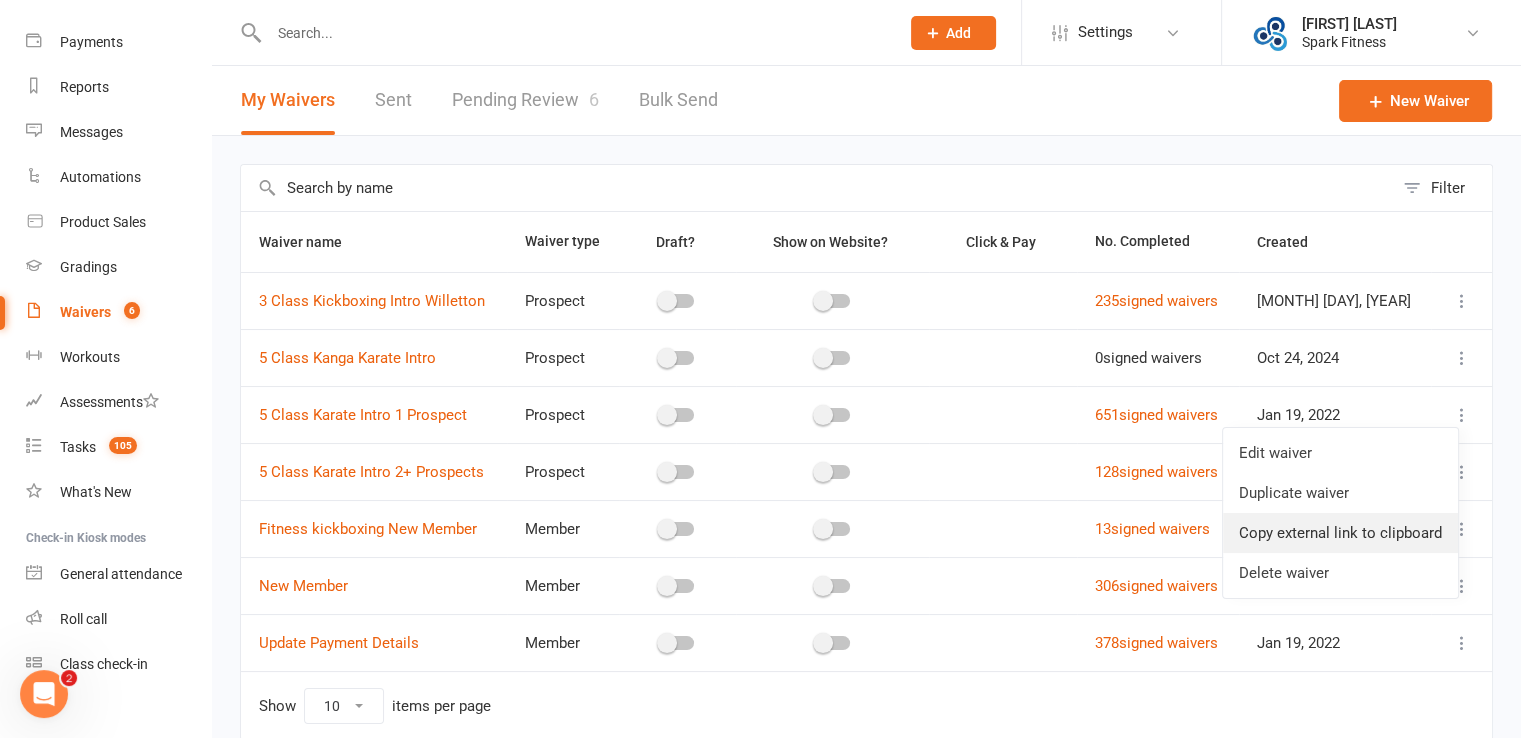 click on "Copy external link to clipboard" at bounding box center [1340, 533] 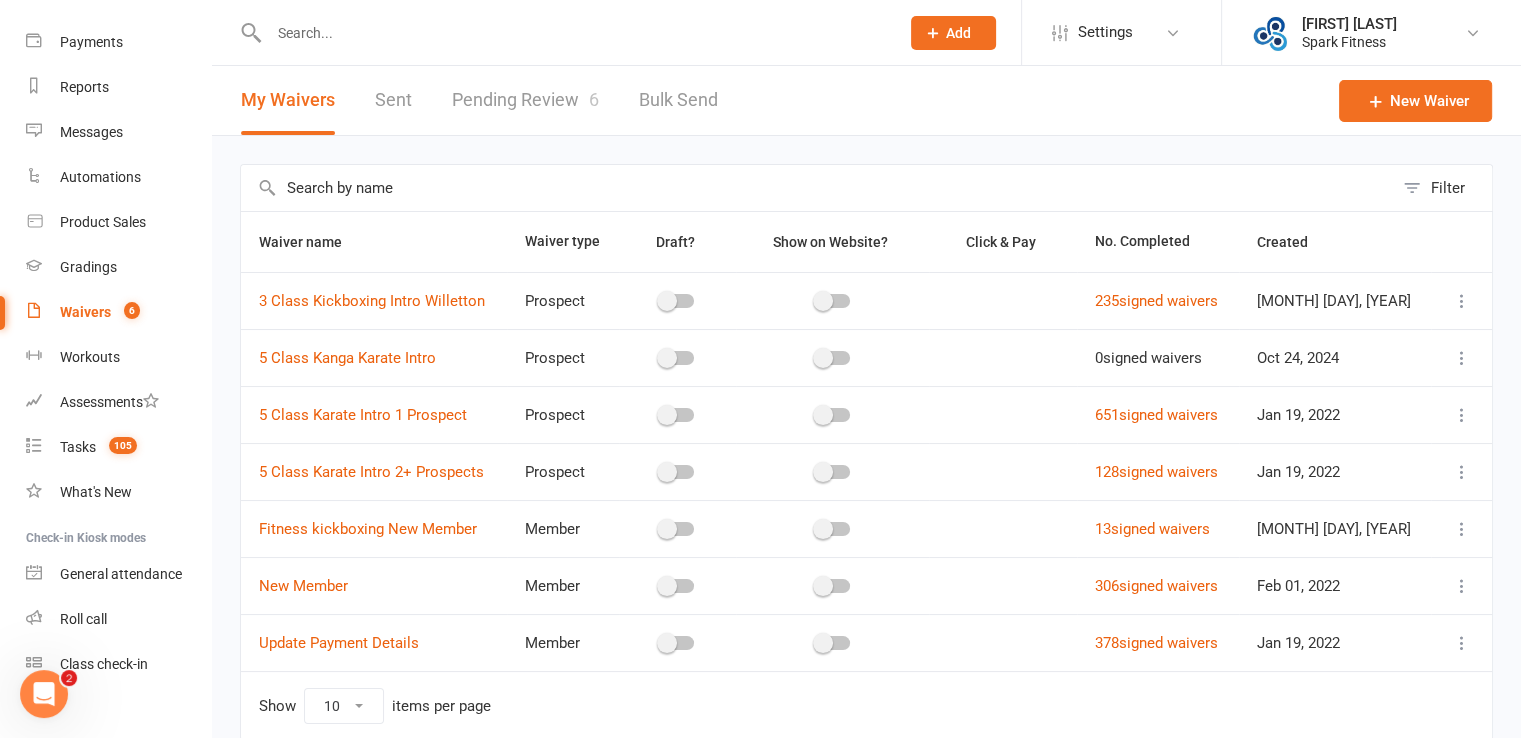 click at bounding box center [1462, 415] 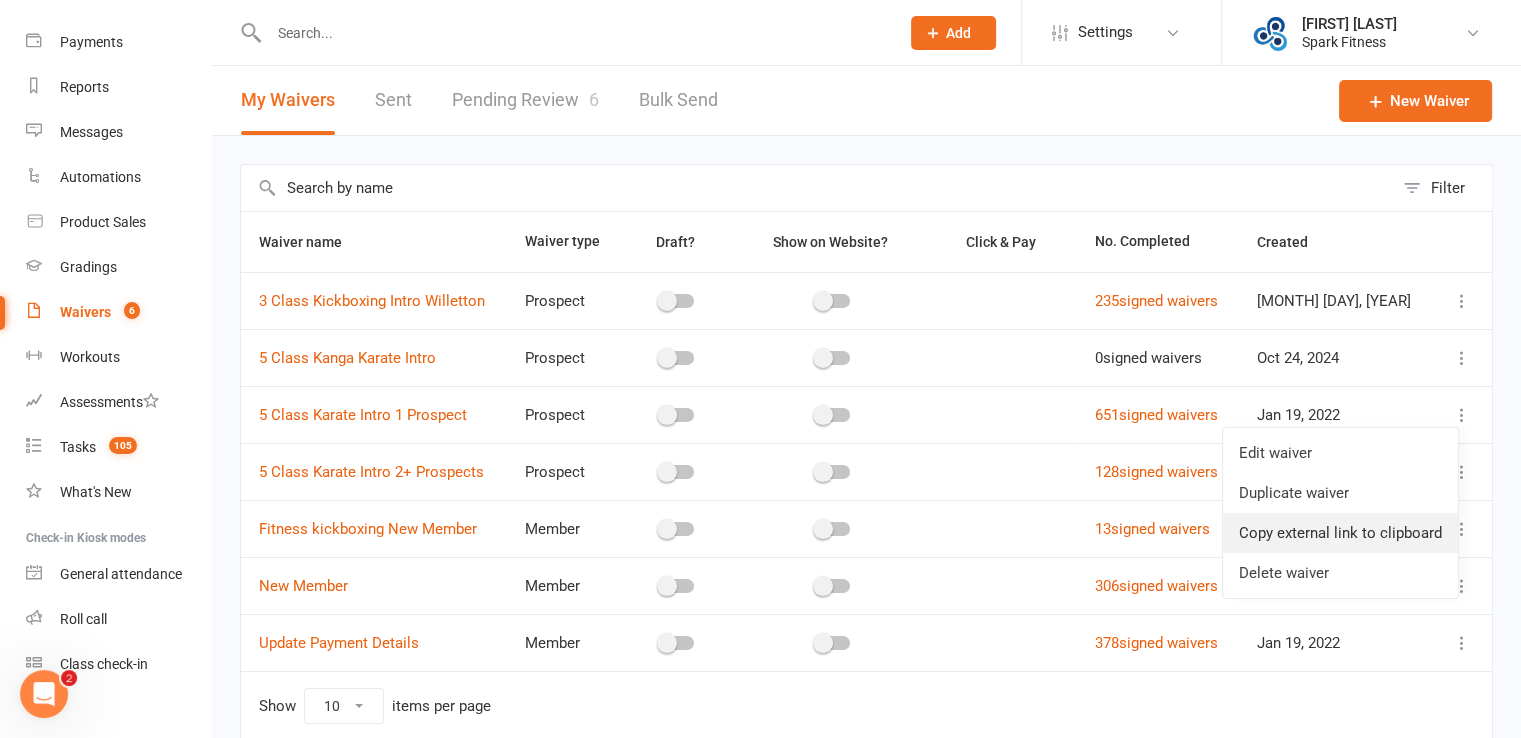 click on "Copy external link to clipboard" at bounding box center (1340, 533) 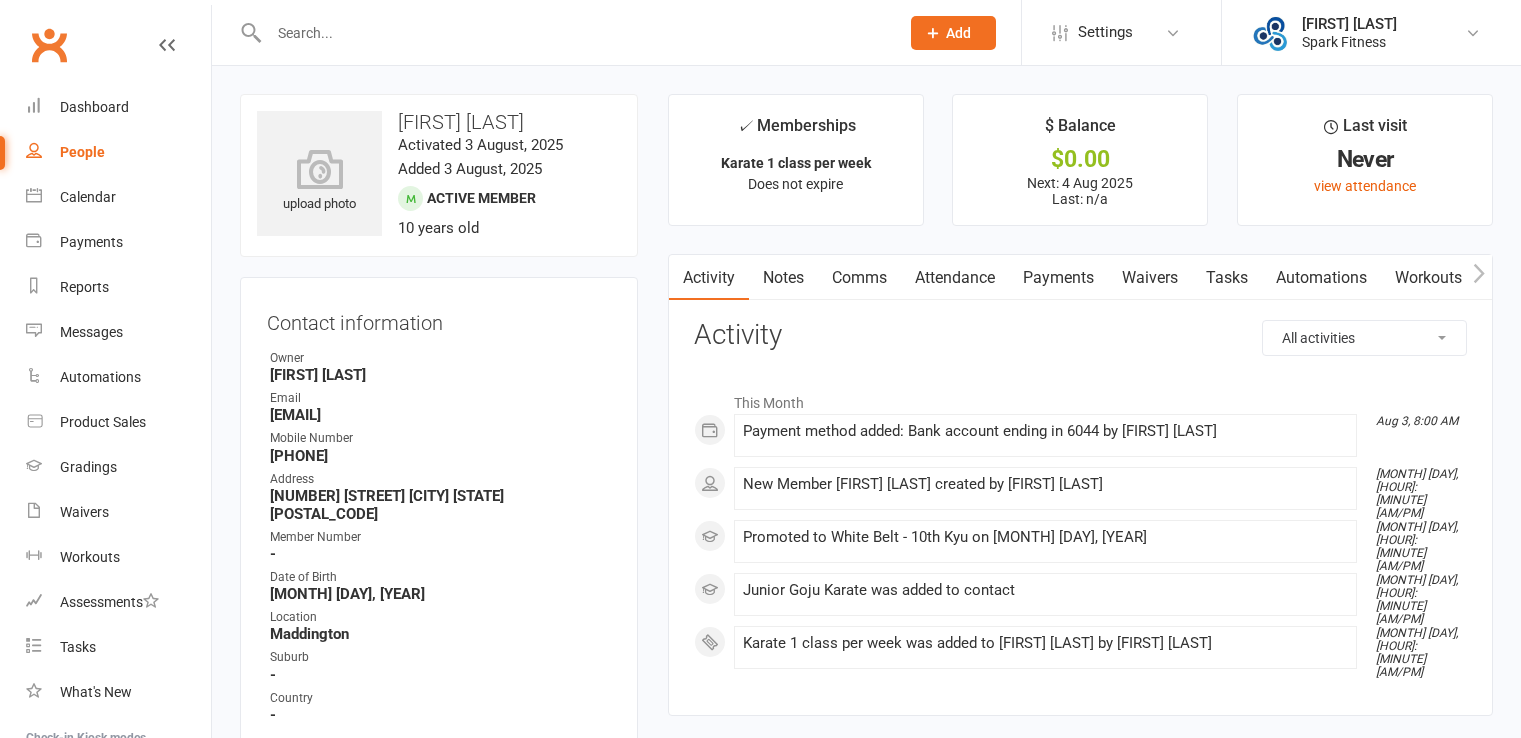 scroll, scrollTop: 0, scrollLeft: 0, axis: both 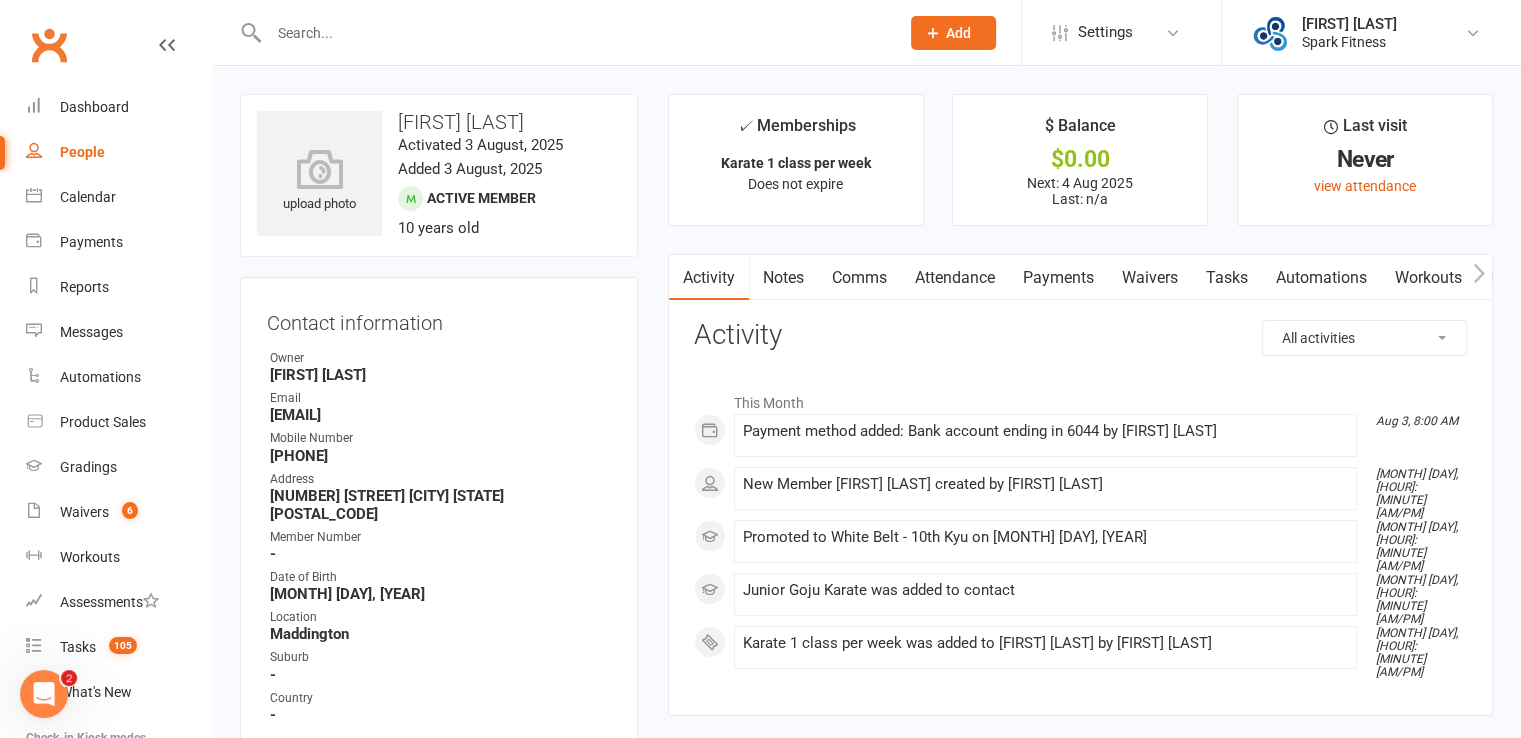 click on "Add" 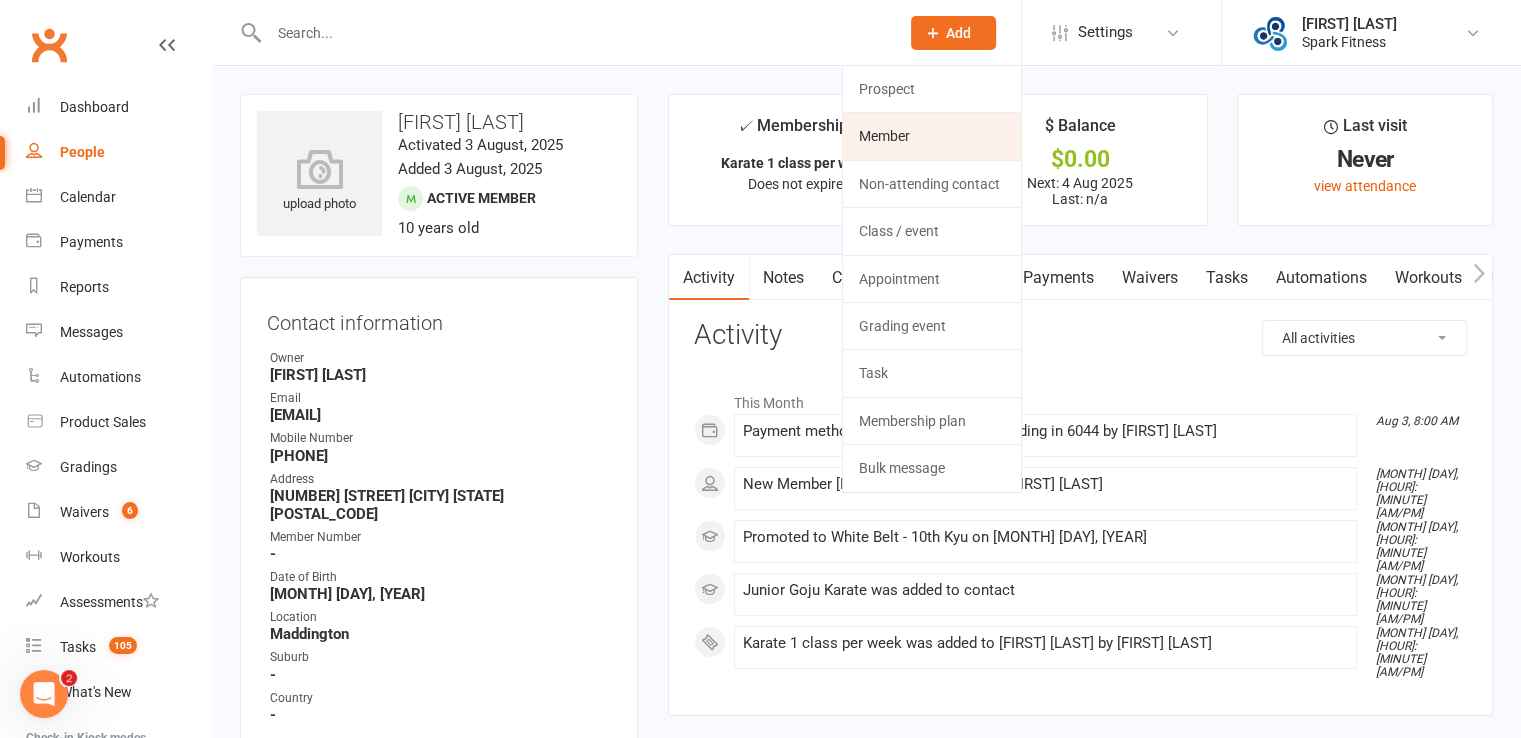 click on "Member" 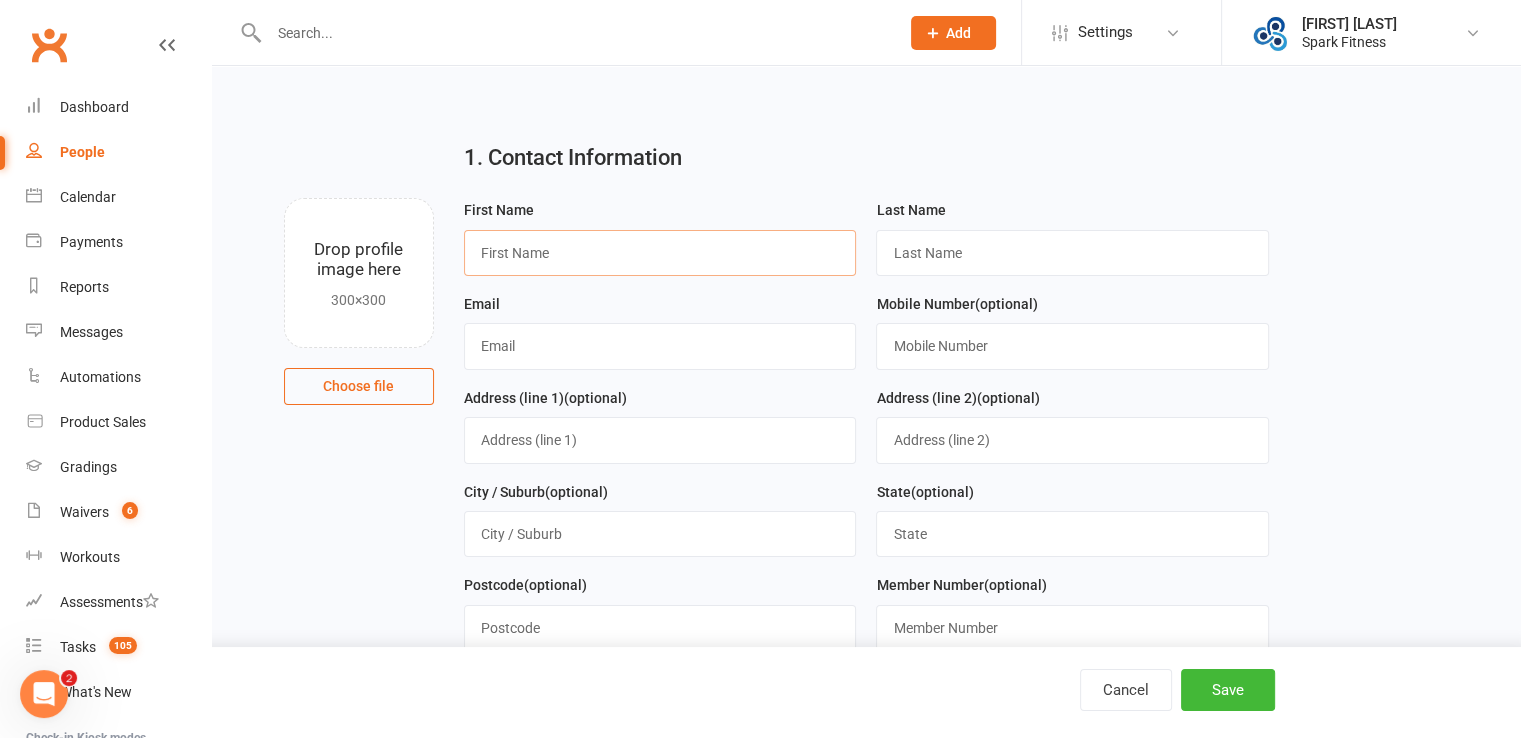 click at bounding box center (660, 253) 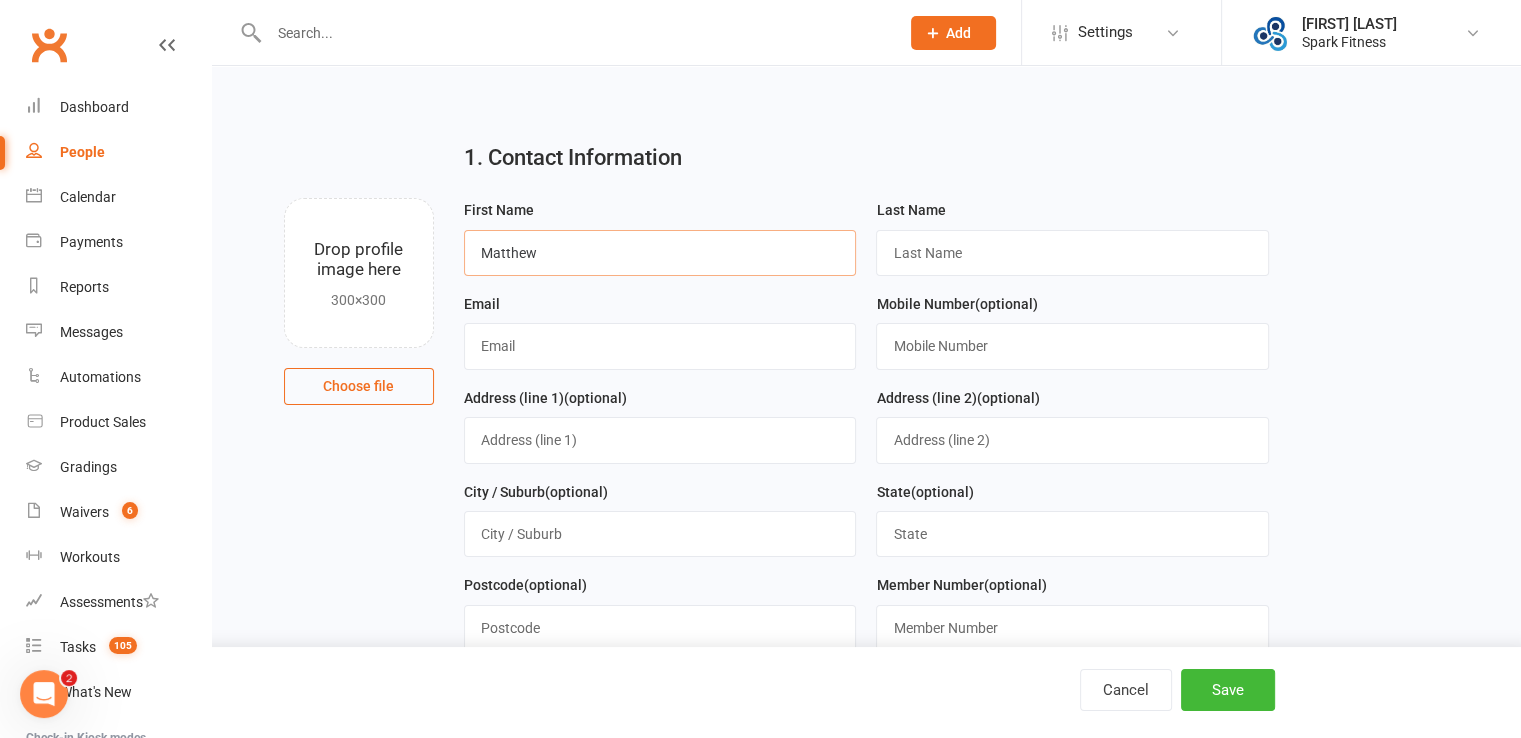 type on "Matthew" 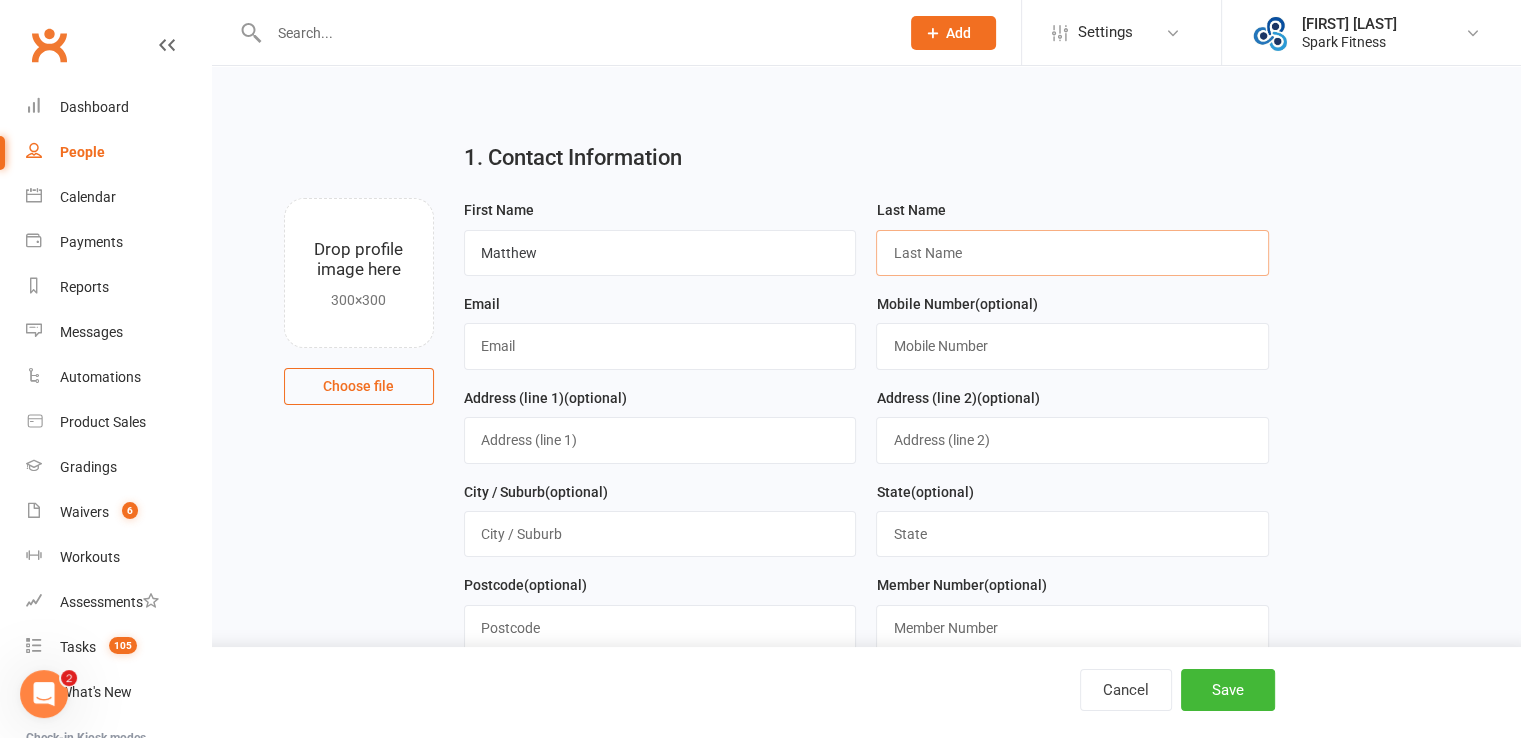 click at bounding box center [1072, 253] 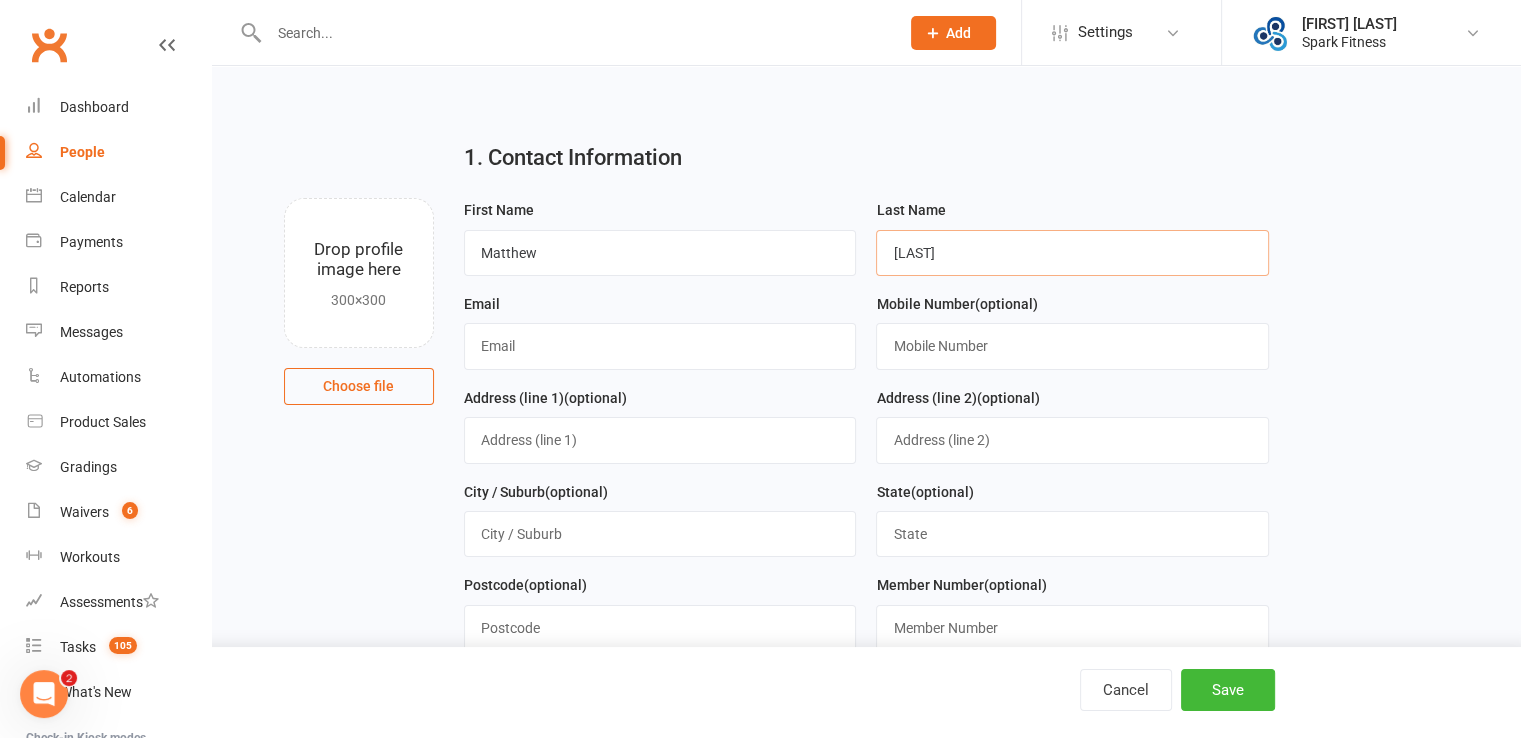 type on "[LAST]" 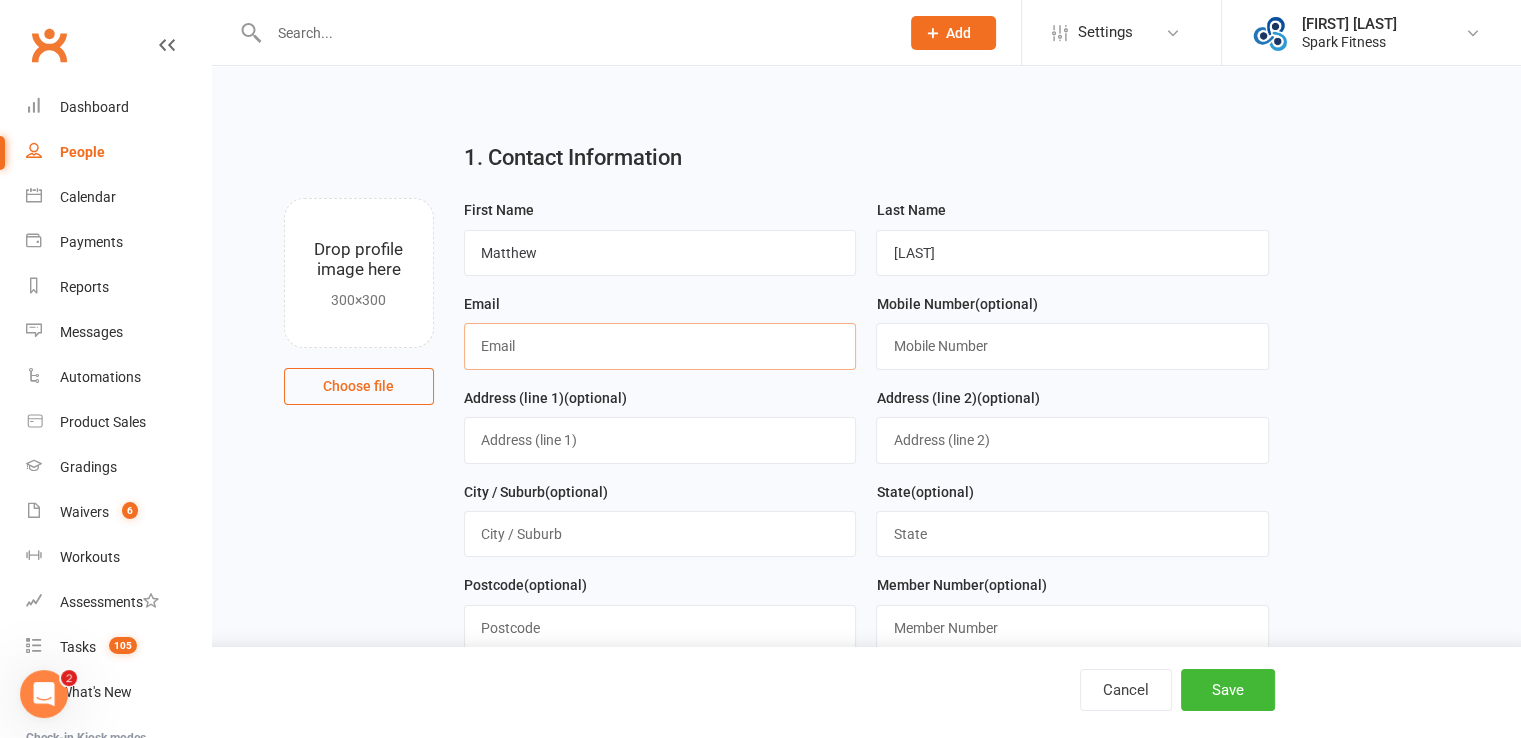click at bounding box center (660, 346) 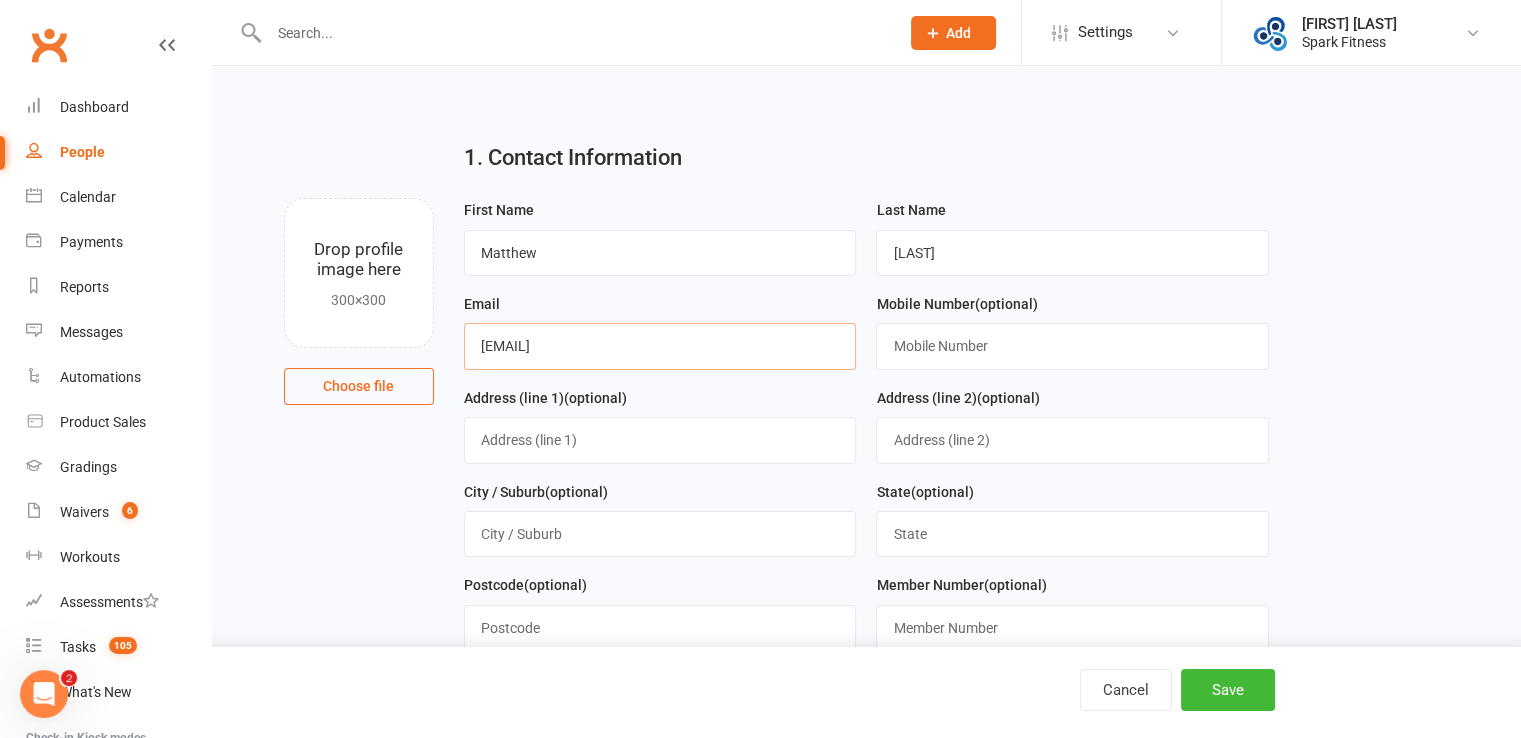 type on "[EMAIL]" 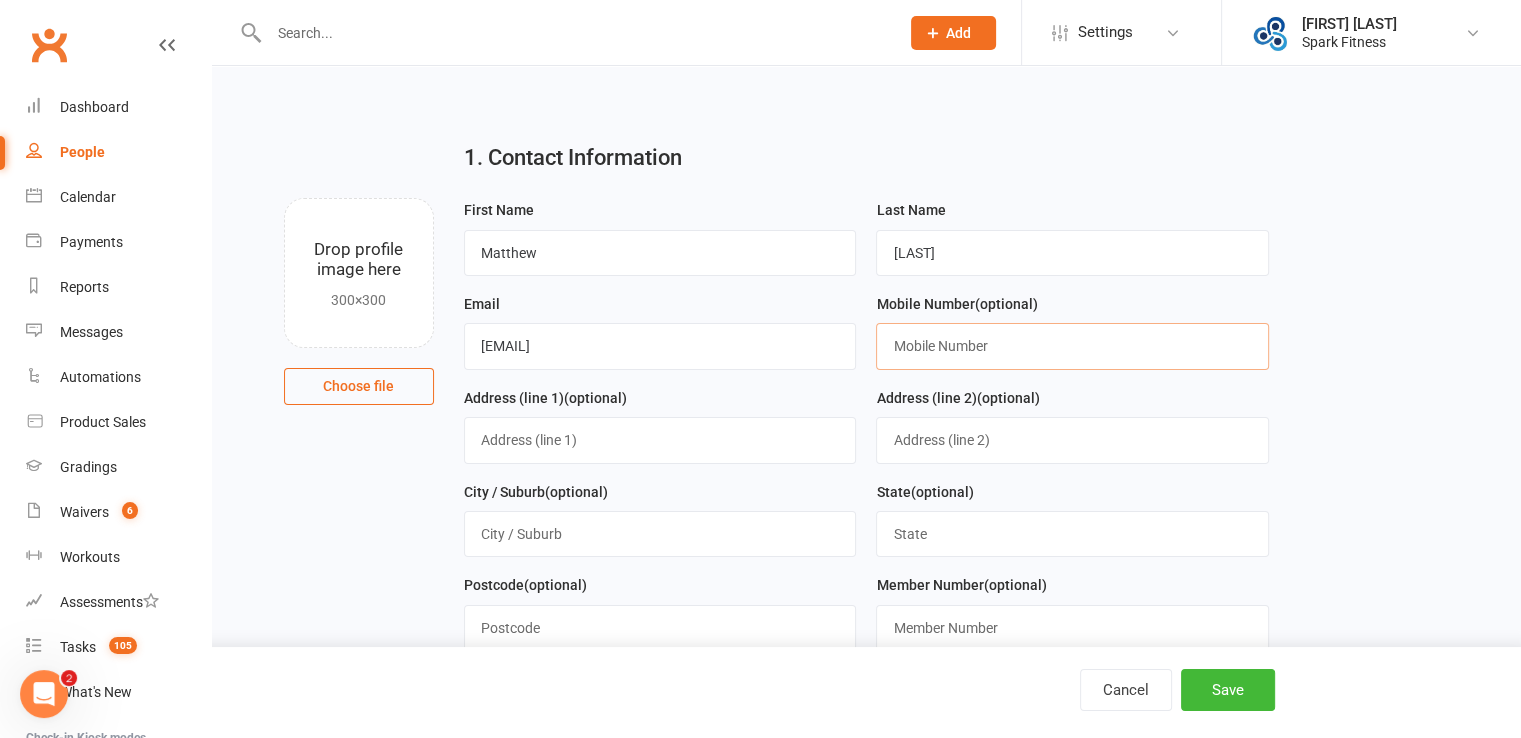 click at bounding box center [1072, 346] 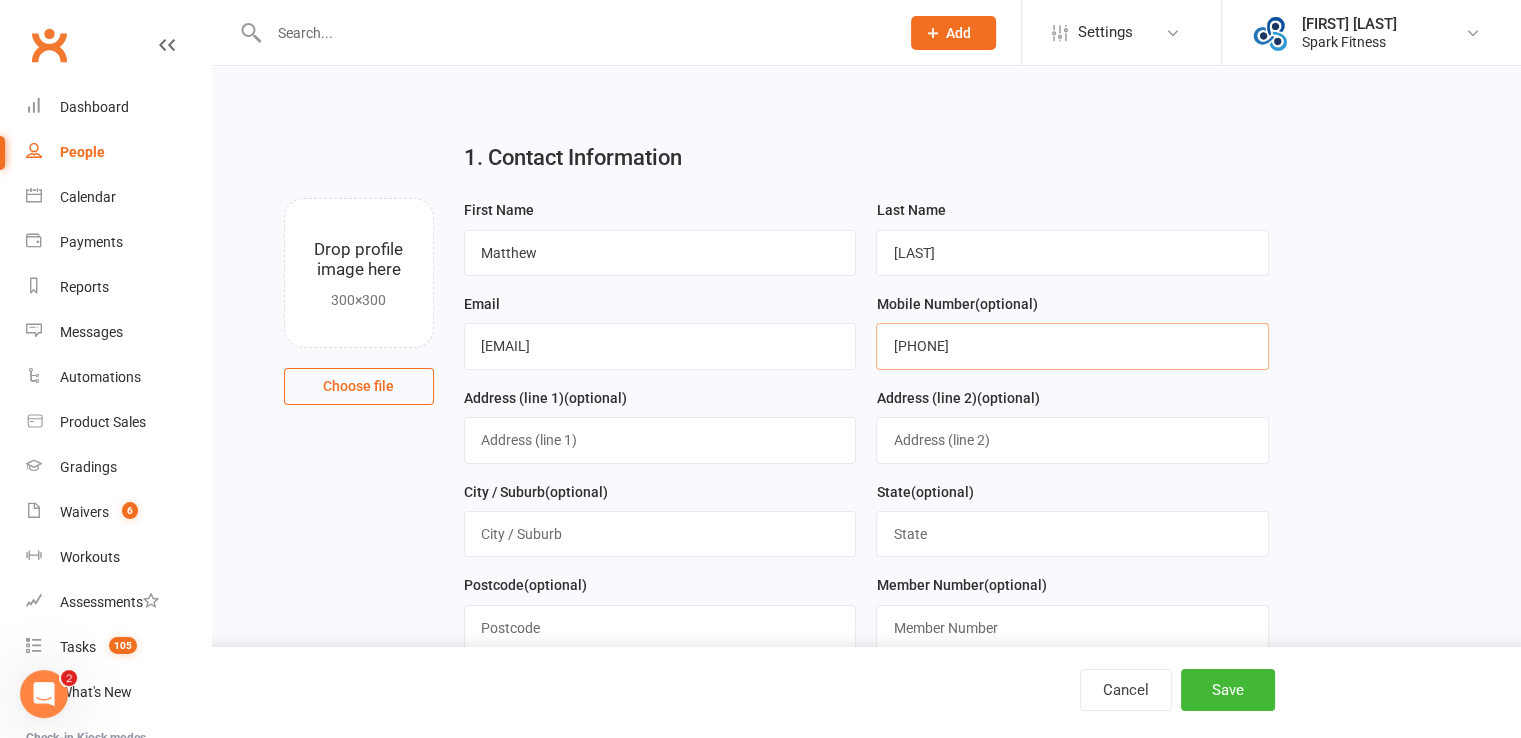 type on "[PHONE]" 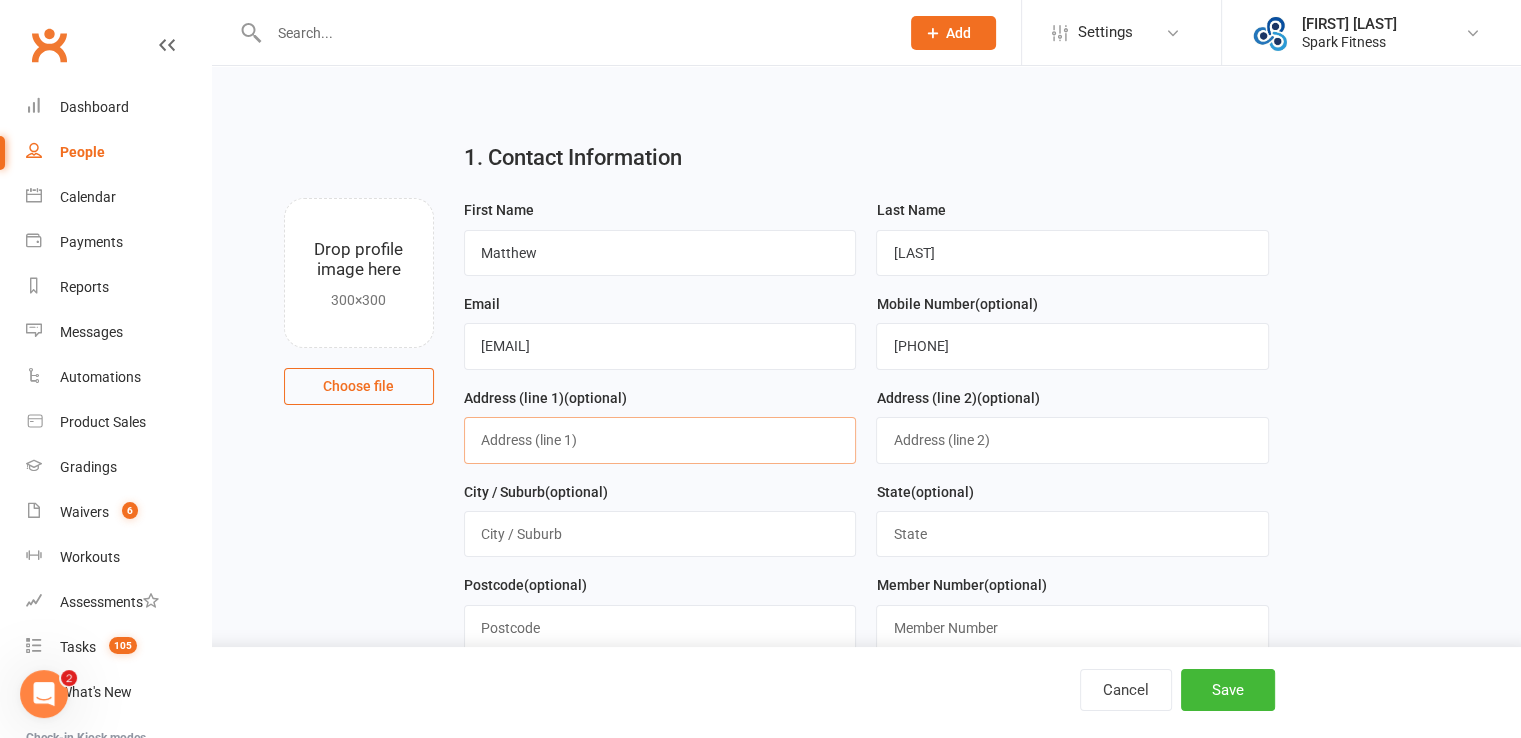 click at bounding box center [660, 440] 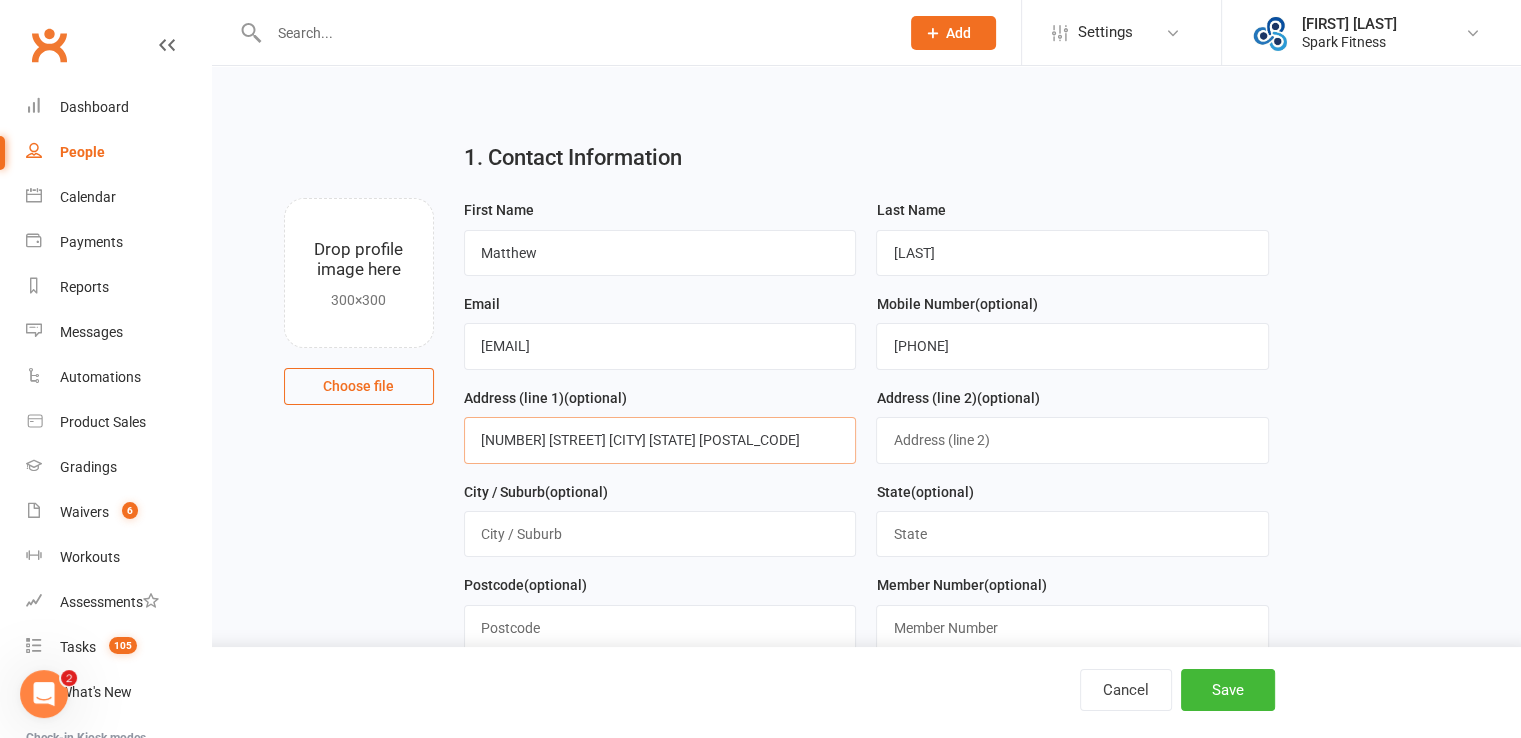 click on "[NUMBER] [STREET] [CITY] [STATE] [POSTAL_CODE]" at bounding box center [660, 440] 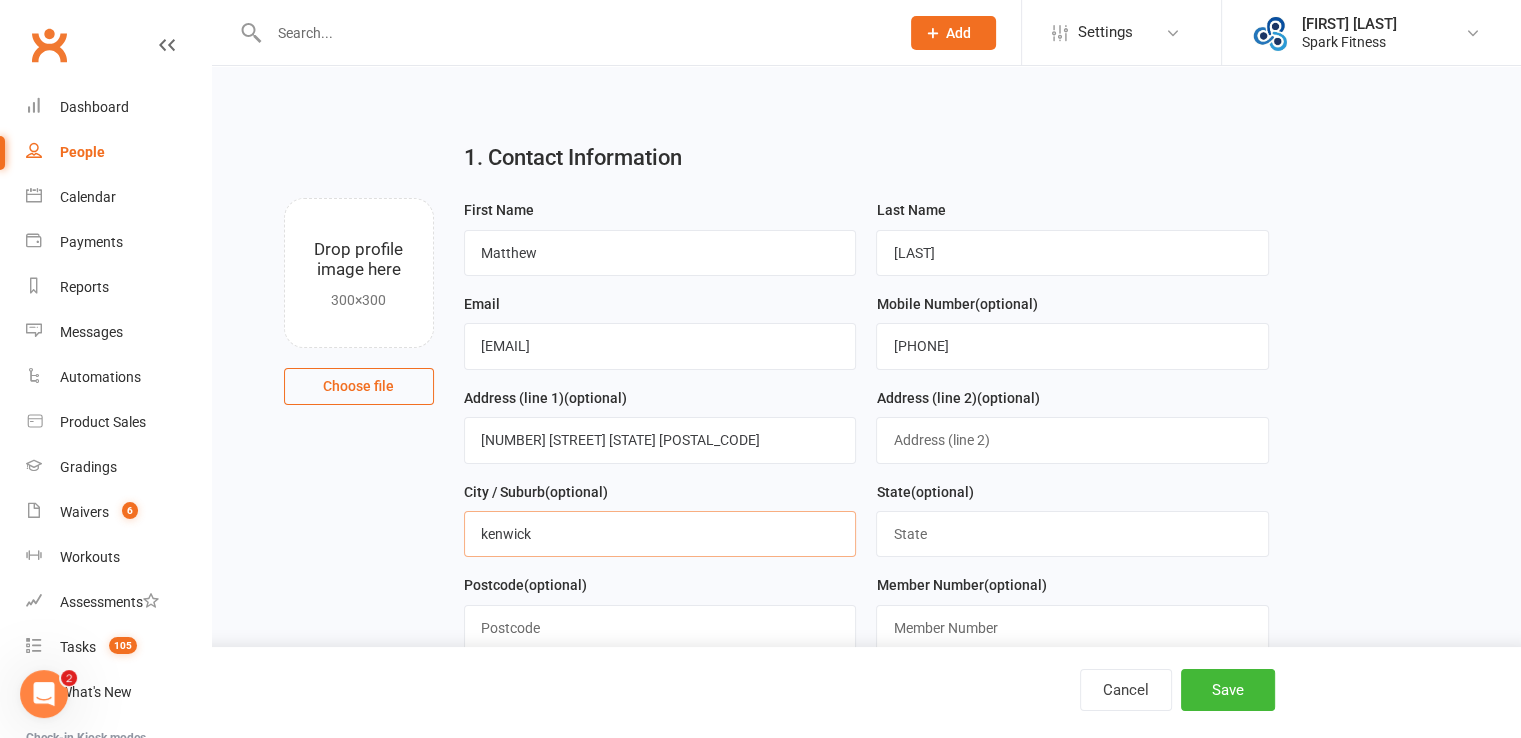 type on "kenwick" 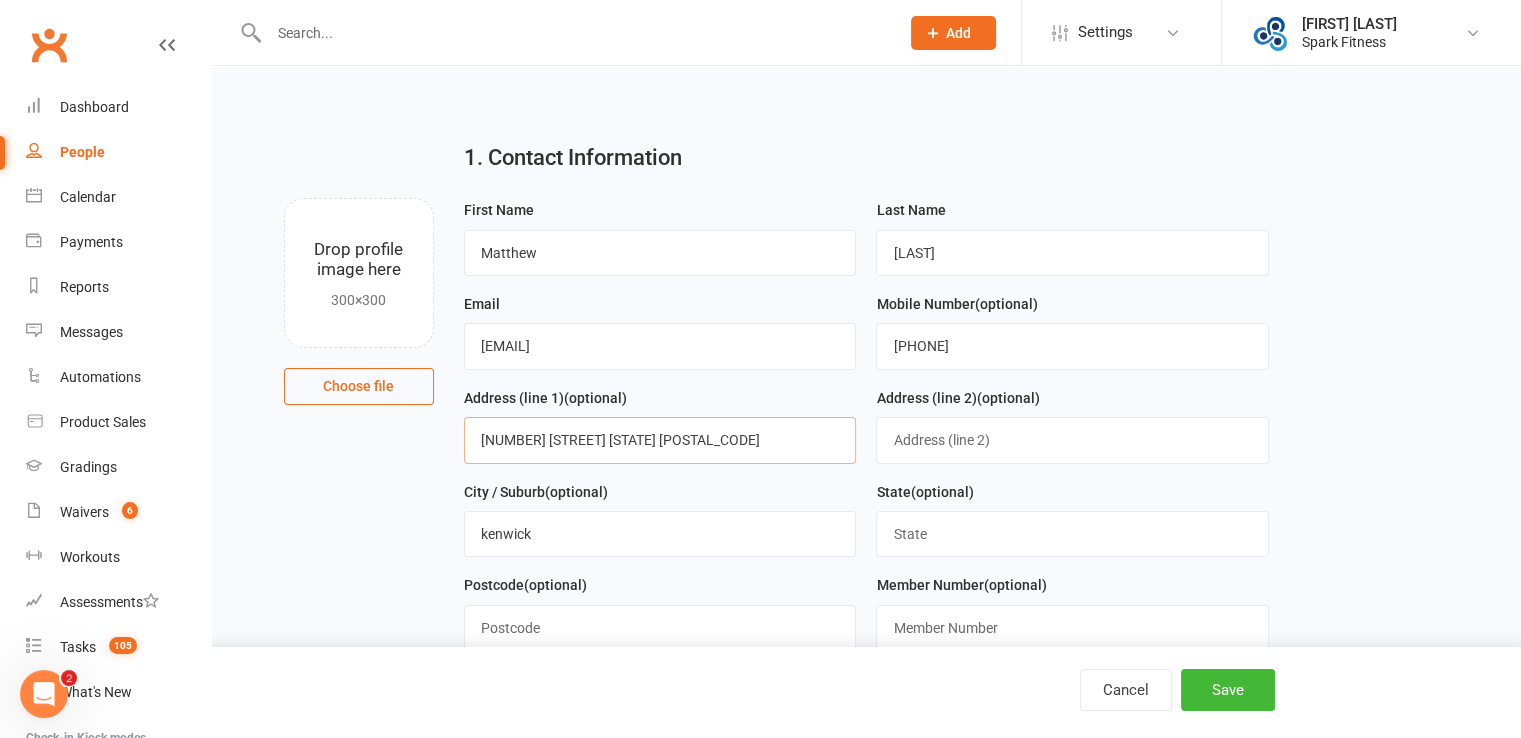 click on "[NUMBER] [STREET] [STATE] [POSTAL_CODE]" at bounding box center [660, 440] 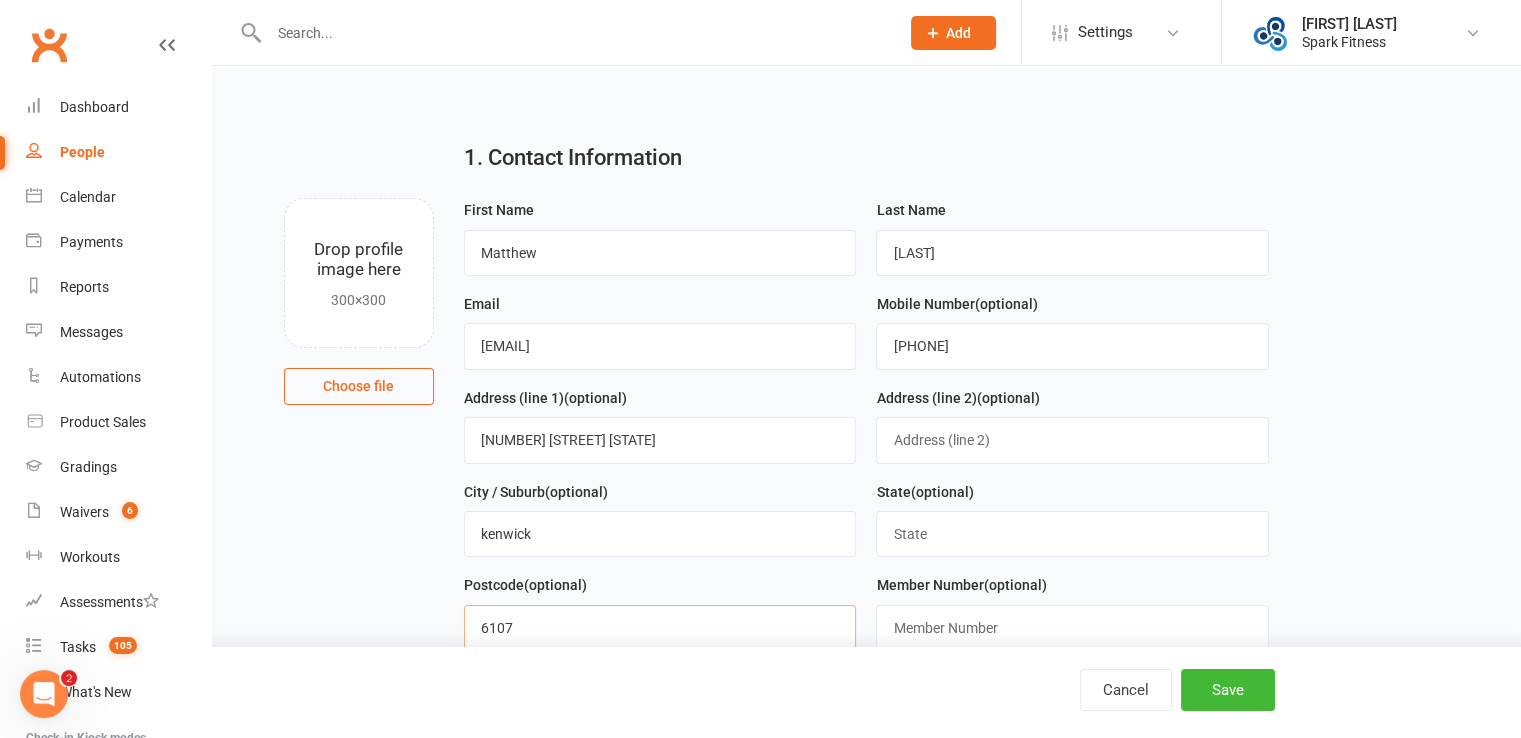 type on "6107" 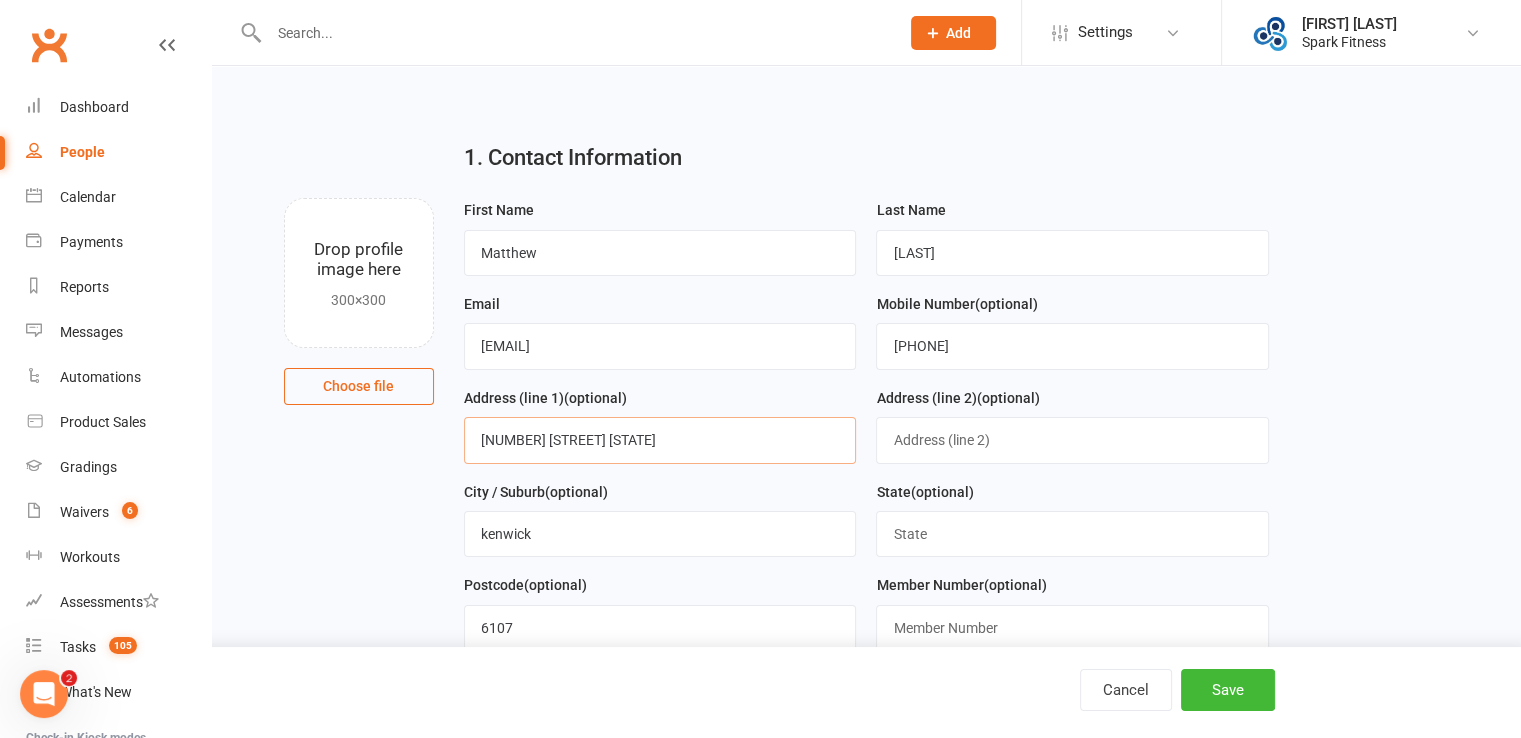 click on "[NUMBER] [STREET] [STATE]" at bounding box center (660, 440) 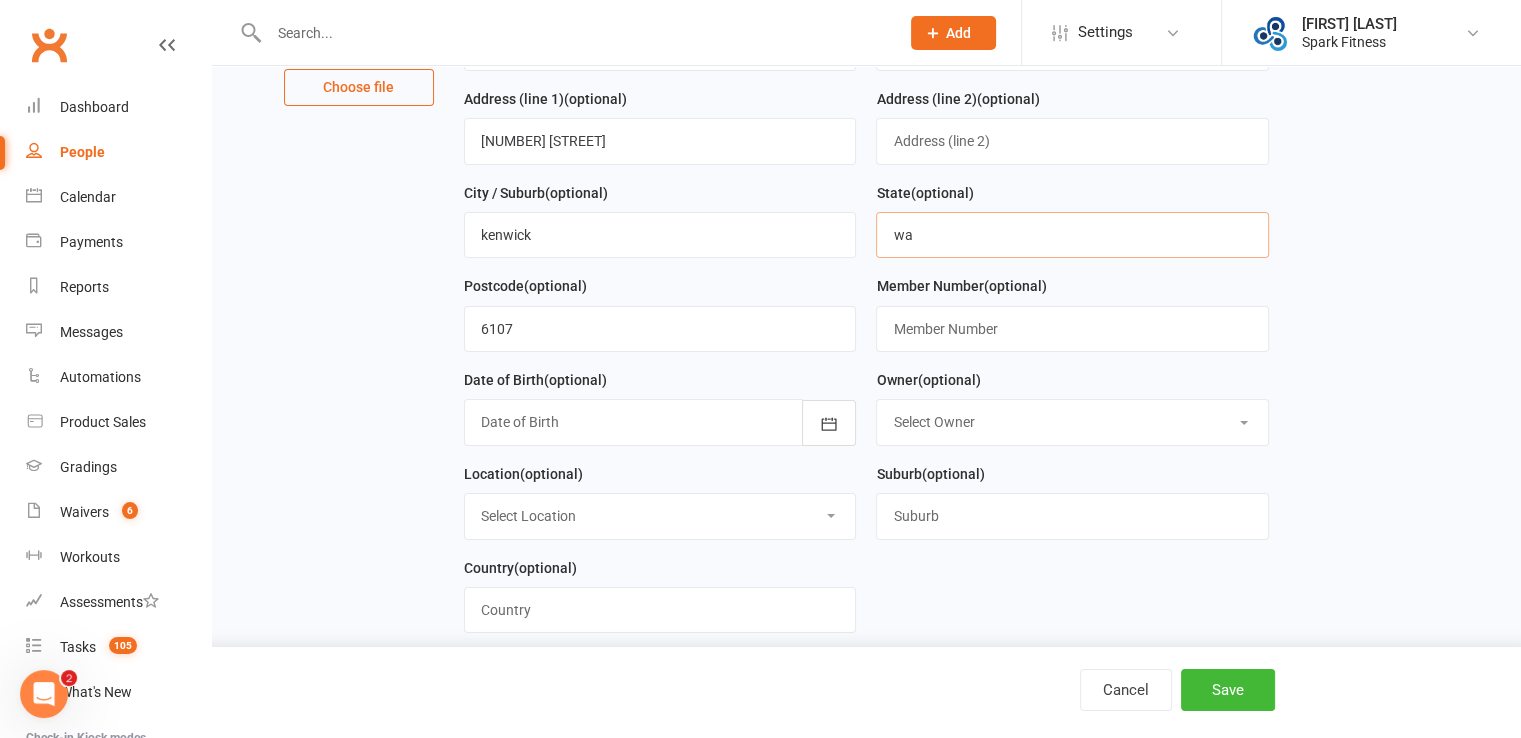 scroll, scrollTop: 300, scrollLeft: 0, axis: vertical 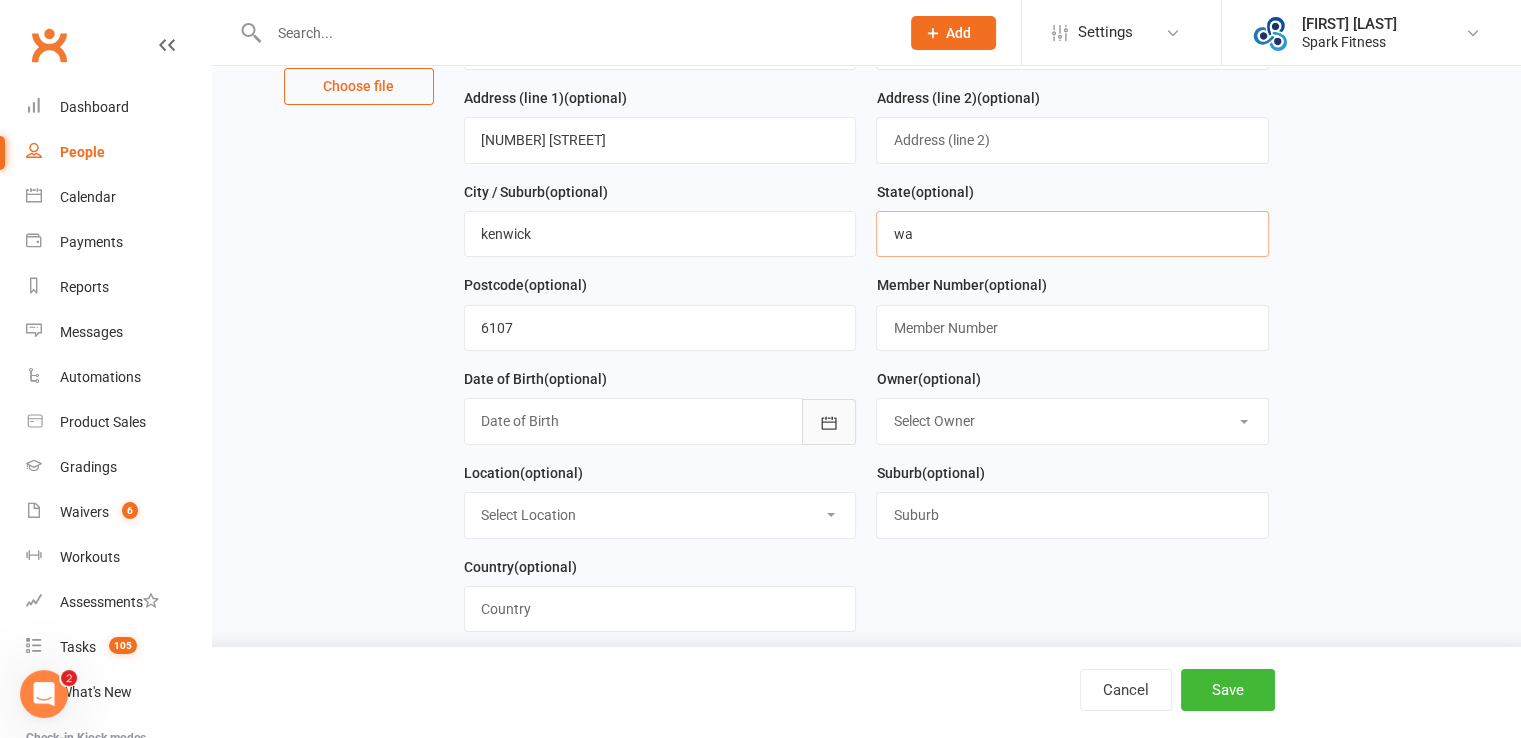 type on "wa" 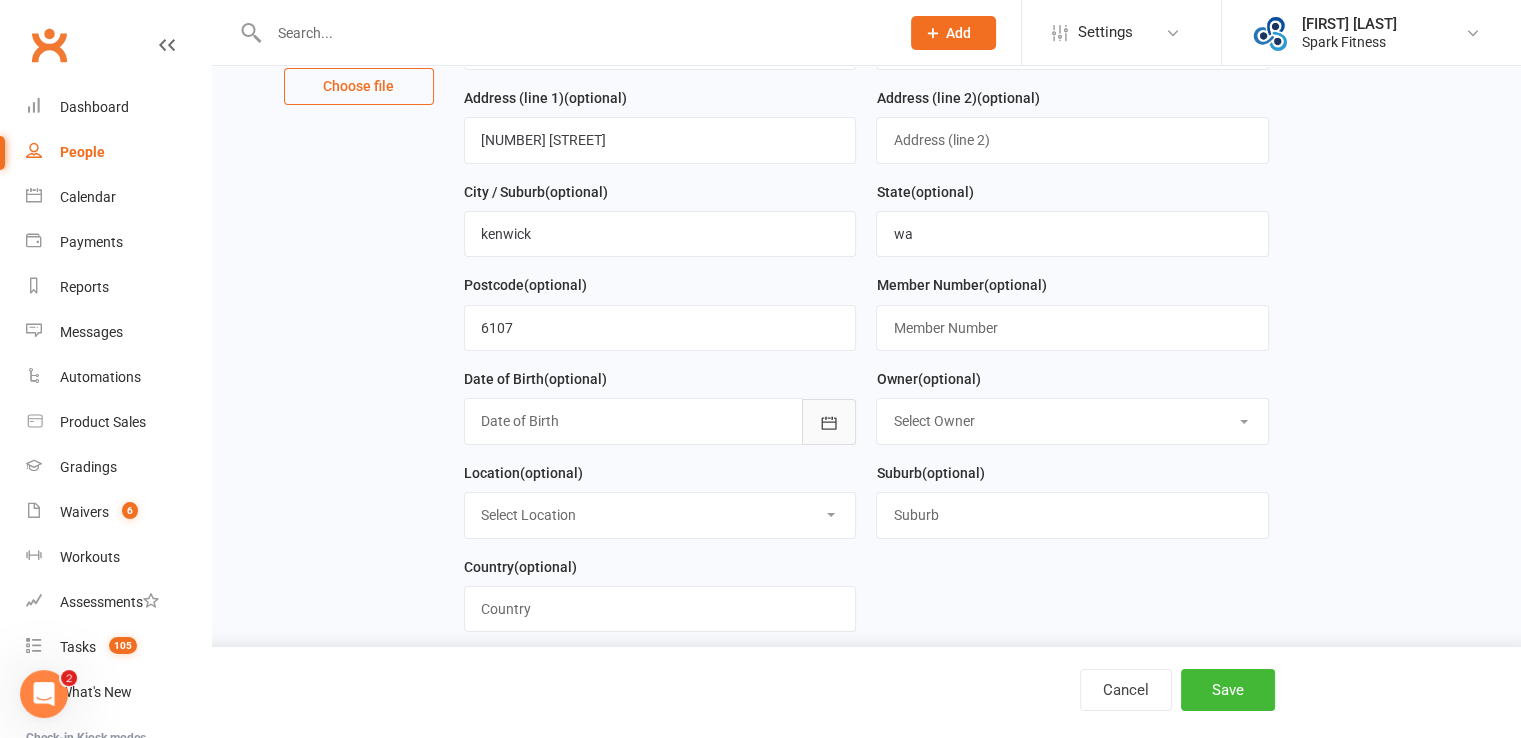 click 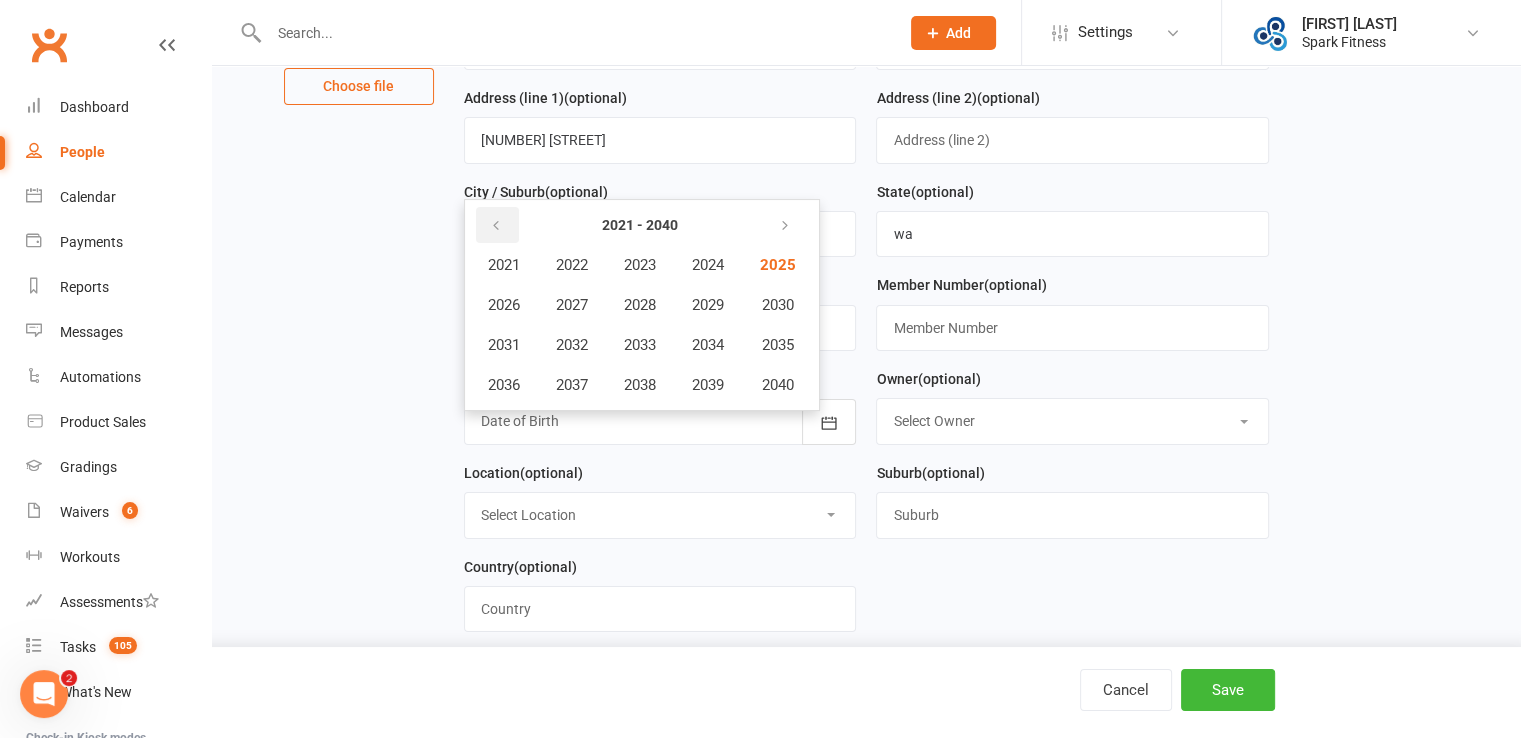 click at bounding box center [497, 225] 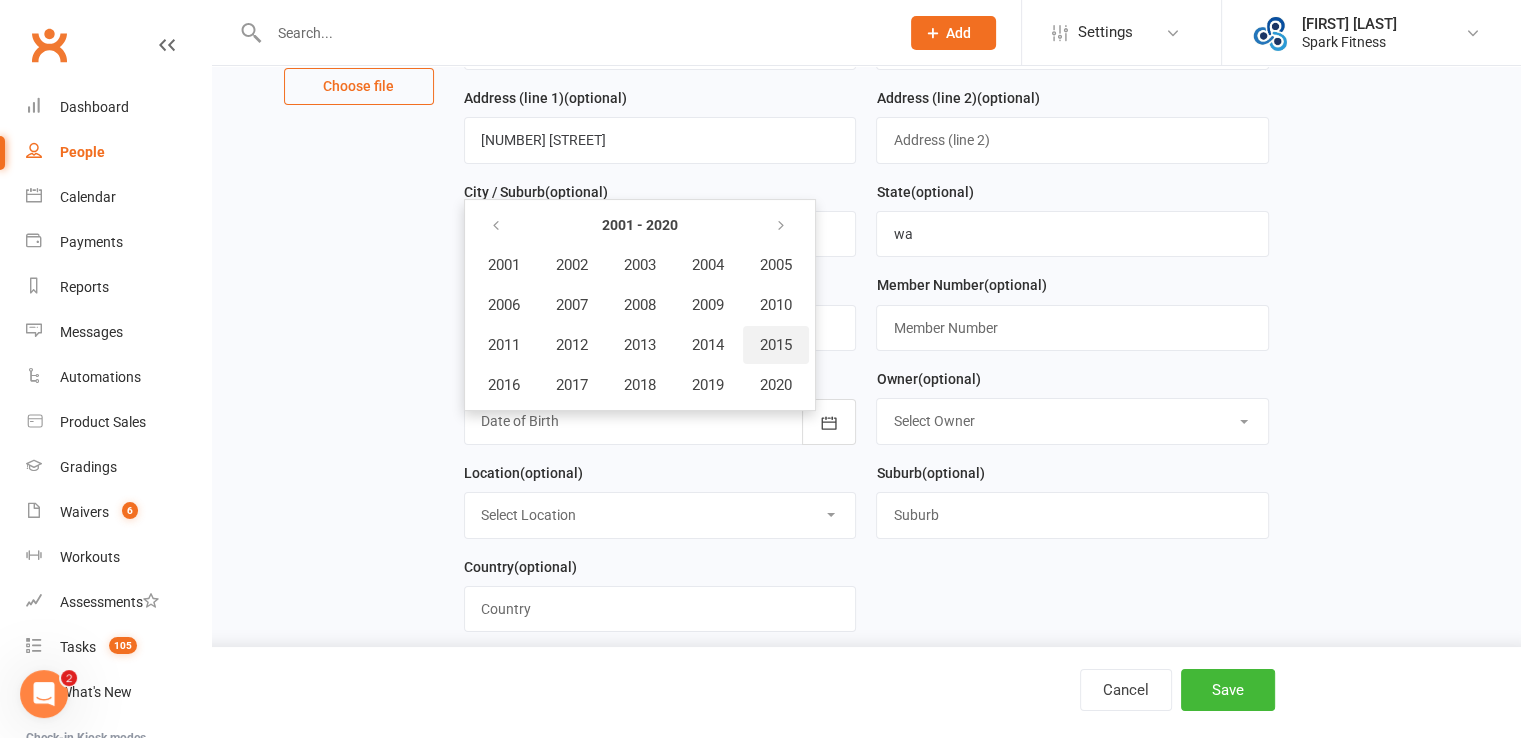 click on "2015" at bounding box center [776, 345] 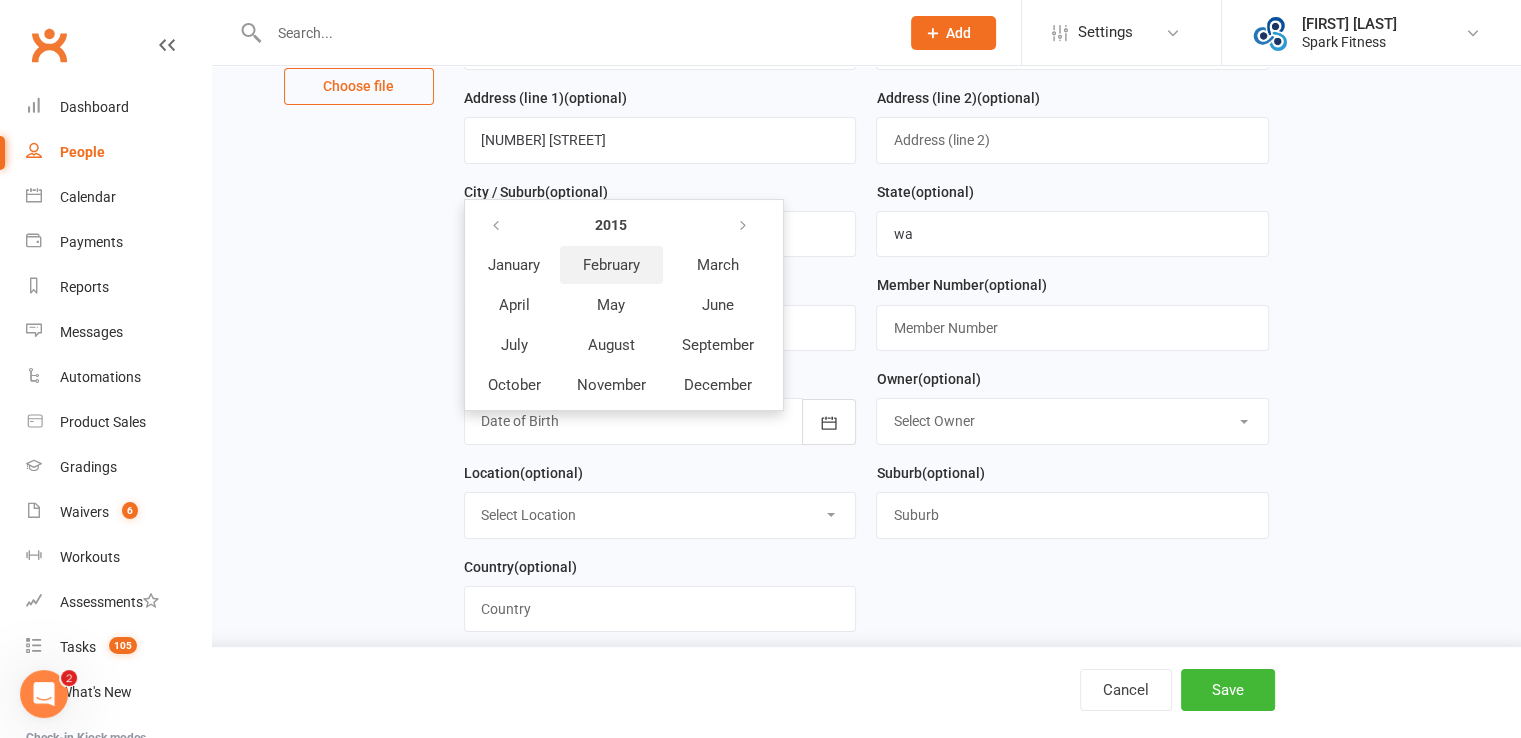 click on "February" at bounding box center (611, 265) 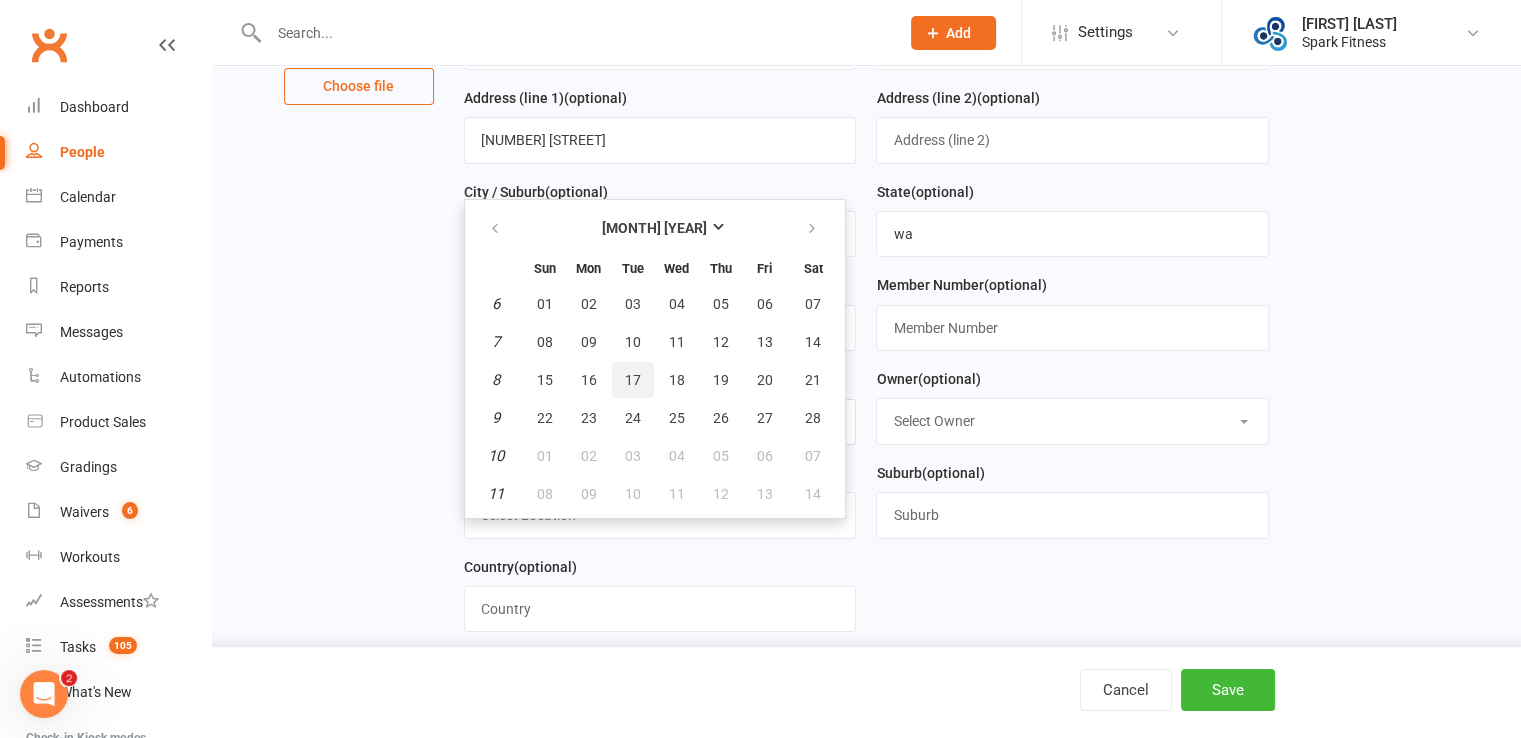 click on "17" at bounding box center (633, 380) 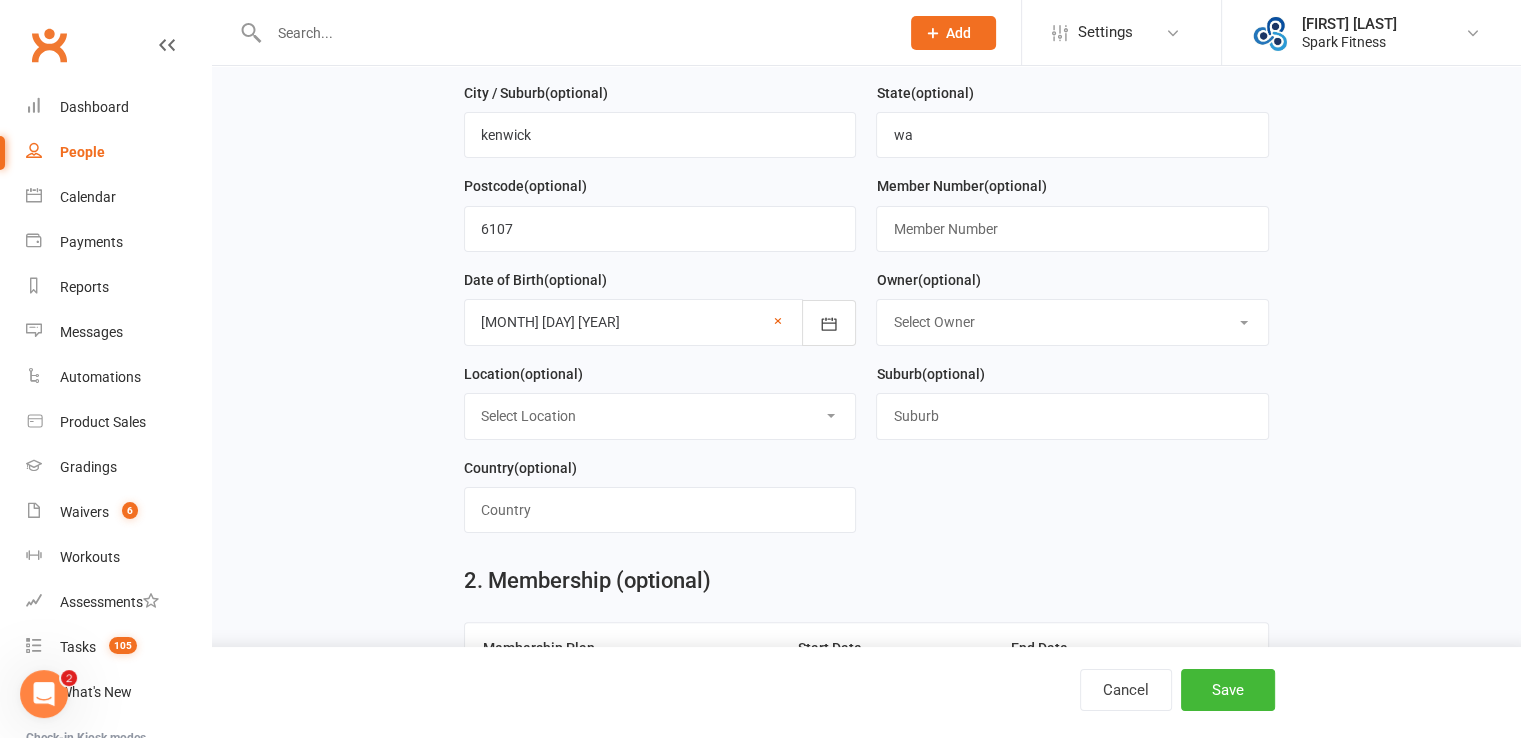 scroll, scrollTop: 400, scrollLeft: 0, axis: vertical 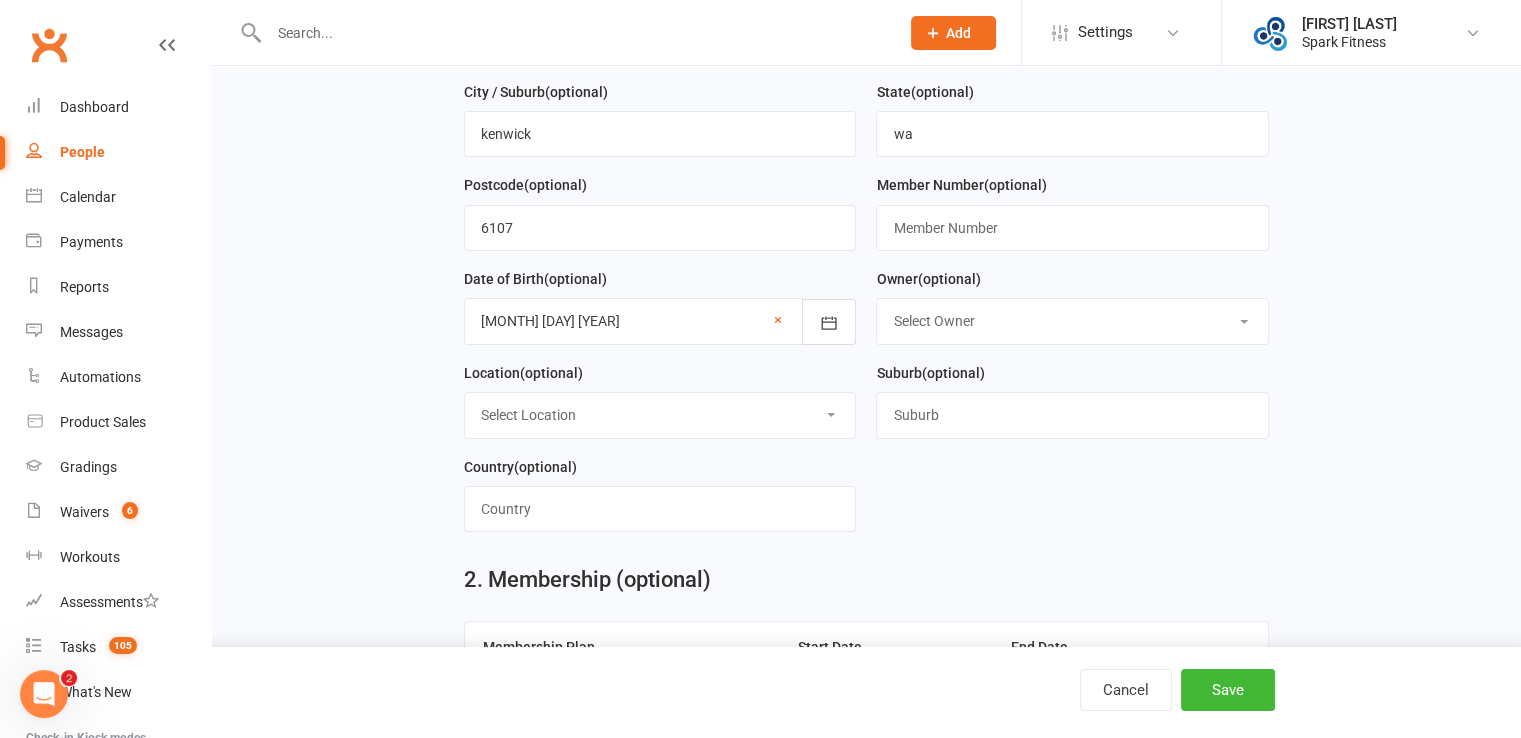 click on "[FIRST] [LAST] Fromson Scott O'Donnell Li Pan [FIRST] [LAST] Jaque Batista Andy Jakobsen Matt Krouzecky Aimee B Paris Patman Jack Lilley Lucas Burch Wesley Groome Jasmine Manolas Emplify Admin Juleen Abel Flin Rozario Jamieson Maria Andrzejeski Mark Neveri" at bounding box center [1072, 321] 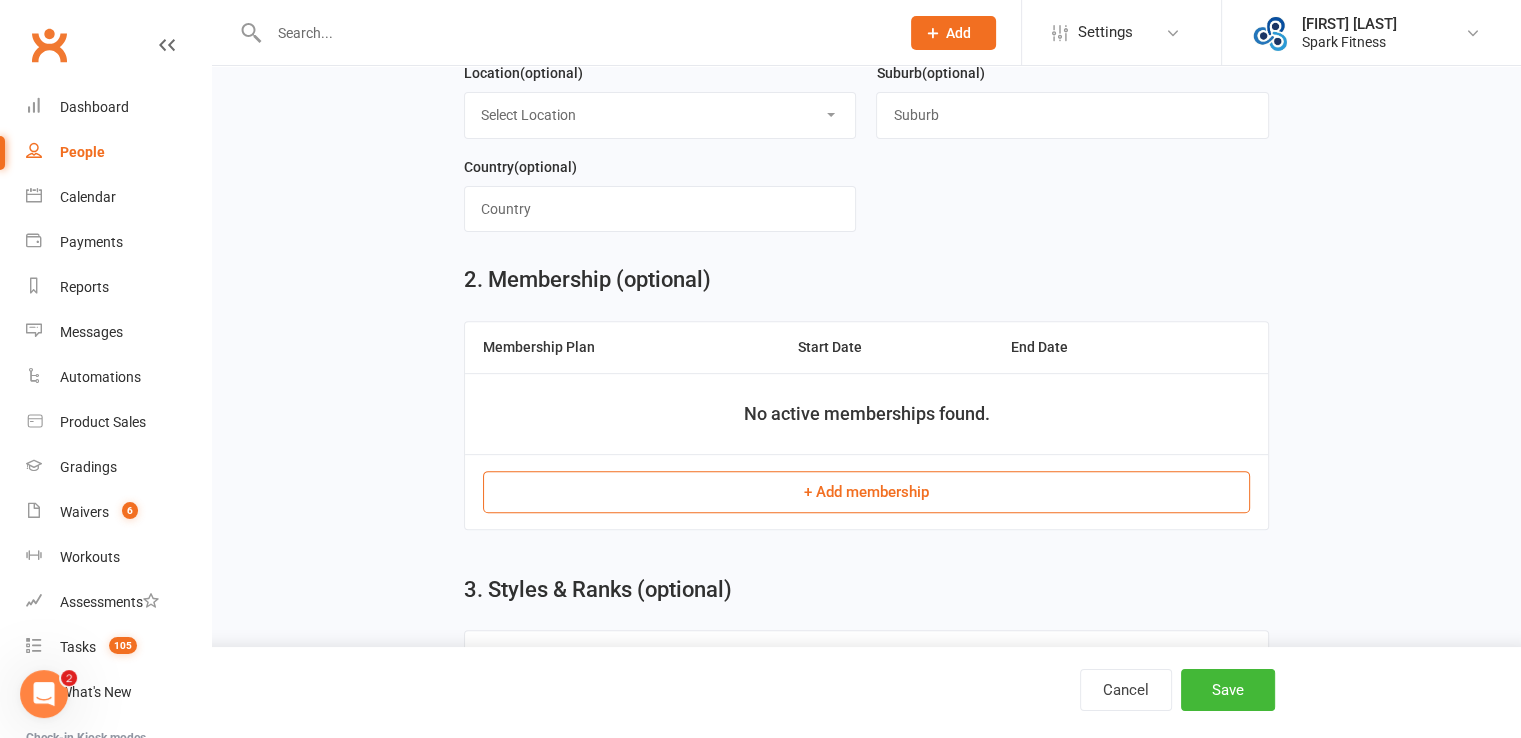 scroll, scrollTop: 500, scrollLeft: 0, axis: vertical 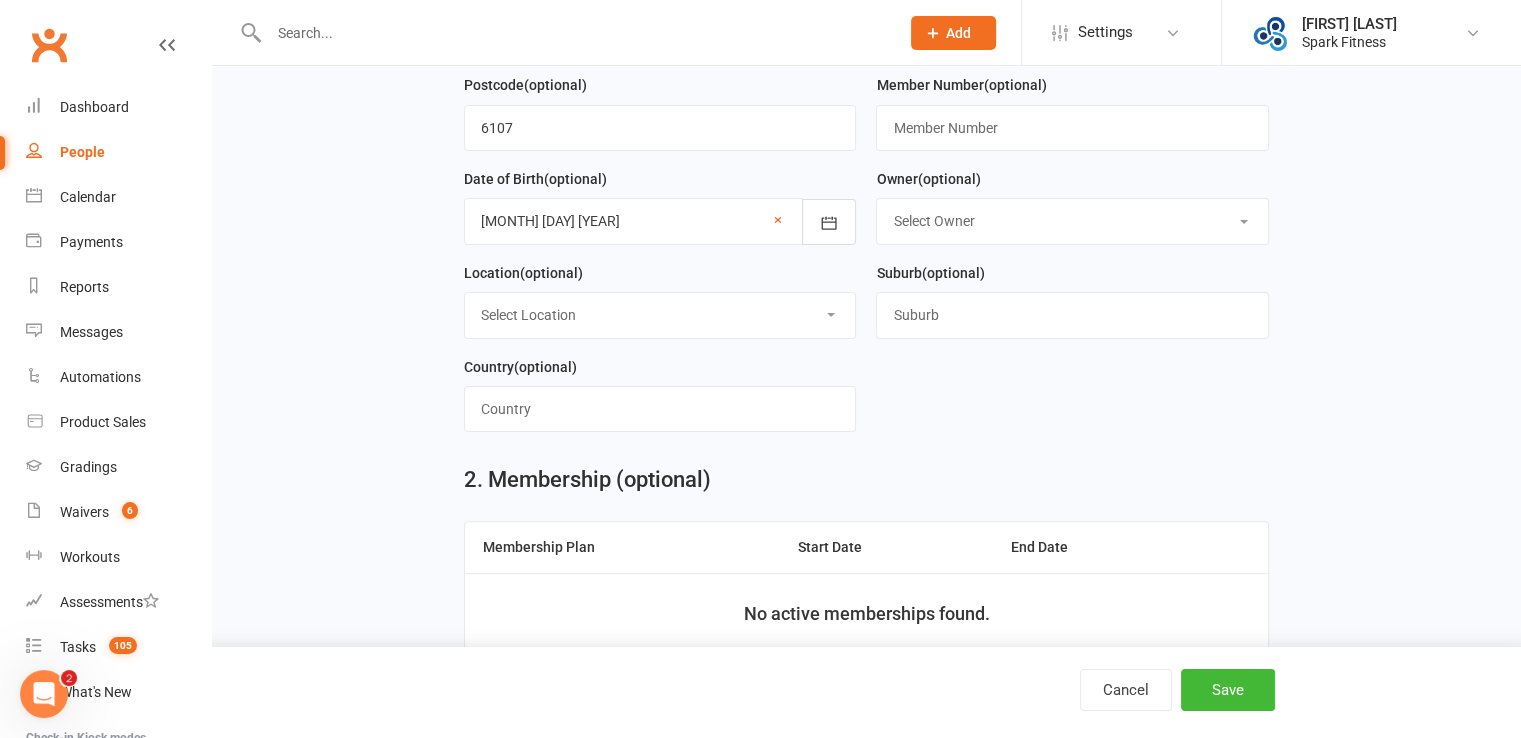 click on "[FIRST] [LAST] Fromson Scott O'Donnell Li Pan [FIRST] [LAST] Jaque Batista Andy Jakobsen Matt Krouzecky Aimee B Paris Patman Jack Lilley Lucas Burch Wesley Groome Jasmine Manolas Emplify Admin Juleen Abel Flin Rozario Jamieson Maria Andrzejeski Mark Neveri" at bounding box center (1072, 221) 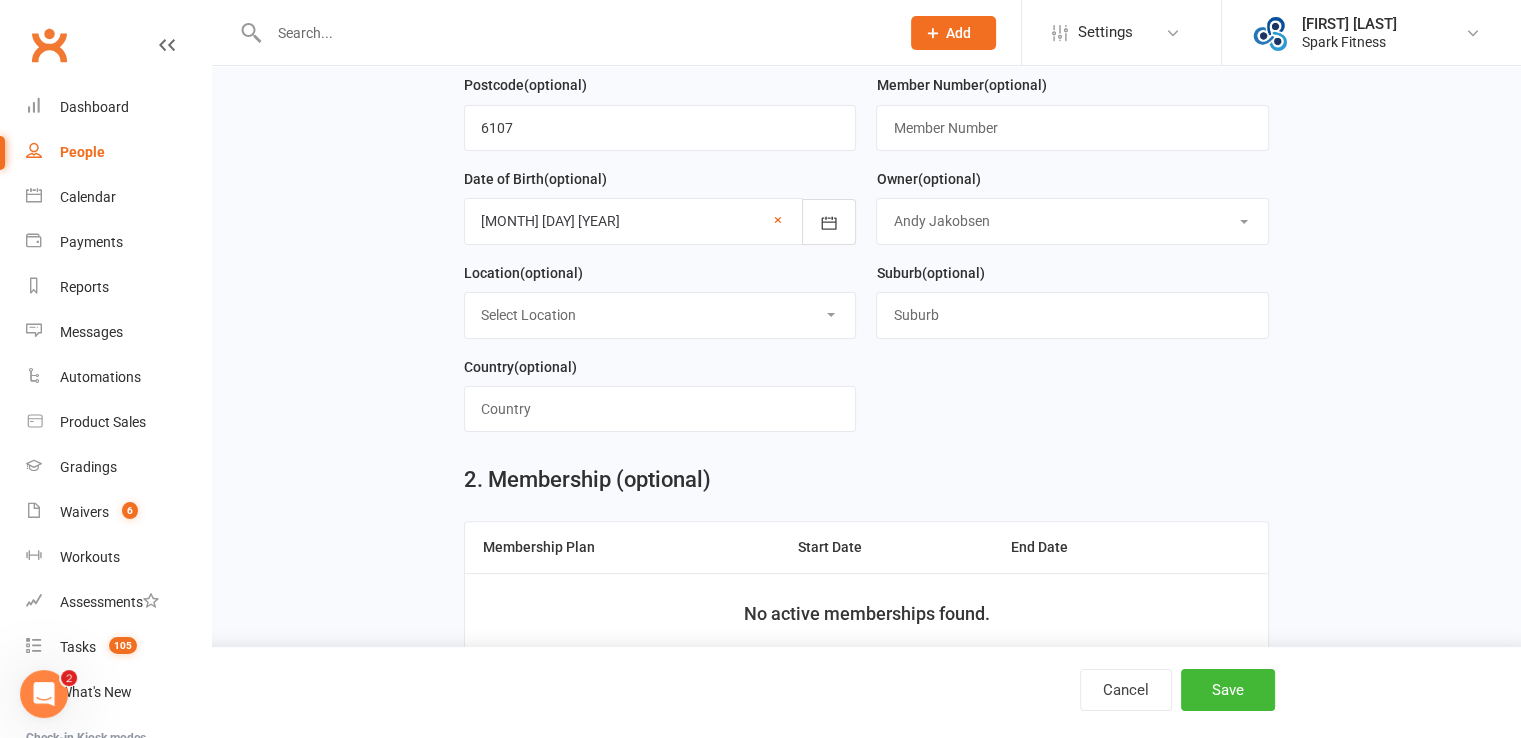 click on "[FIRST] [LAST] Fromson Scott O'Donnell Li Pan [FIRST] [LAST] Jaque Batista Andy Jakobsen Matt Krouzecky Aimee B Paris Patman Jack Lilley Lucas Burch Wesley Groome Jasmine Manolas Emplify Admin Juleen Abel Flin Rozario Jamieson Maria Andrzejeski Mark Neveri" at bounding box center (1072, 221) 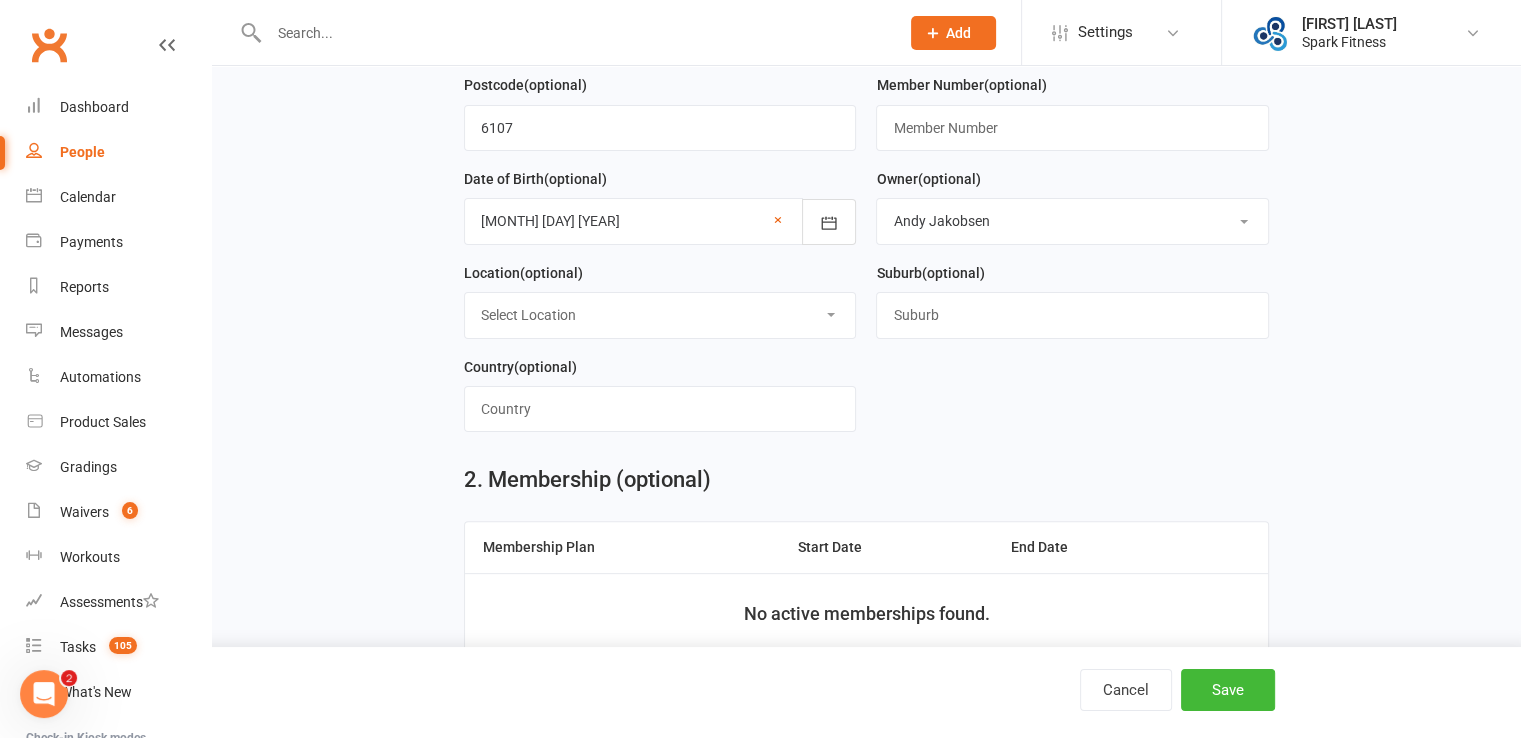 click on "Select Location Kickboxing Willetton Maddington South Perth Victoria Park Willetton" at bounding box center (660, 315) 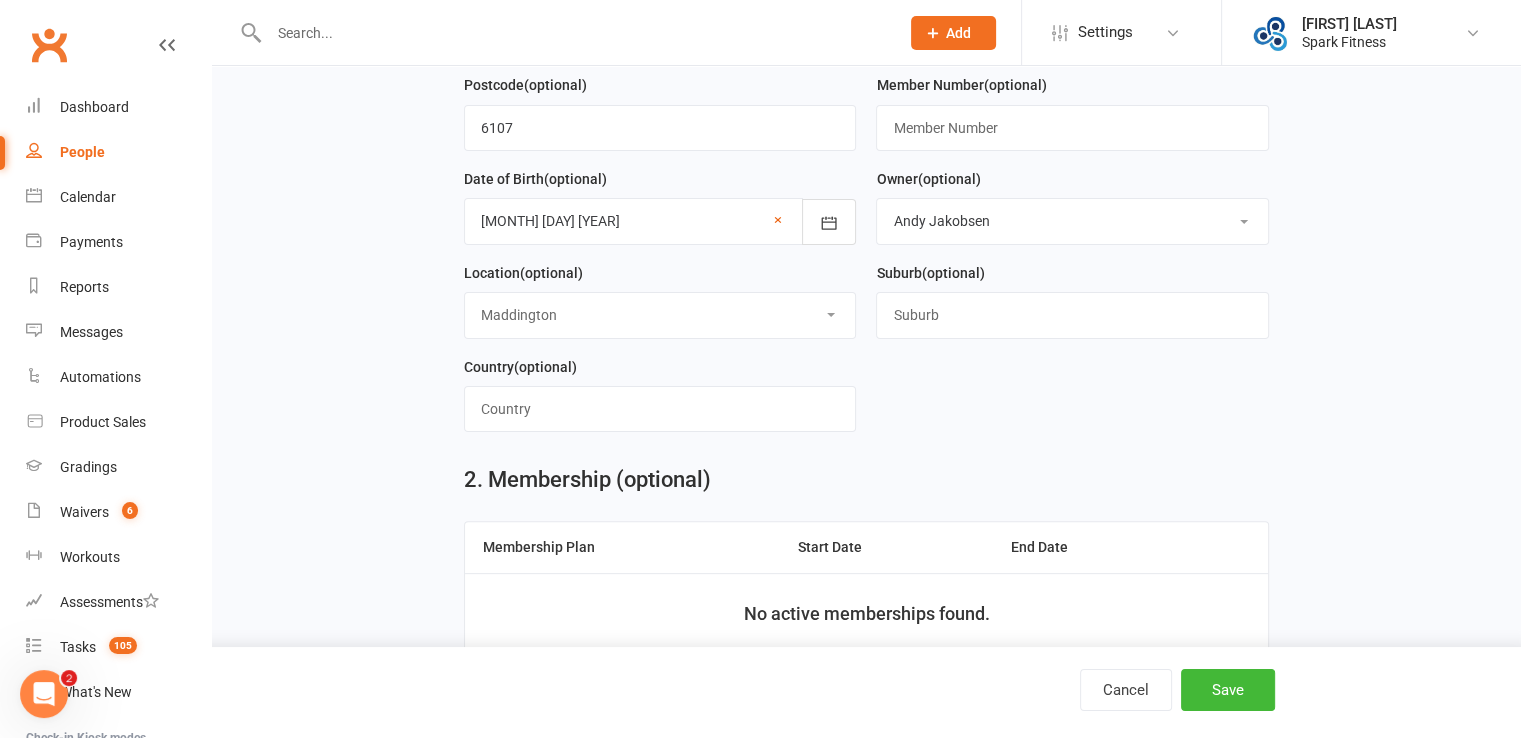 click on "Select Location Kickboxing Willetton Maddington South Perth Victoria Park Willetton" at bounding box center [660, 315] 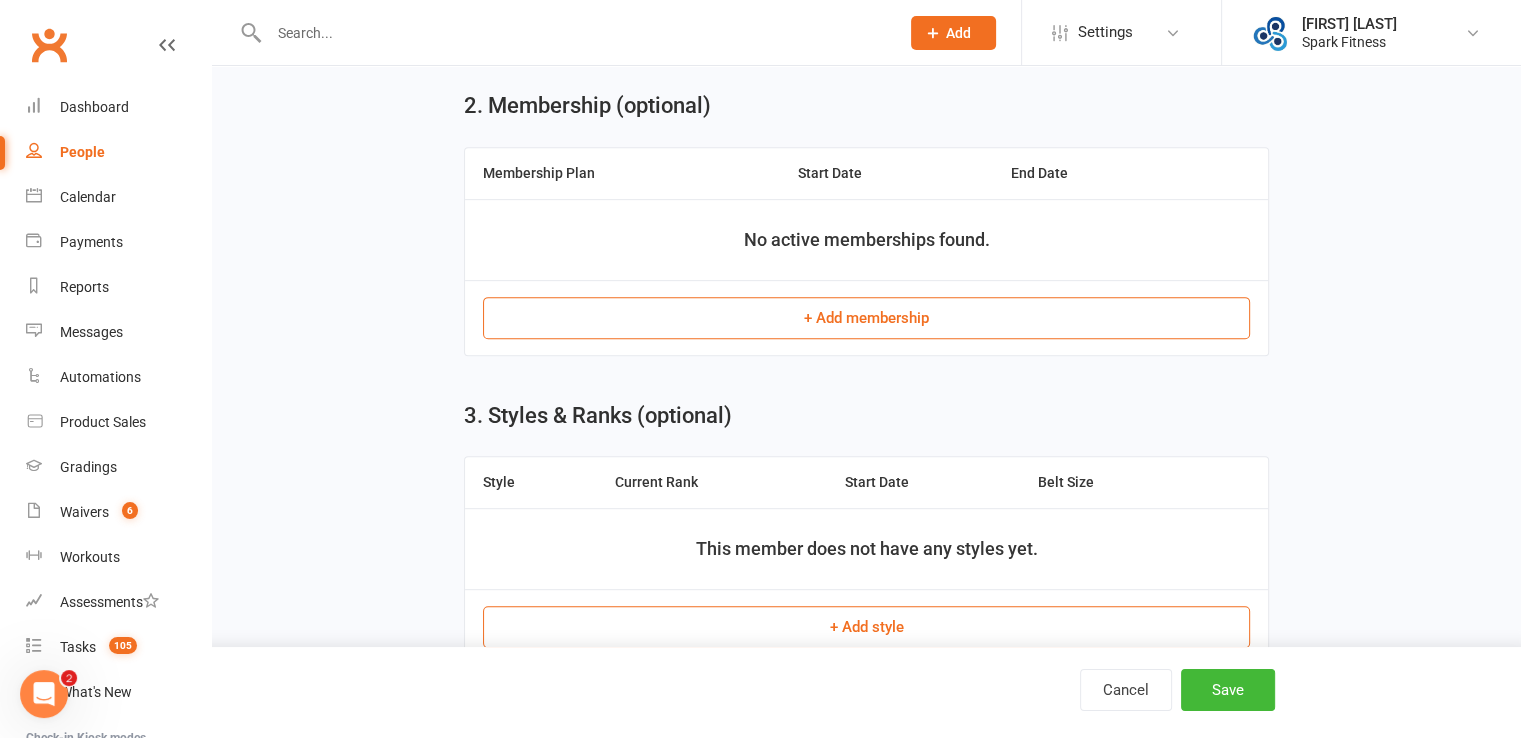 scroll, scrollTop: 900, scrollLeft: 0, axis: vertical 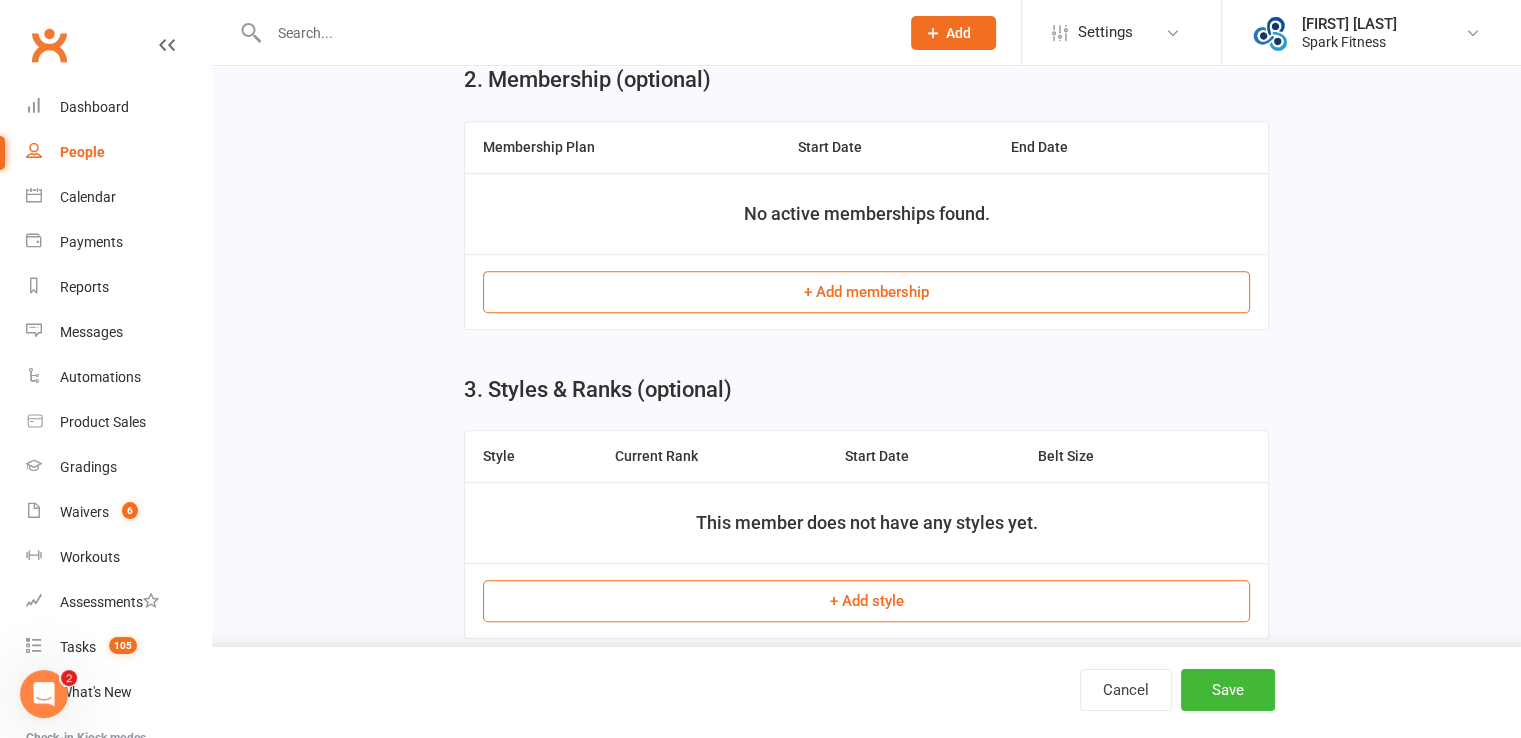 click on "+ Add membership" at bounding box center (866, 292) 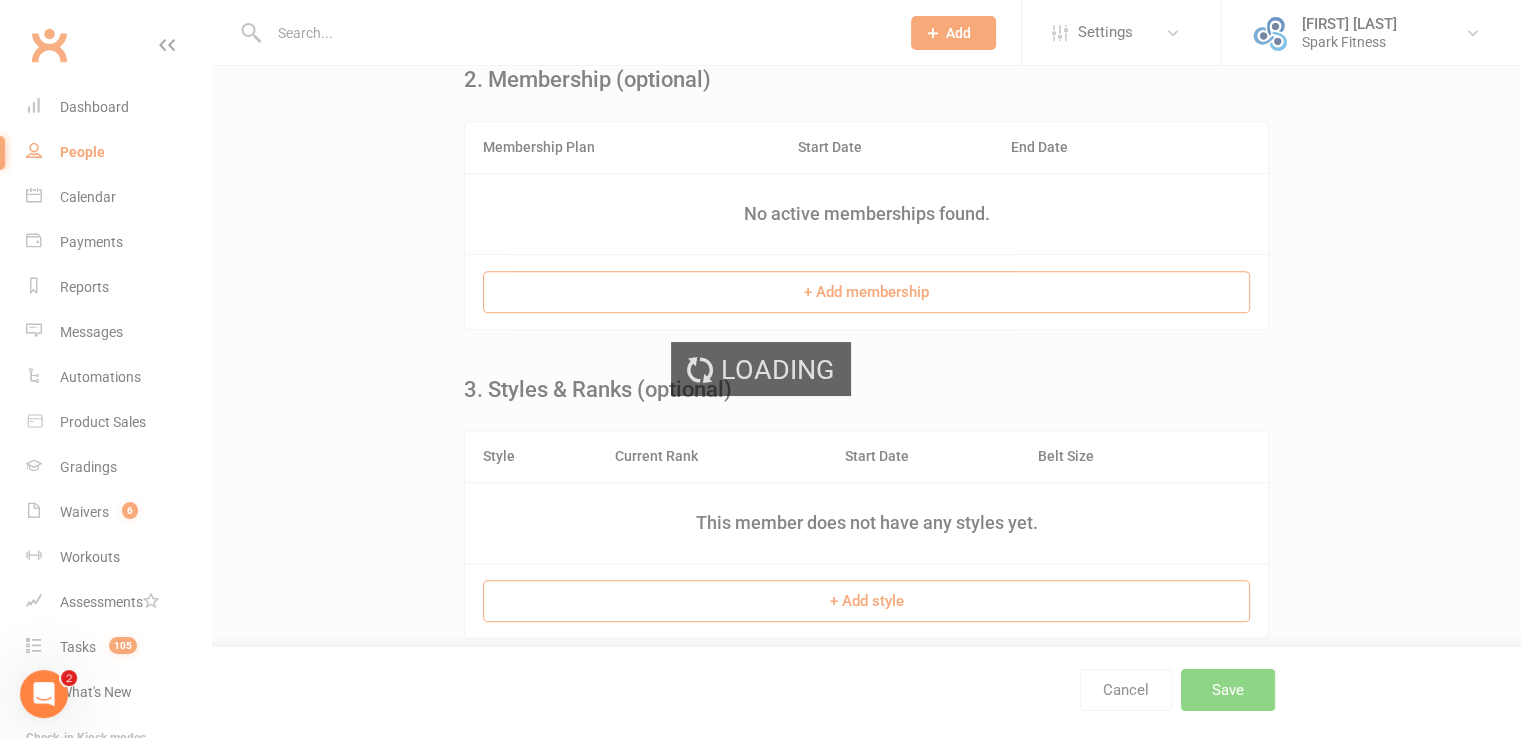 scroll, scrollTop: 0, scrollLeft: 0, axis: both 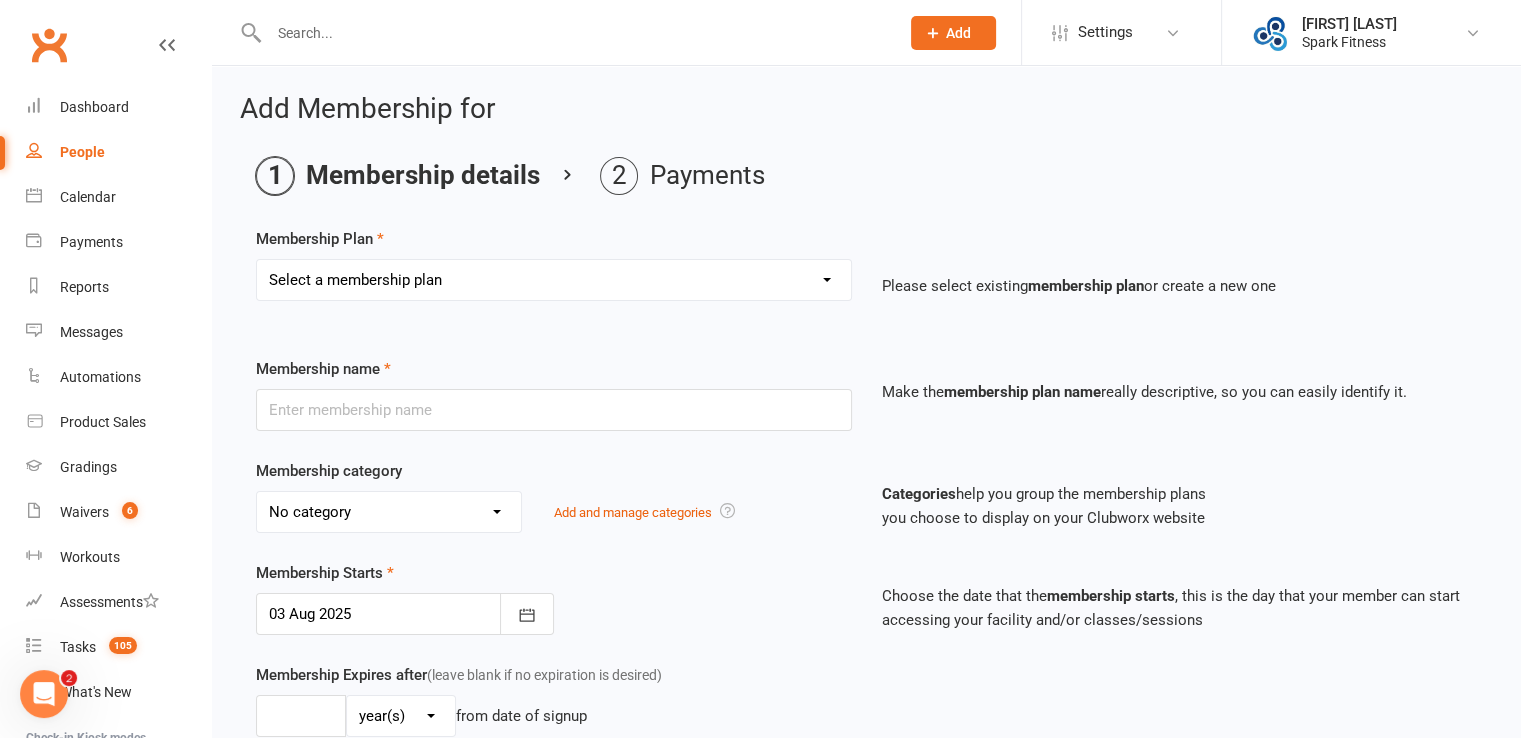 click on "Select a membership plan Create new Membership Plan Karate 1 class per week Karate 2 classes per week Fitness Kickboxing Unlimited Classes Karate 3 members training 1 class per week Fitness Kickboxing Class Packs Fitness Kickboxing 1 class per week Fitness Kickboxing 2 classes per week 3 Session Trial + FREE Gloves Fitness Kickboxing Casual Class Fitness Kickboxing Other Studio Unlimited Unlimited classes 5 karate classes plus uniform trial Karate 1 class per week - (Payments made through sibling)" at bounding box center (554, 280) 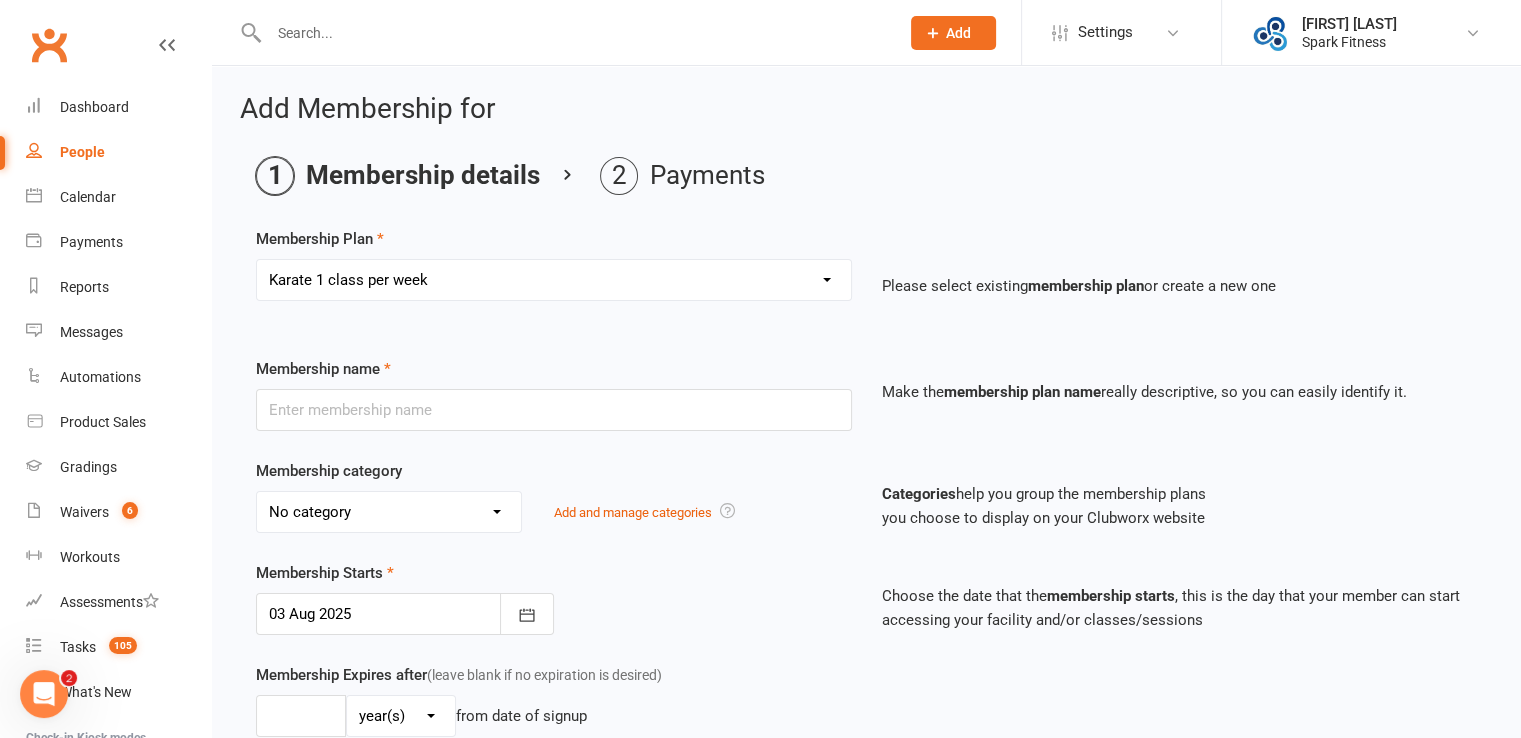 click on "Select a membership plan Create new Membership Plan Karate 1 class per week Karate 2 classes per week Fitness Kickboxing Unlimited Classes Karate 3 members training 1 class per week Fitness Kickboxing Class Packs Fitness Kickboxing 1 class per week Fitness Kickboxing 2 classes per week 3 Session Trial + FREE Gloves Fitness Kickboxing Casual Class Fitness Kickboxing Other Studio Unlimited Unlimited classes 5 karate classes plus uniform trial Karate 1 class per week - (Payments made through sibling)" at bounding box center [554, 280] 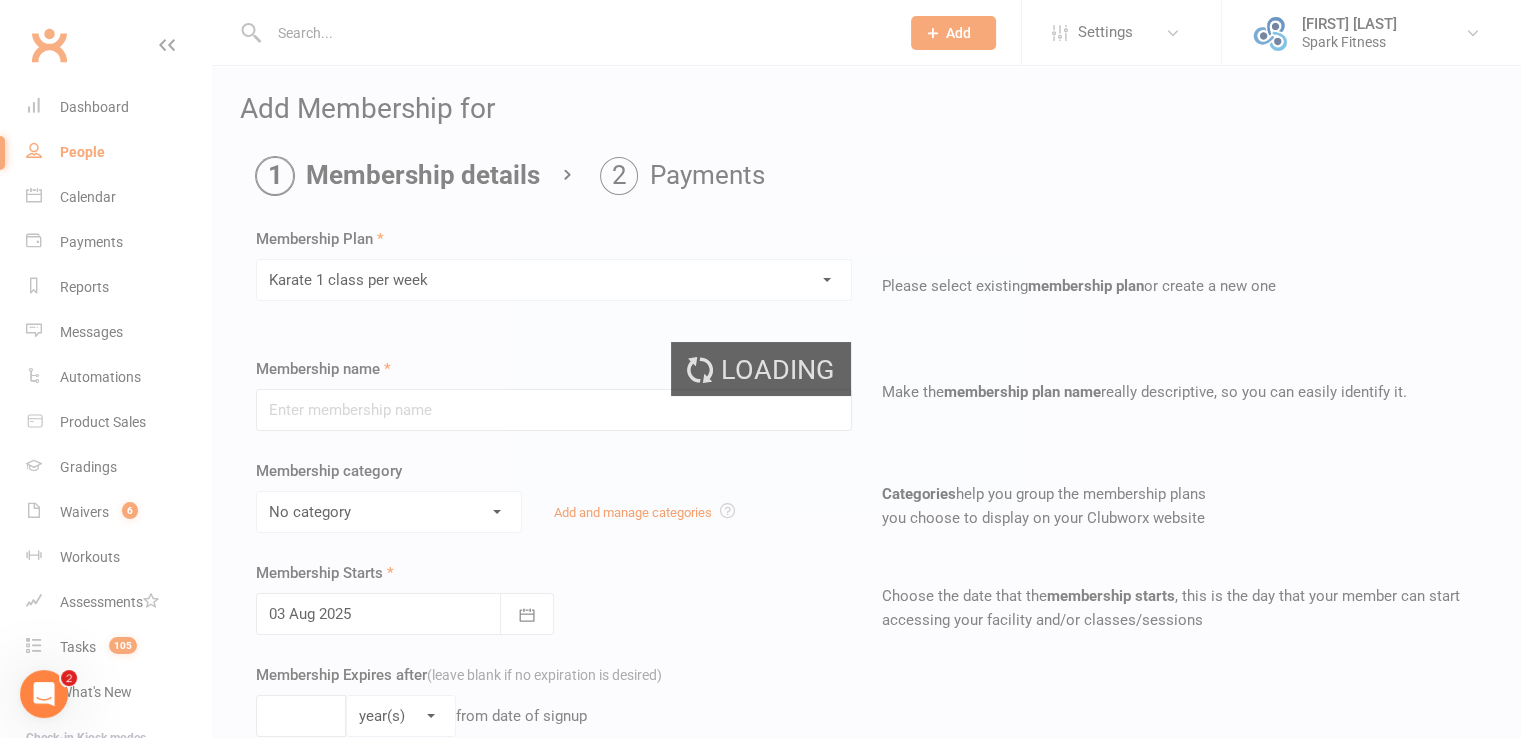 type on "Karate 1 class per week" 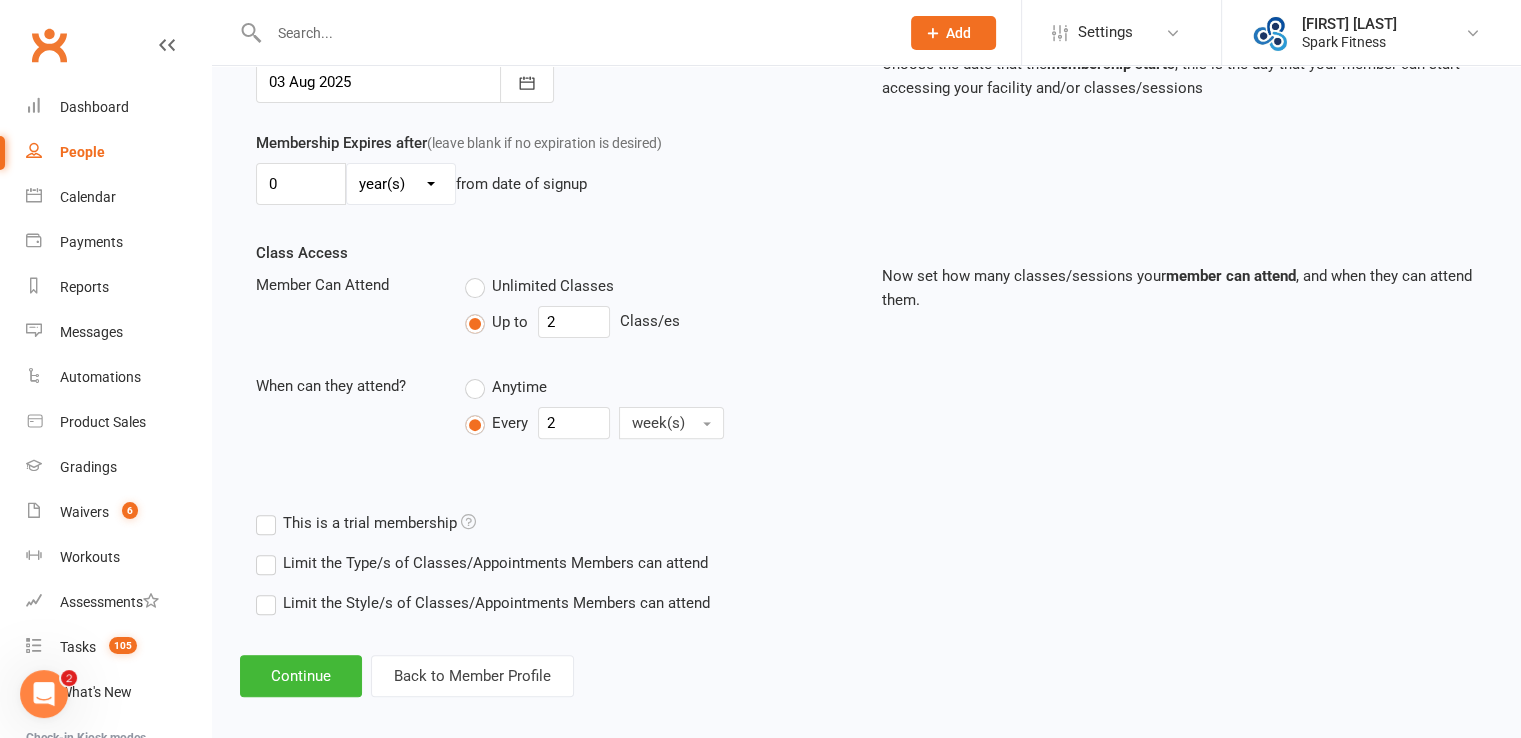 scroll, scrollTop: 544, scrollLeft: 0, axis: vertical 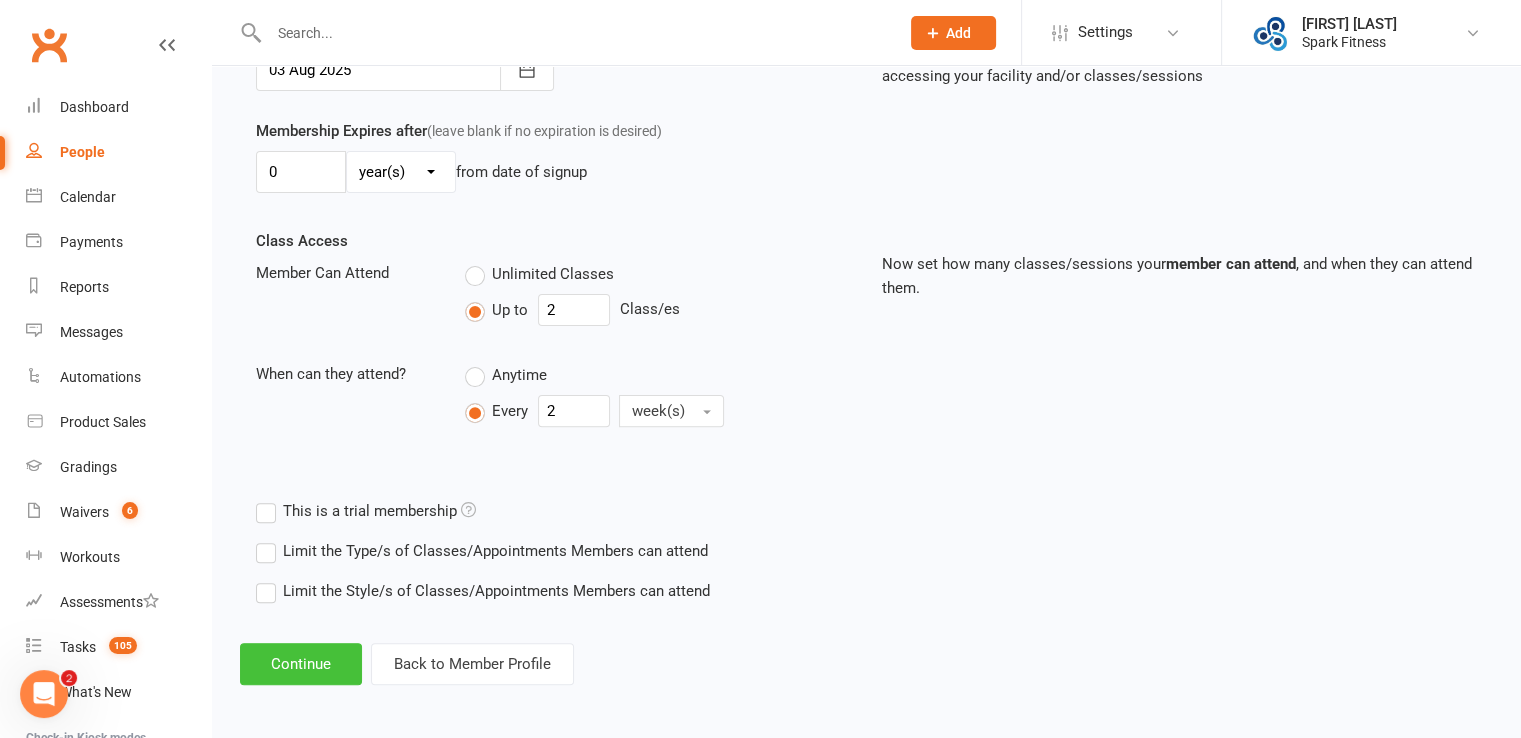 click on "Continue" at bounding box center (301, 664) 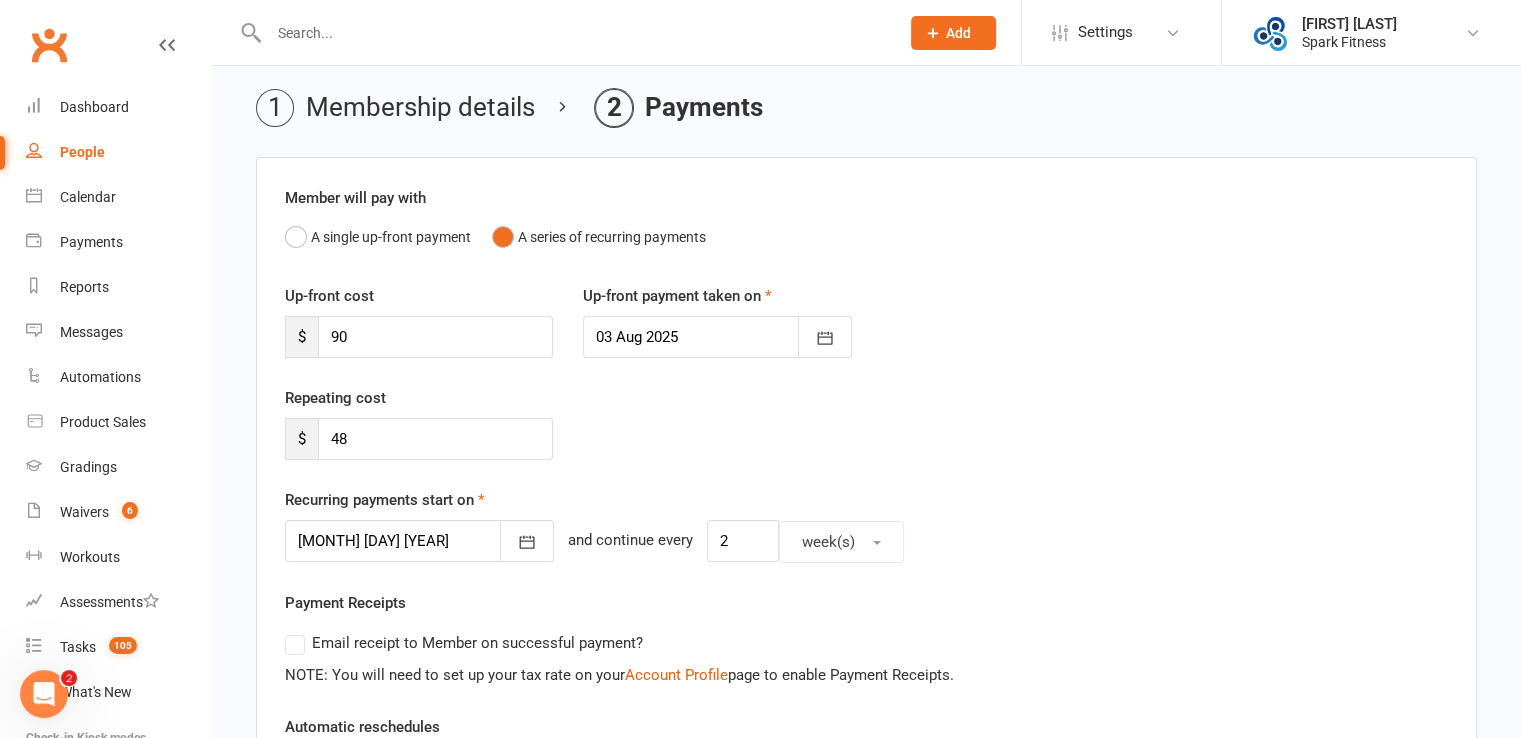 scroll, scrollTop: 100, scrollLeft: 0, axis: vertical 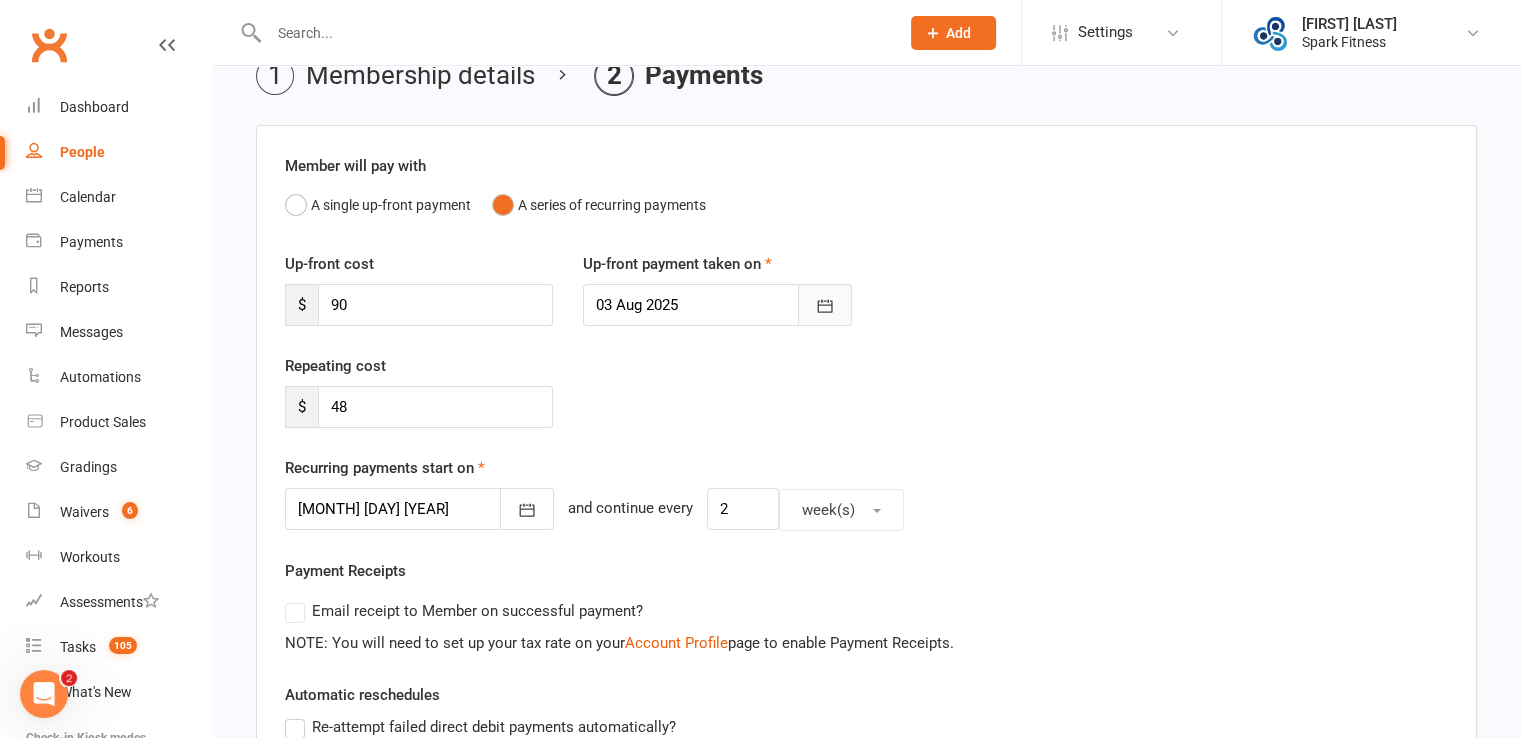 click 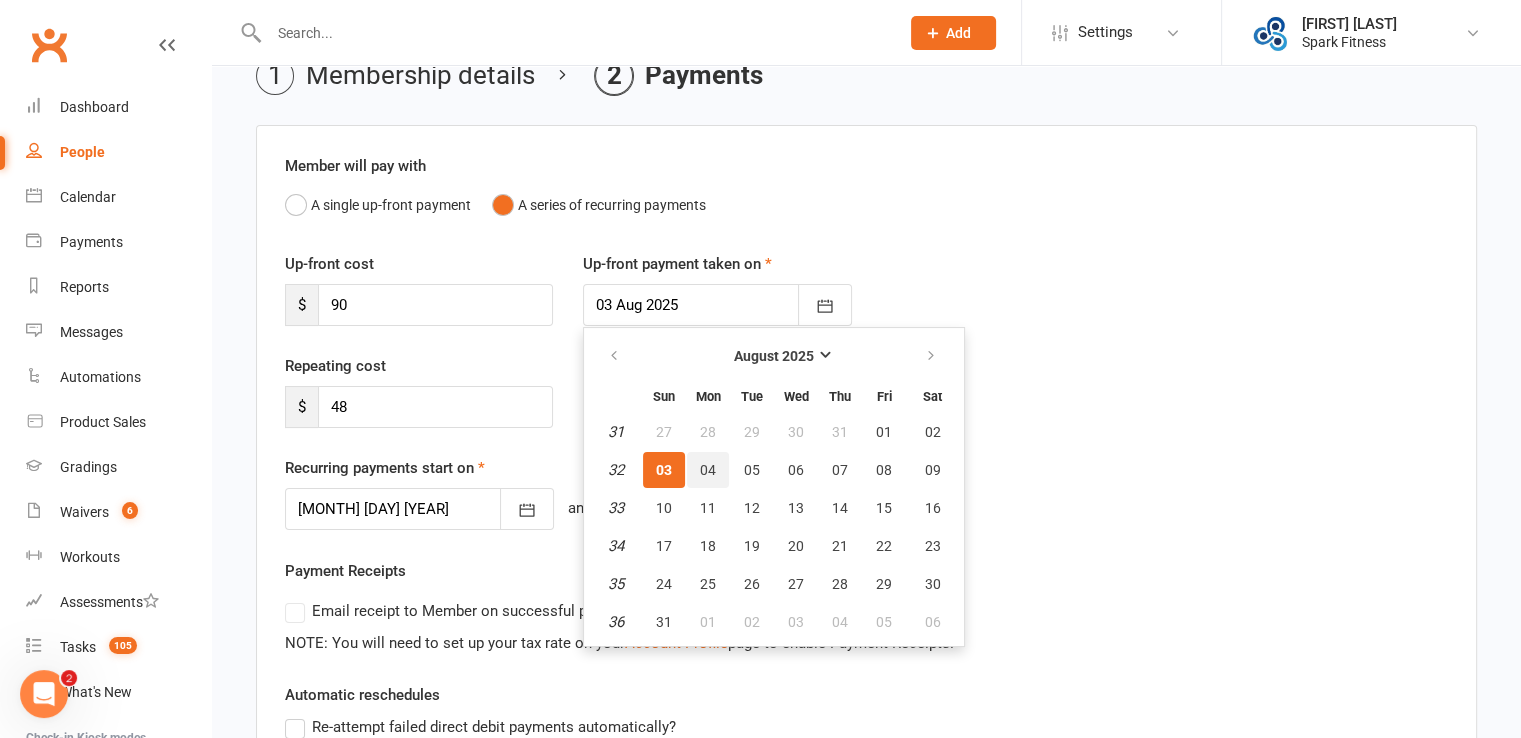 click on "04" at bounding box center (708, 470) 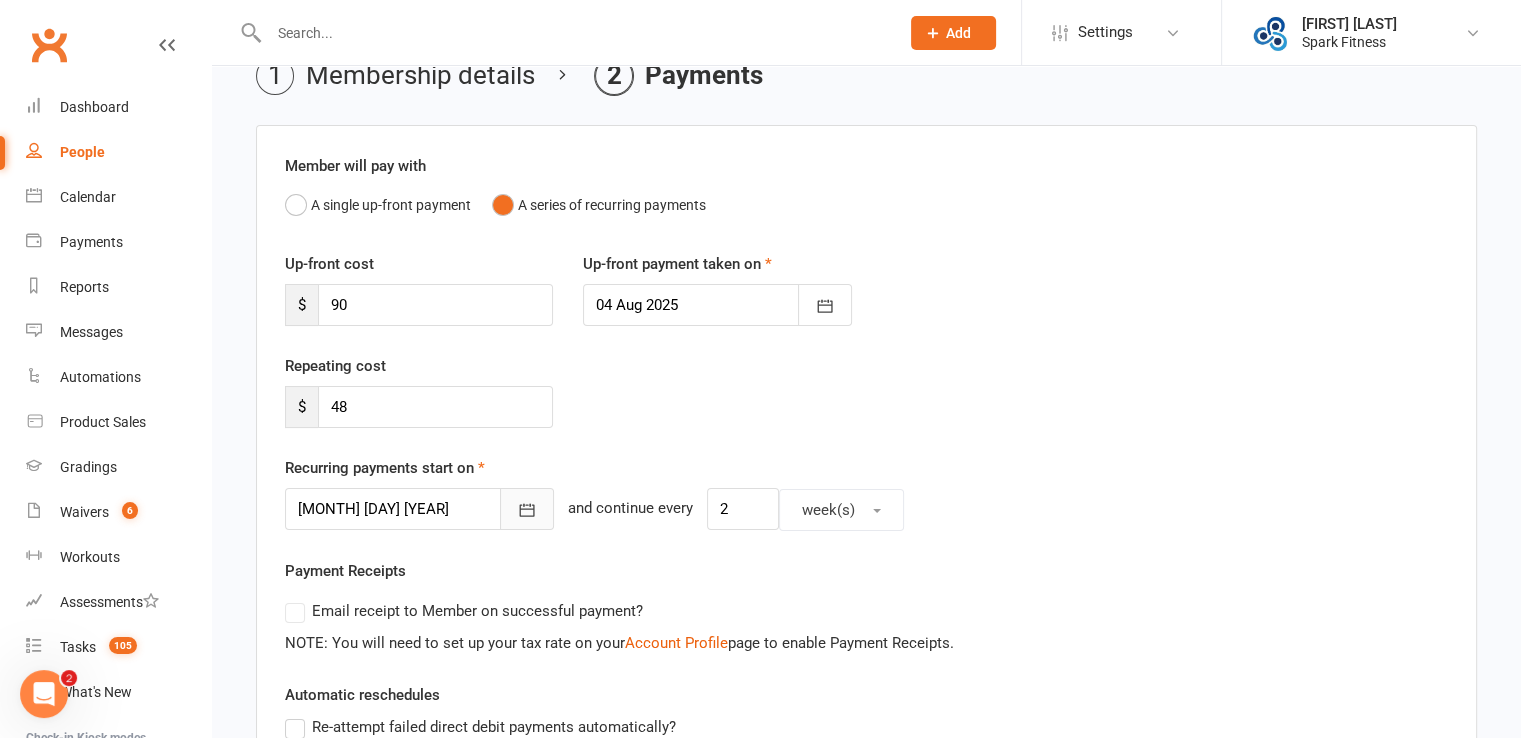 click 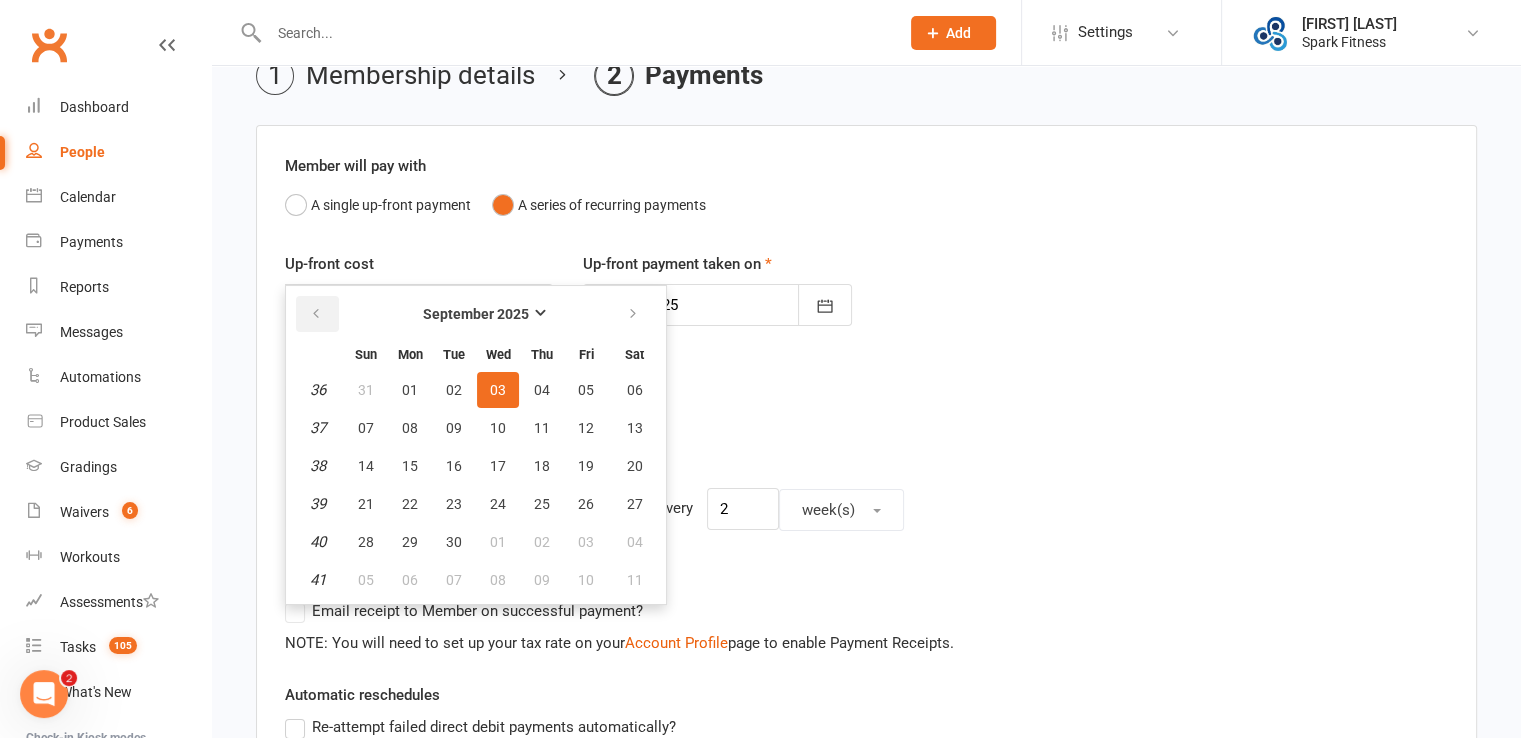 click at bounding box center [317, 314] 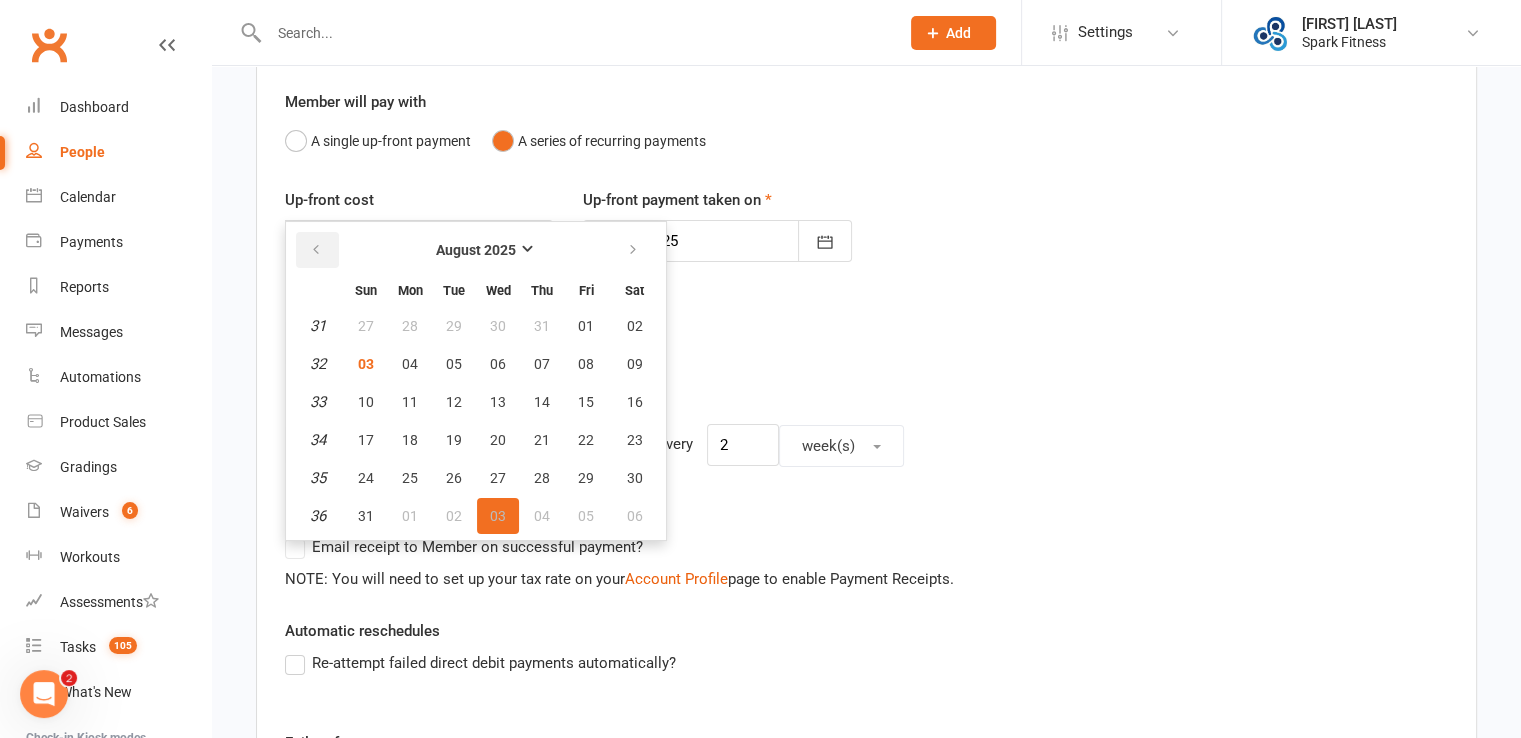 scroll, scrollTop: 200, scrollLeft: 0, axis: vertical 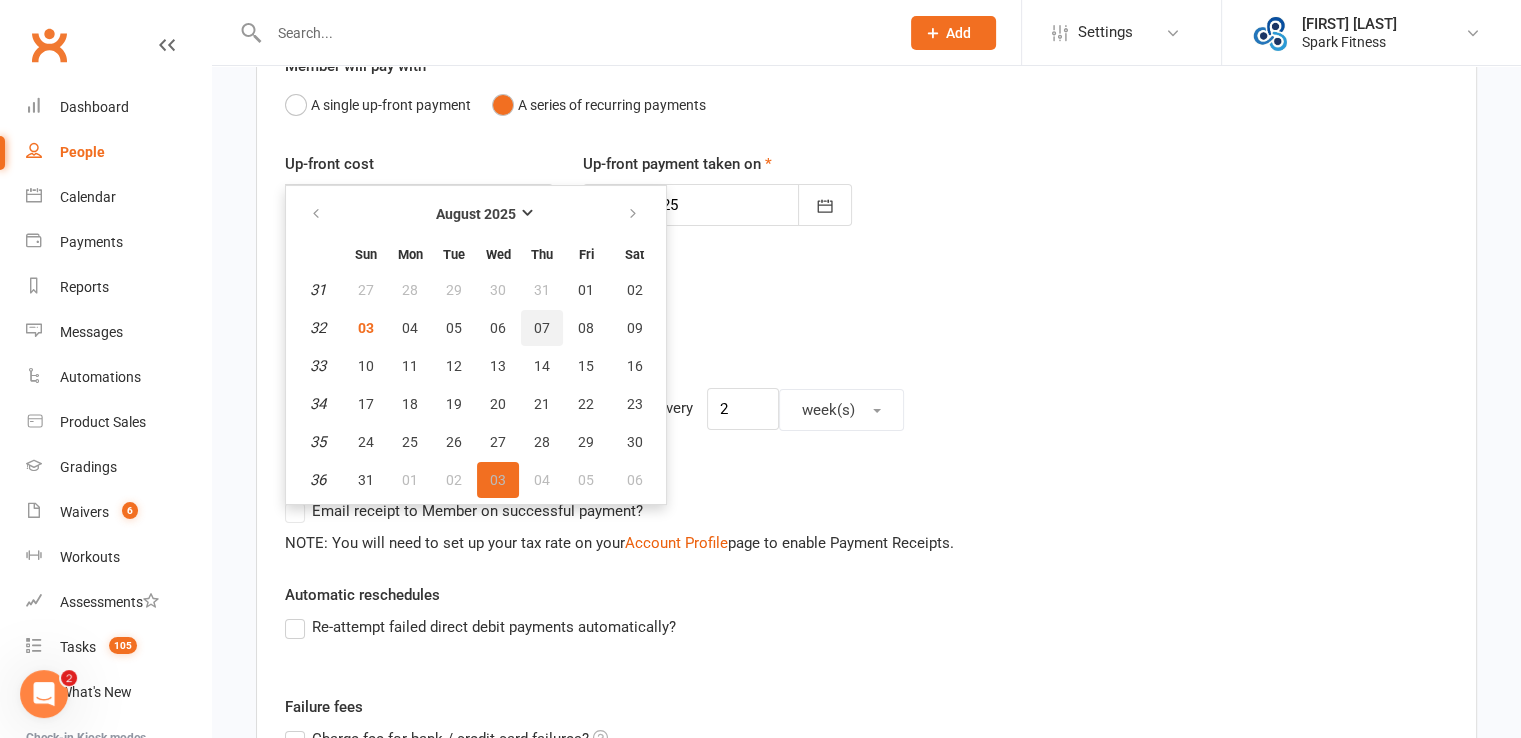 click on "07" at bounding box center [542, 328] 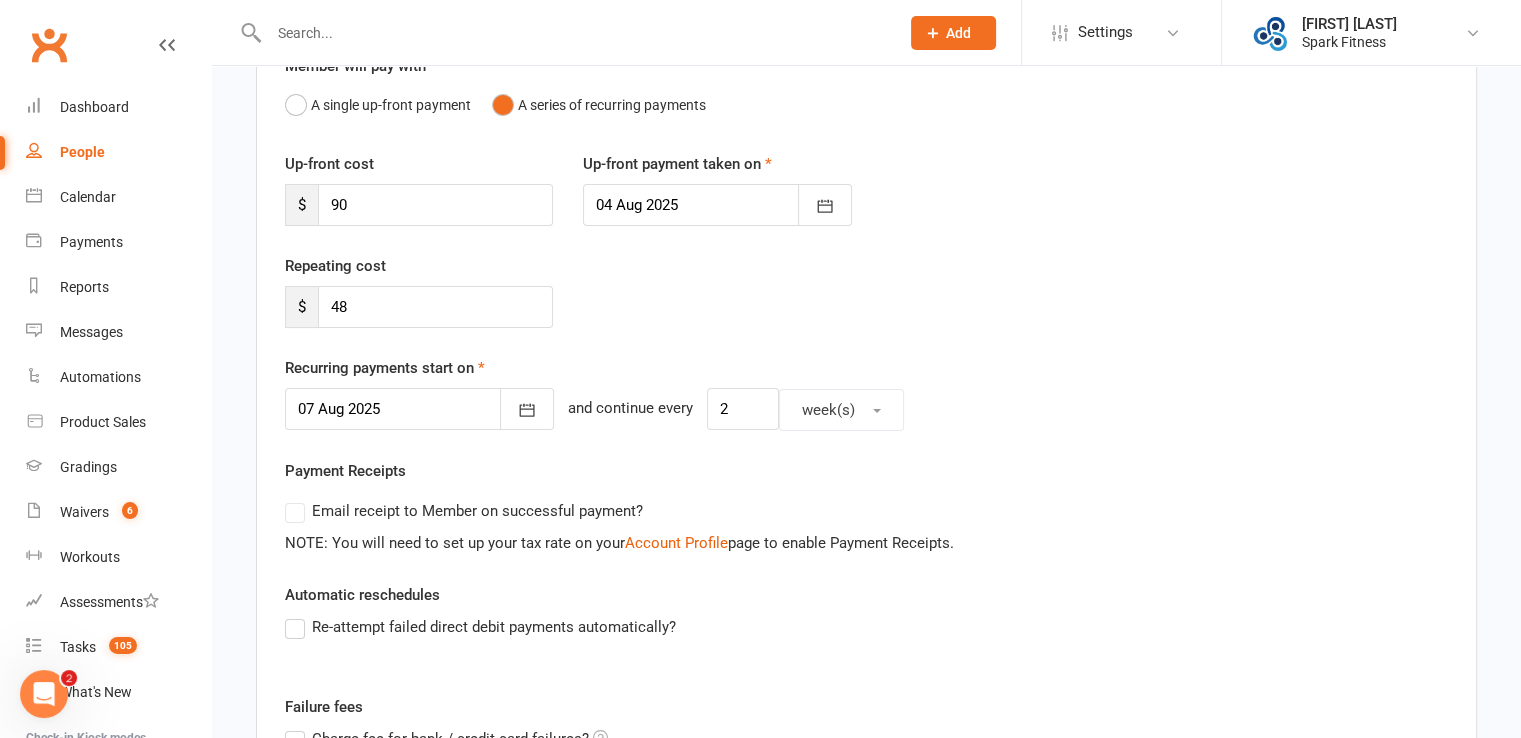 click on "Repeating cost  $ 48" at bounding box center (866, 305) 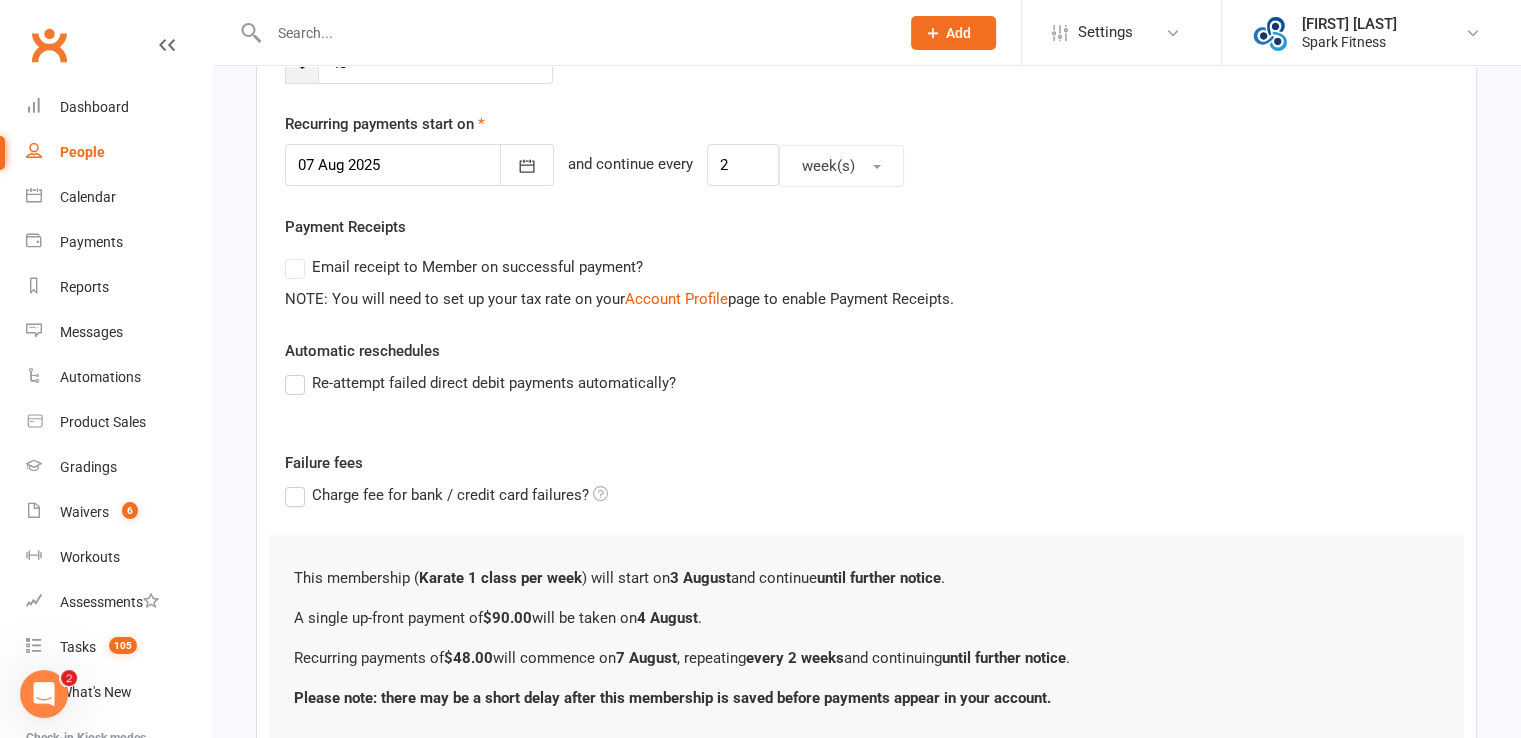 scroll, scrollTop: 594, scrollLeft: 0, axis: vertical 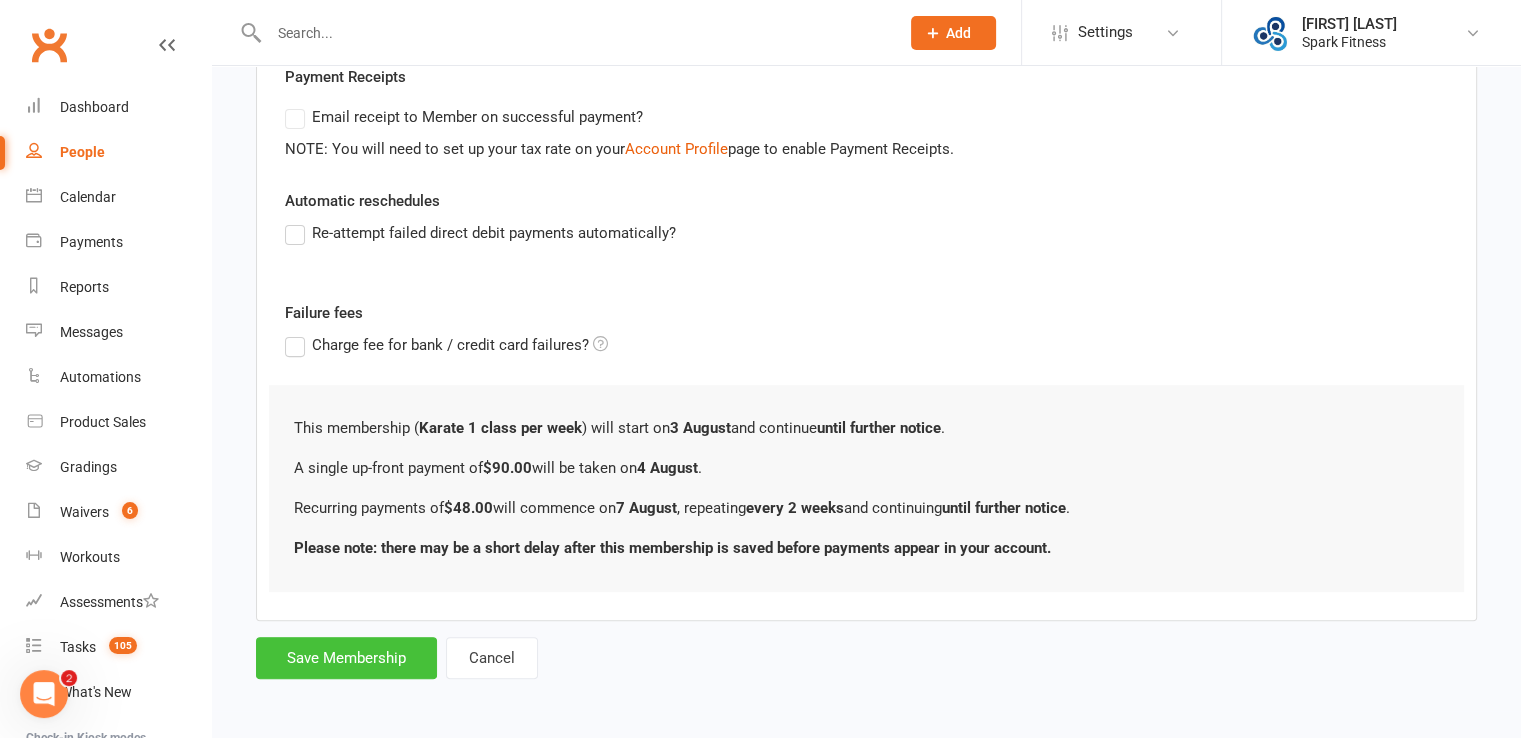 click on "Save Membership" at bounding box center (346, 658) 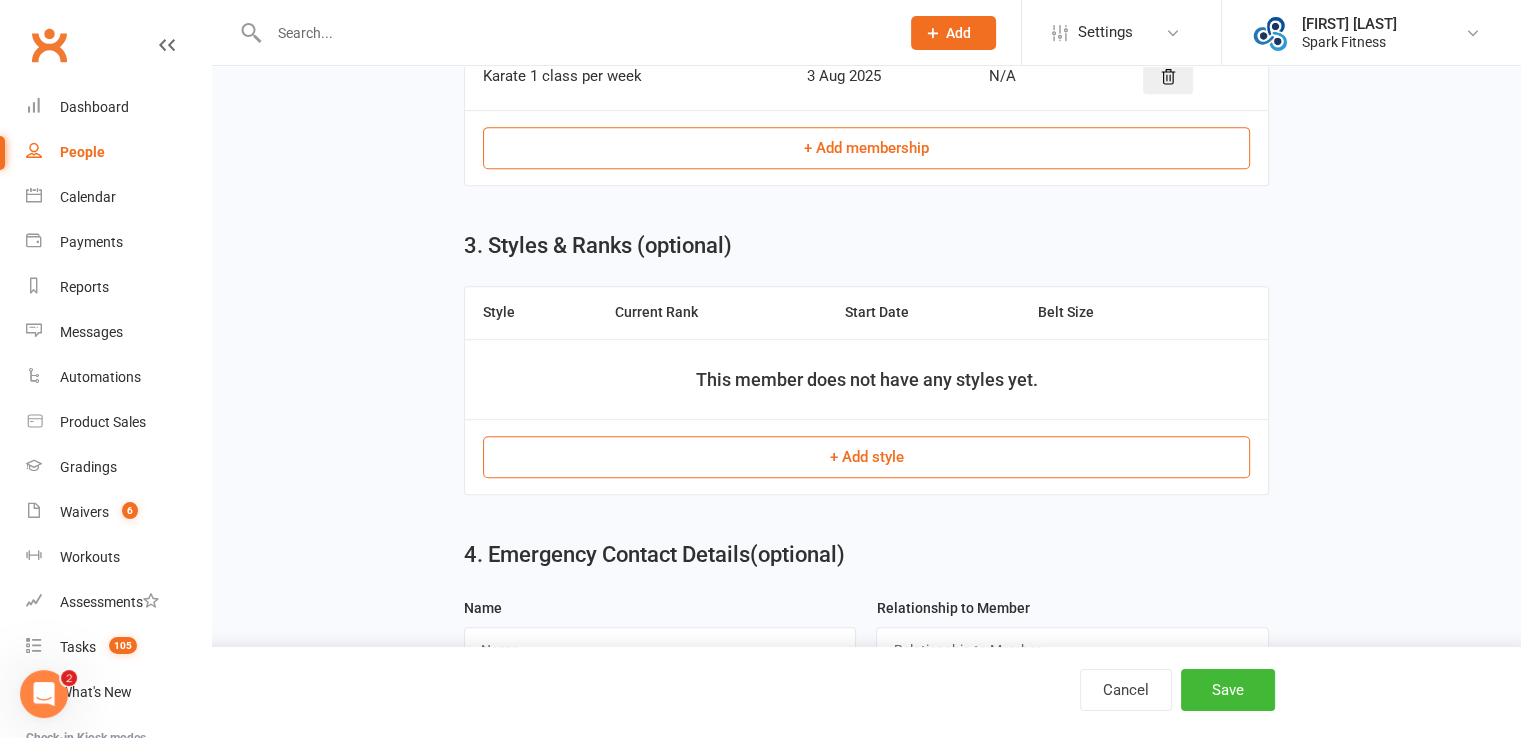 scroll, scrollTop: 1044, scrollLeft: 0, axis: vertical 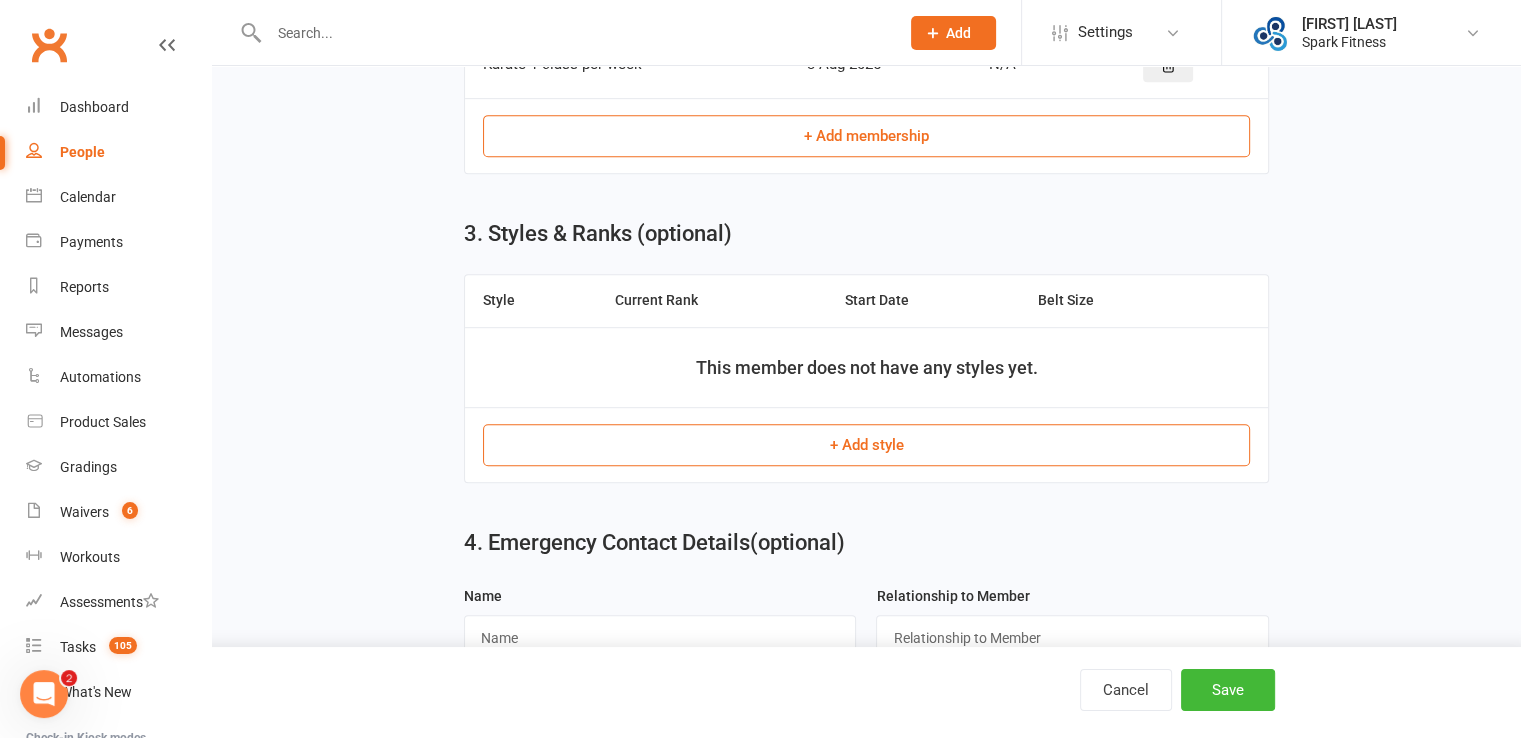 click on "+ Add style" at bounding box center (866, 445) 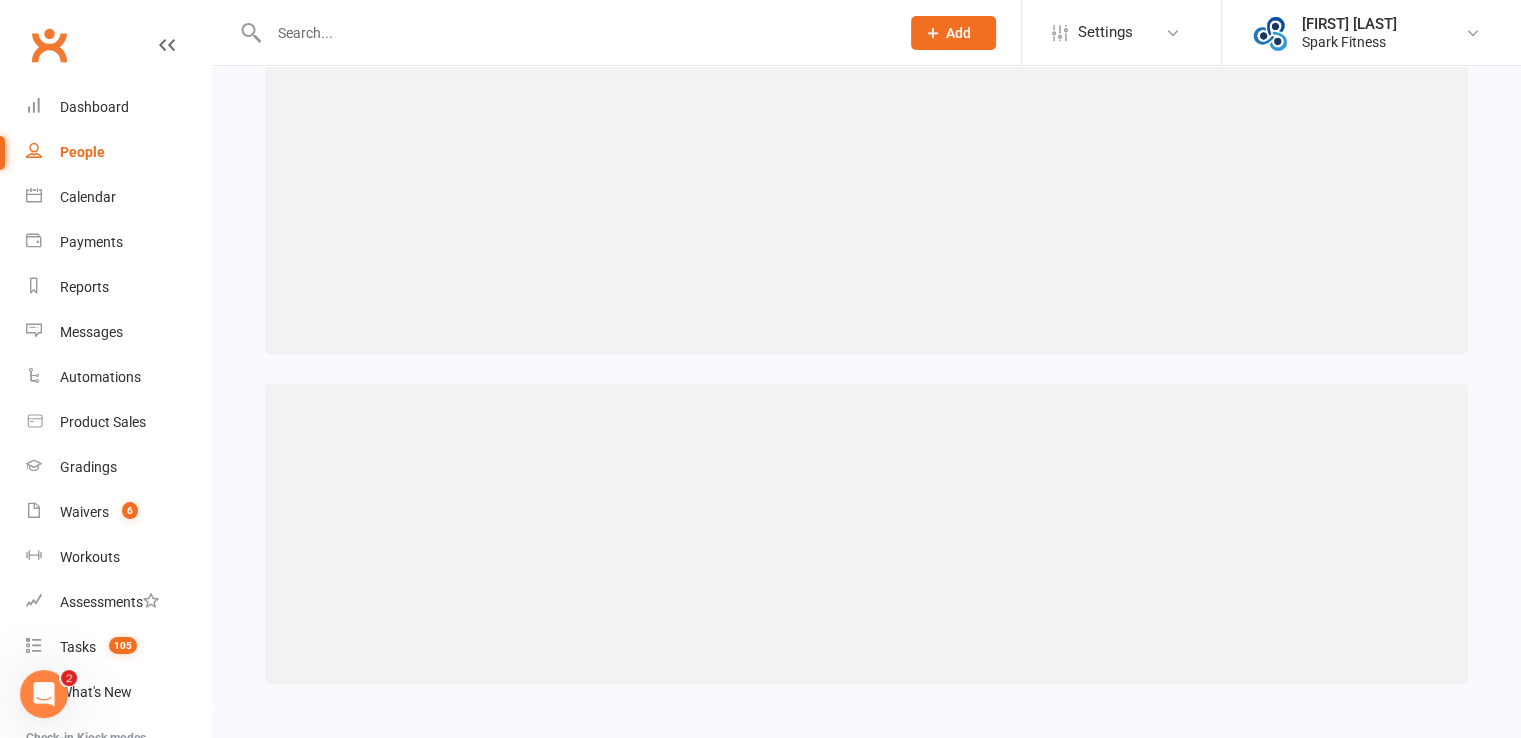scroll, scrollTop: 0, scrollLeft: 0, axis: both 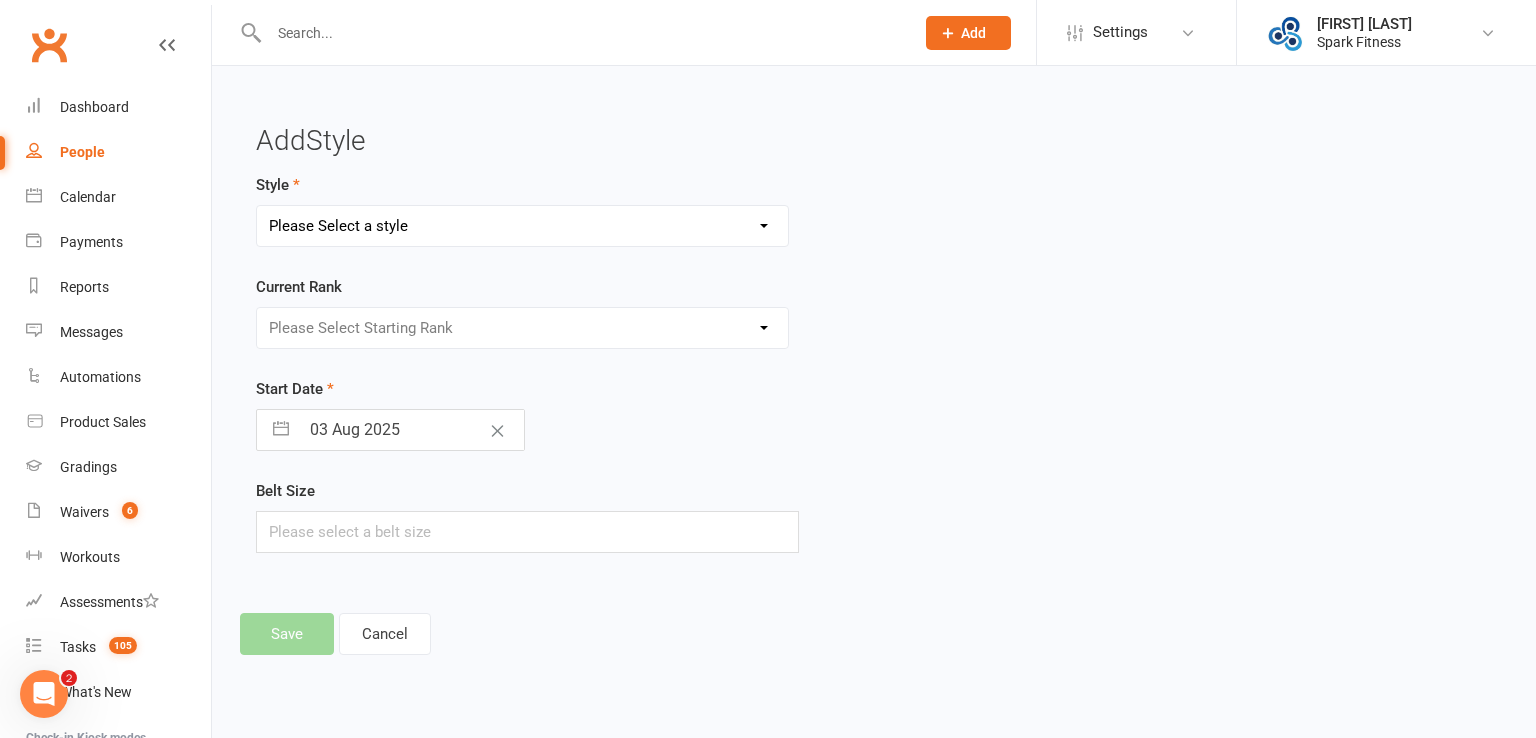 click on "Please Select a style Adult Goju Karate Junior Goju Karate Junior Leadership Program Kanga Karate" at bounding box center (522, 226) 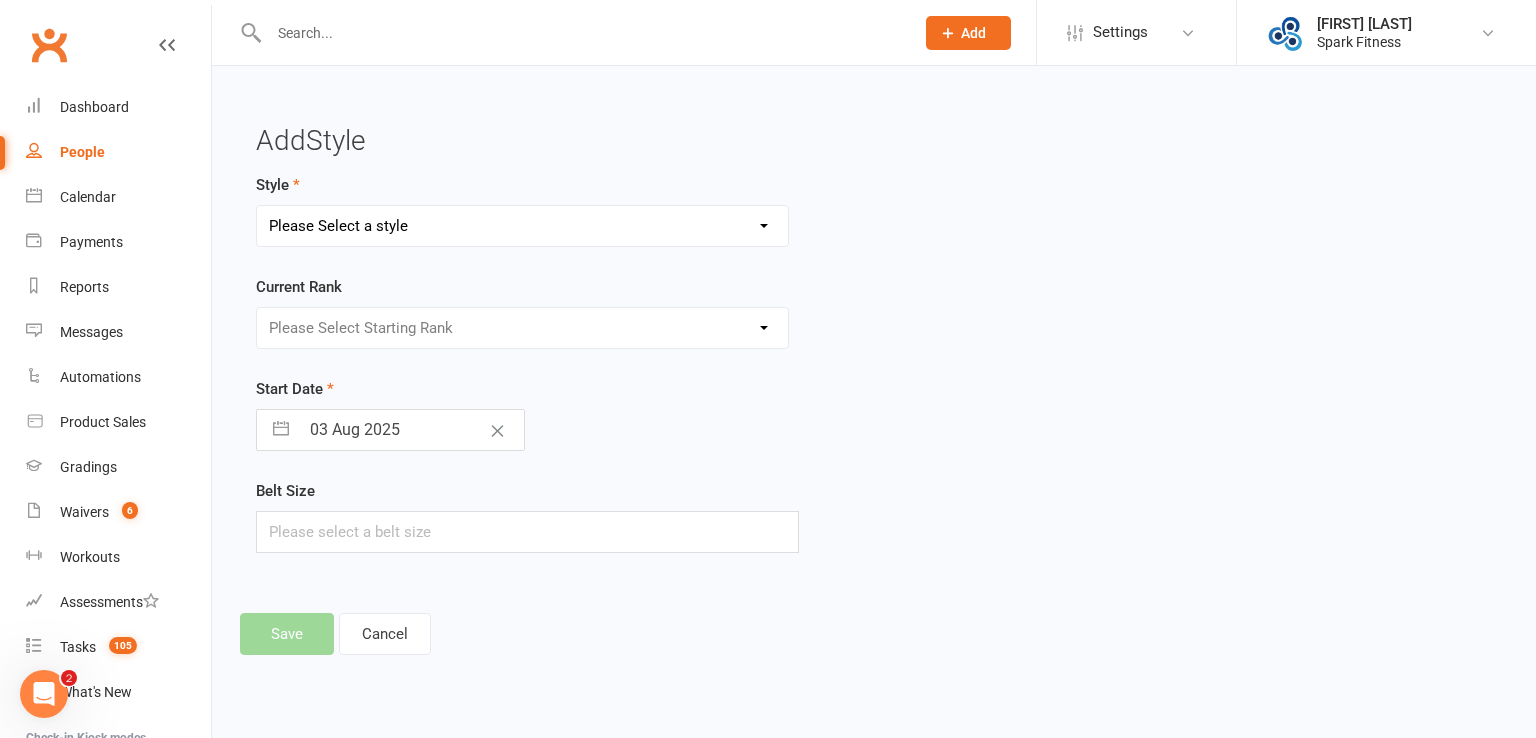 select on "2227" 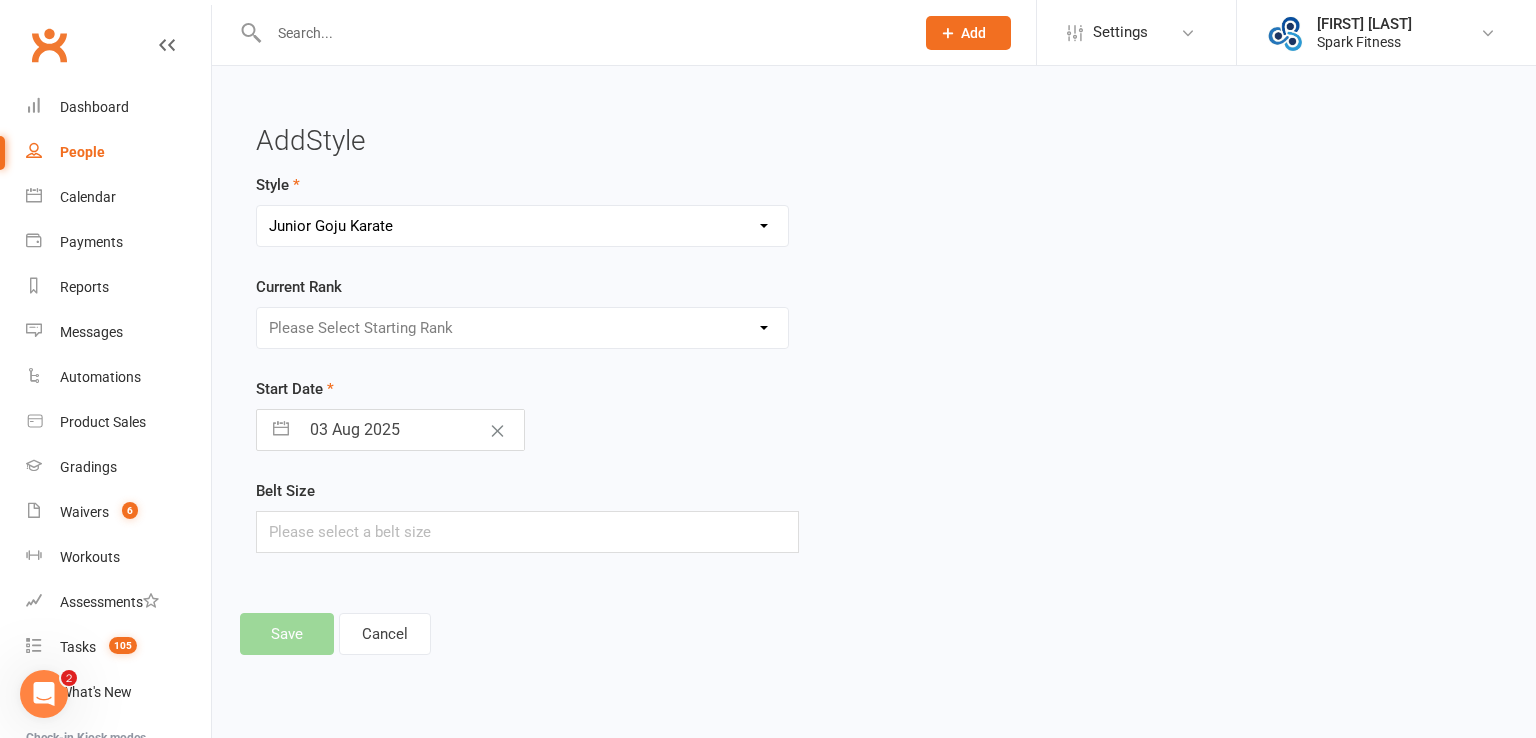 click on "Please Select a style Adult Goju Karate Junior Goju Karate Junior Leadership Program Kanga Karate" at bounding box center [522, 226] 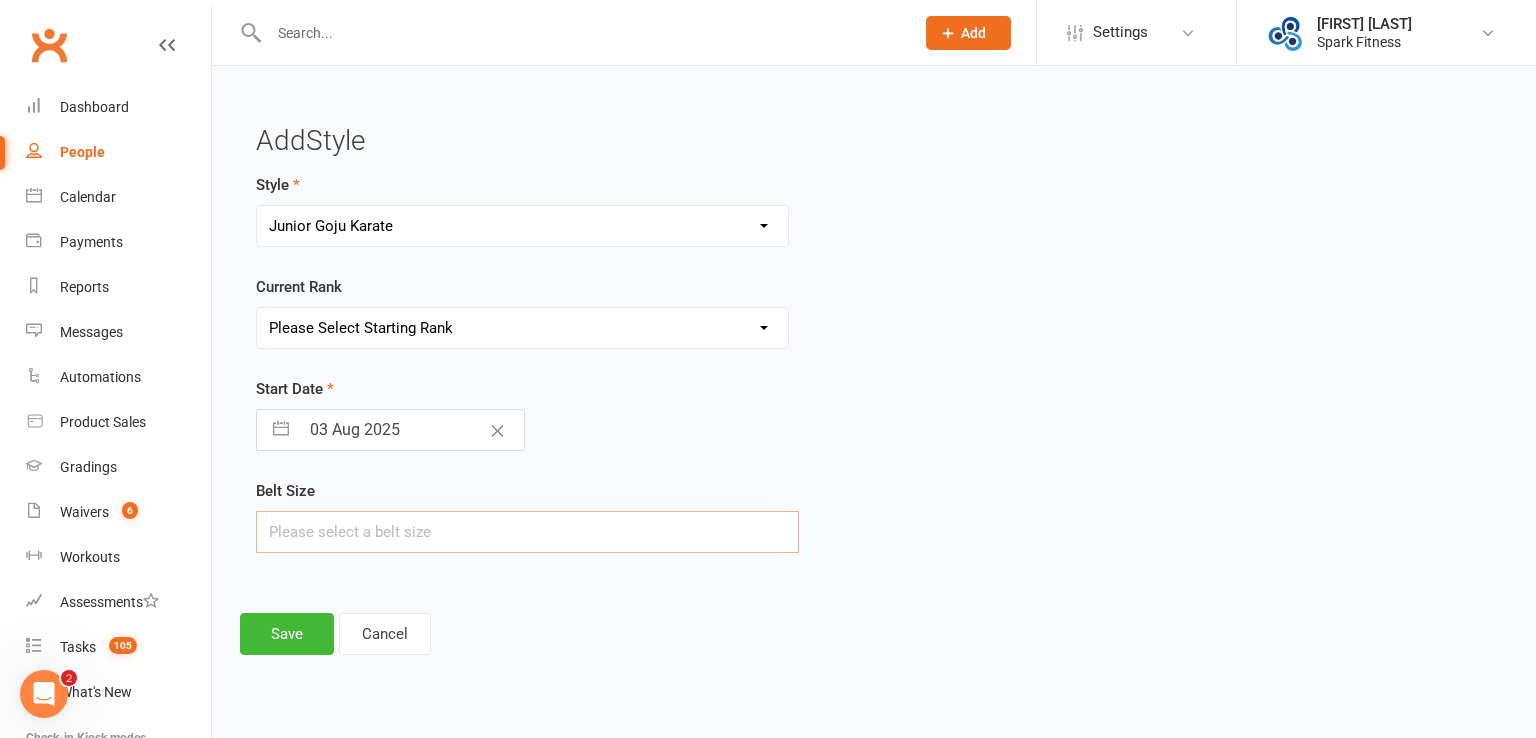 click at bounding box center (527, 532) 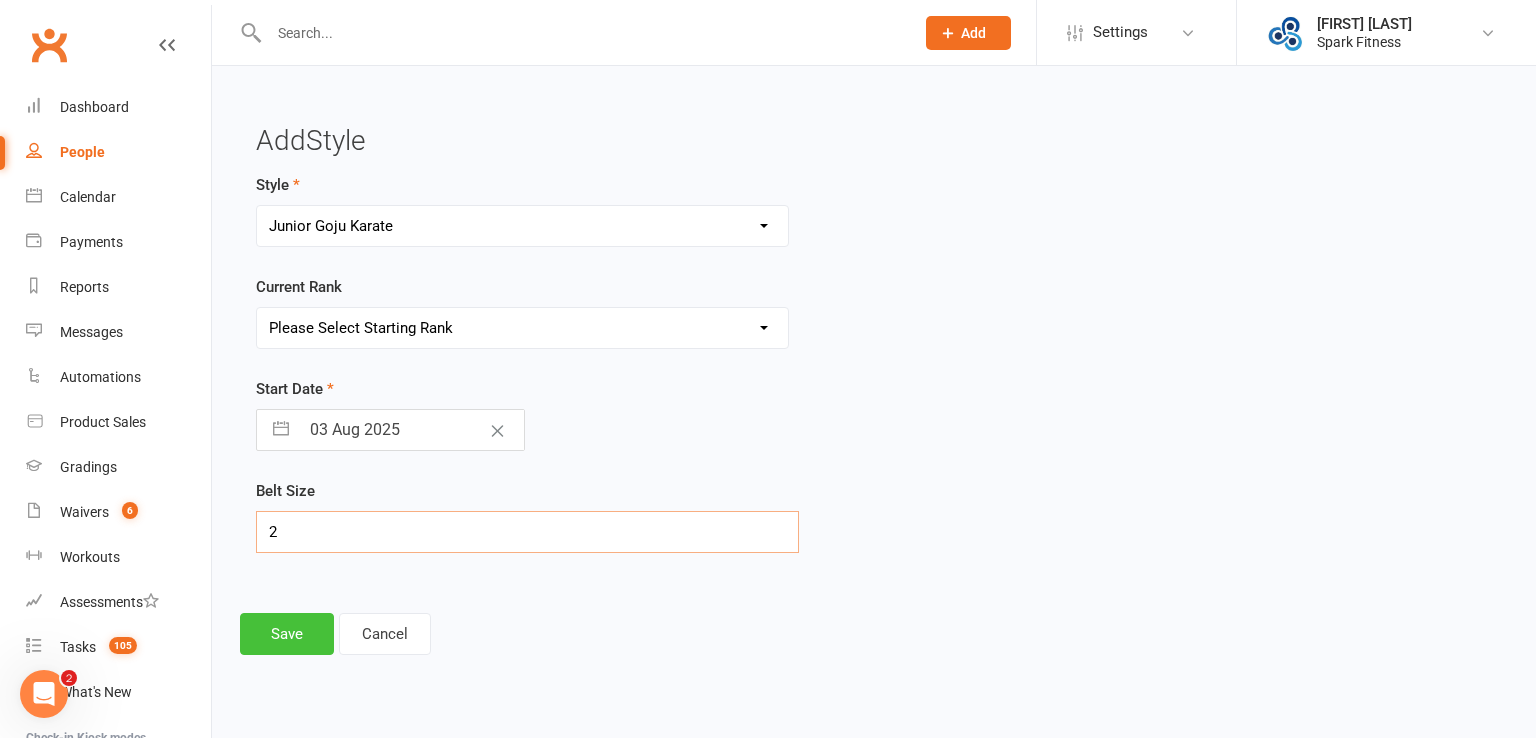 type on "2" 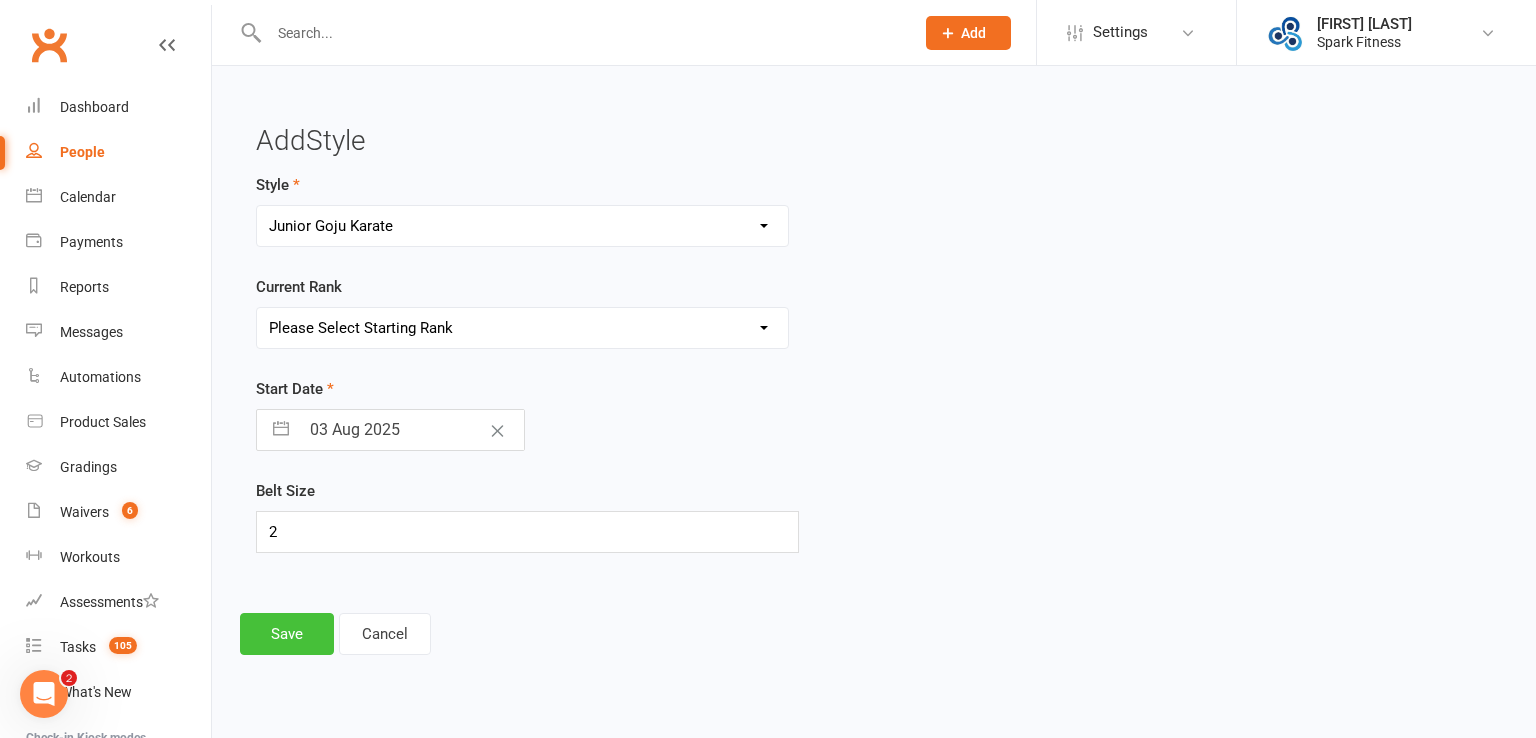 click on "Save" at bounding box center [287, 634] 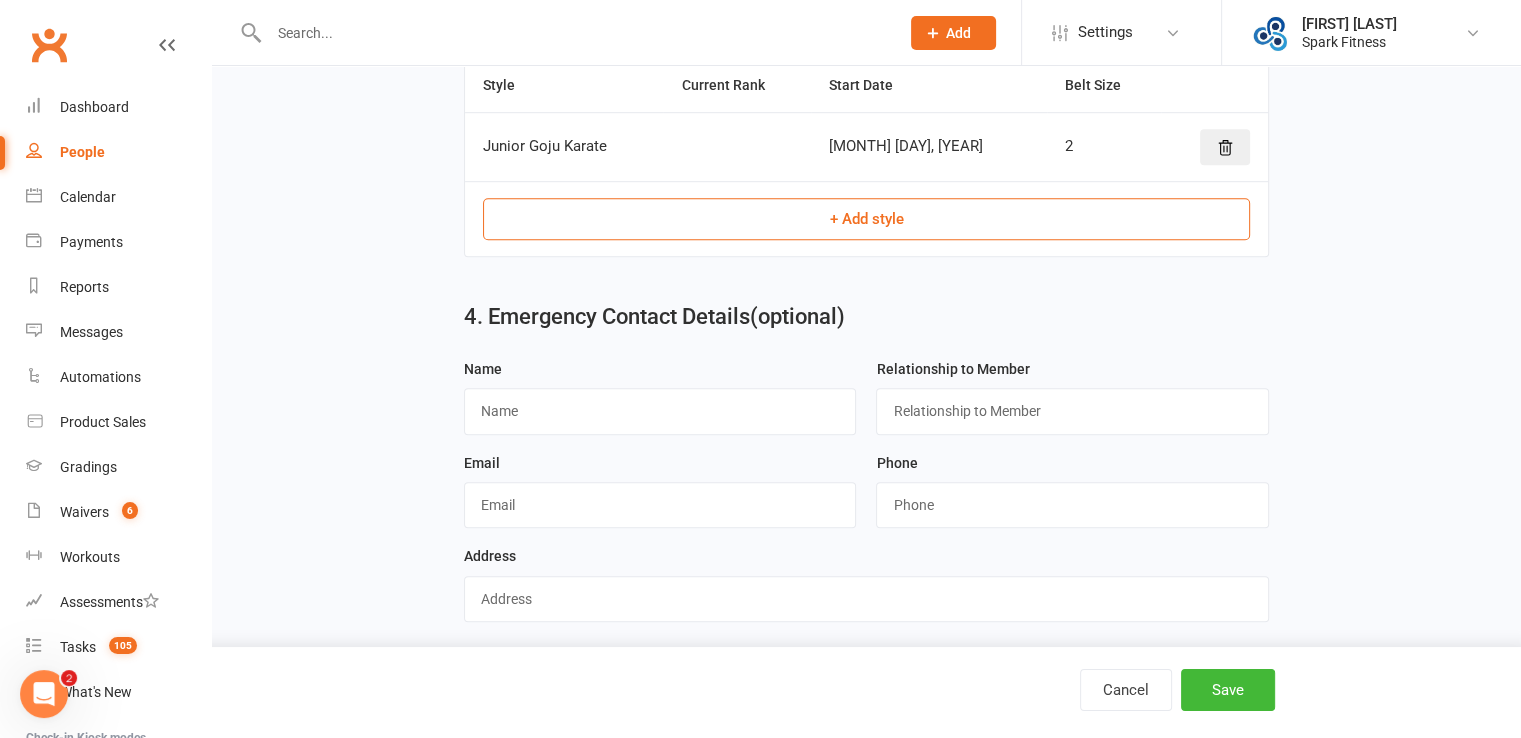scroll, scrollTop: 1261, scrollLeft: 0, axis: vertical 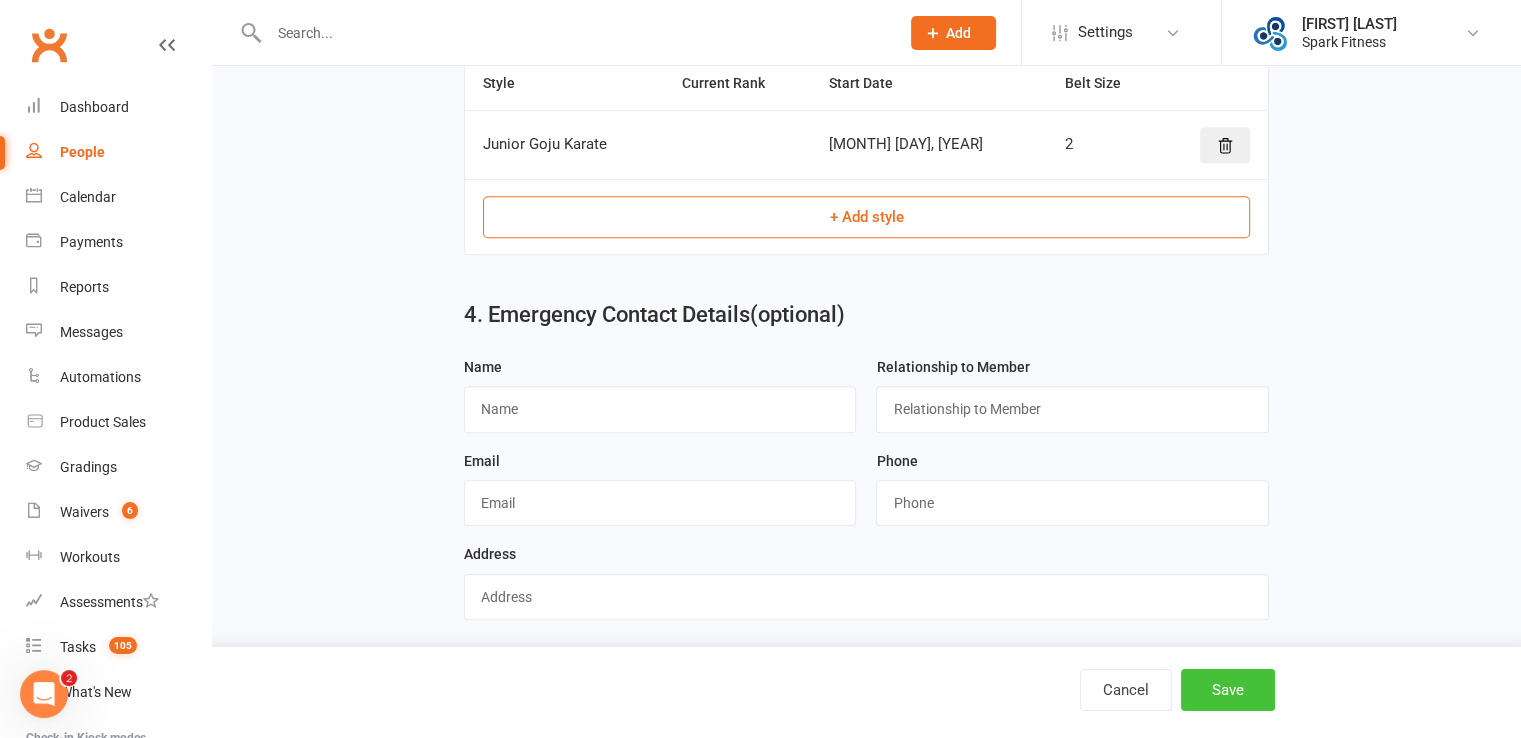 click on "Save" at bounding box center [1228, 690] 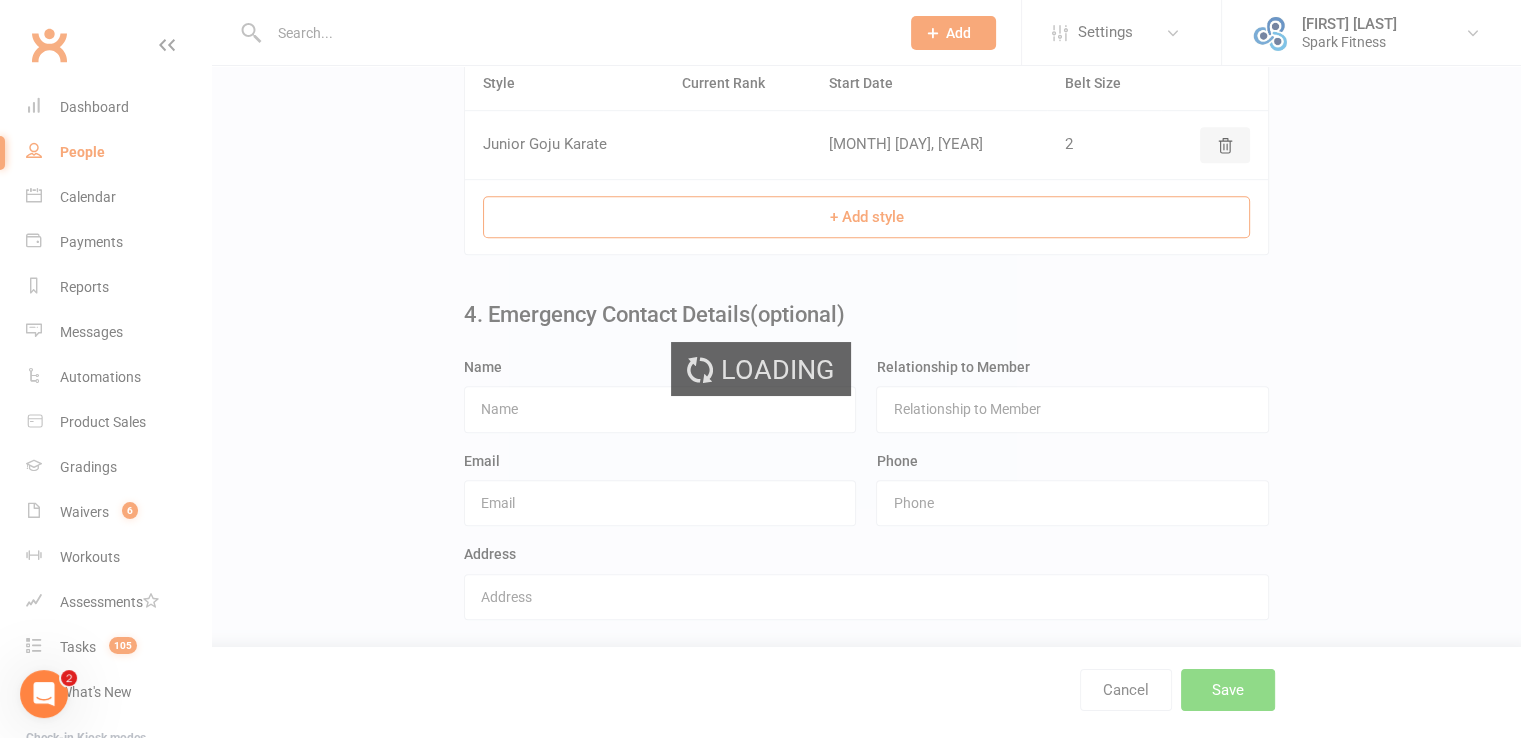scroll, scrollTop: 0, scrollLeft: 0, axis: both 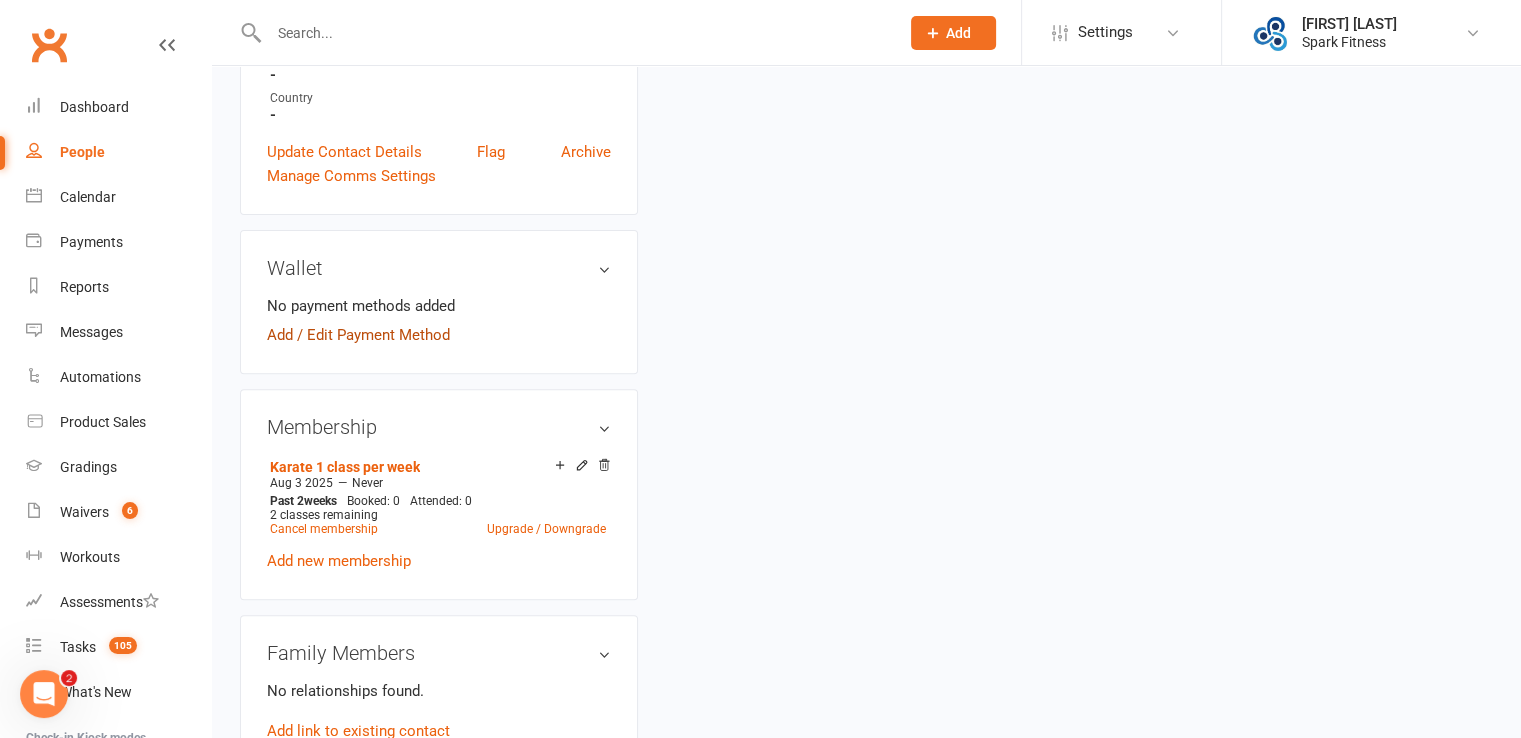 click on "Add / Edit Payment Method" at bounding box center [358, 335] 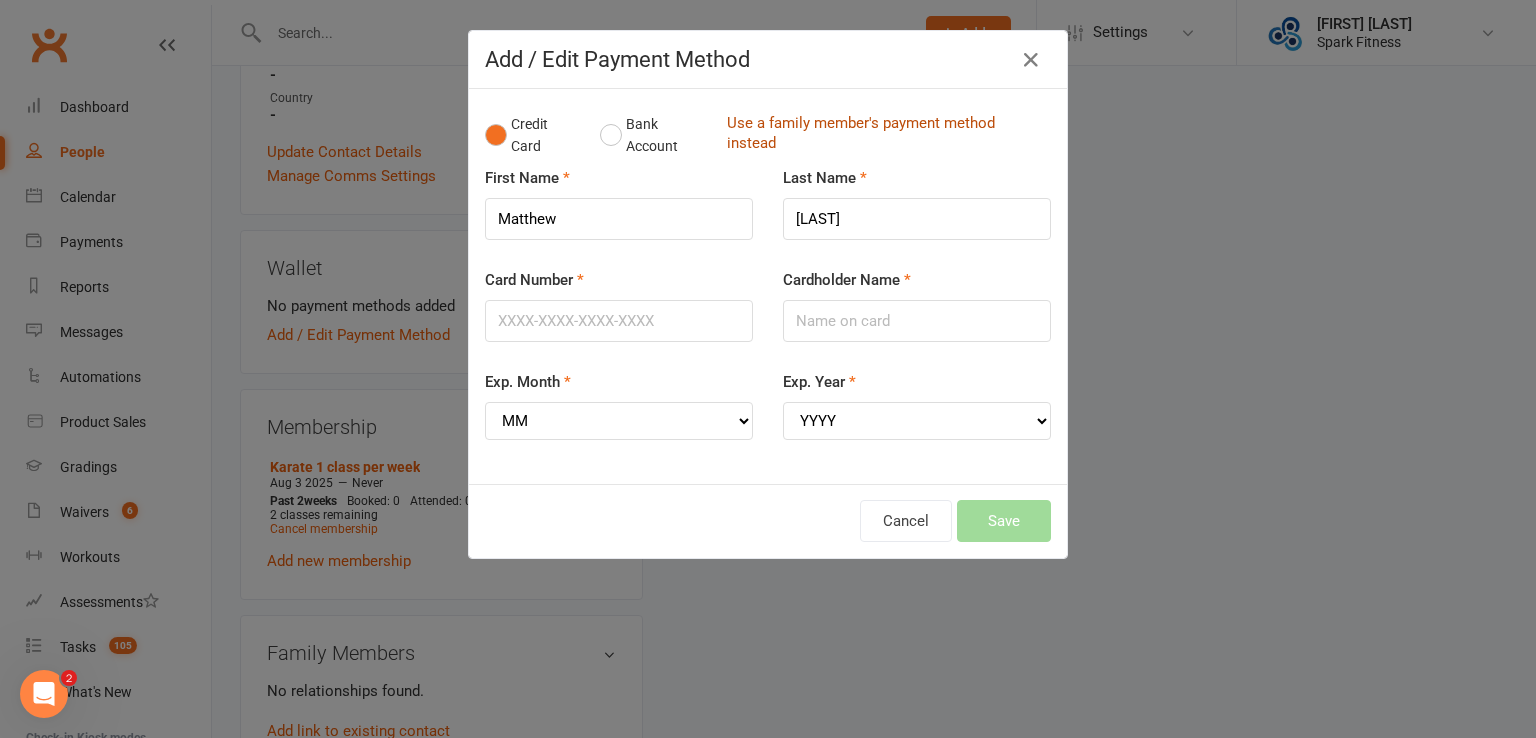 click on "Use a family member's payment method instead" at bounding box center [884, 135] 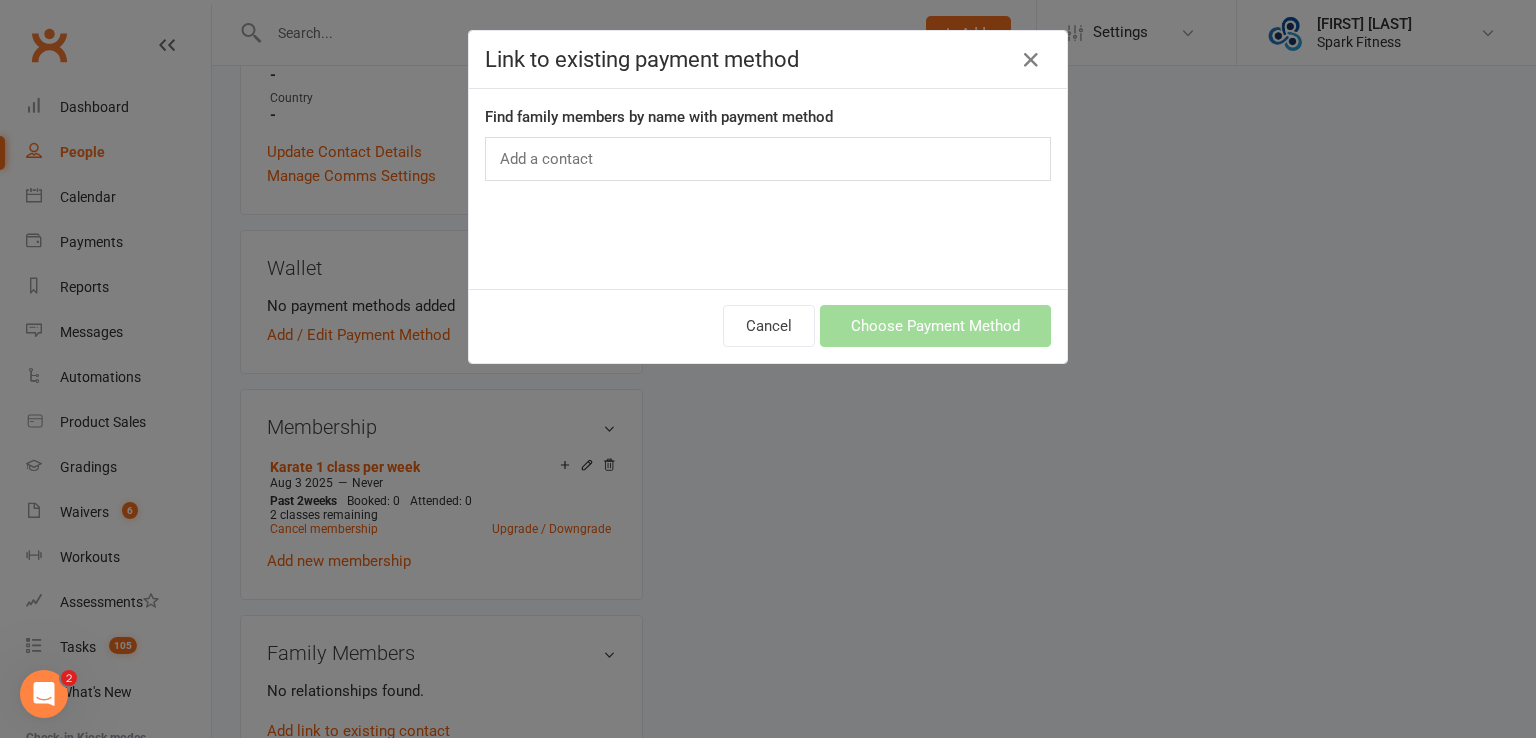 click on "Add a contact" at bounding box center (768, 159) 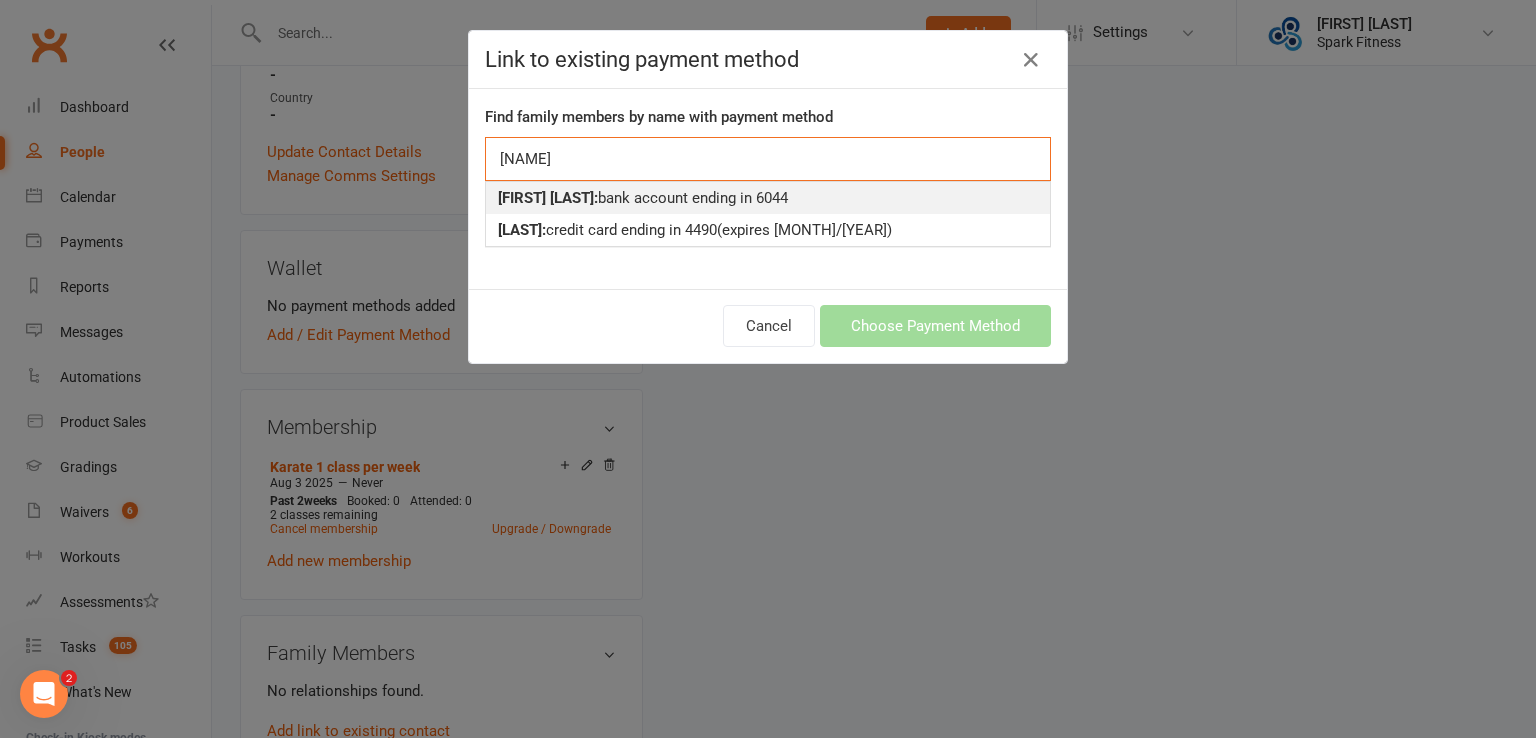 type on "[NAME]" 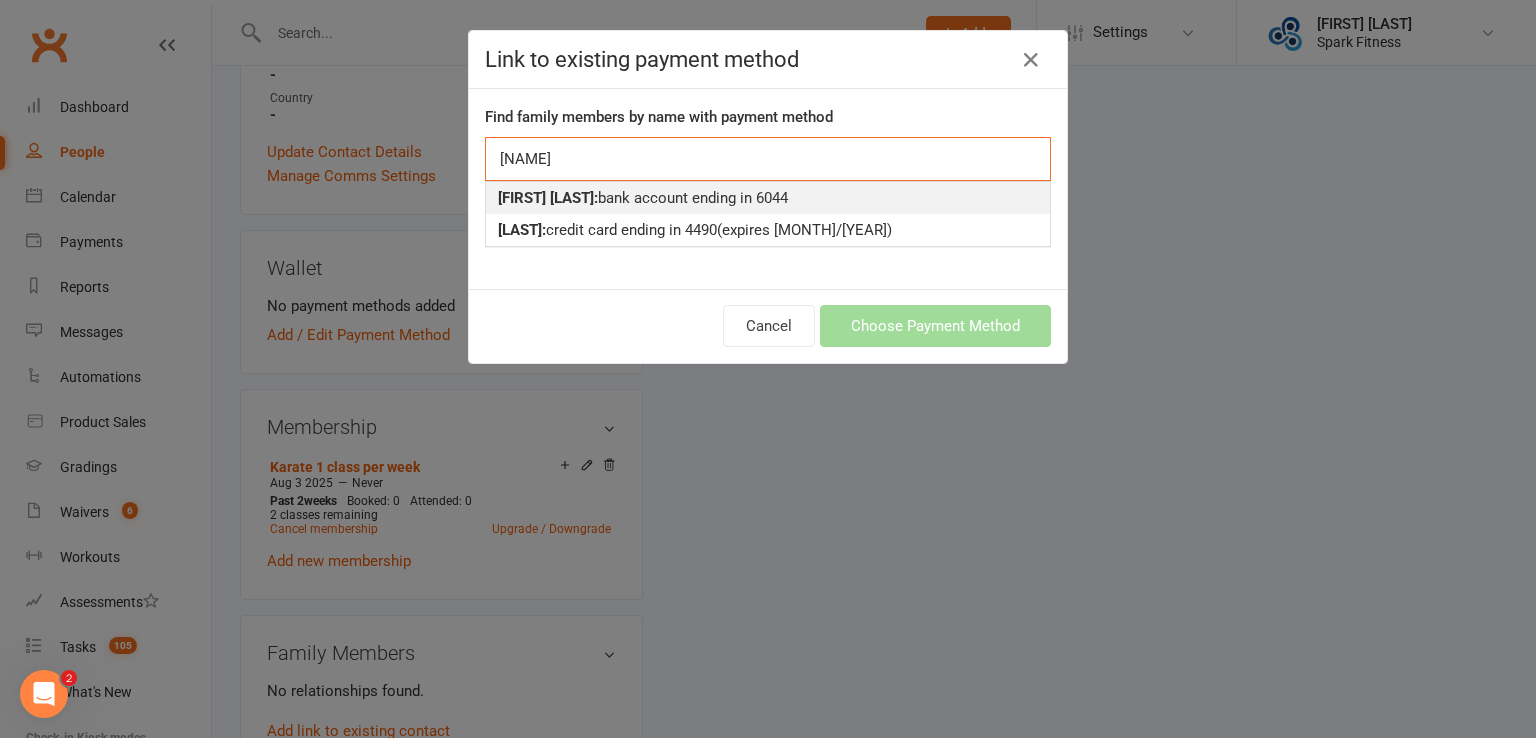click on "[FIRST] [LAST]: bank account ending in 6044" at bounding box center [768, 198] 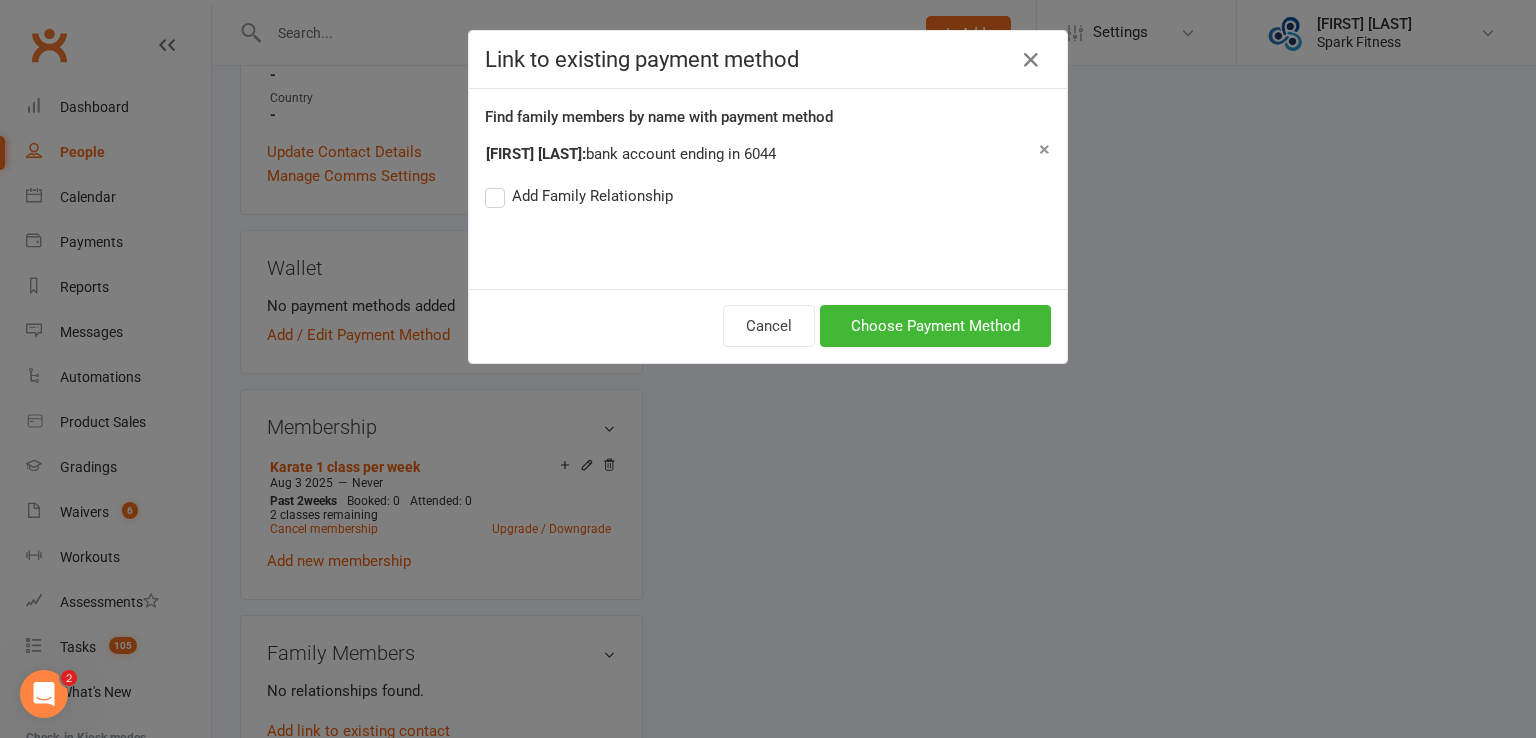 click on "Add Family Relationship" at bounding box center [579, 196] 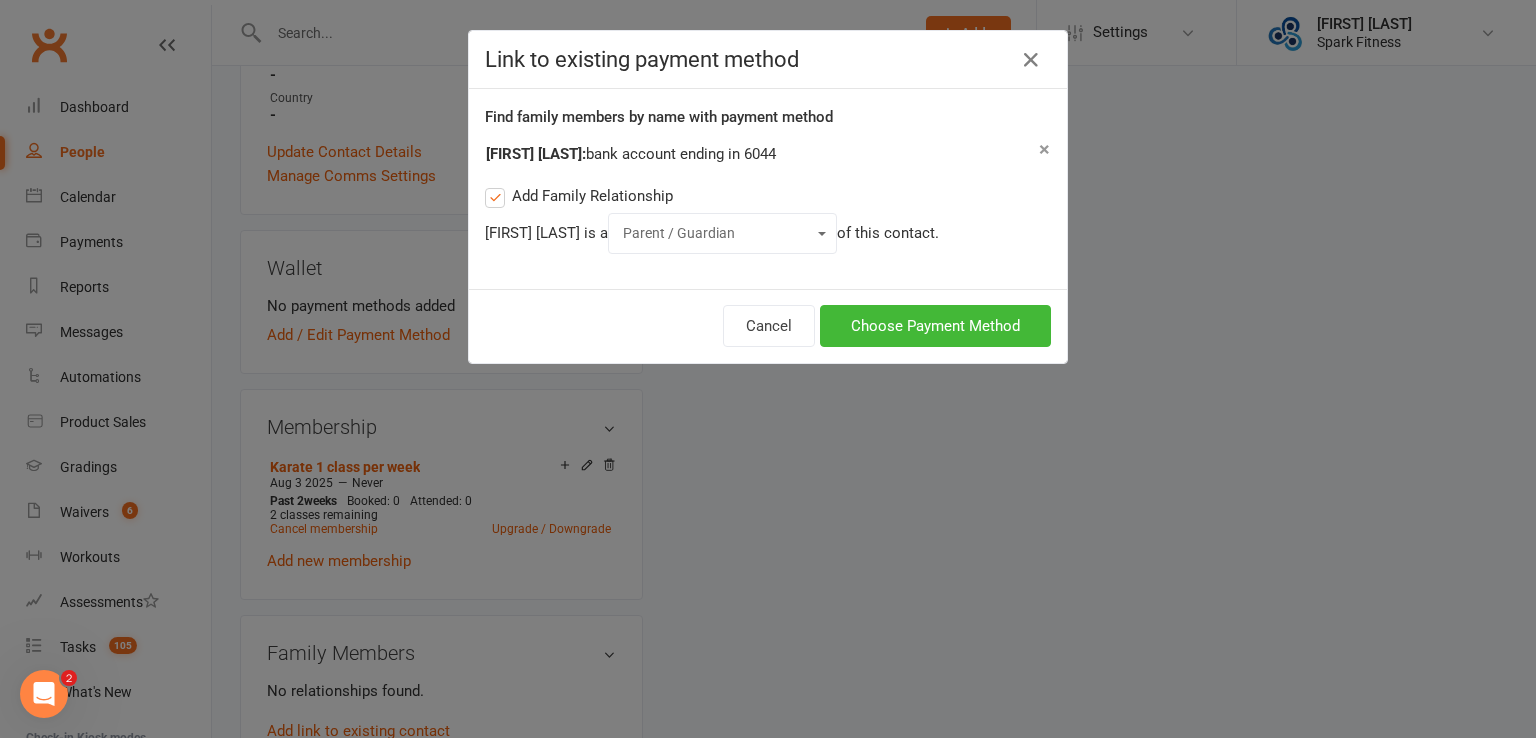 click on "Parent / Guardian Child Sibling (parent not in system) Spouse / Partner Cousin / Other Family Friend Other" at bounding box center [722, 233] 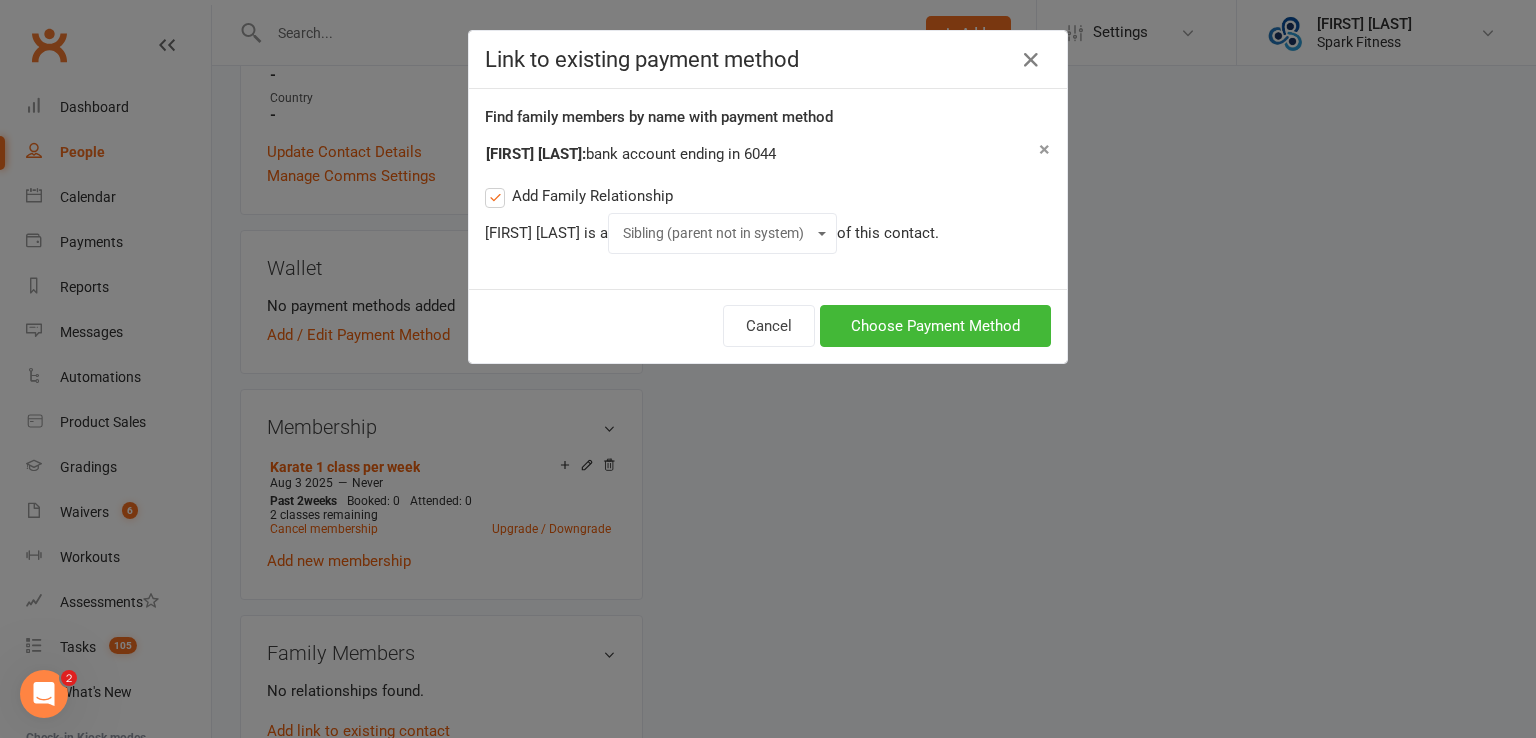 click on "Parent / Guardian Child Sibling (parent not in system) Spouse / Partner Cousin / Other Family Friend Other" at bounding box center (722, 233) 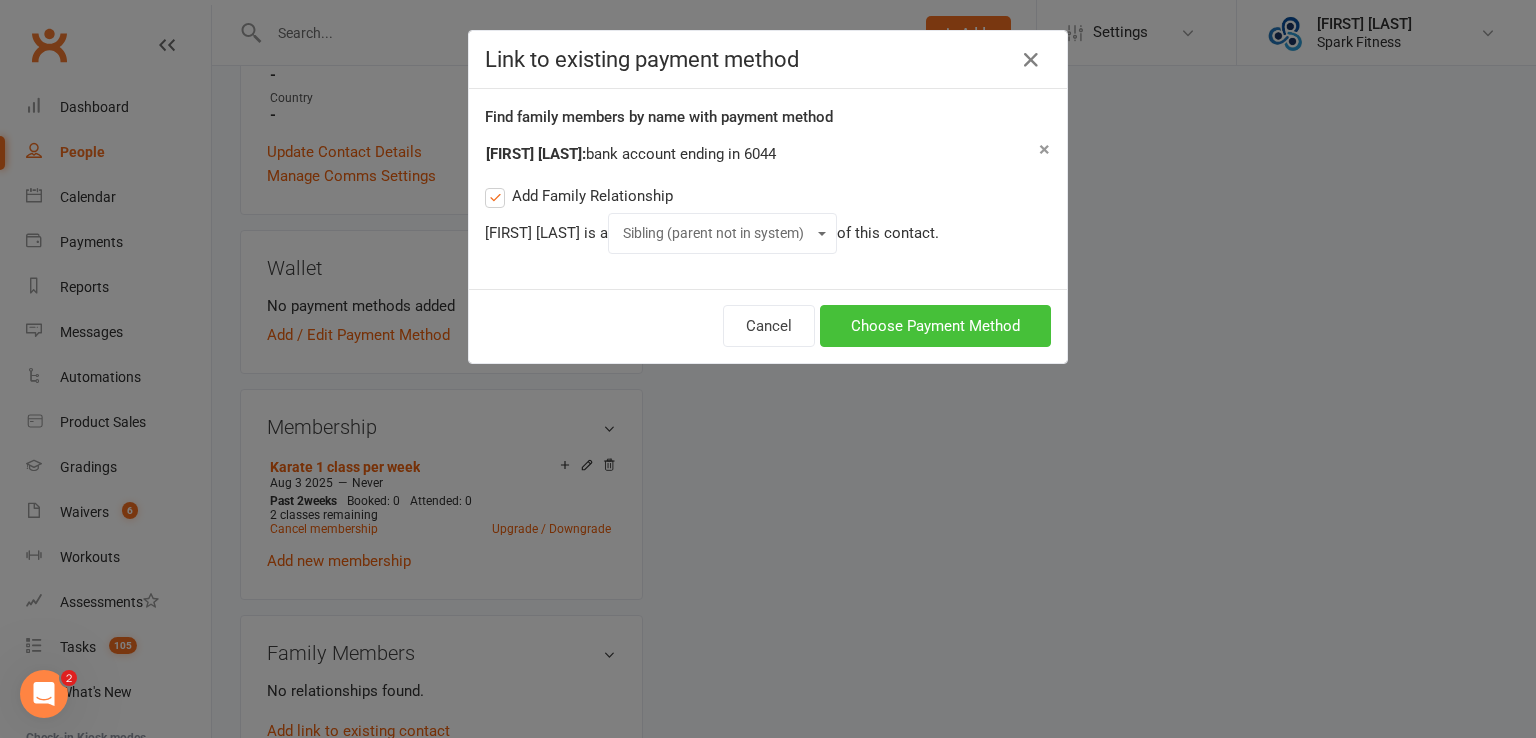 click on "Choose Payment Method" at bounding box center (935, 326) 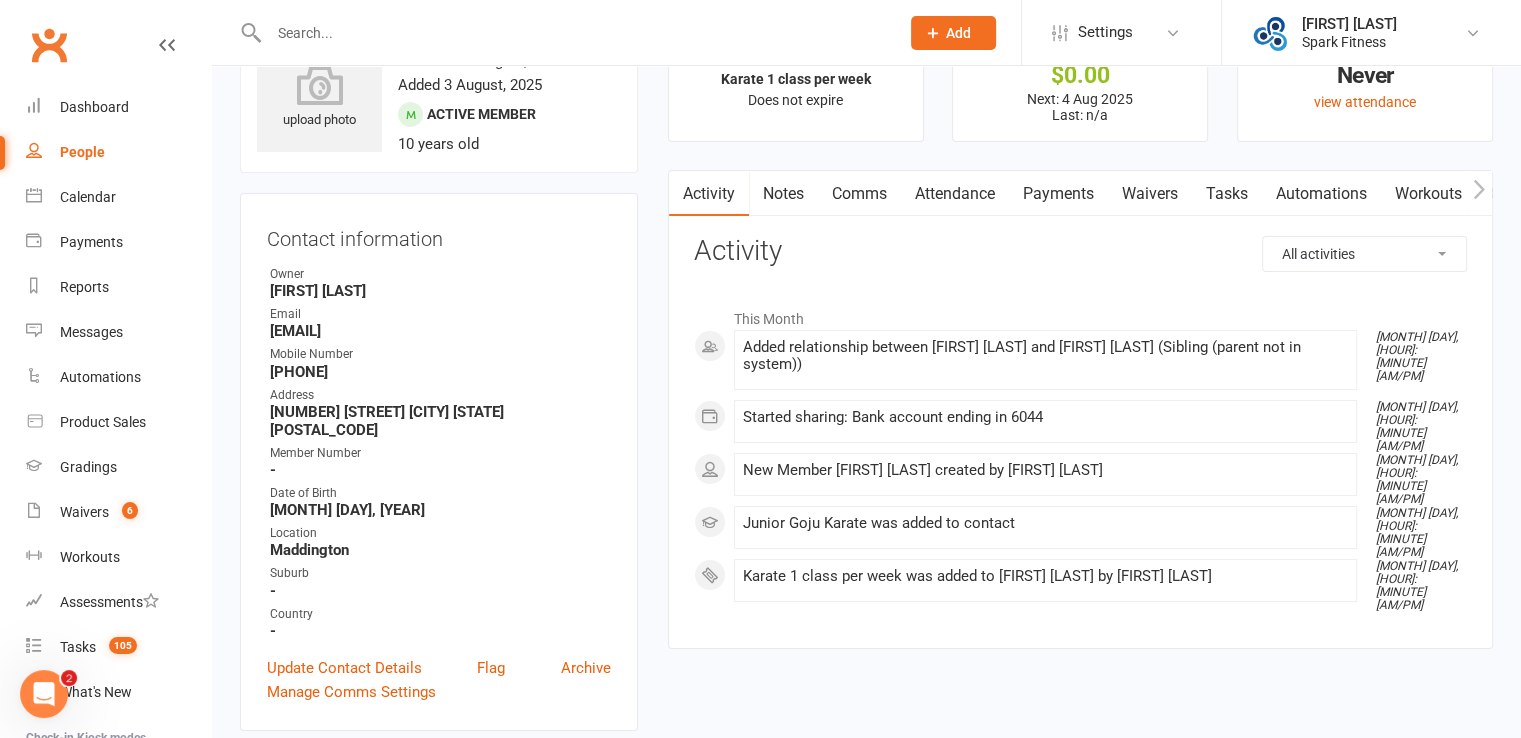 scroll, scrollTop: 0, scrollLeft: 0, axis: both 